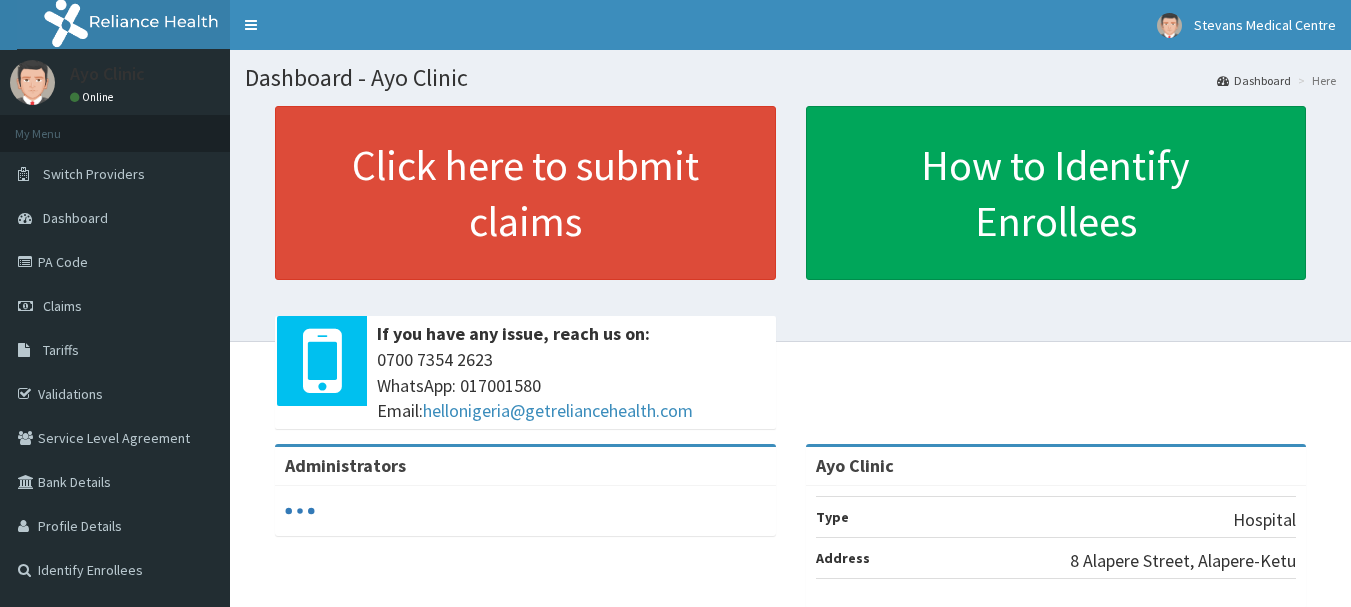 scroll, scrollTop: 0, scrollLeft: 0, axis: both 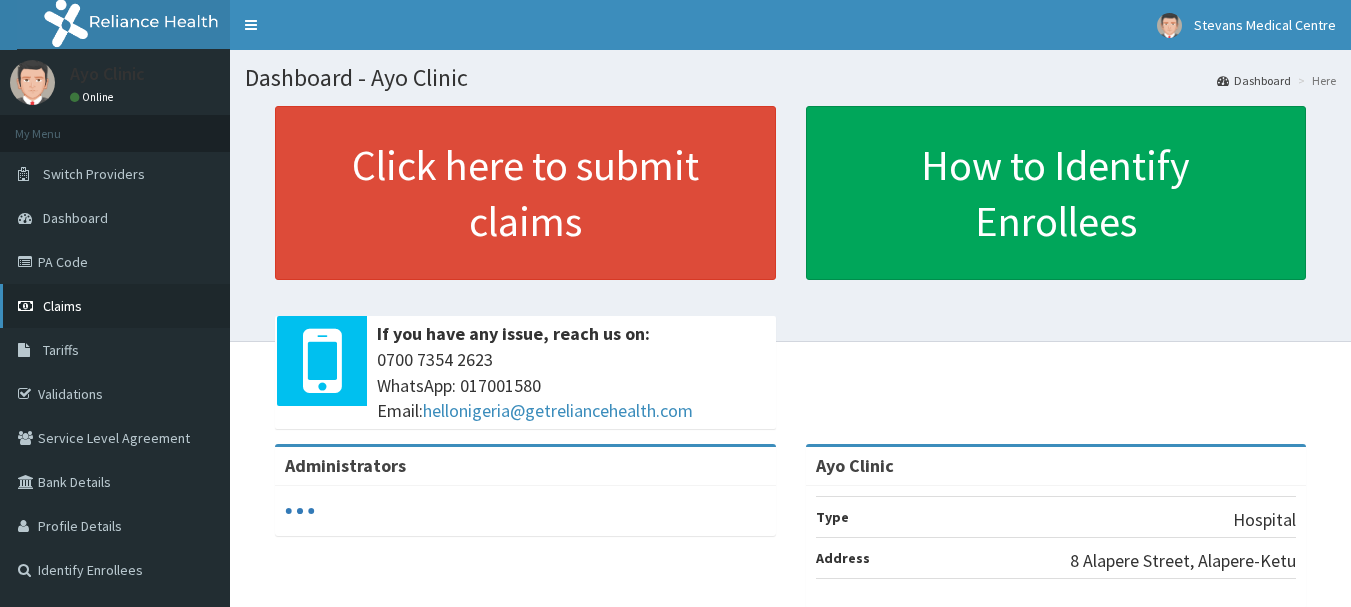 click on "Claims" at bounding box center (62, 306) 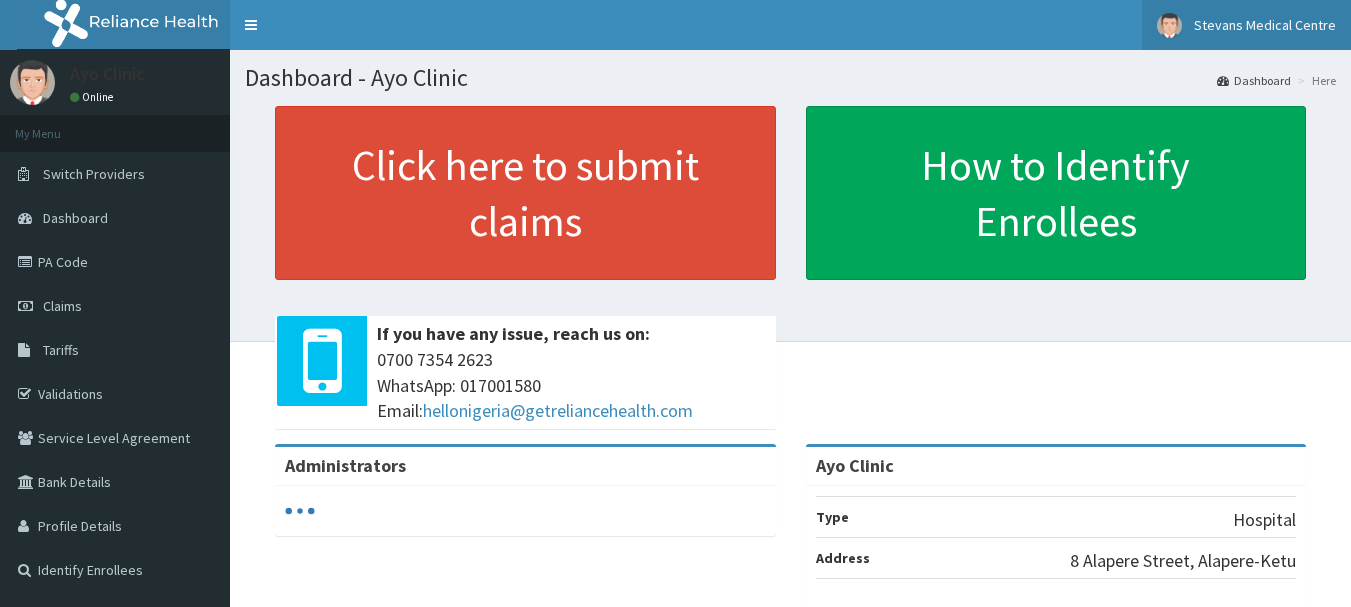 click on "Stevans Medical Centre" at bounding box center [1265, 25] 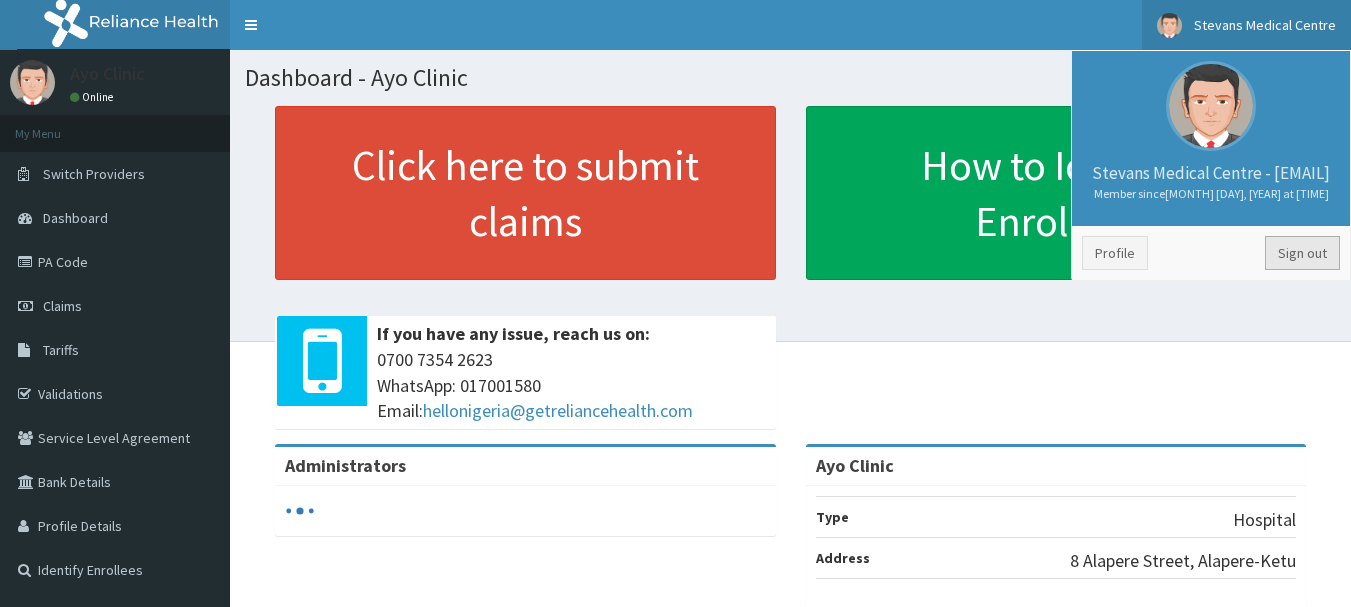 click on "Sign out" at bounding box center [1302, 253] 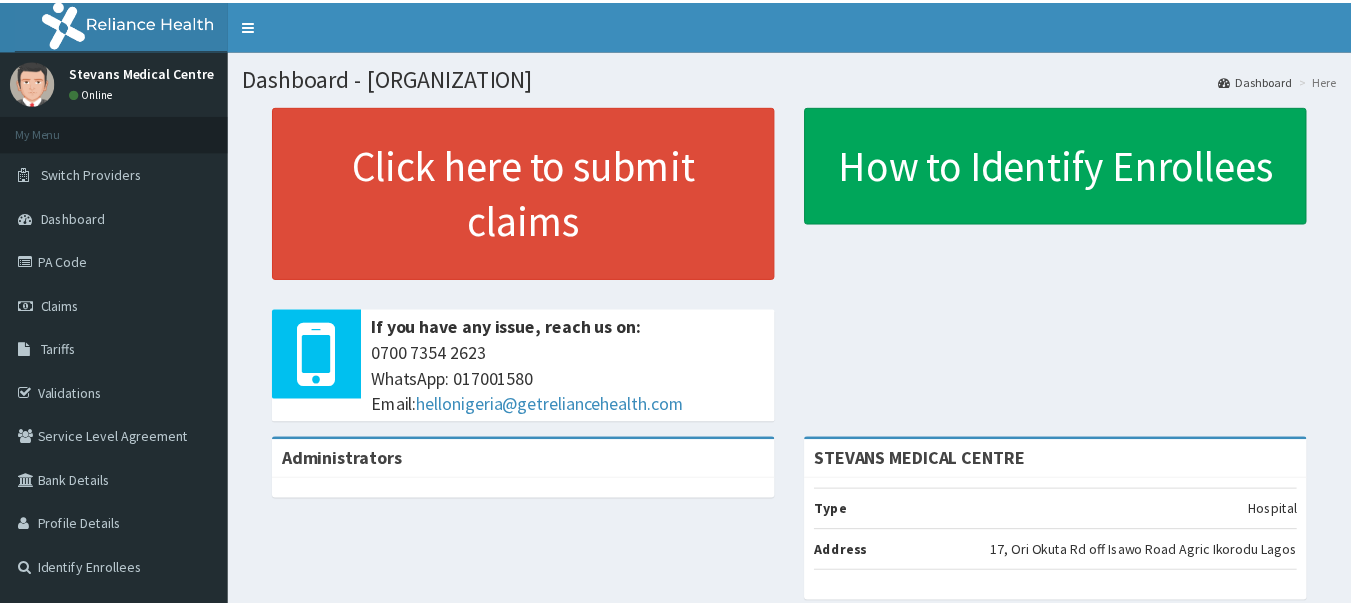 scroll, scrollTop: 0, scrollLeft: 0, axis: both 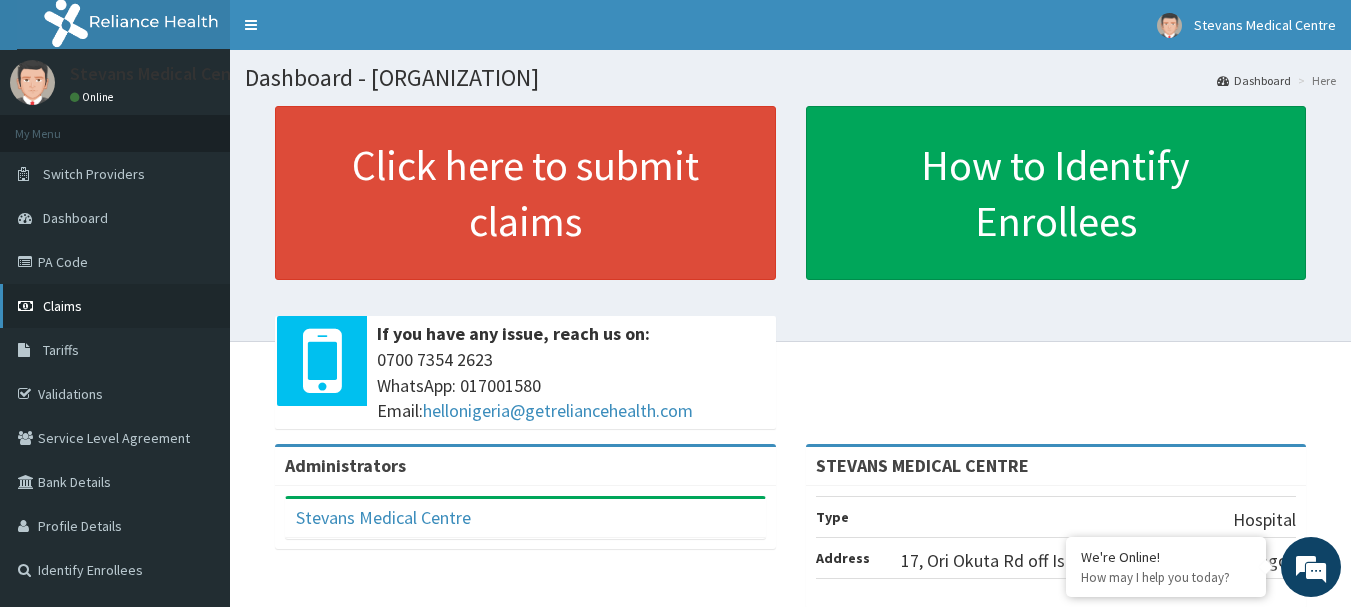 click on "Claims" at bounding box center [62, 306] 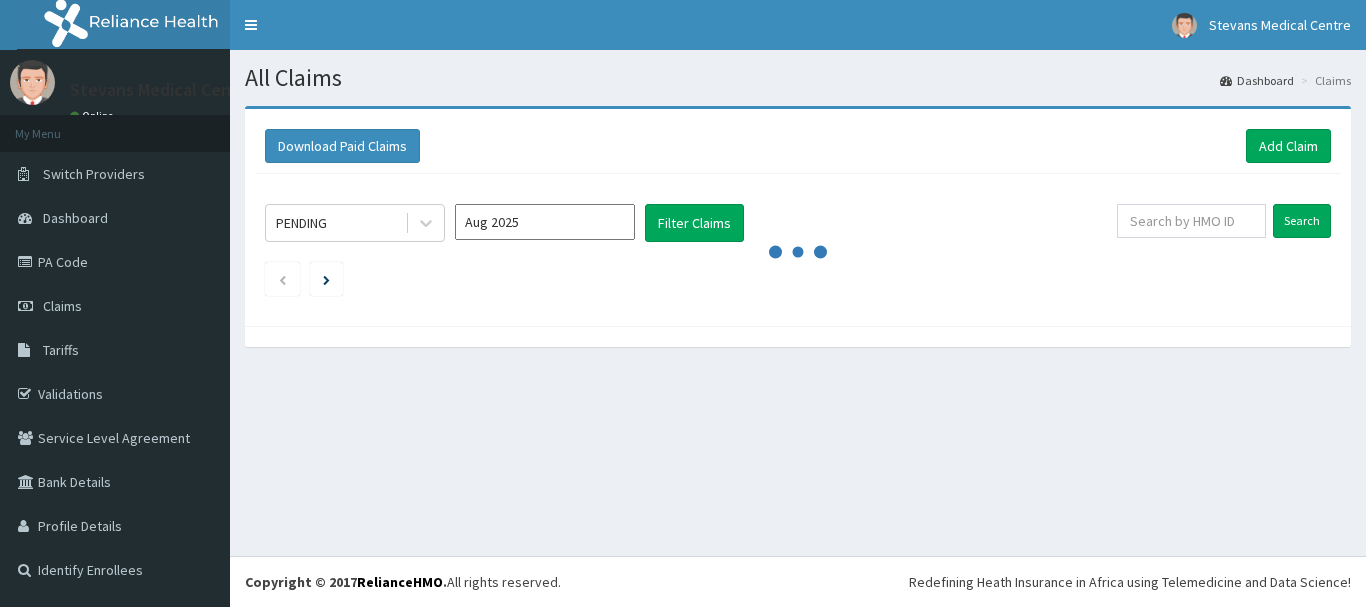 scroll, scrollTop: 0, scrollLeft: 0, axis: both 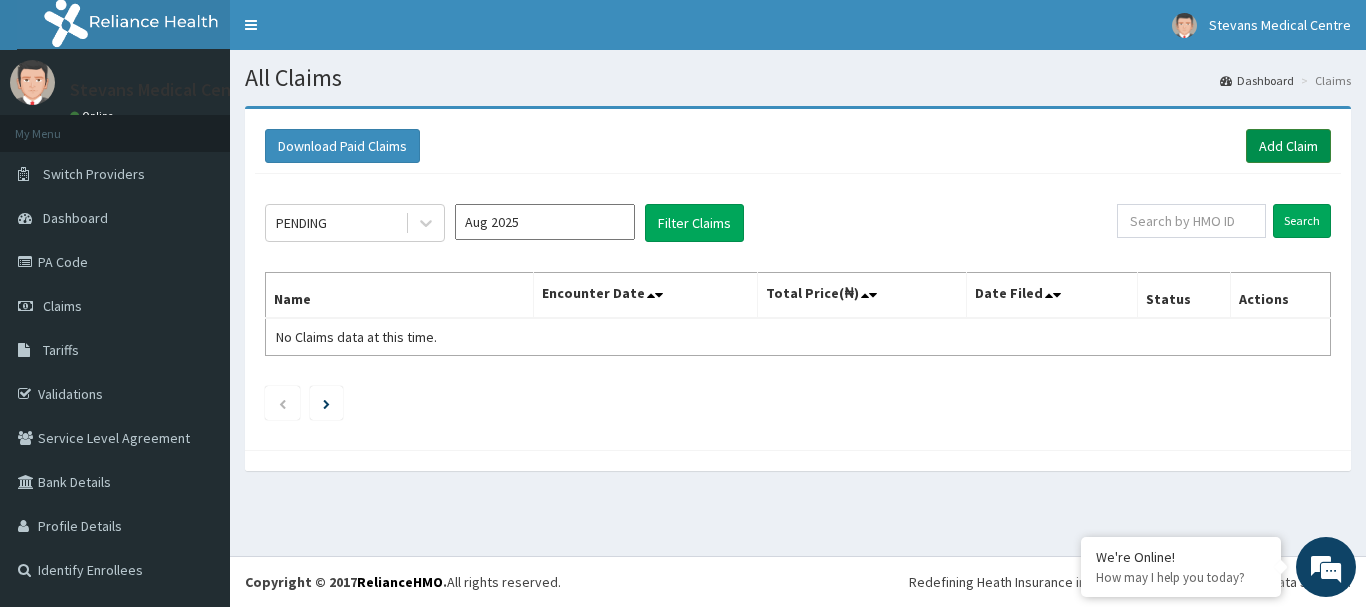 click on "Add Claim" at bounding box center (1288, 146) 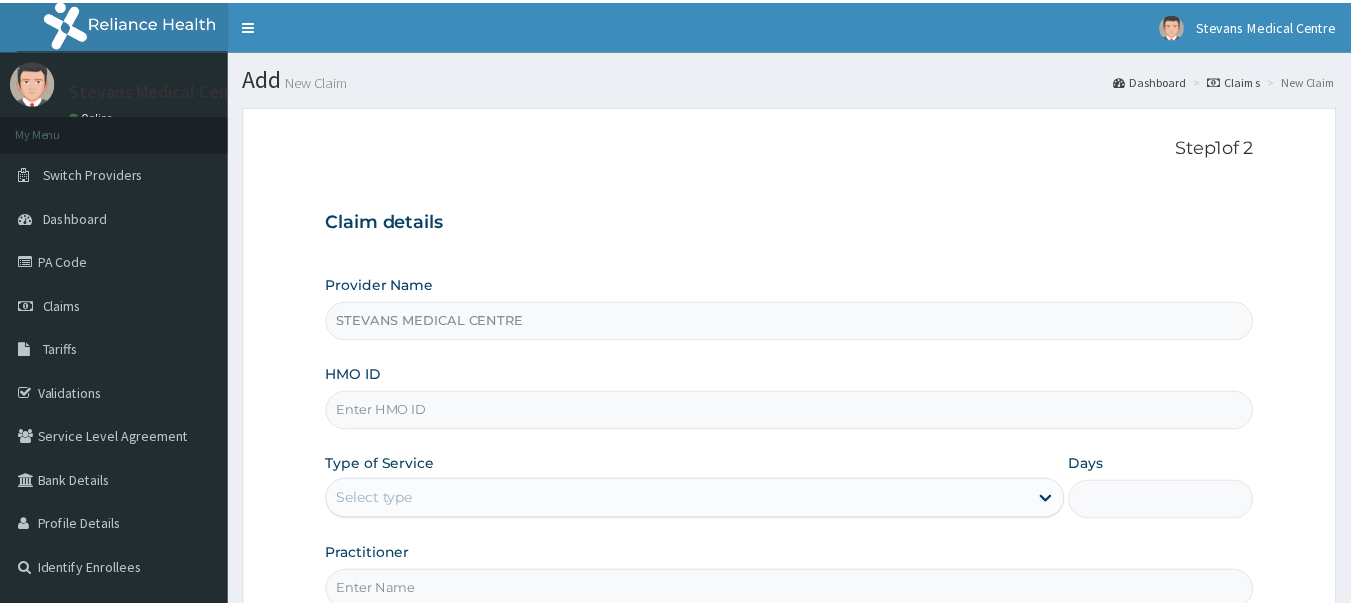 scroll, scrollTop: 0, scrollLeft: 0, axis: both 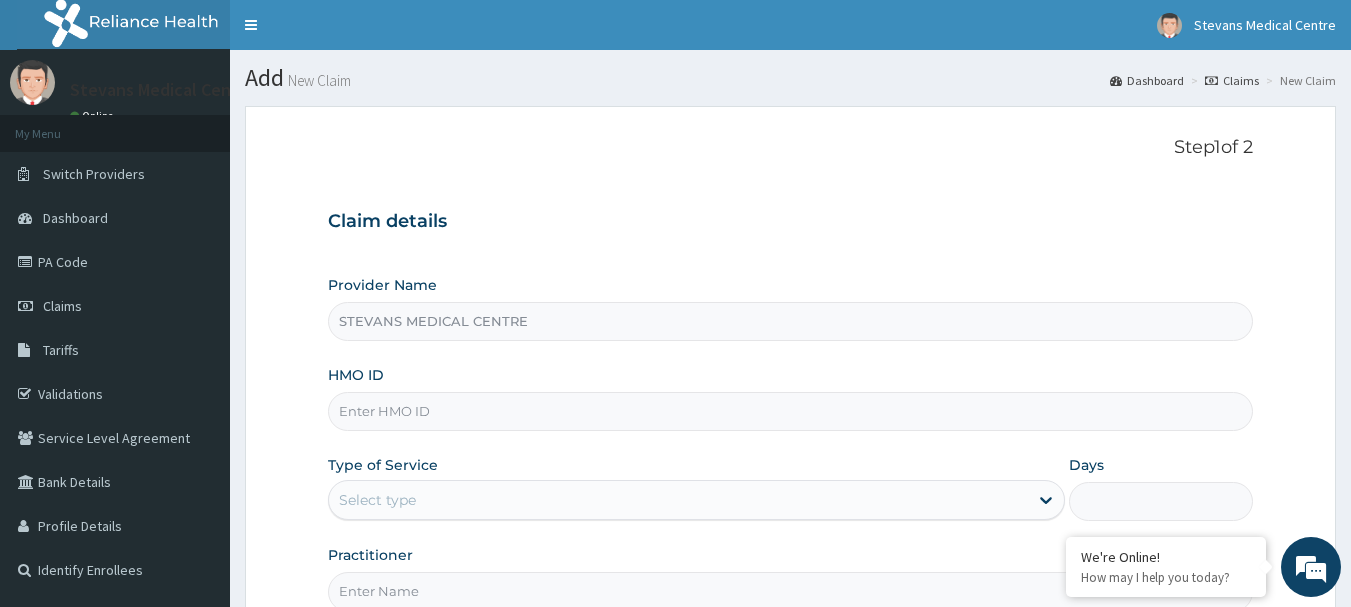 click on "HMO ID" at bounding box center [791, 411] 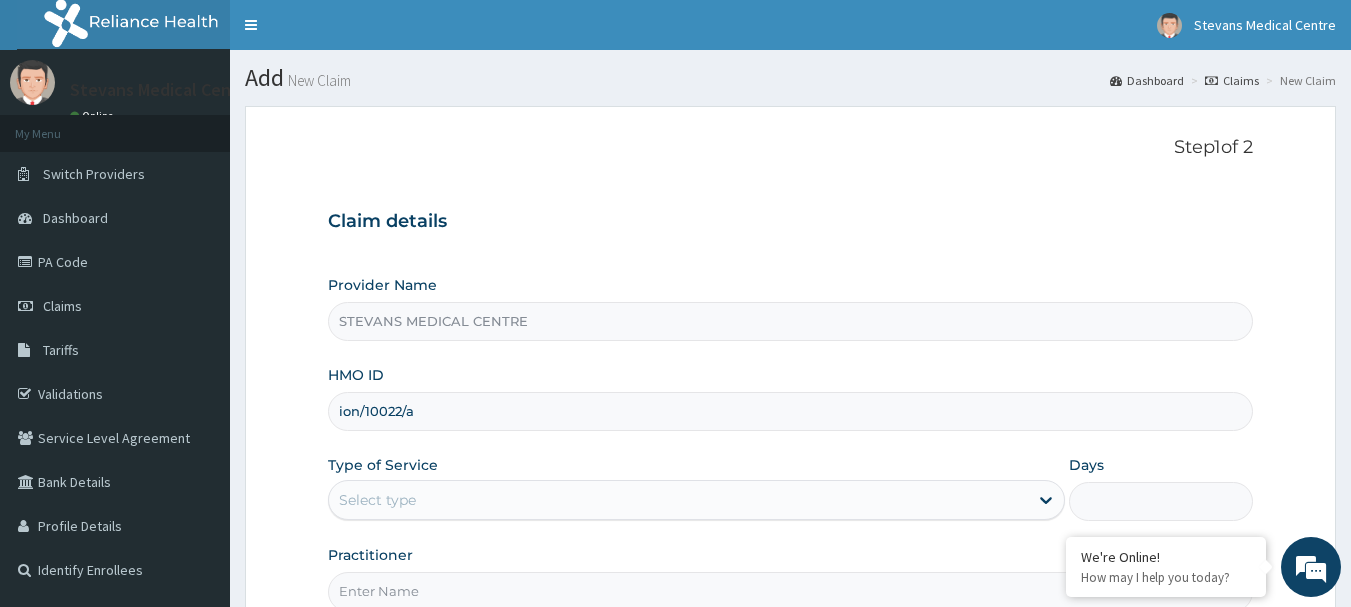 type on "ion/10022/a" 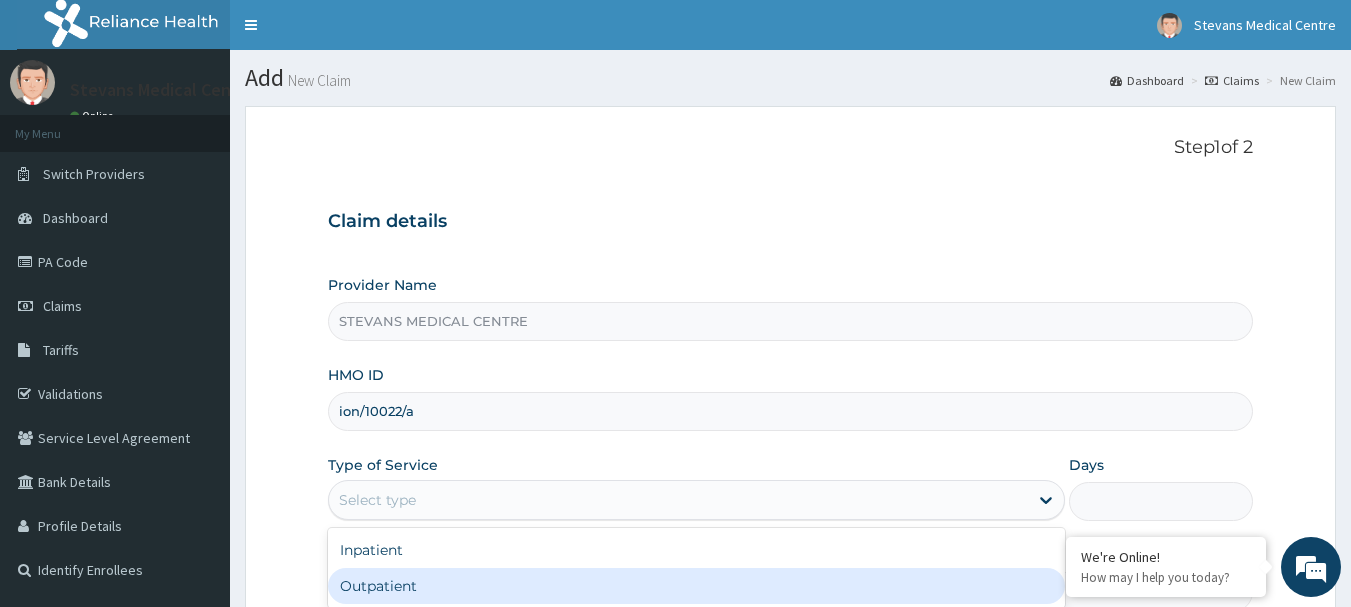 click on "Outpatient" at bounding box center (696, 586) 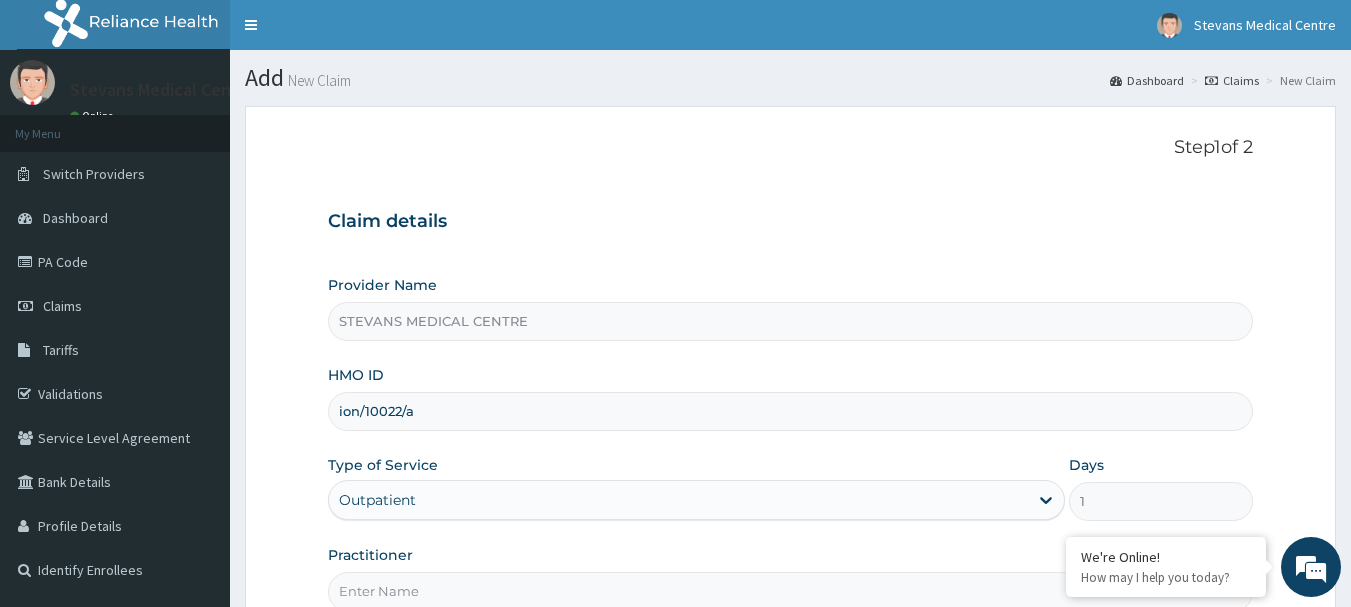 scroll, scrollTop: 215, scrollLeft: 0, axis: vertical 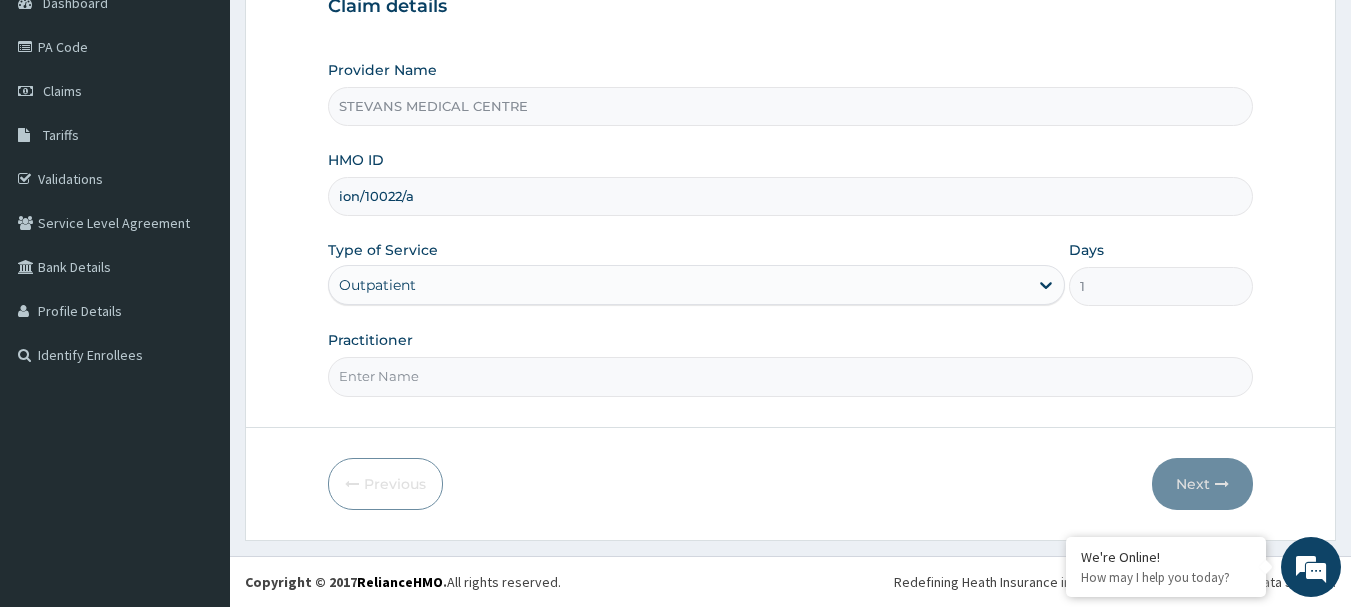 click on "Practitioner" at bounding box center [791, 376] 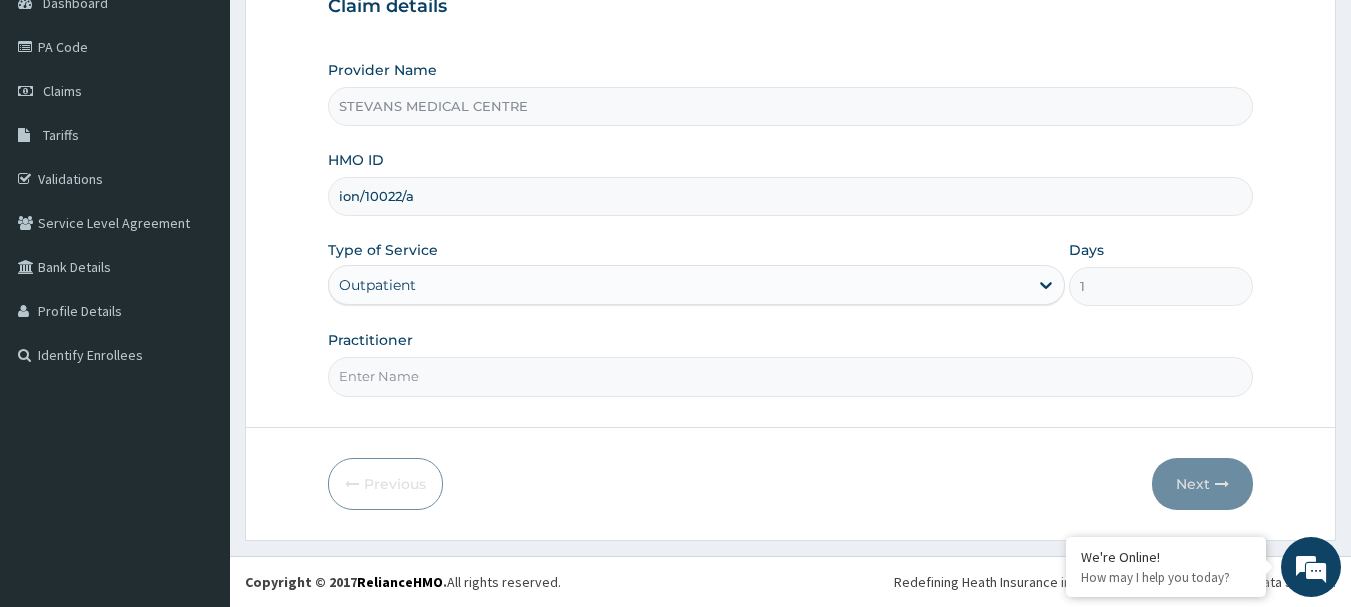 type on "STEVANS" 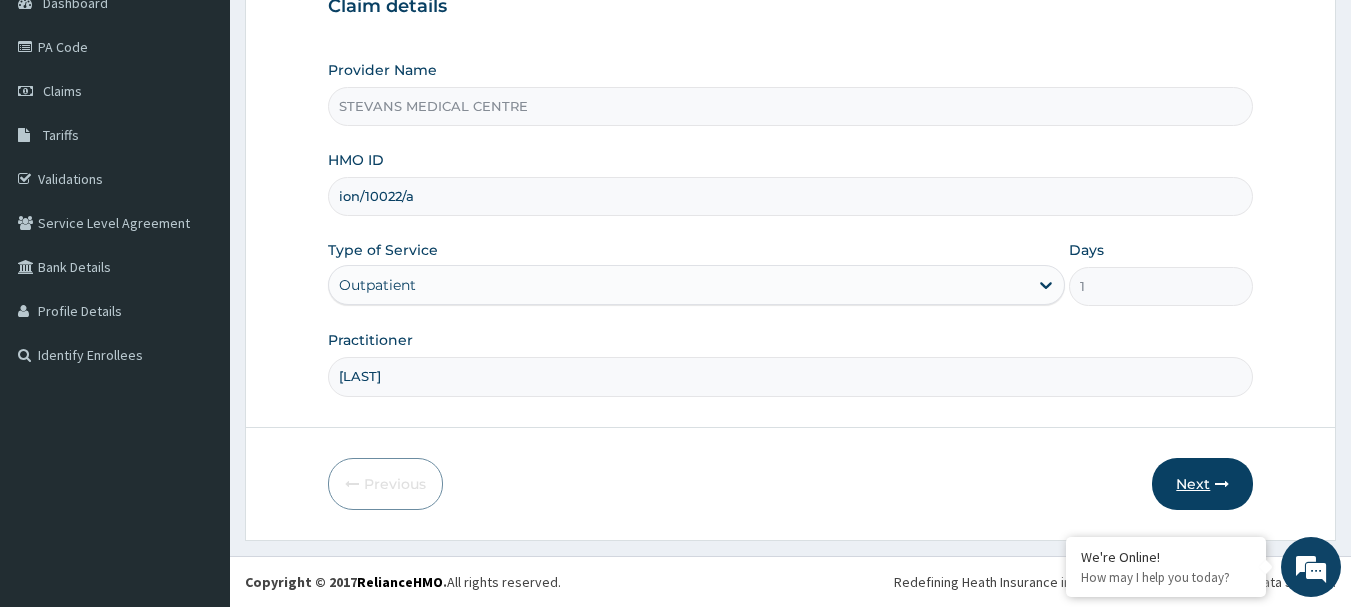click on "Next" at bounding box center (1202, 484) 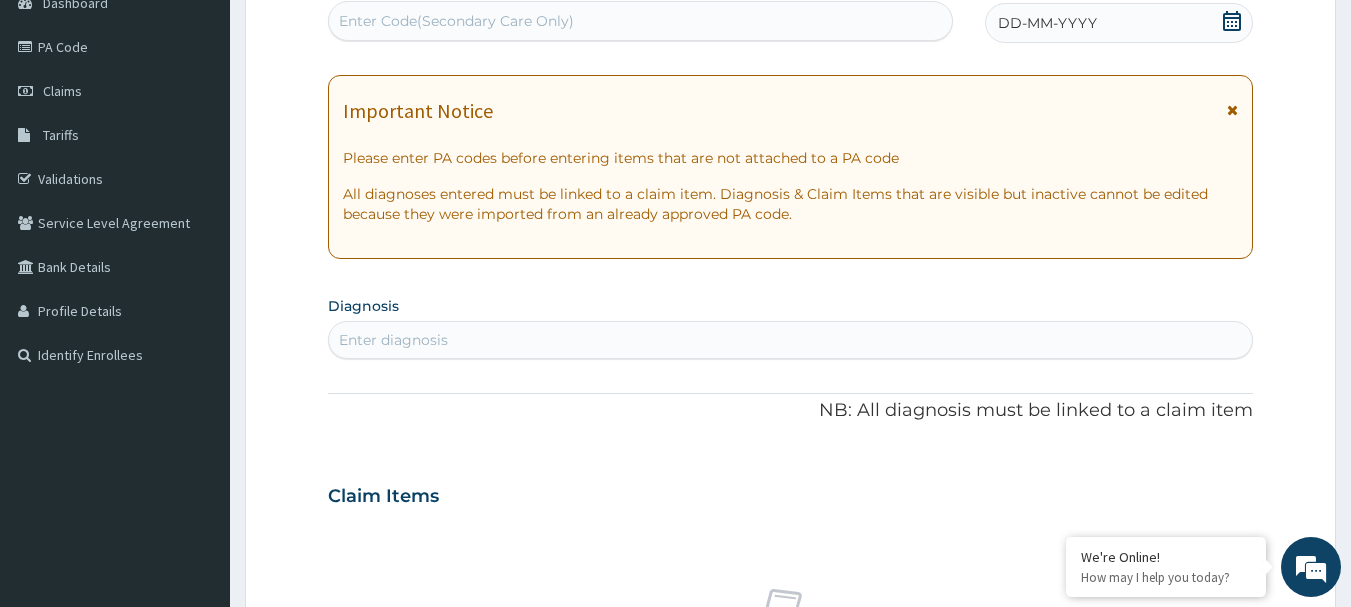 click at bounding box center [1232, 110] 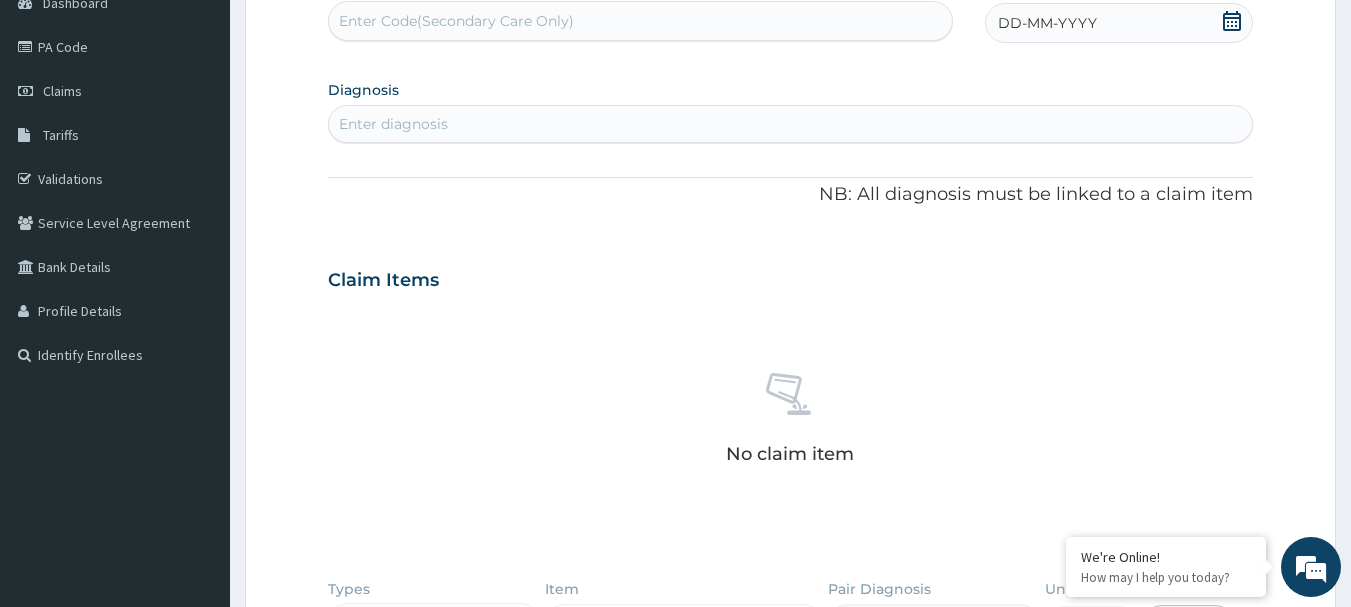 click 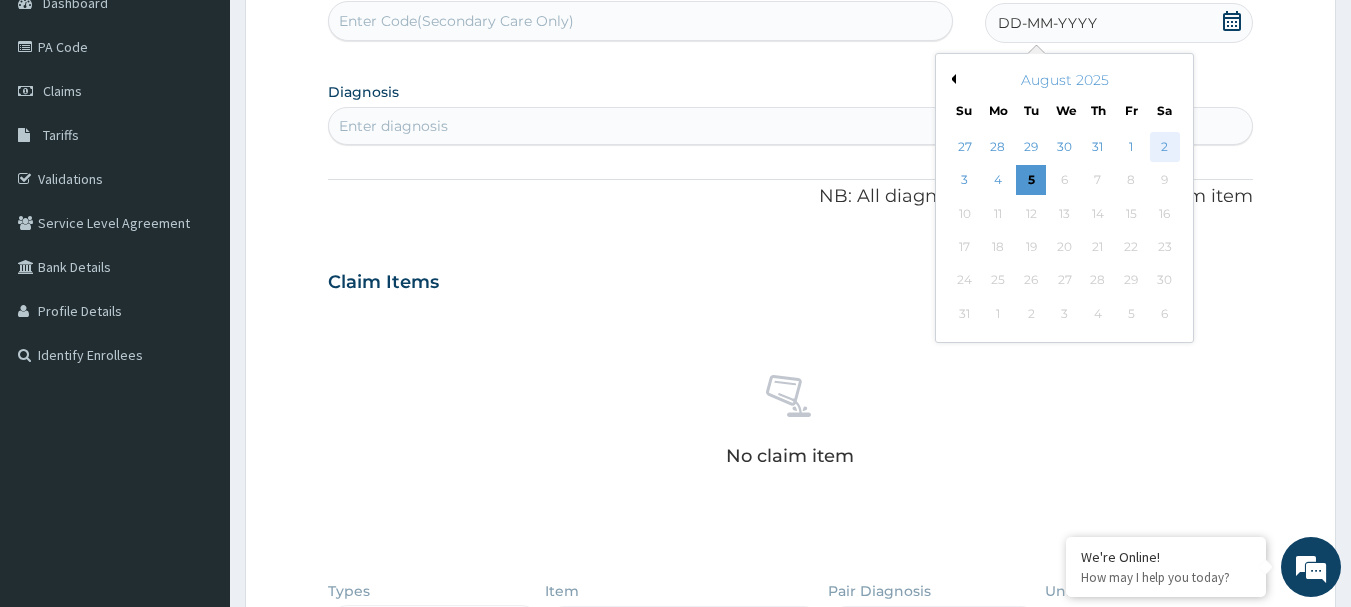 click on "2" at bounding box center (1165, 147) 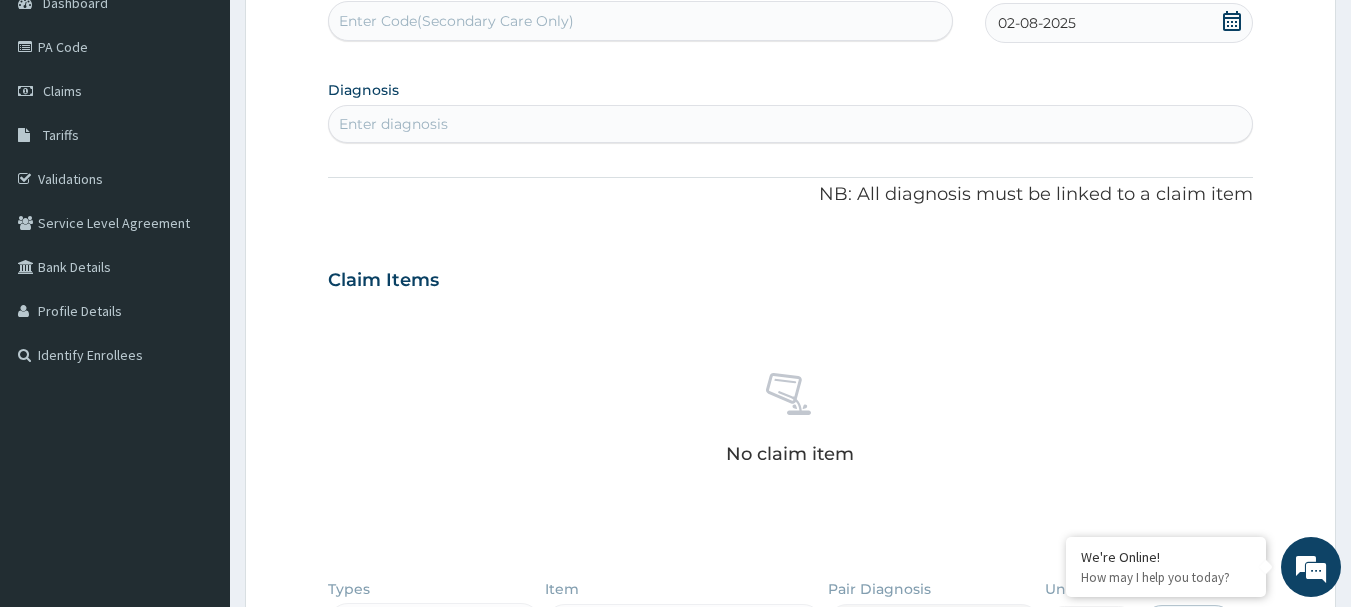click on "Enter diagnosis" at bounding box center (791, 124) 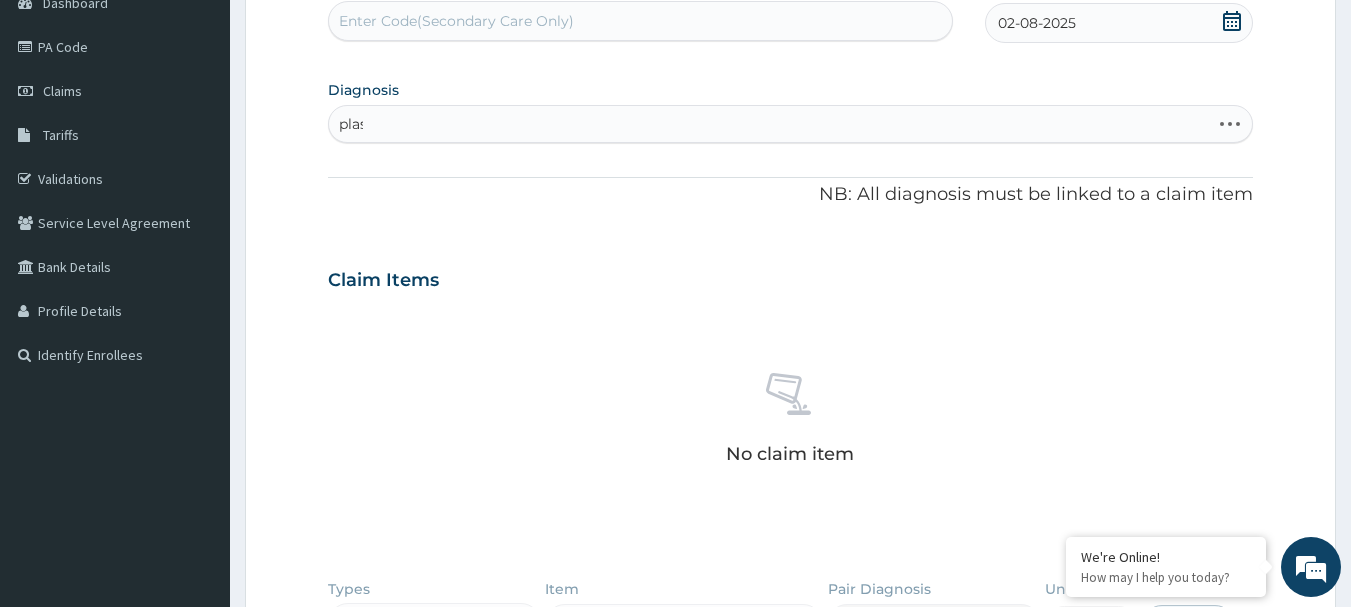 type on "plasmo" 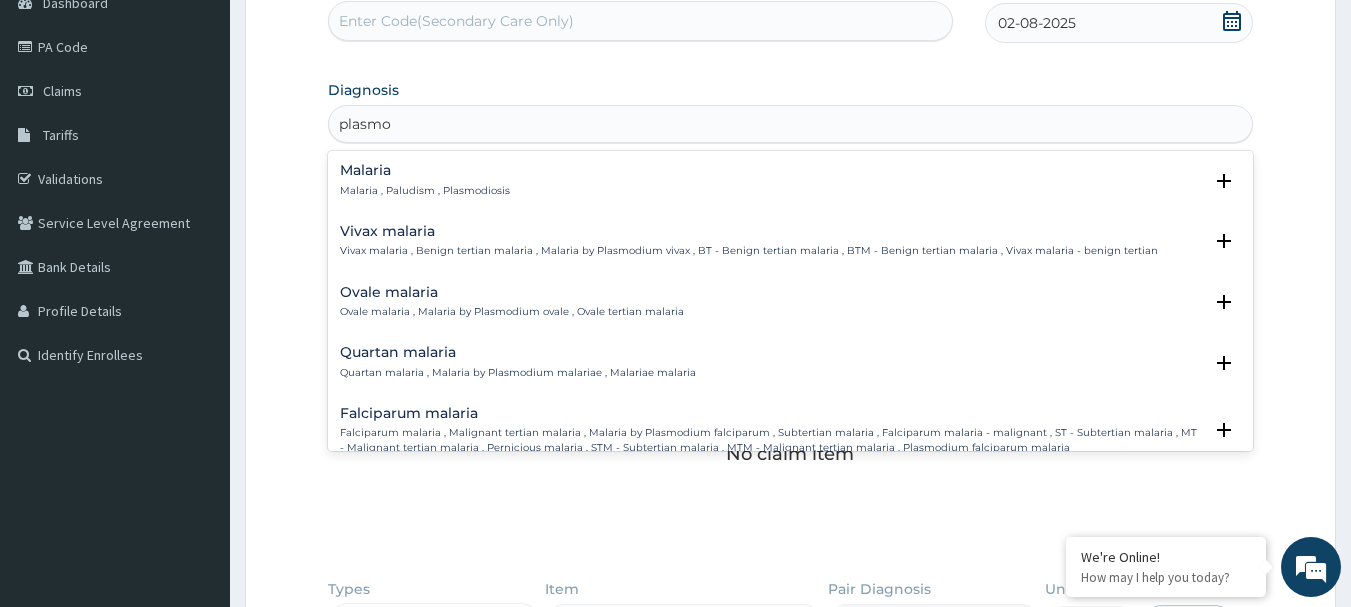 click on "Vivax malaria" at bounding box center (749, 231) 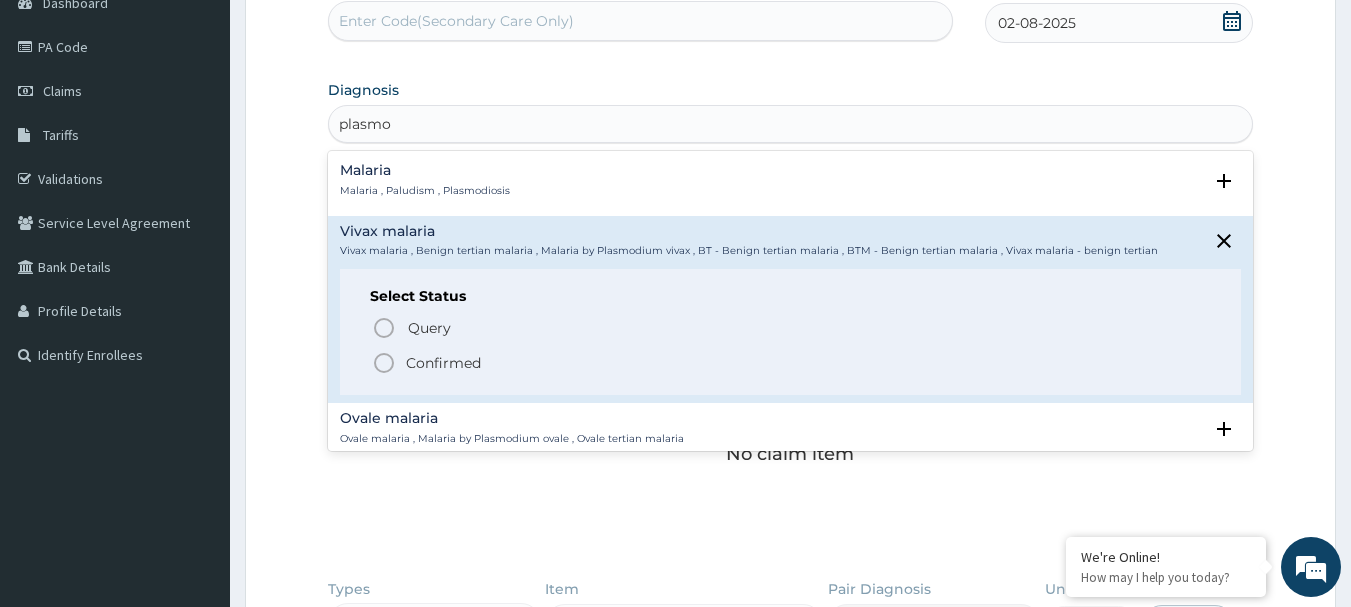 click 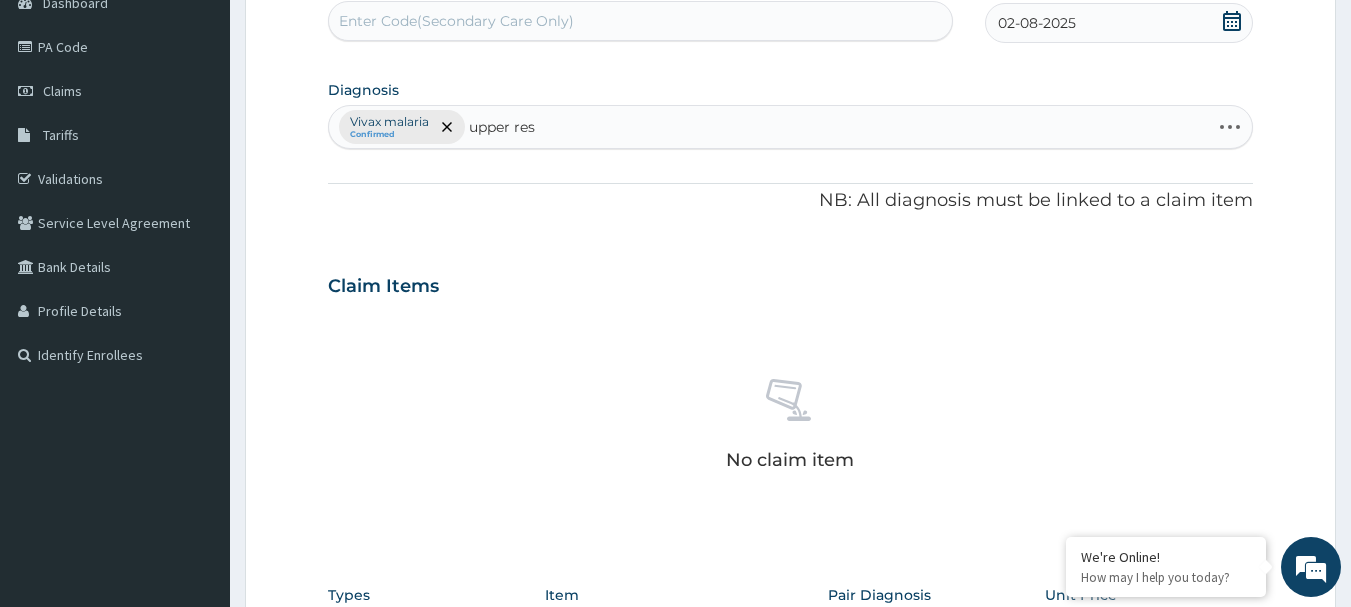 type on "upper resp" 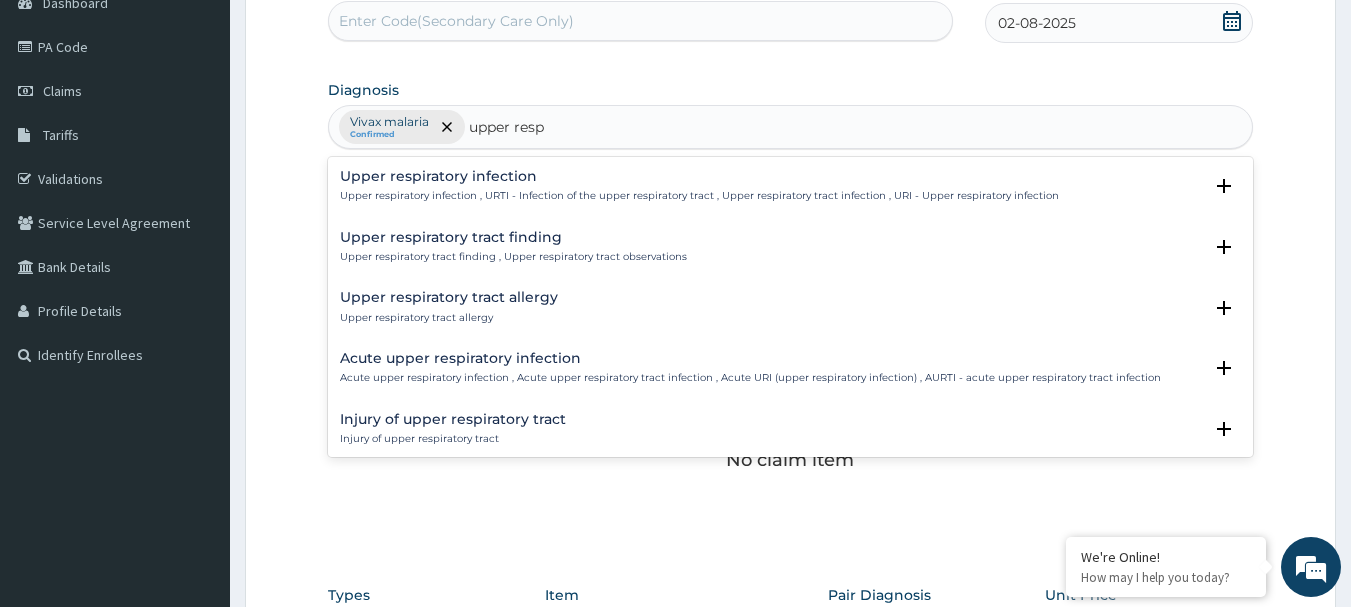 click on "Upper respiratory infection" at bounding box center (699, 176) 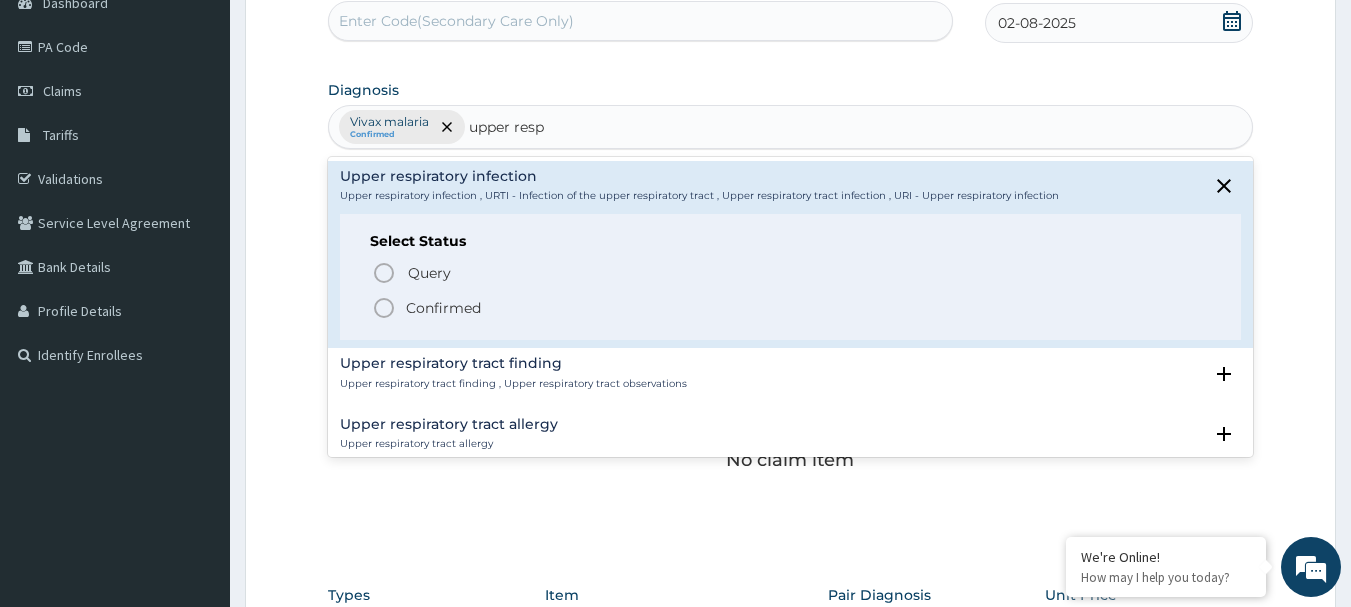 click 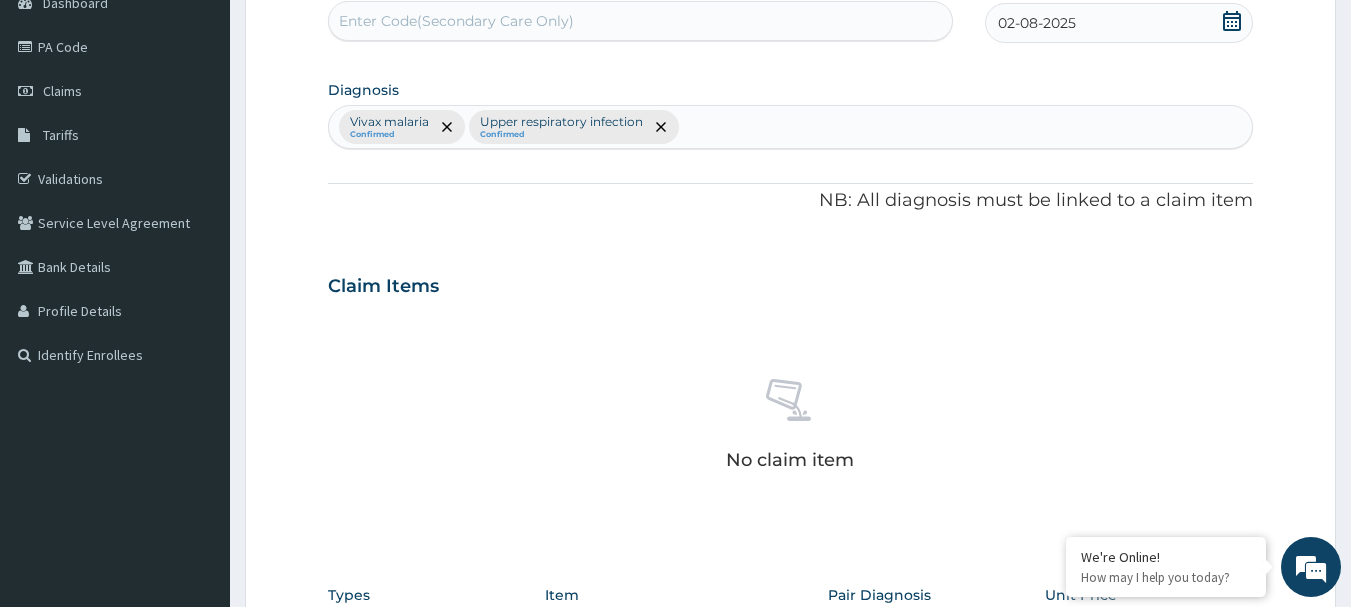 scroll, scrollTop: 619, scrollLeft: 0, axis: vertical 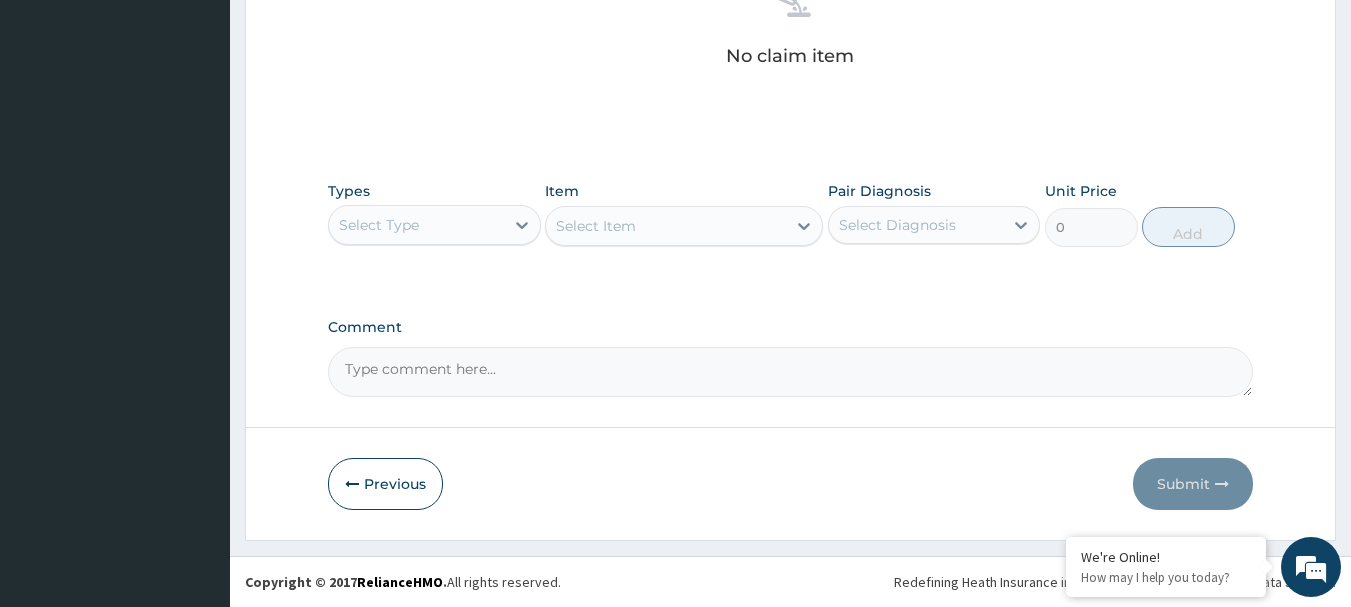 click on "Select Type" at bounding box center (379, 225) 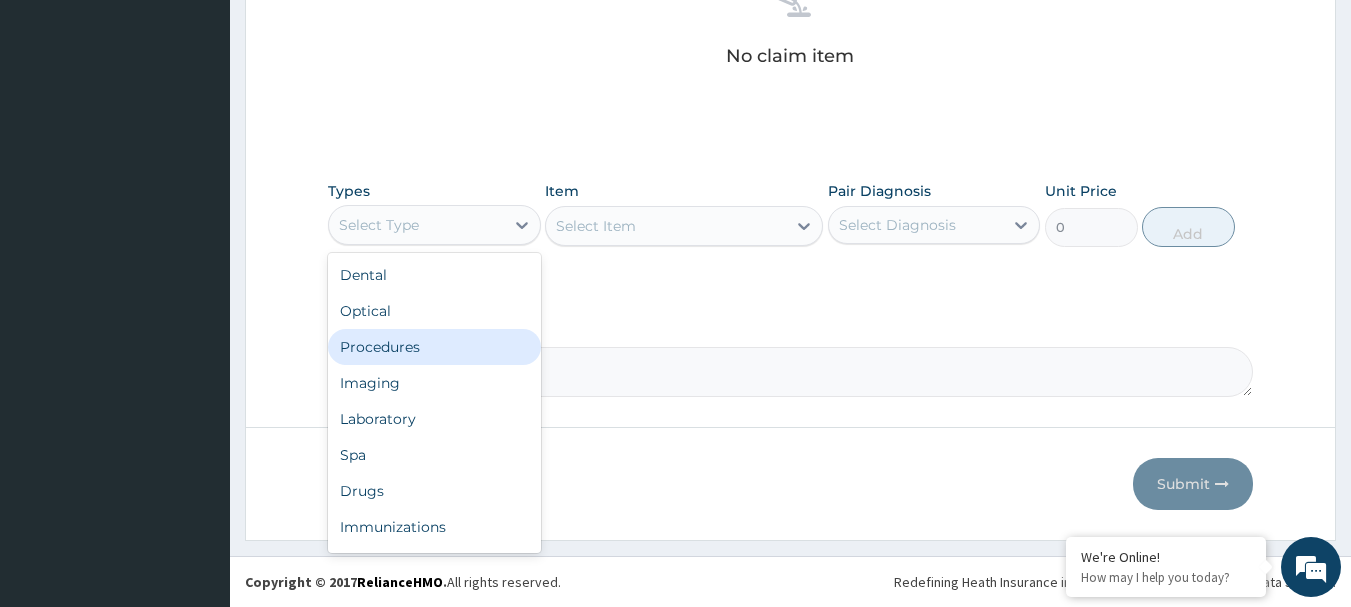 click on "Procedures" at bounding box center [434, 347] 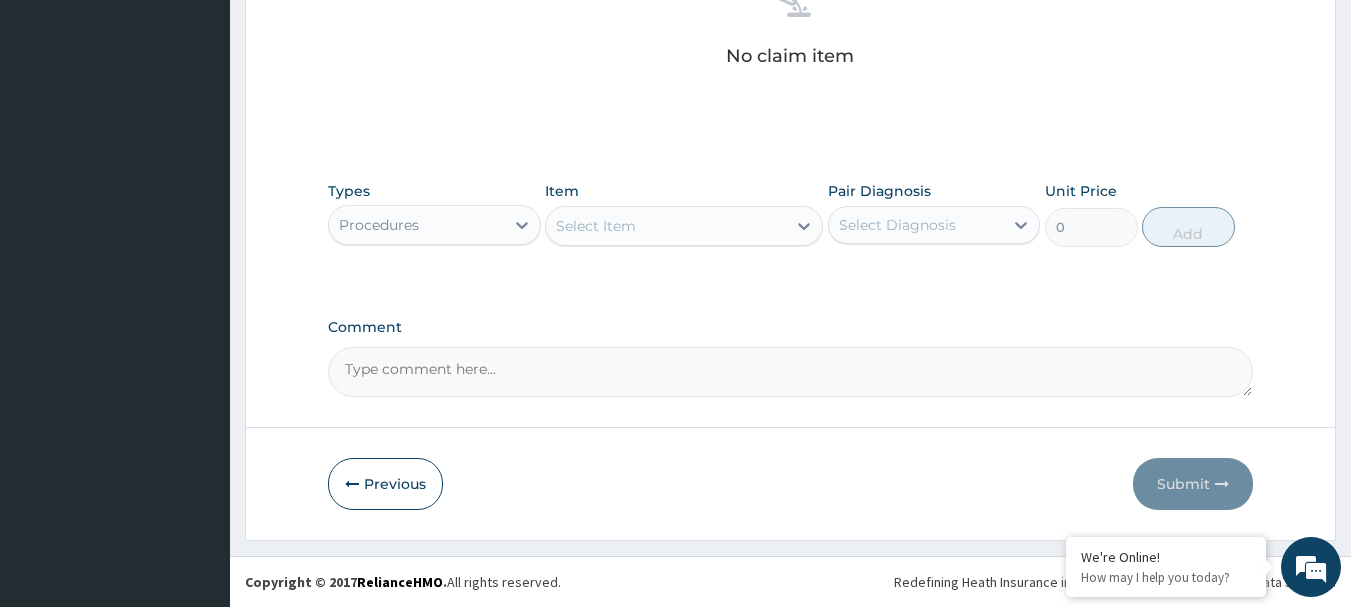 click on "Select Item" at bounding box center (596, 226) 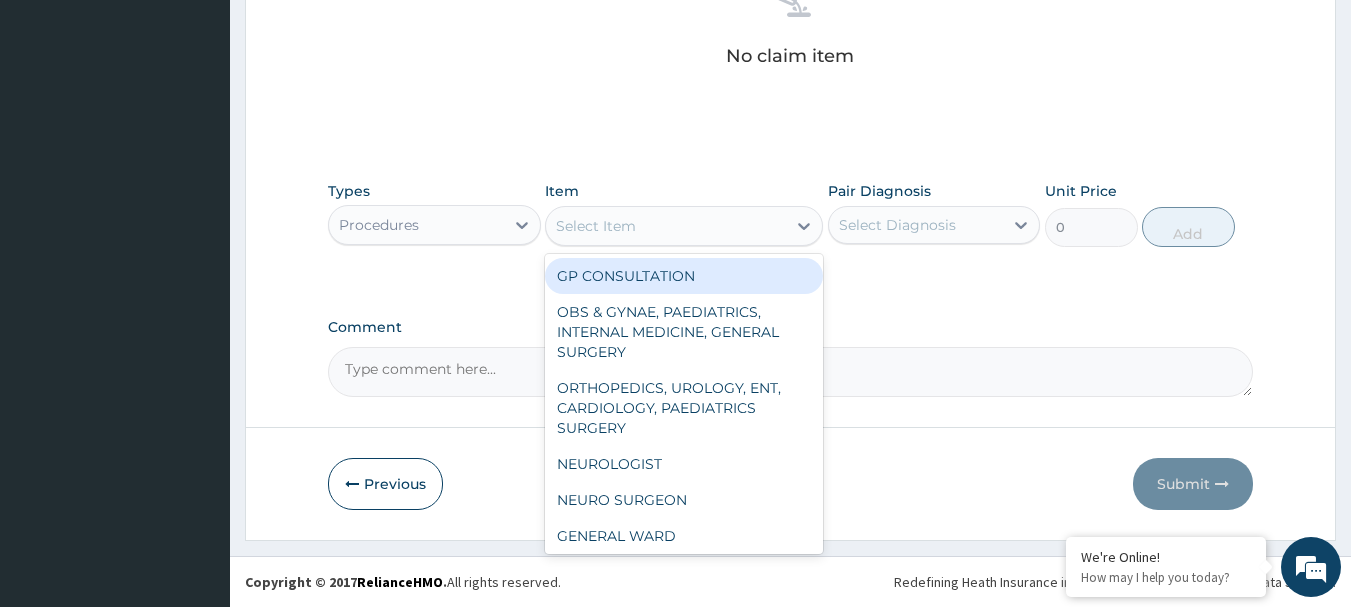 click on "GP CONSULTATION" at bounding box center [684, 276] 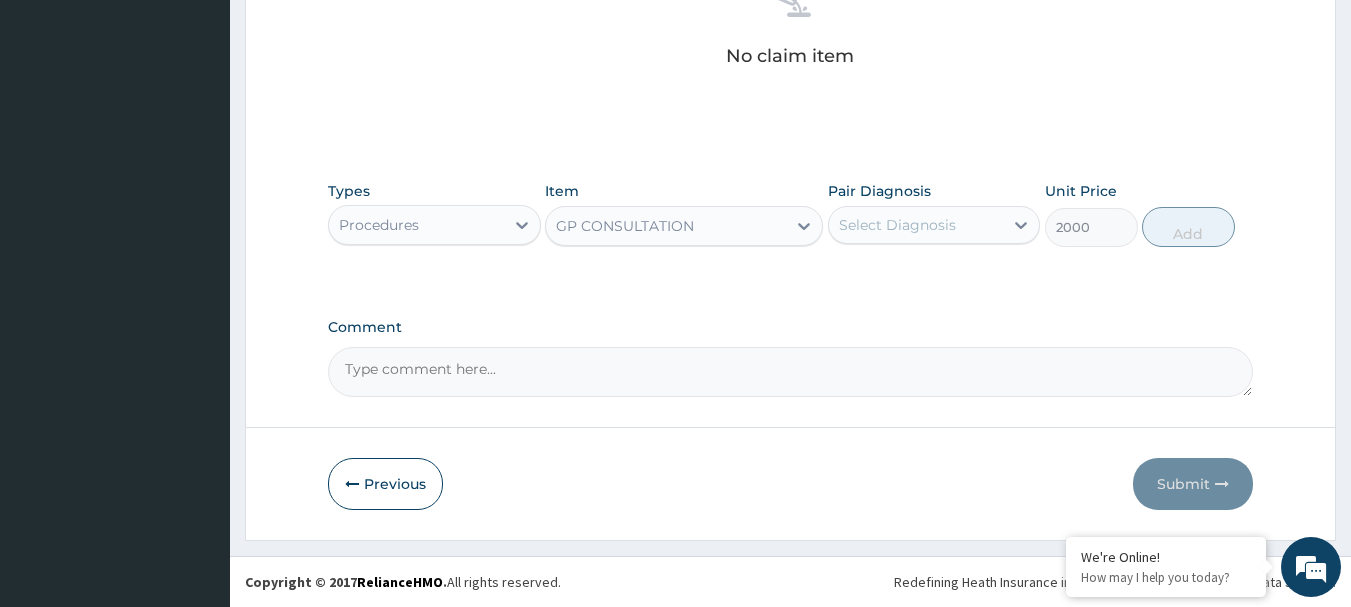 click on "Select Diagnosis" at bounding box center [897, 225] 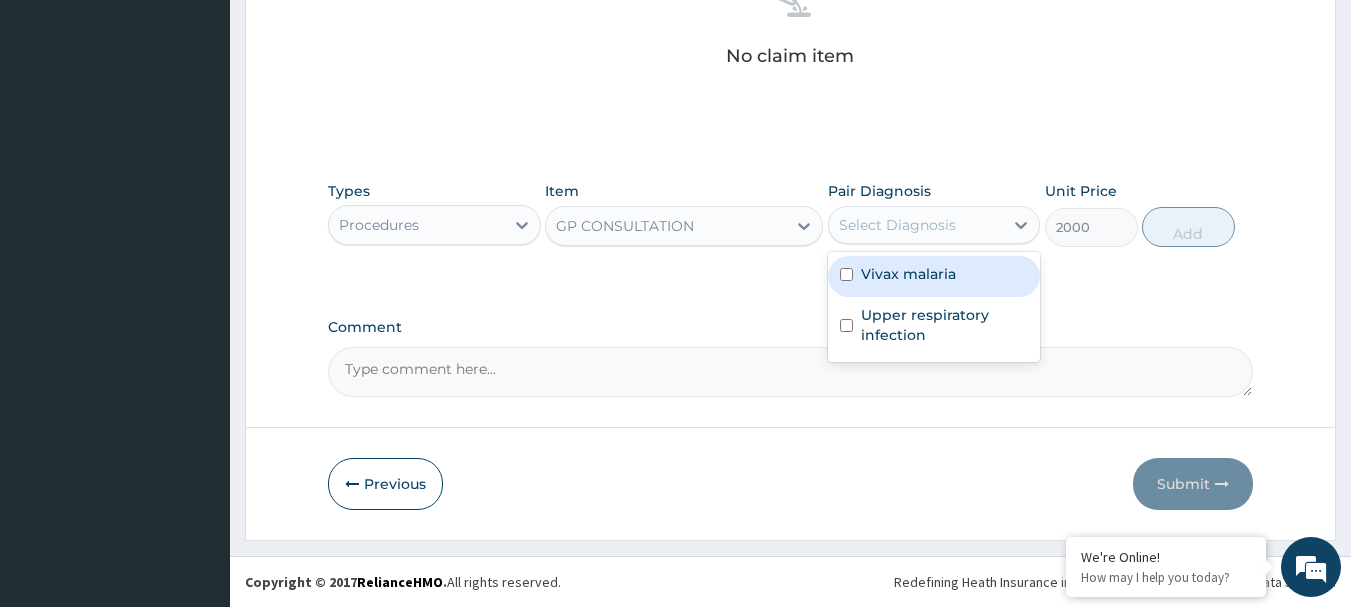click on "Vivax malaria" at bounding box center (934, 276) 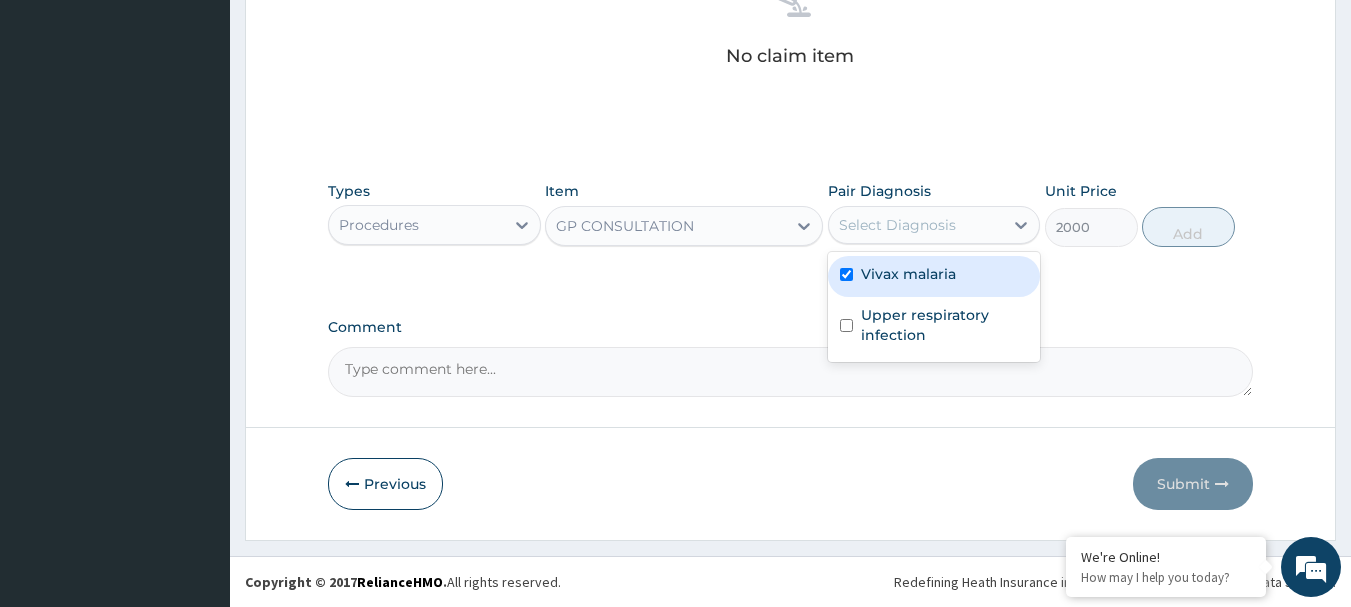 checkbox on "true" 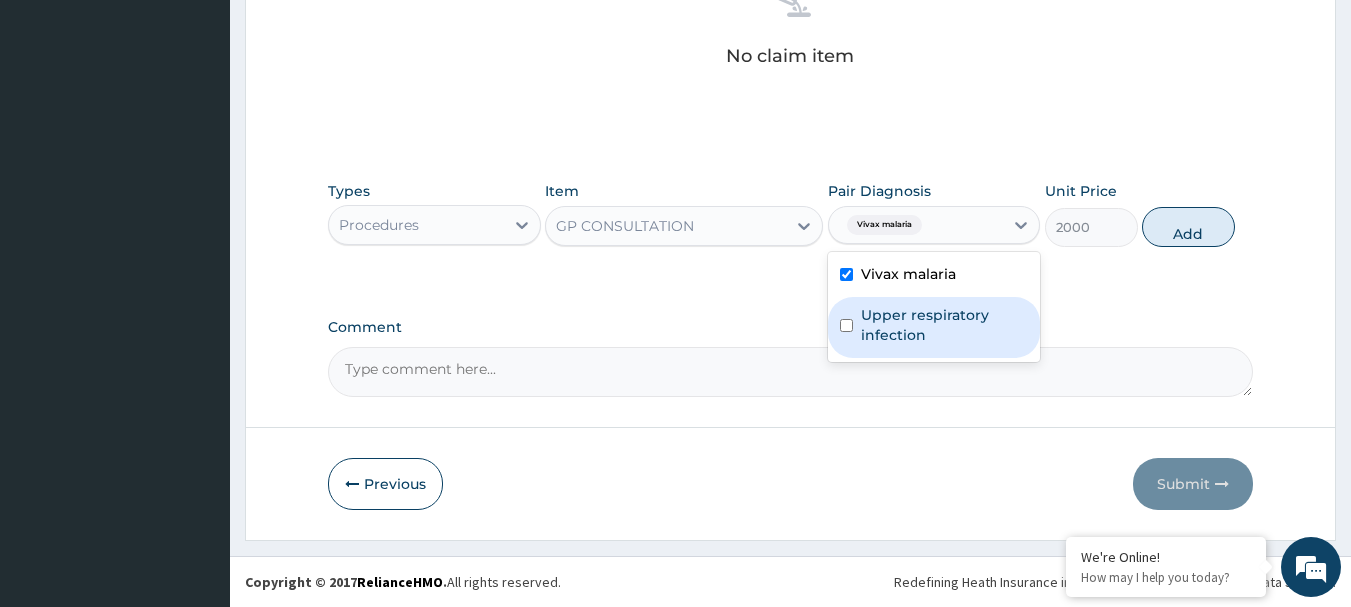 click on "Upper respiratory infection" at bounding box center (945, 325) 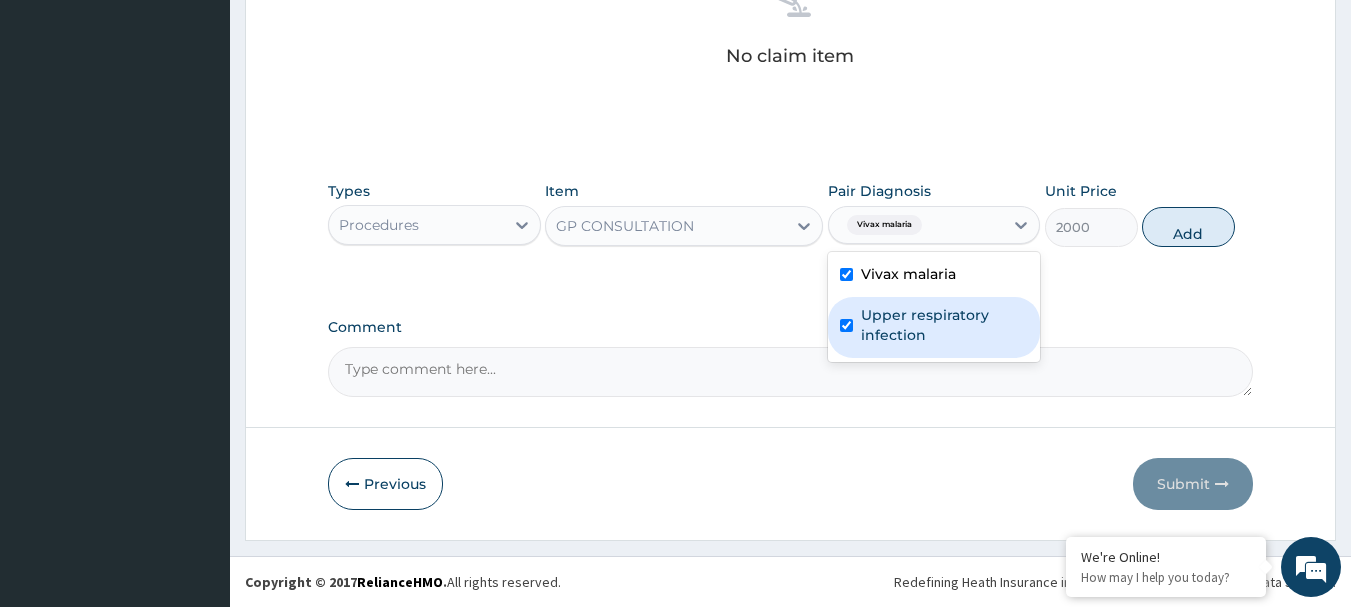 checkbox on "true" 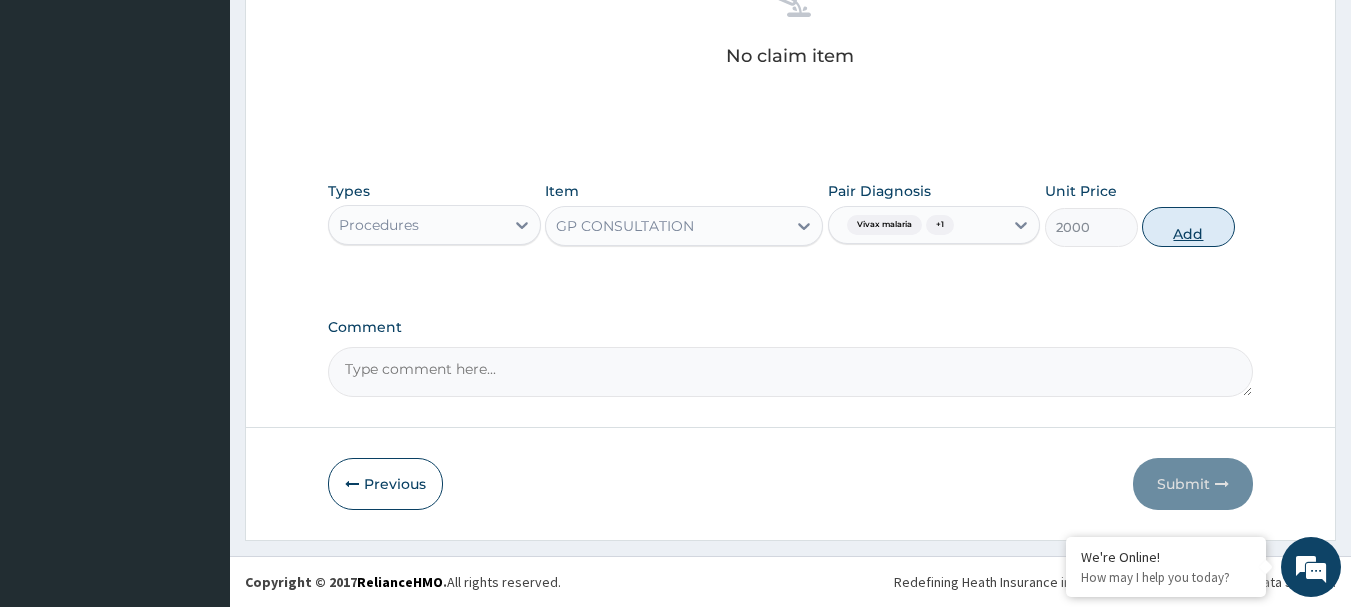 click on "Add" at bounding box center [1188, 227] 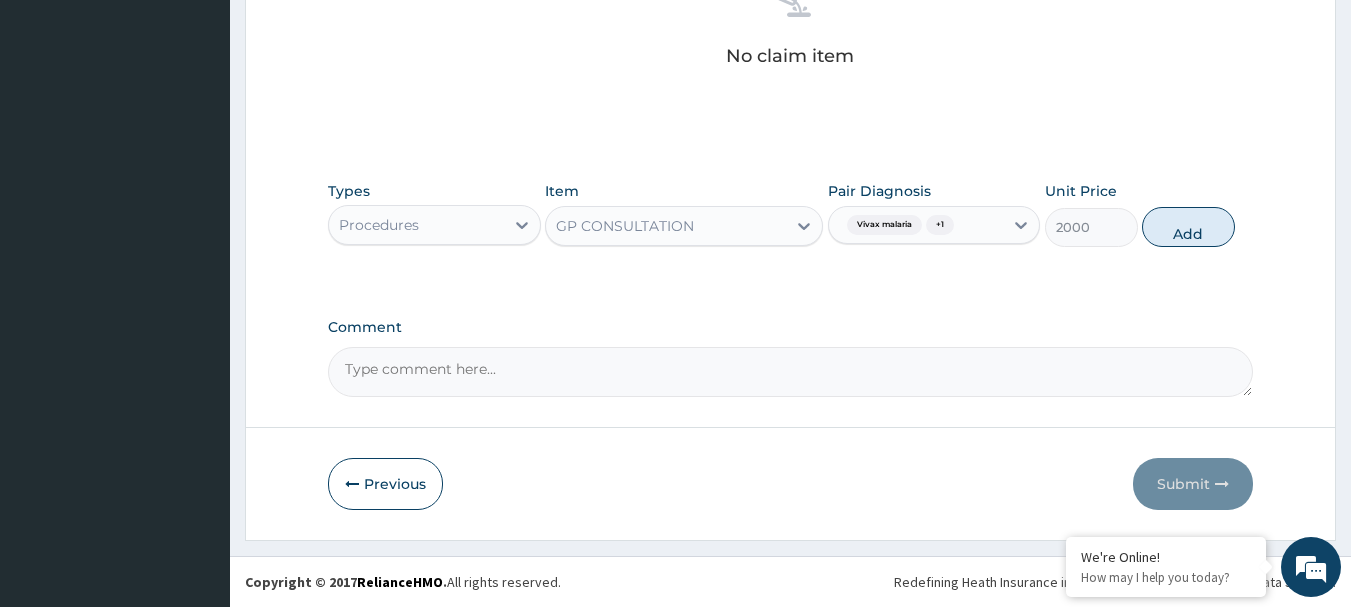 type on "0" 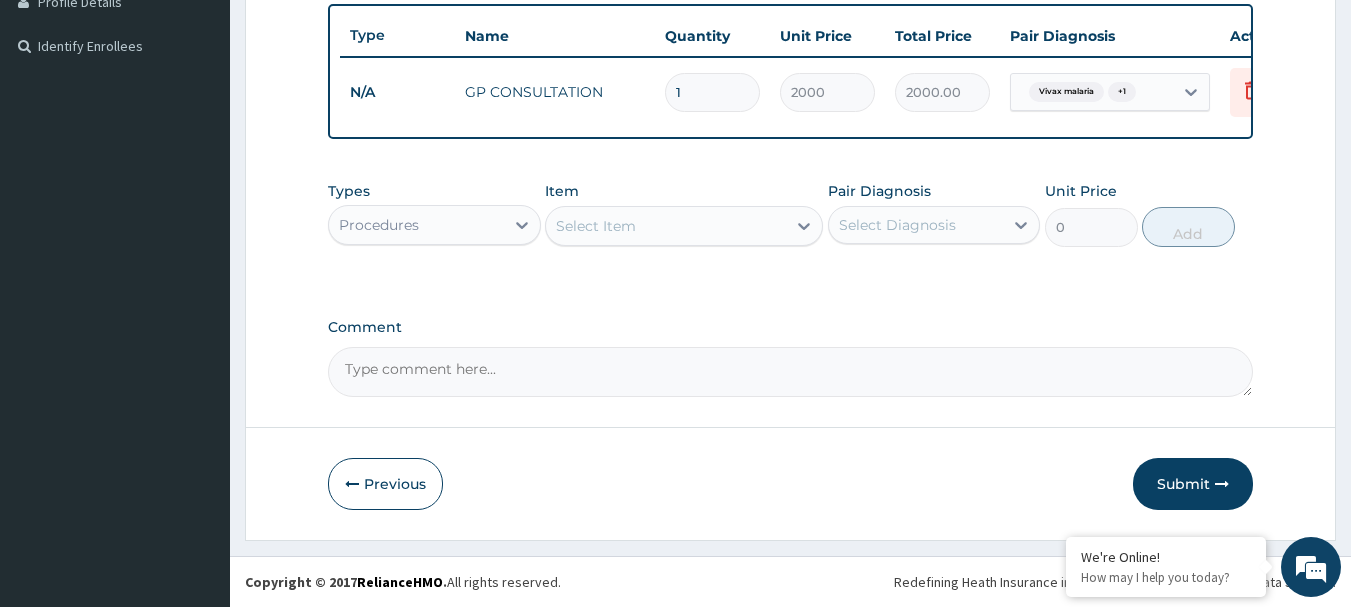 scroll, scrollTop: 539, scrollLeft: 0, axis: vertical 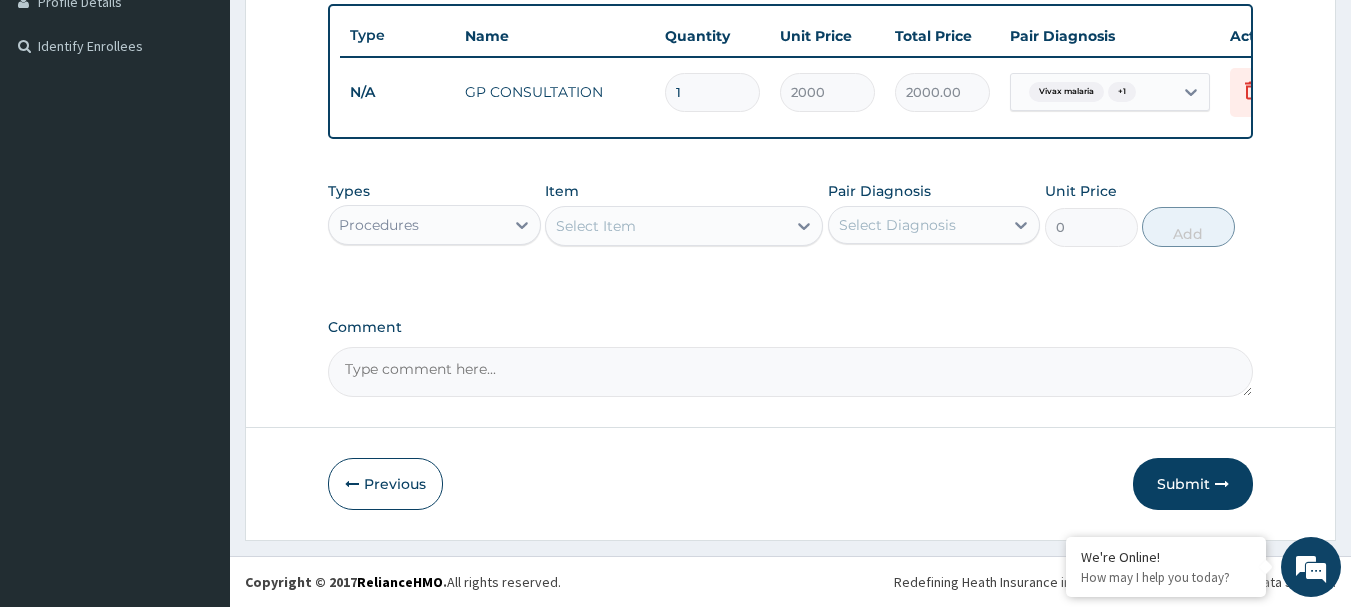 click on "Select Item" at bounding box center [596, 226] 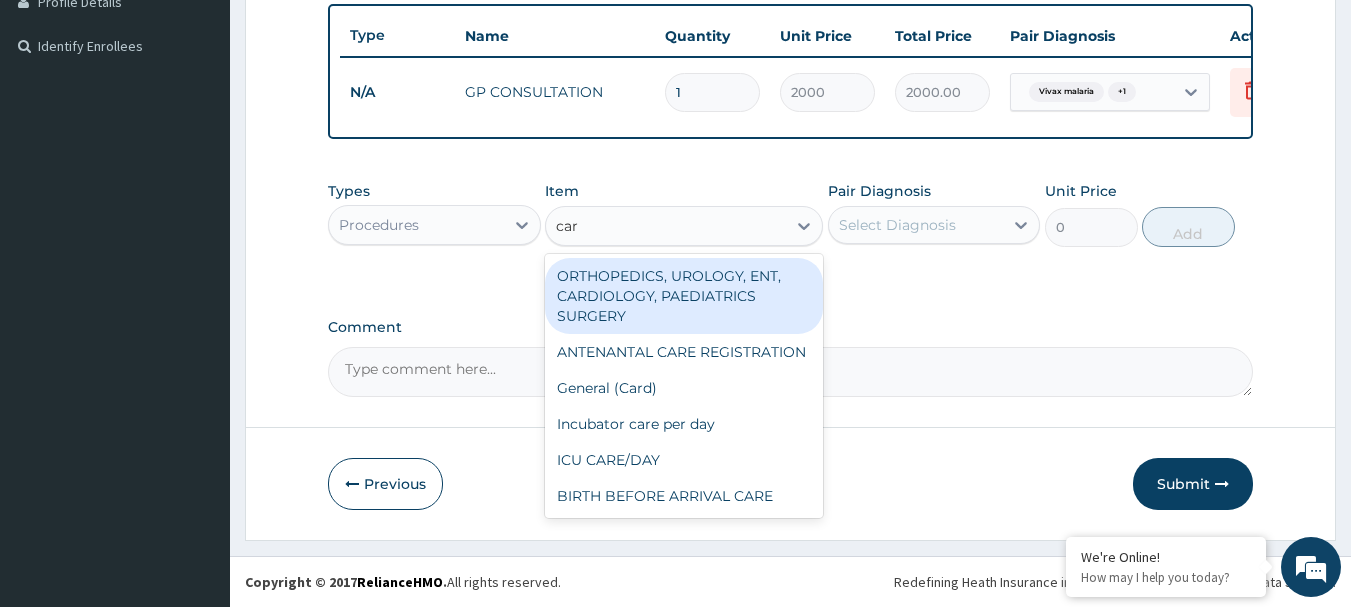 type on "card" 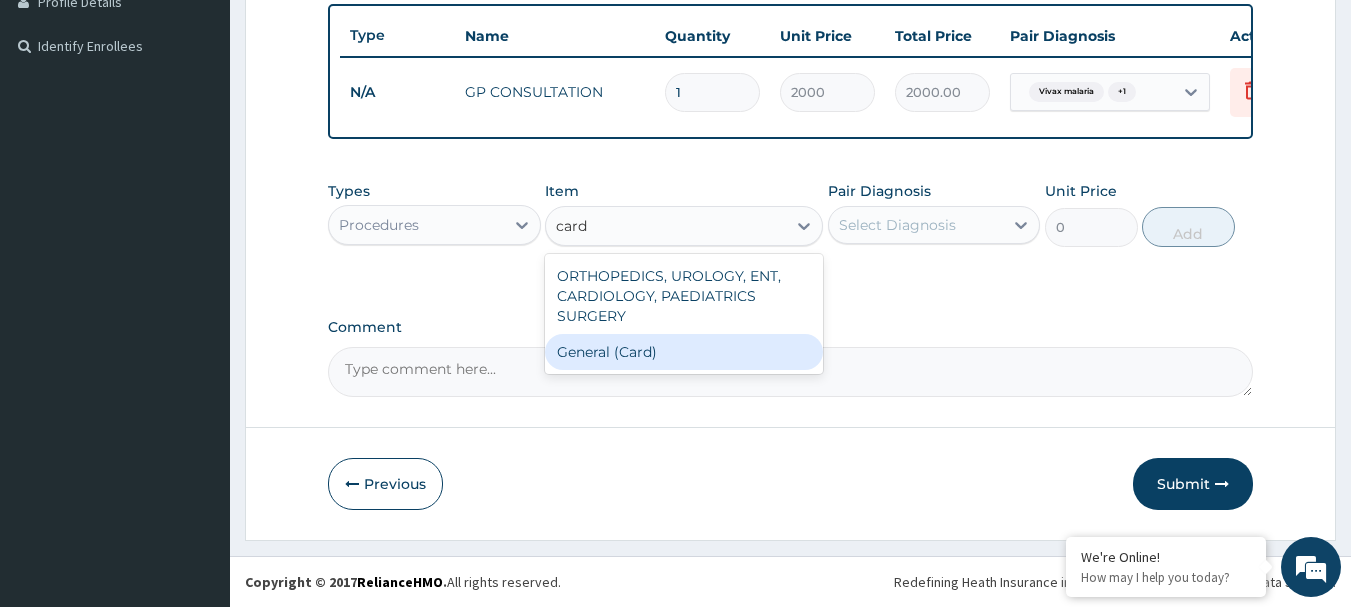 click on "General (Card)" at bounding box center [684, 352] 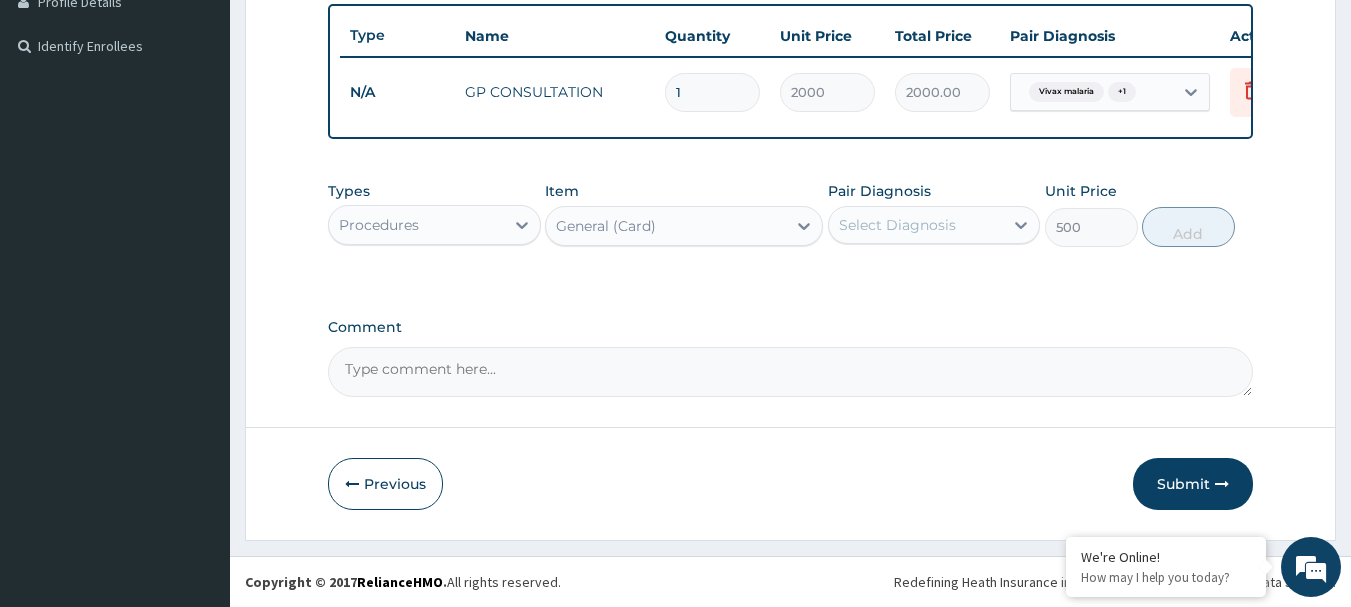click on "Select Diagnosis" at bounding box center (897, 225) 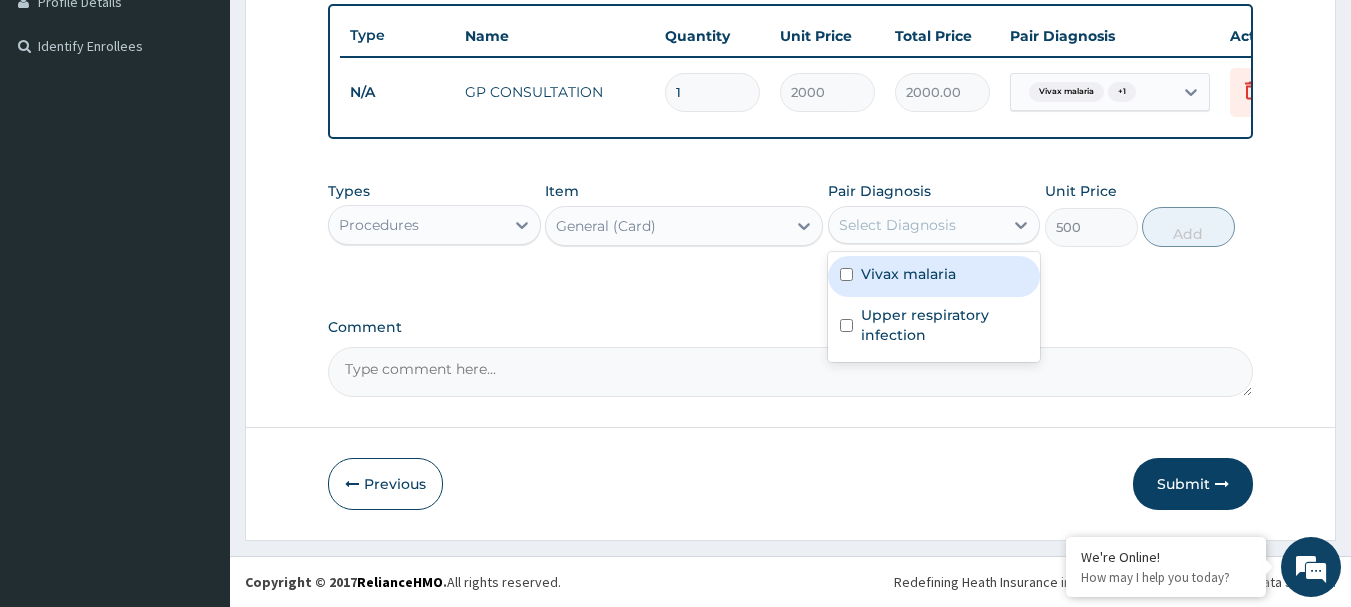 click on "Vivax malaria" at bounding box center [908, 274] 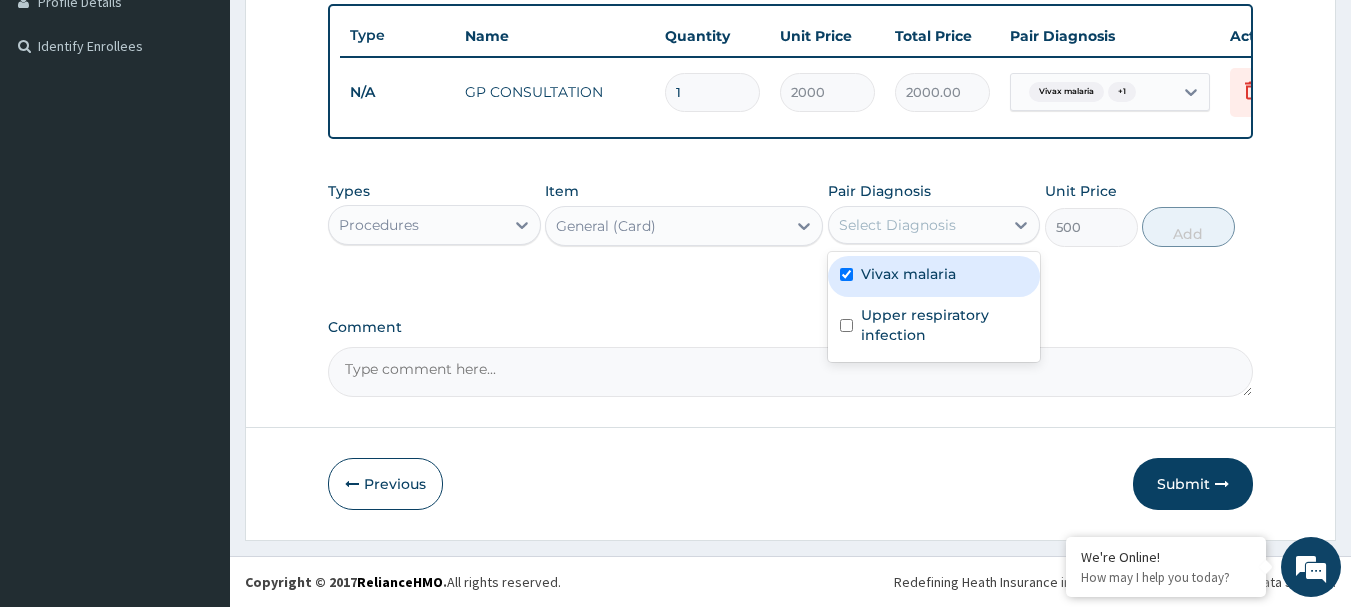 checkbox on "true" 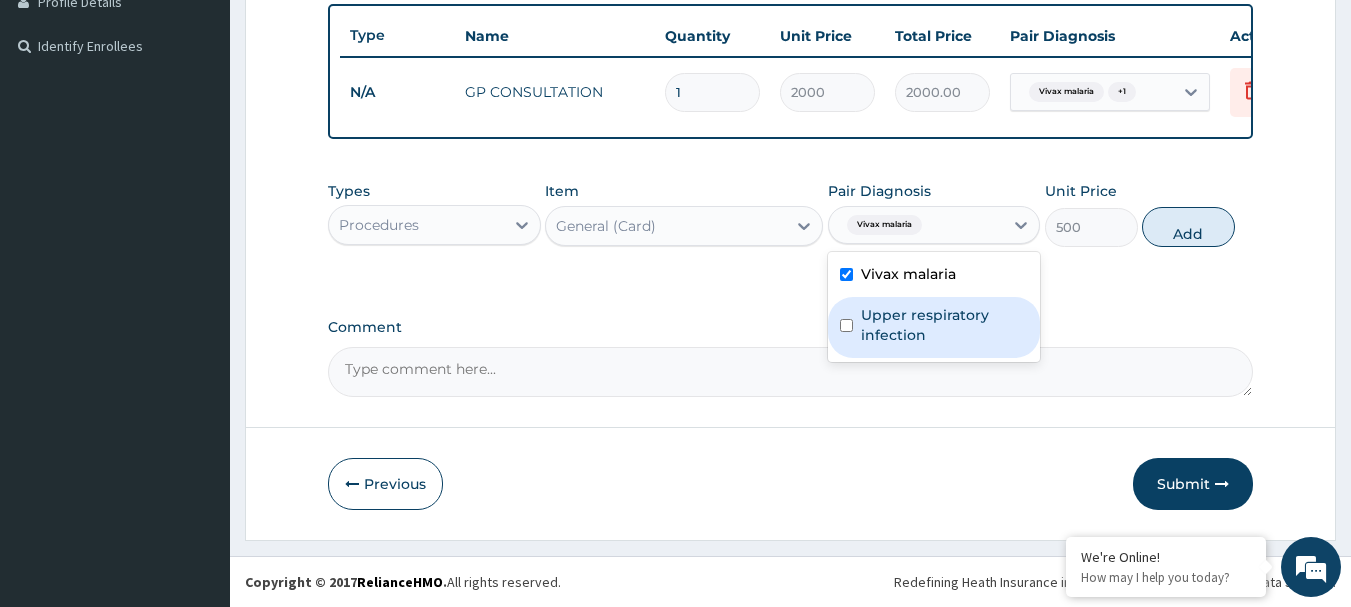 click on "Upper respiratory infection" at bounding box center (945, 325) 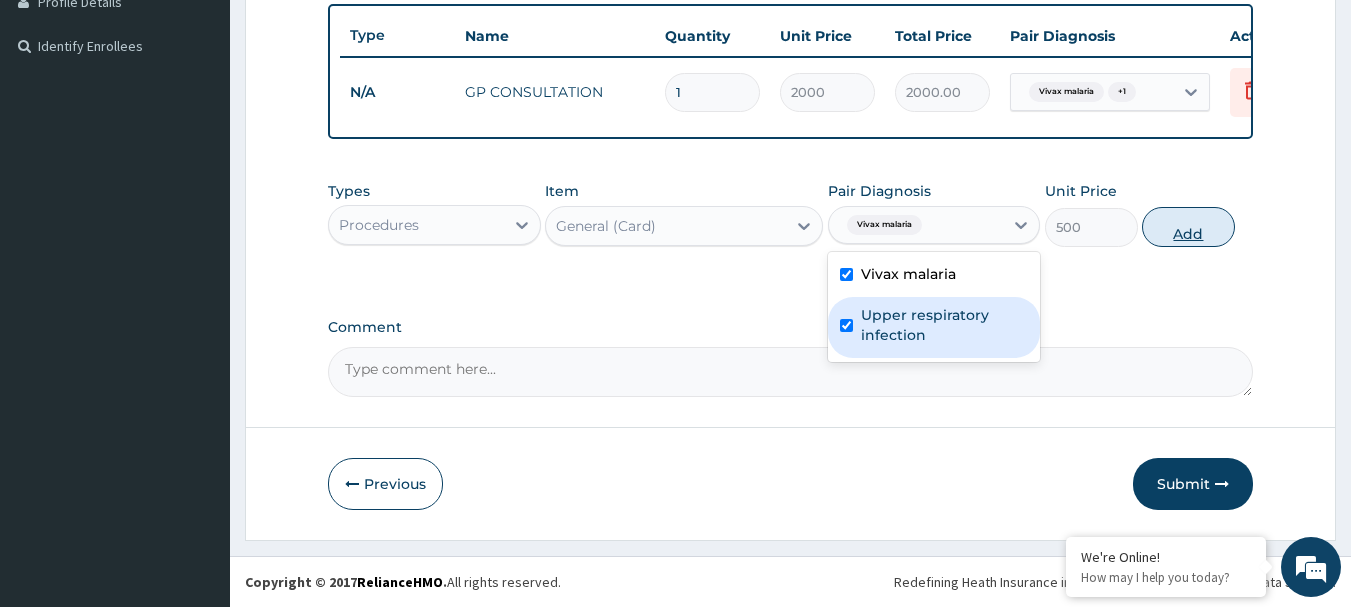 checkbox on "true" 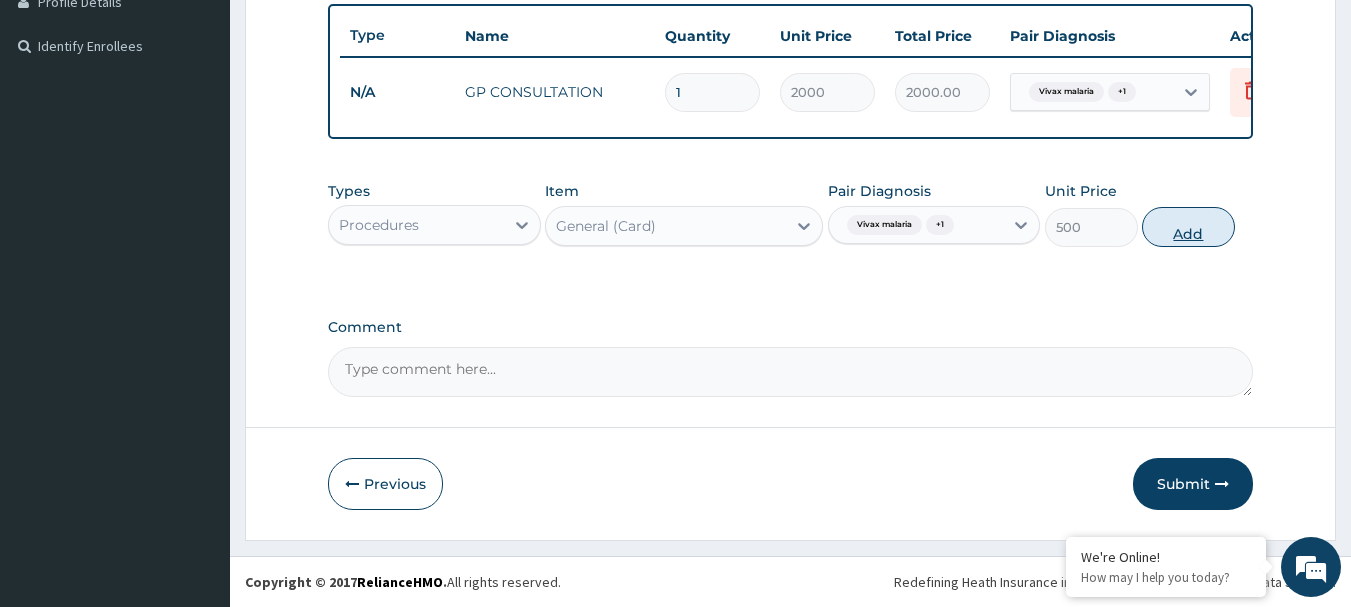 click on "Add" at bounding box center [1188, 227] 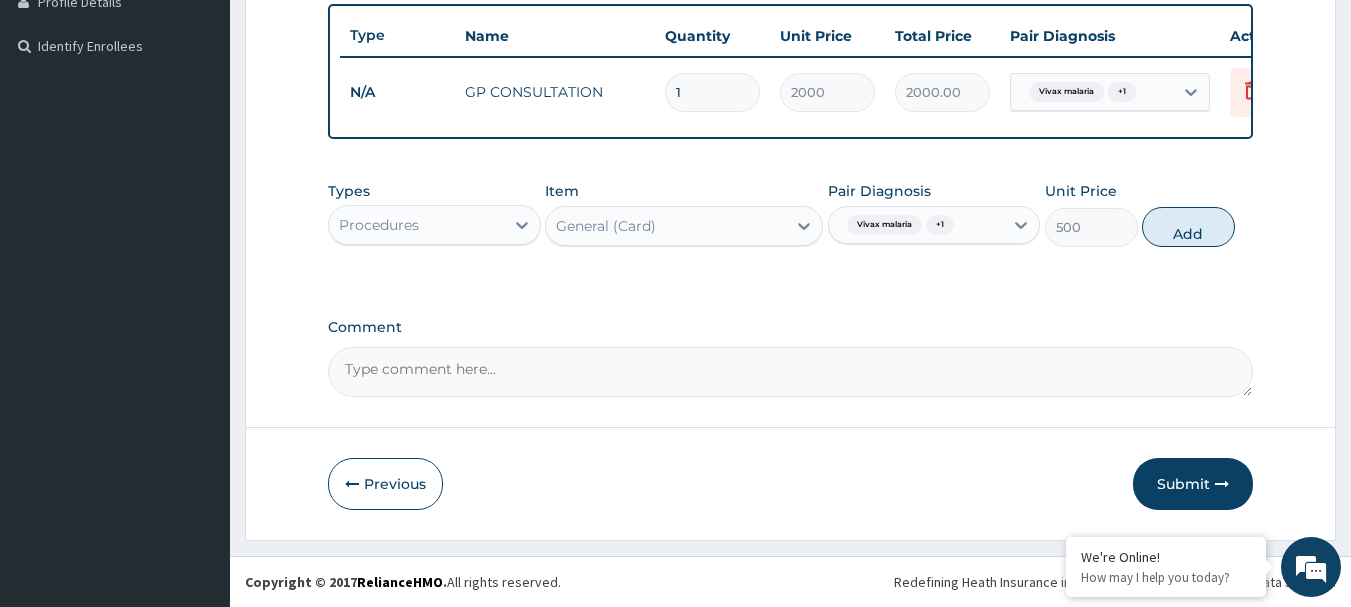 type on "0" 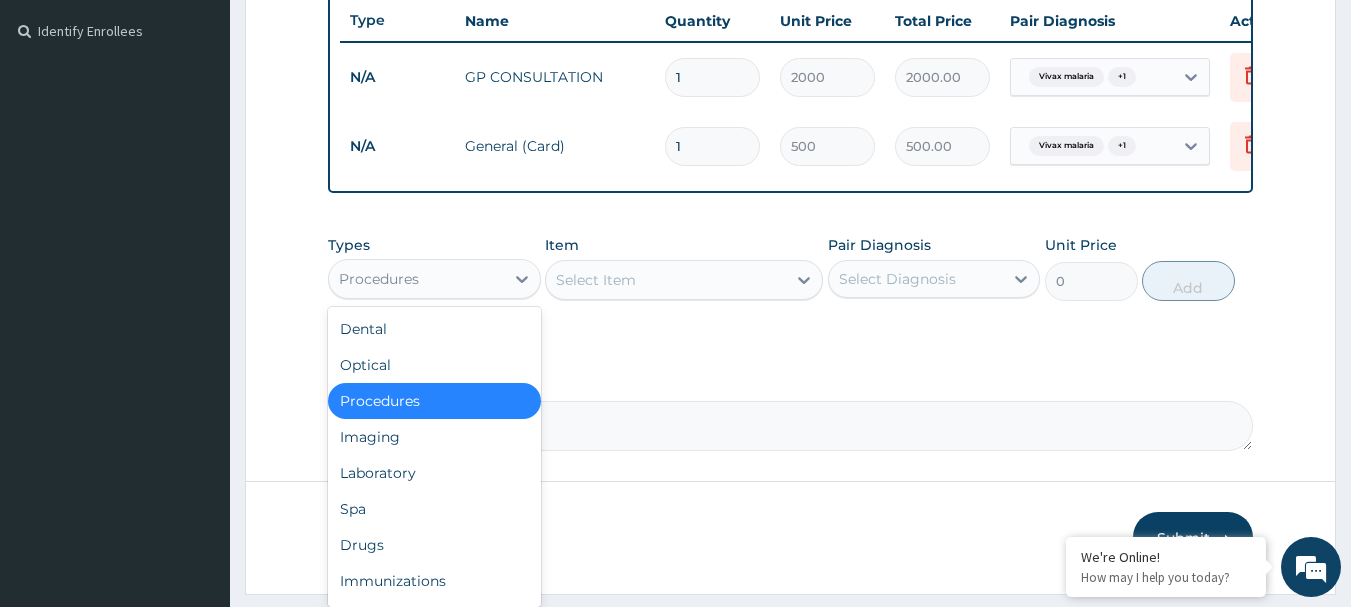 click on "Procedures" at bounding box center [416, 279] 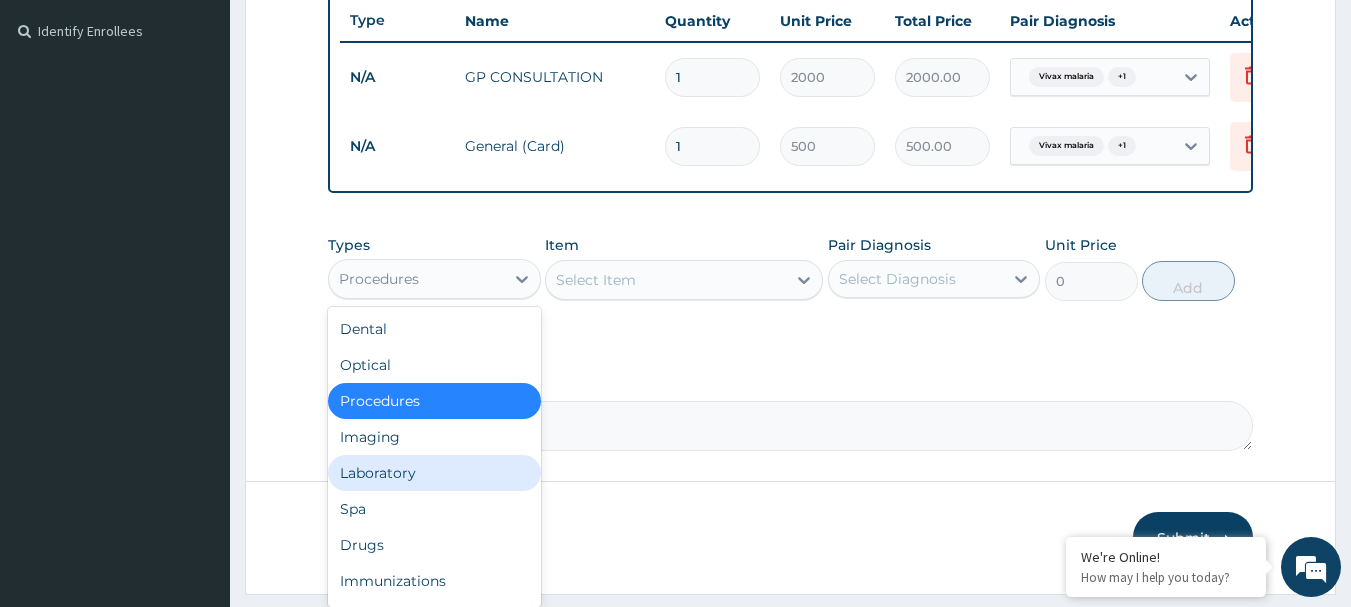 click on "Laboratory" at bounding box center [434, 473] 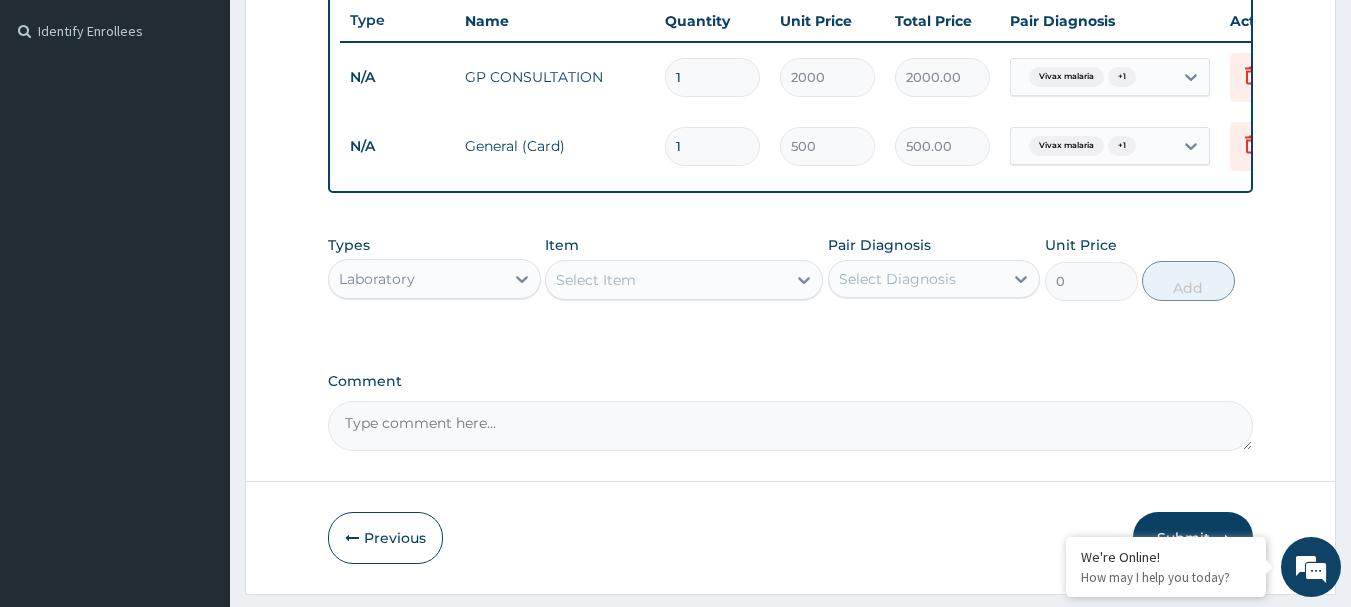 click on "Select Item" at bounding box center (666, 280) 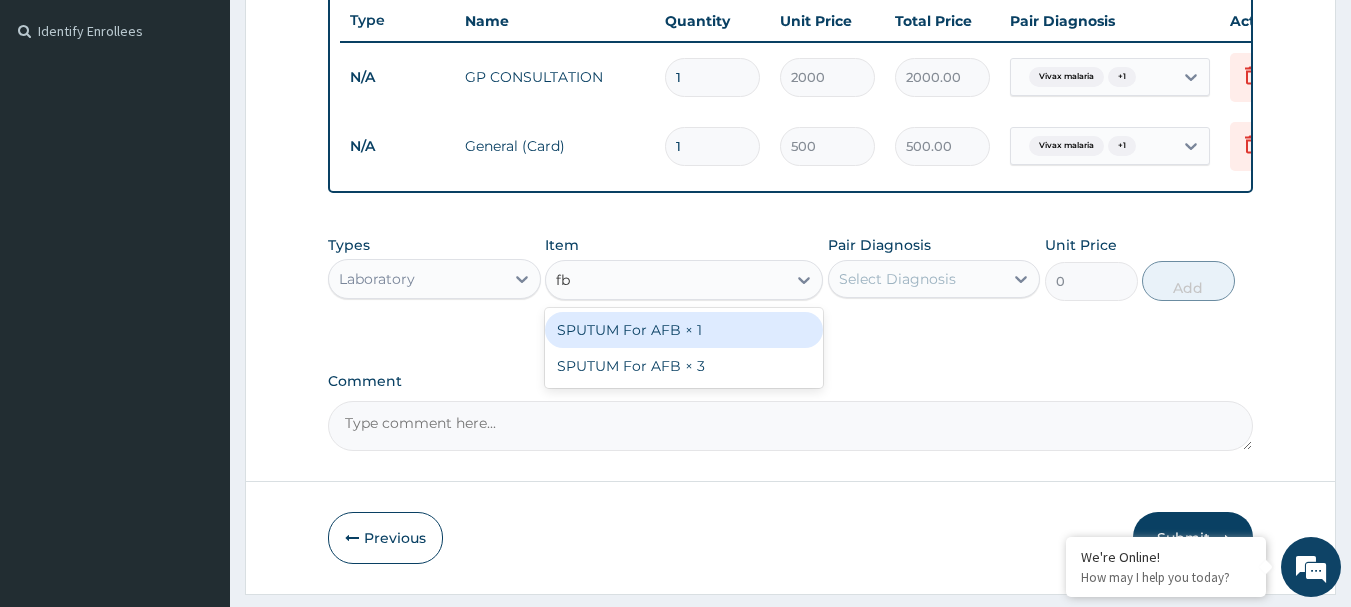 type on "f" 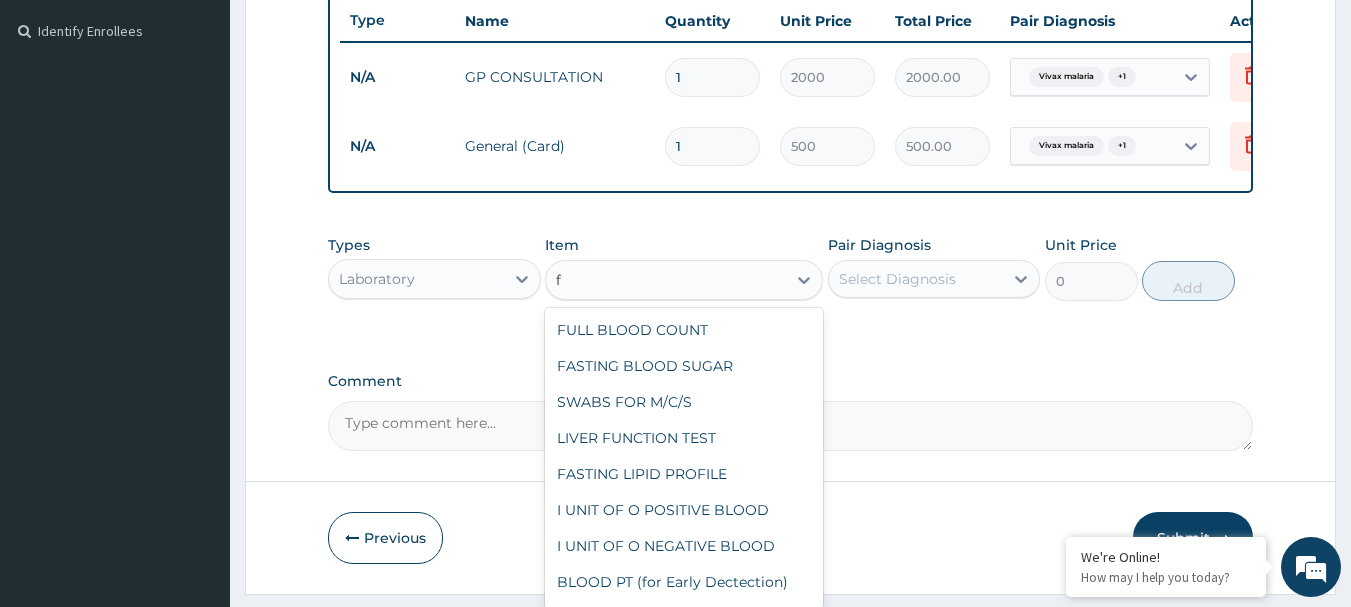 type 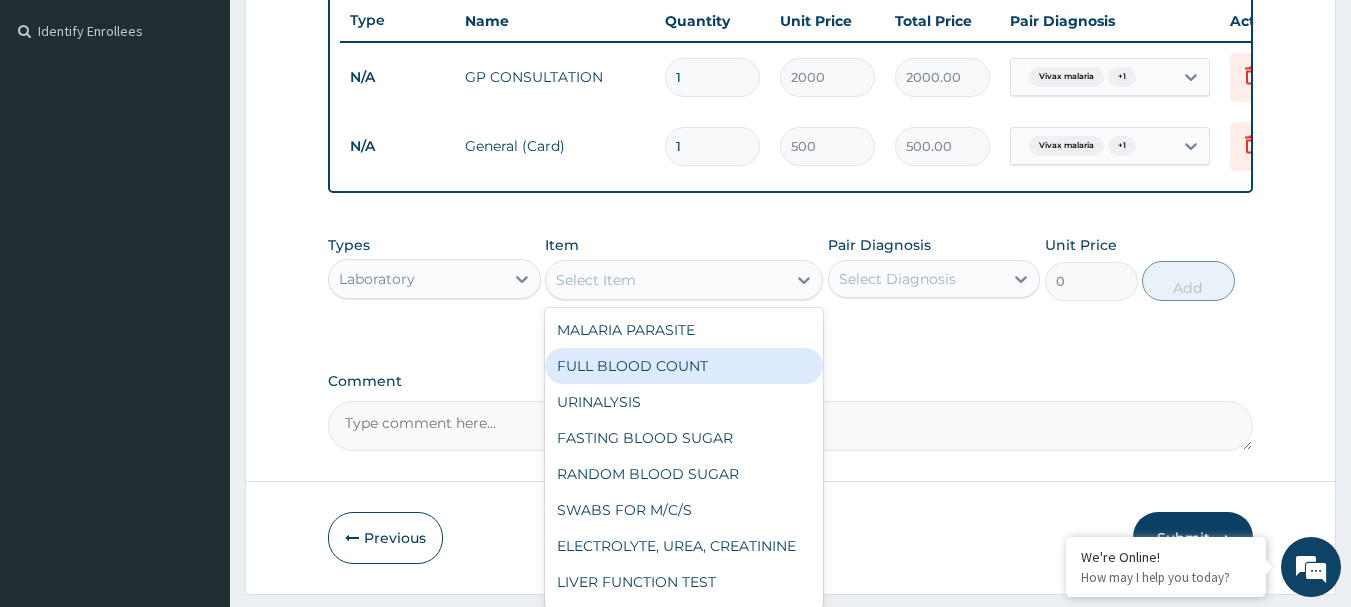 click on "FULL BLOOD COUNT" at bounding box center [684, 366] 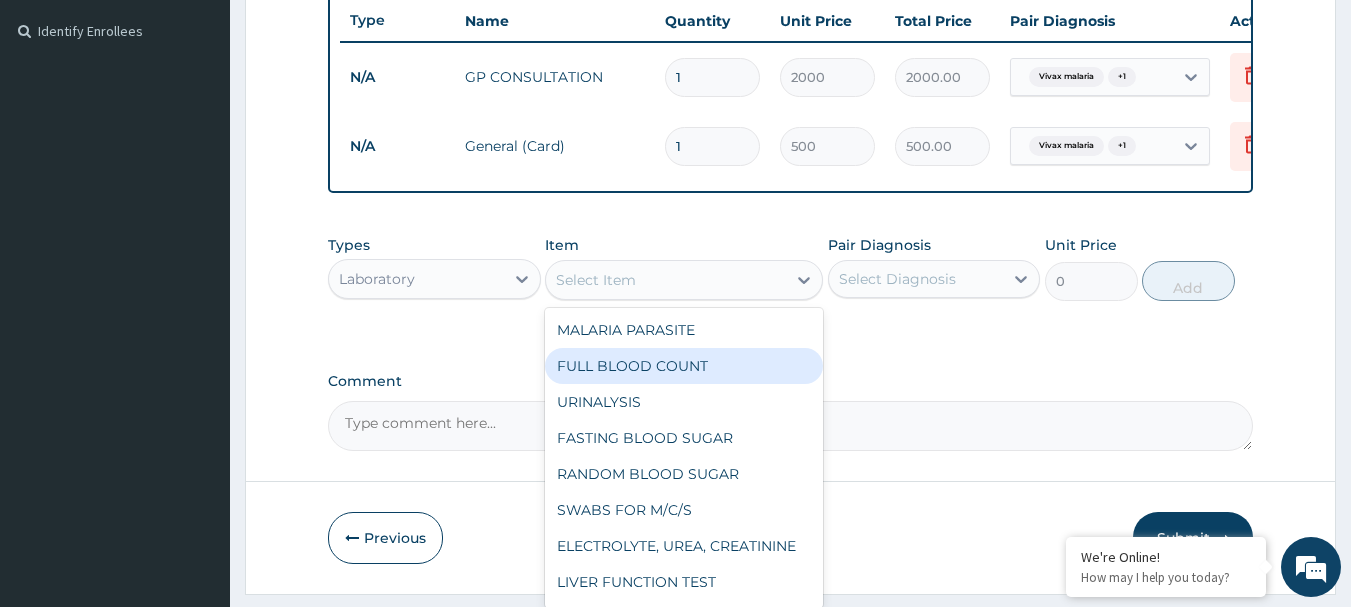 type on "2400" 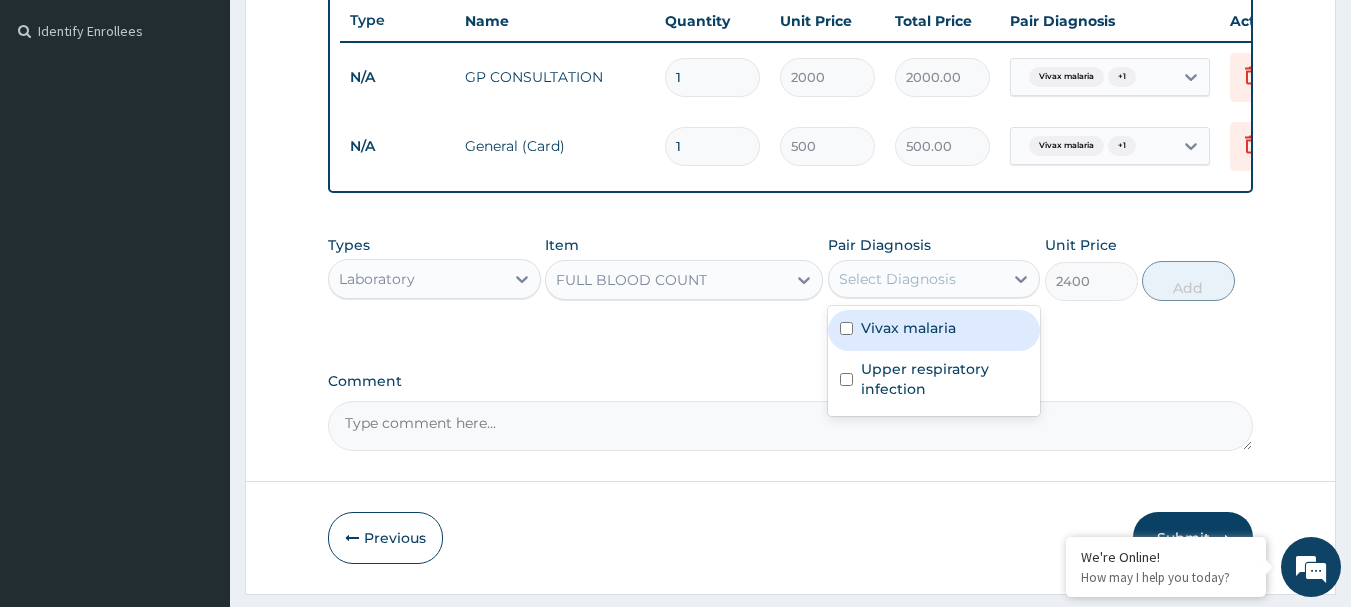 click on "Select Diagnosis" at bounding box center (916, 279) 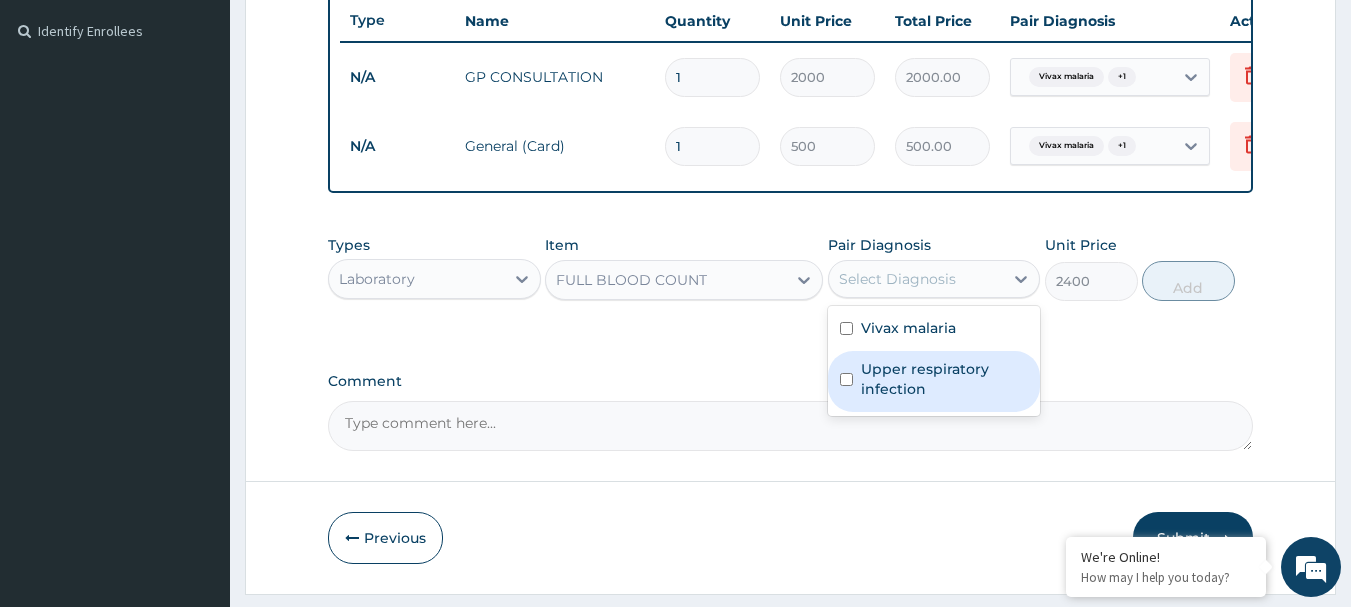 click on "Upper respiratory infection" at bounding box center [945, 379] 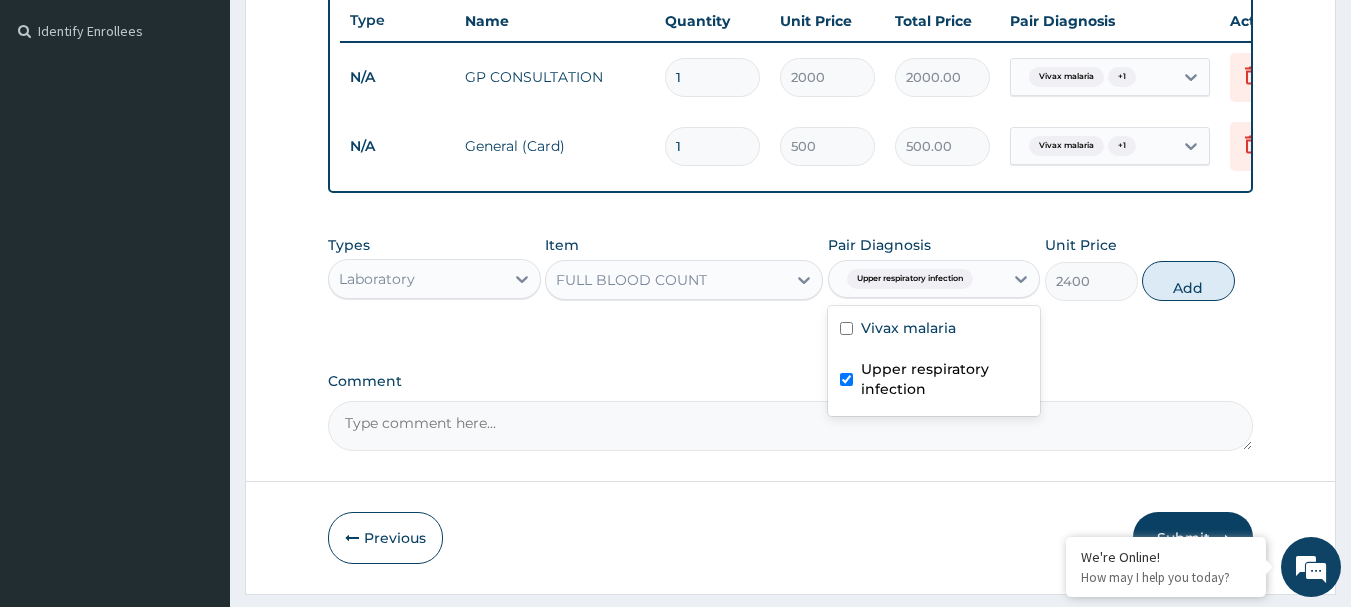 checkbox on "true" 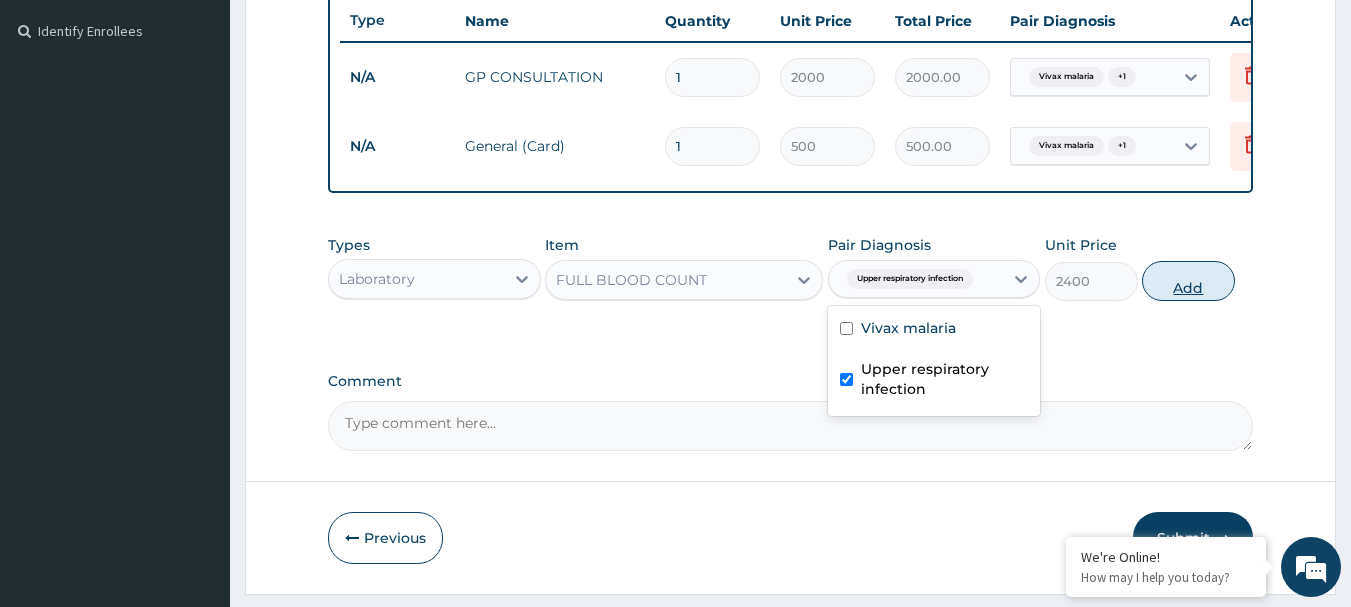 click on "Add" at bounding box center (1188, 281) 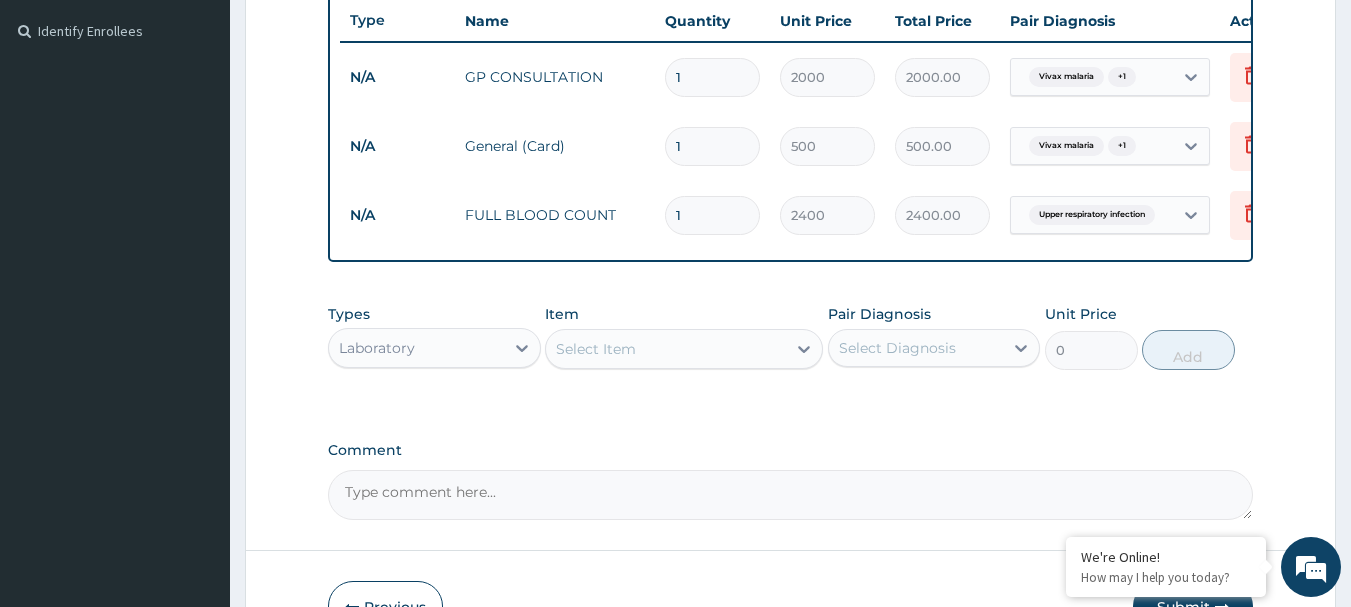 click on "Select Item" at bounding box center [666, 349] 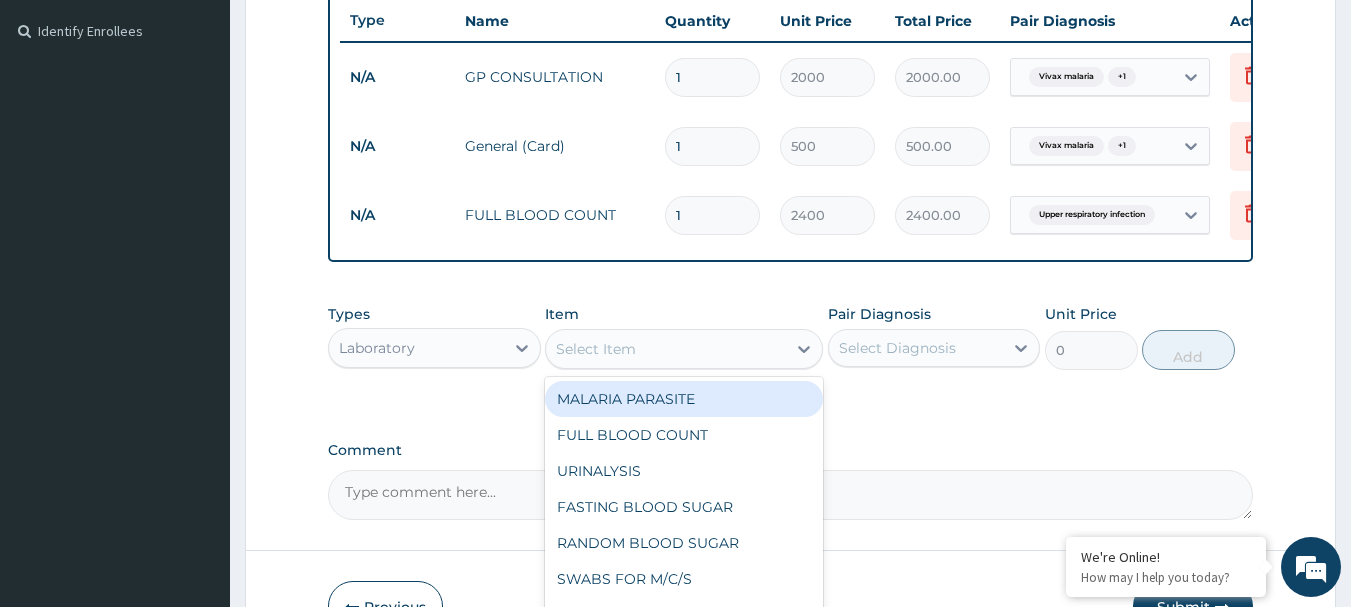 click on "MALARIA PARASITE" at bounding box center (684, 399) 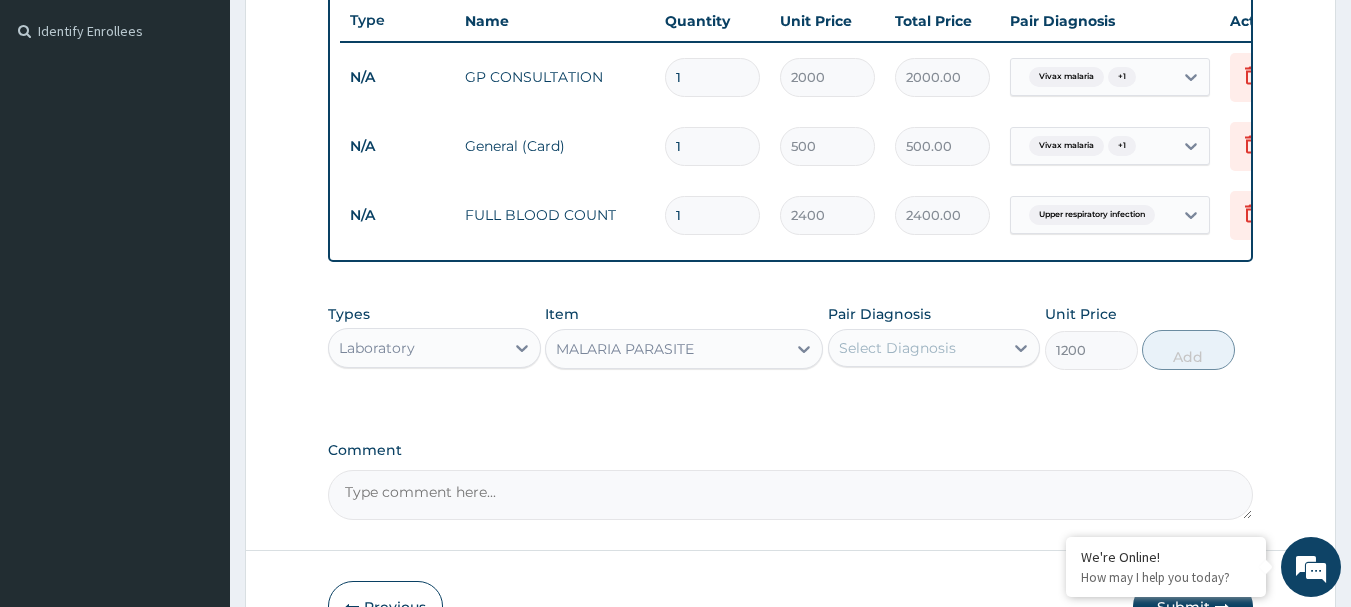 click on "Select Diagnosis" at bounding box center [897, 348] 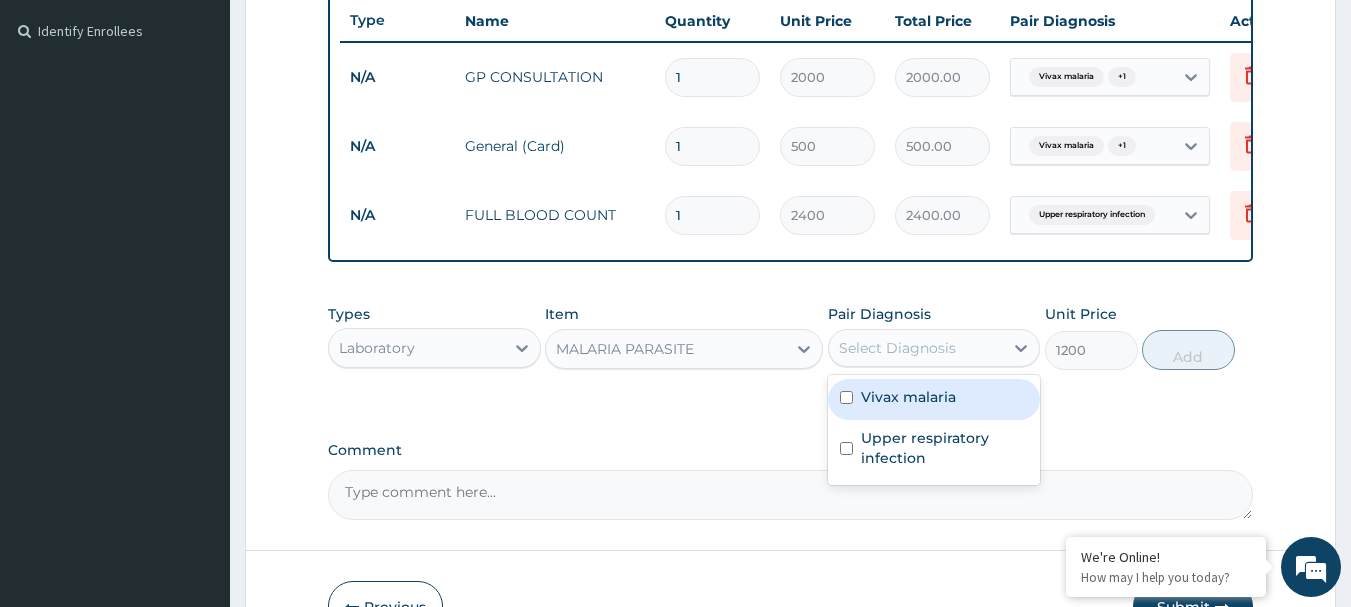 click on "Vivax malaria" at bounding box center [908, 397] 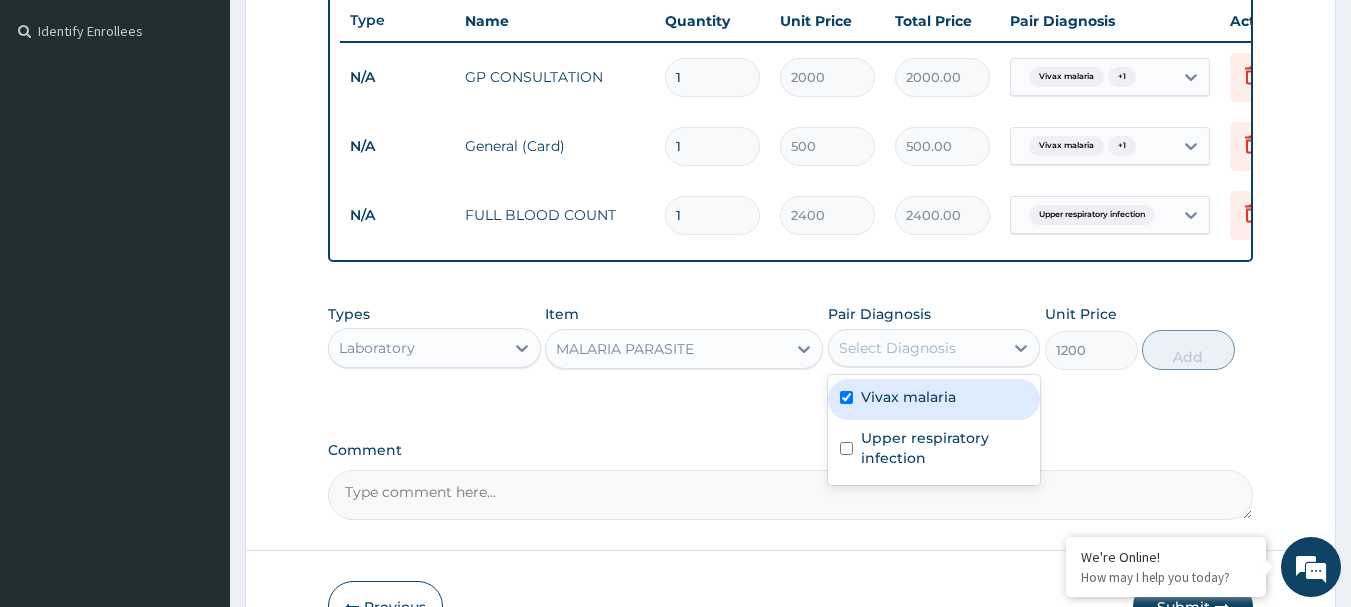 checkbox on "true" 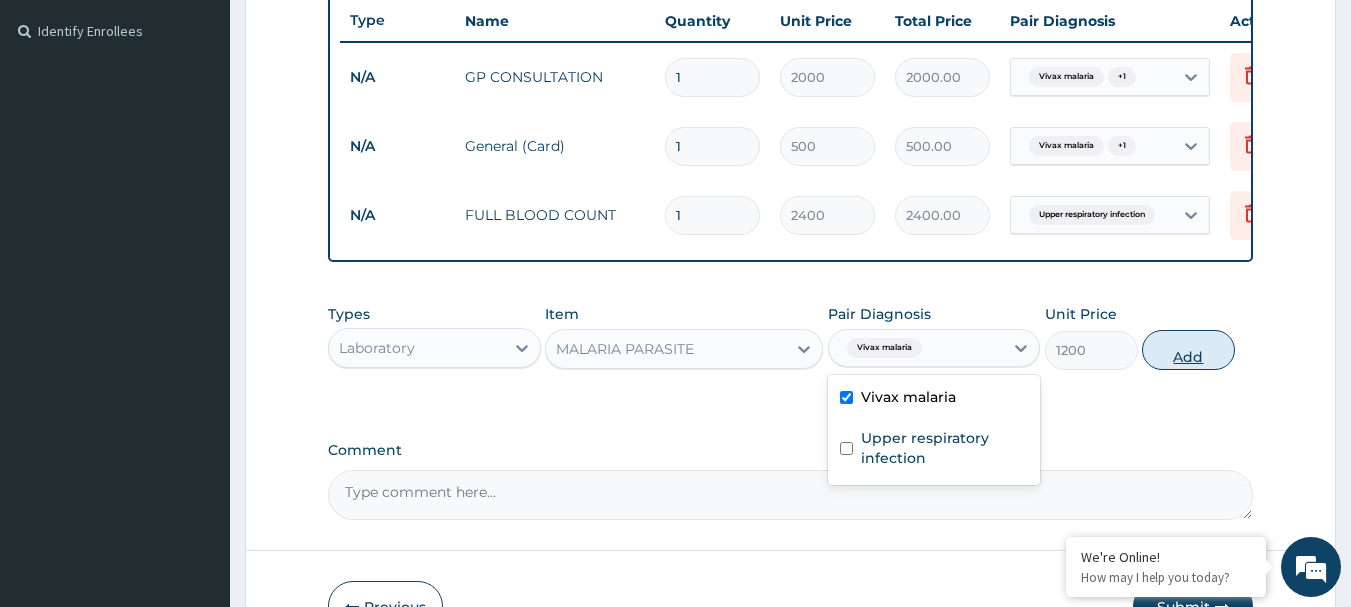 click on "Add" at bounding box center [1188, 350] 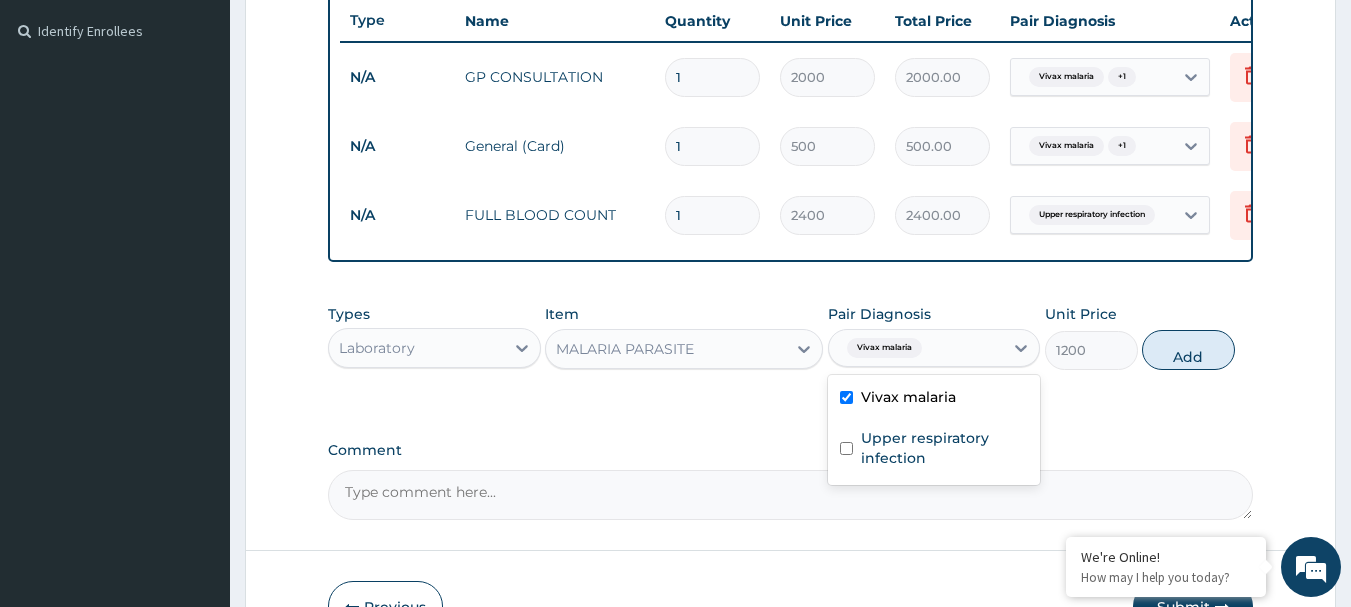 type on "0" 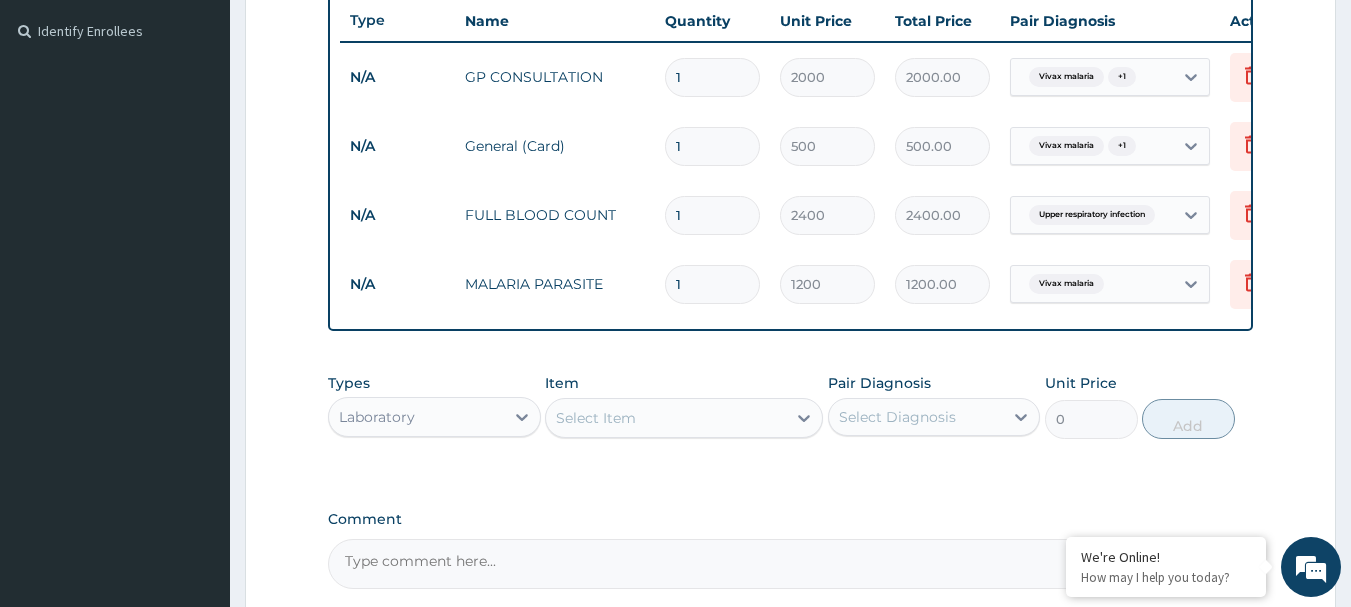 scroll, scrollTop: 746, scrollLeft: 0, axis: vertical 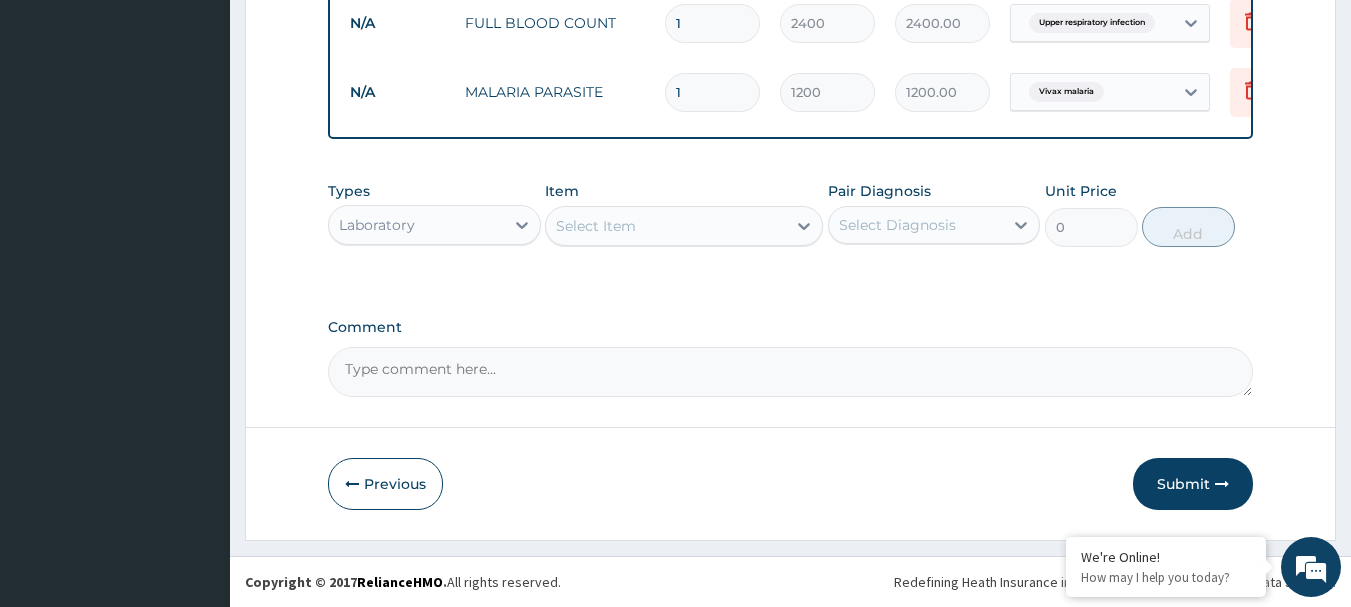 click on "Laboratory" at bounding box center [416, 225] 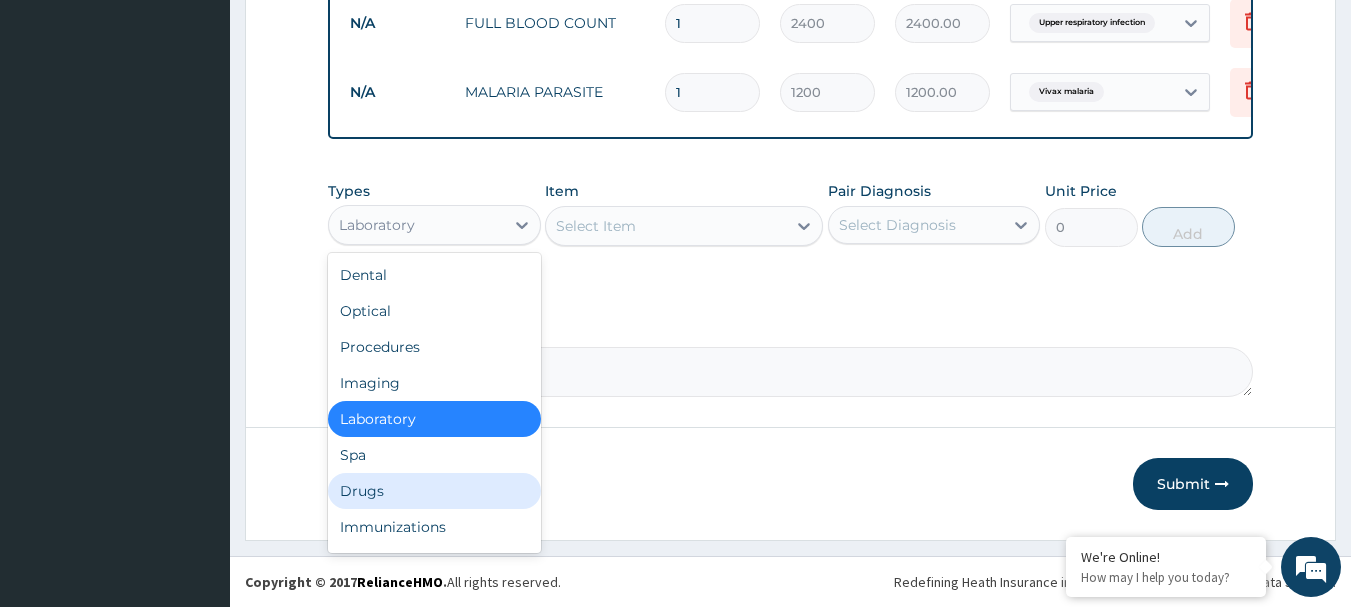click on "Drugs" at bounding box center [434, 491] 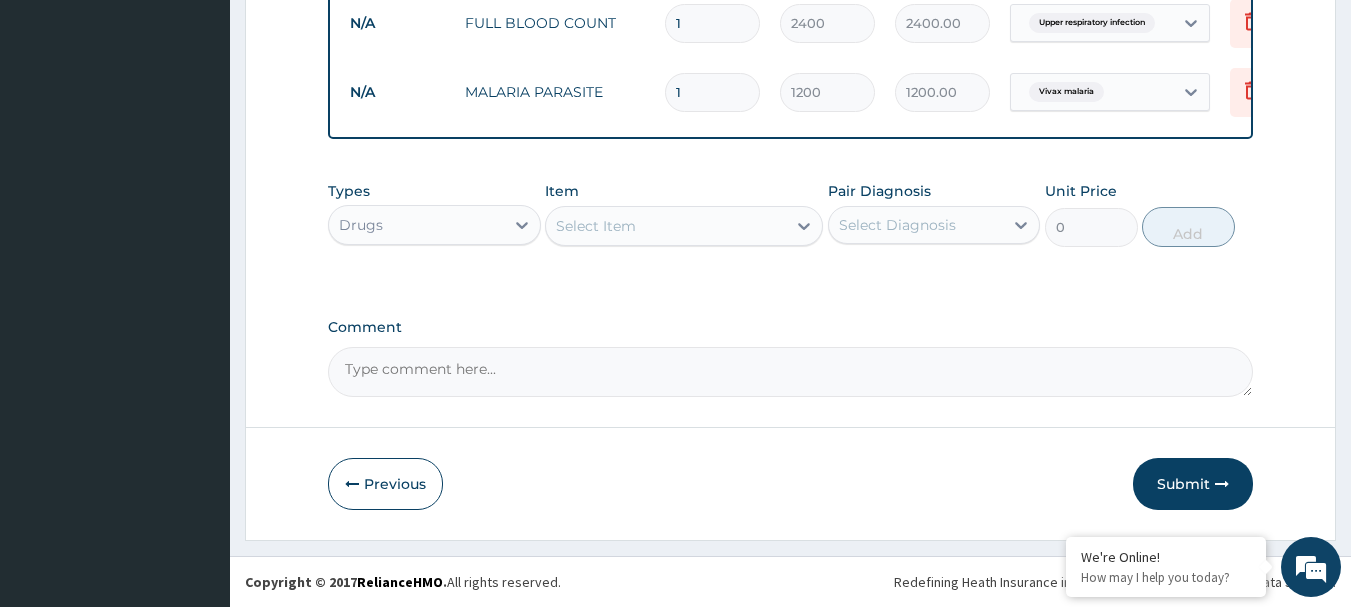 click on "Select Item" at bounding box center (596, 226) 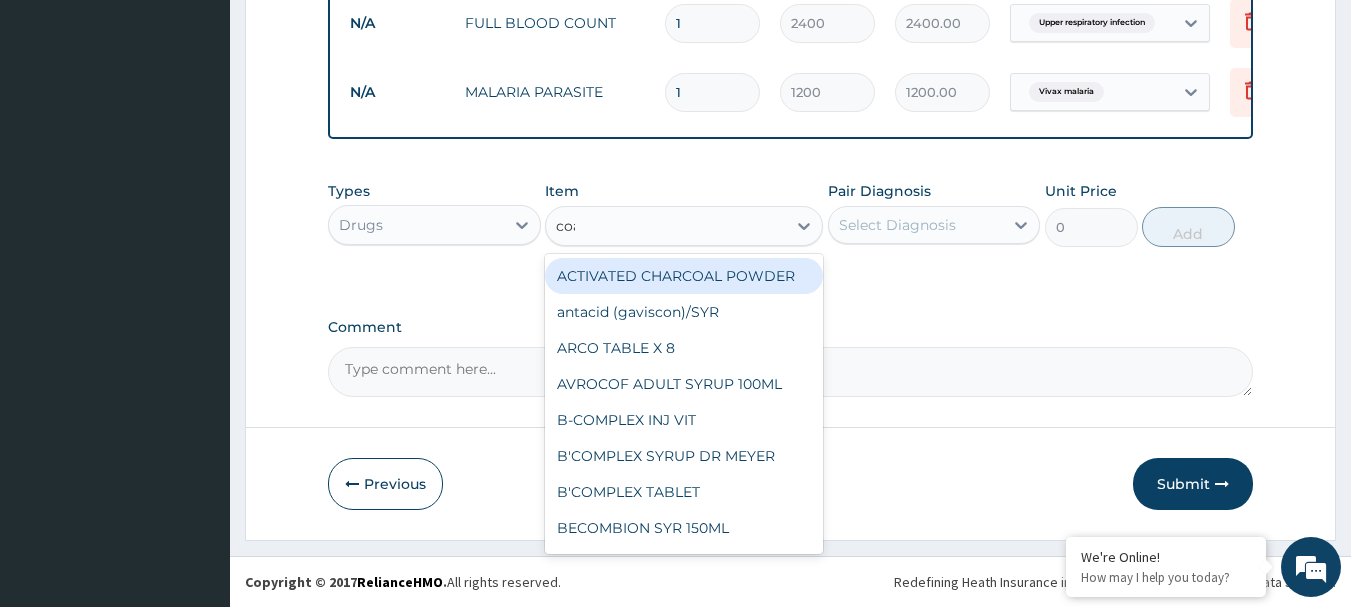 type on "coartem" 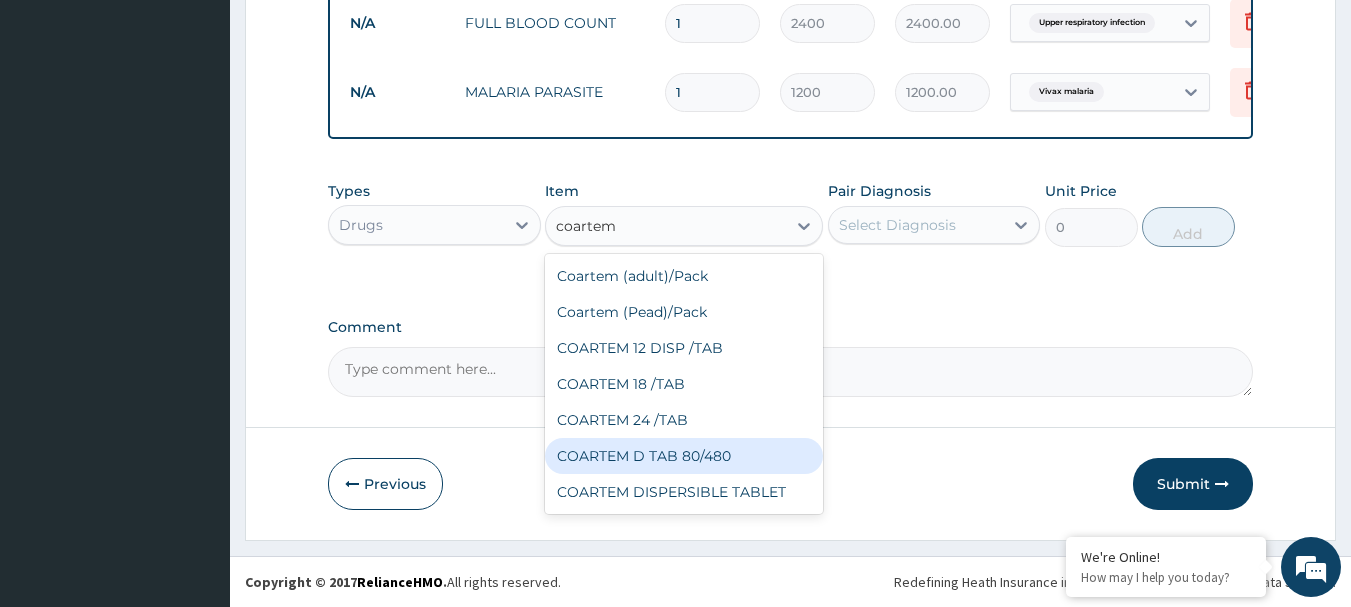 click on "COARTEM D TAB 80/480" at bounding box center (684, 456) 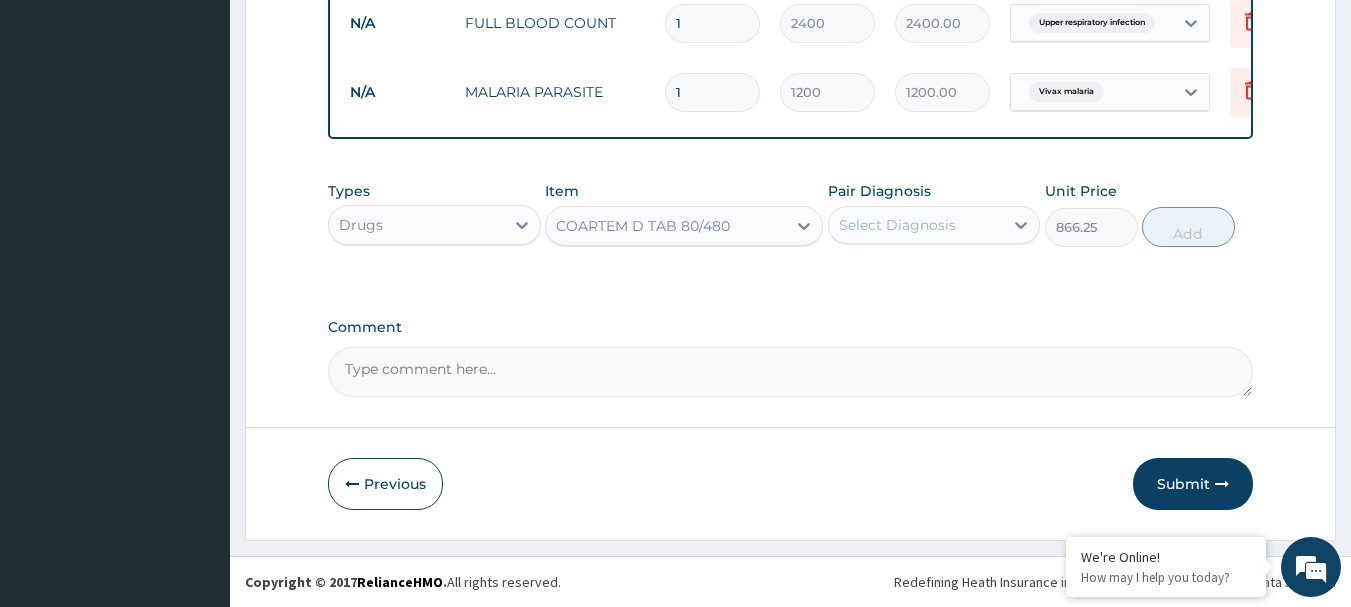 click on "Select Diagnosis" at bounding box center [897, 225] 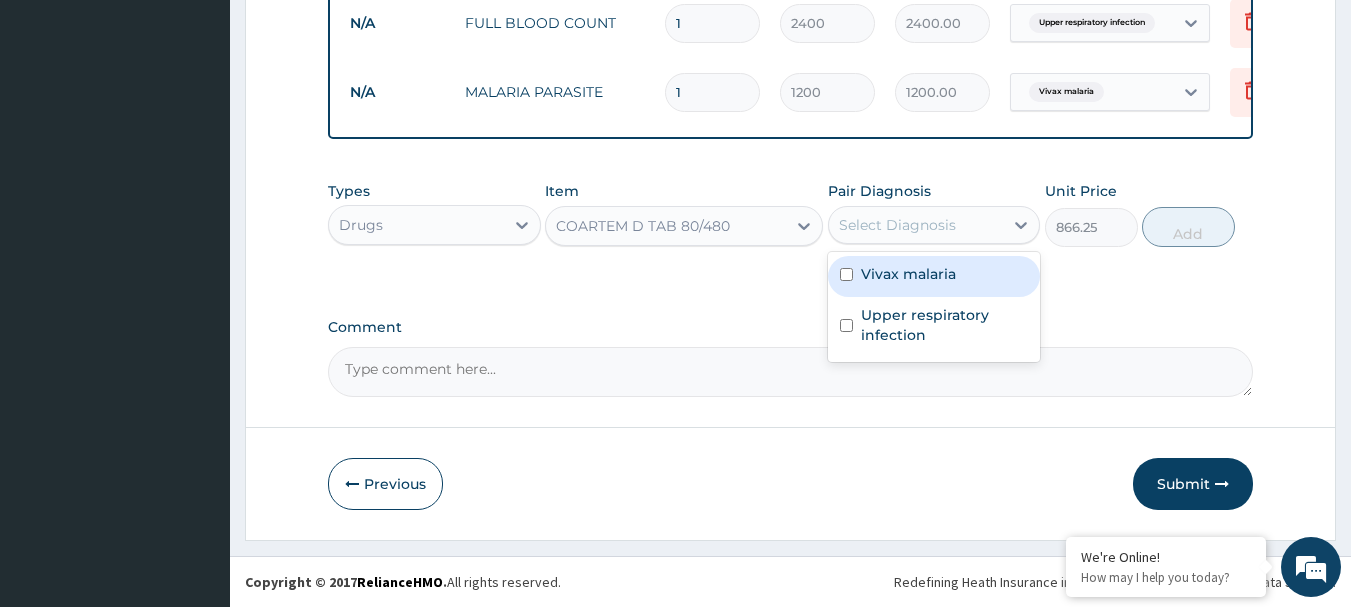 click on "Vivax malaria" at bounding box center (908, 274) 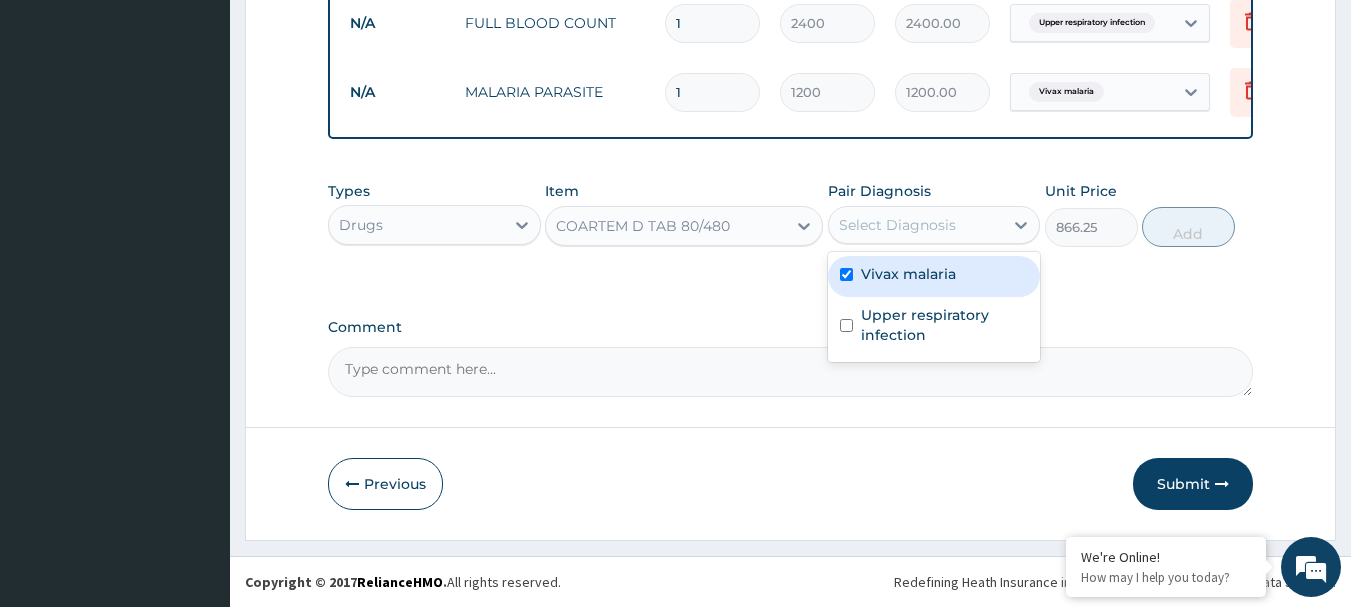 checkbox on "true" 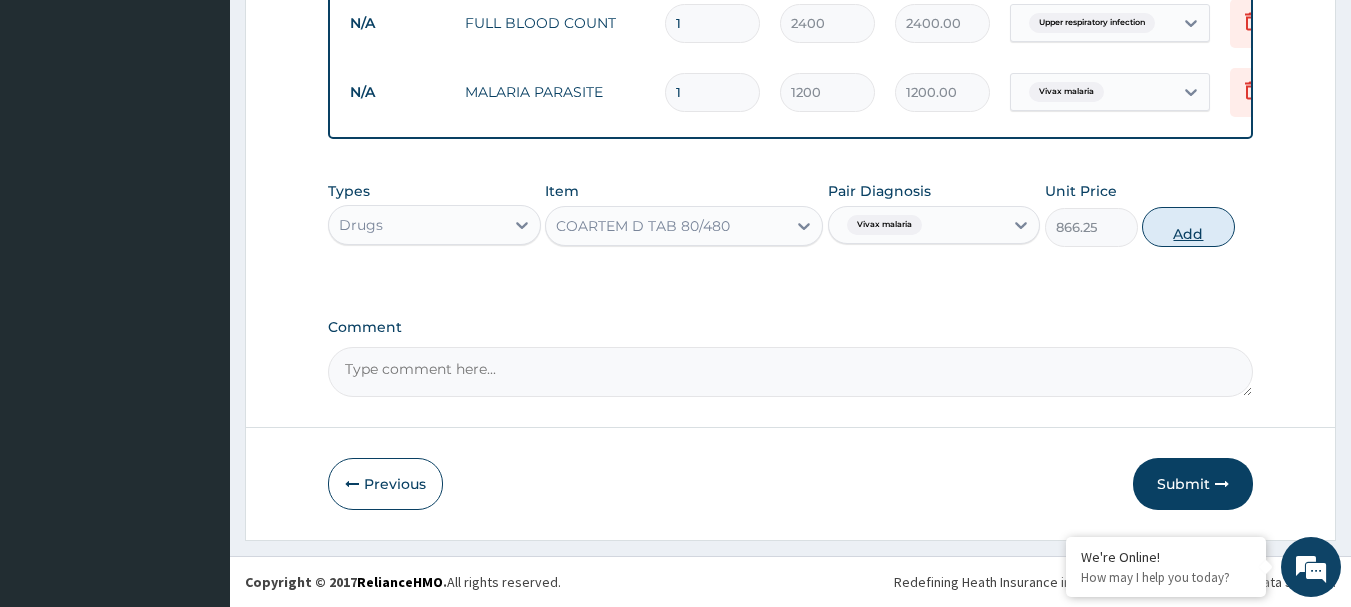 click on "Add" at bounding box center (1188, 227) 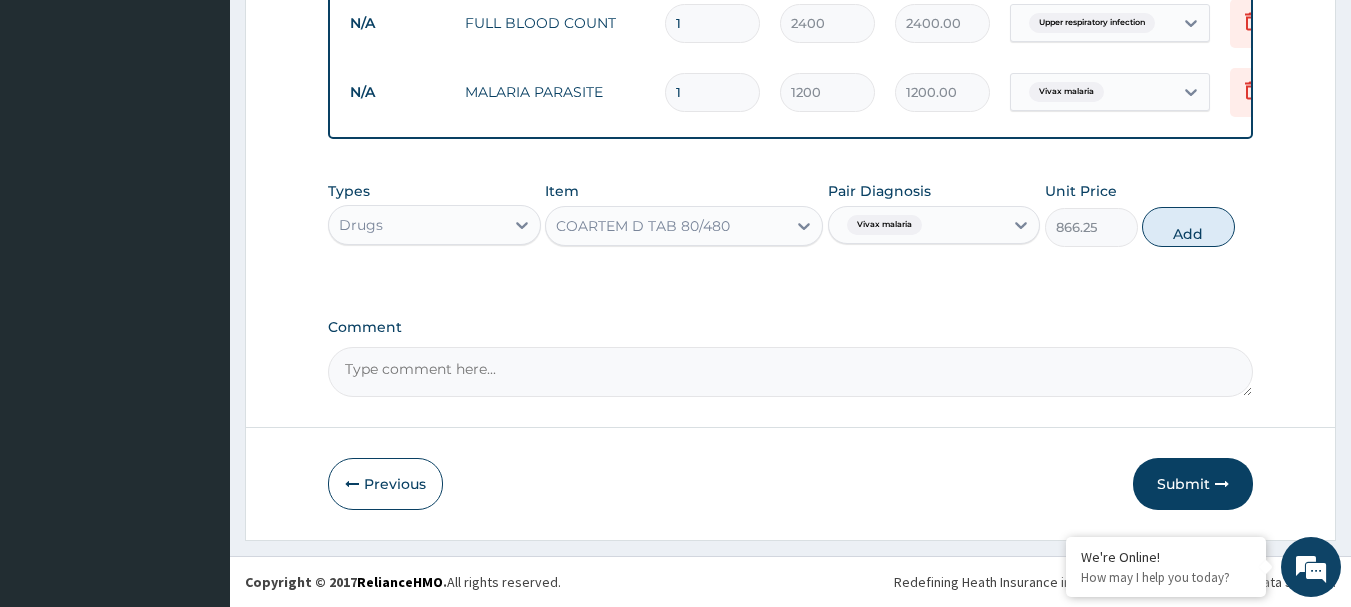 type on "0" 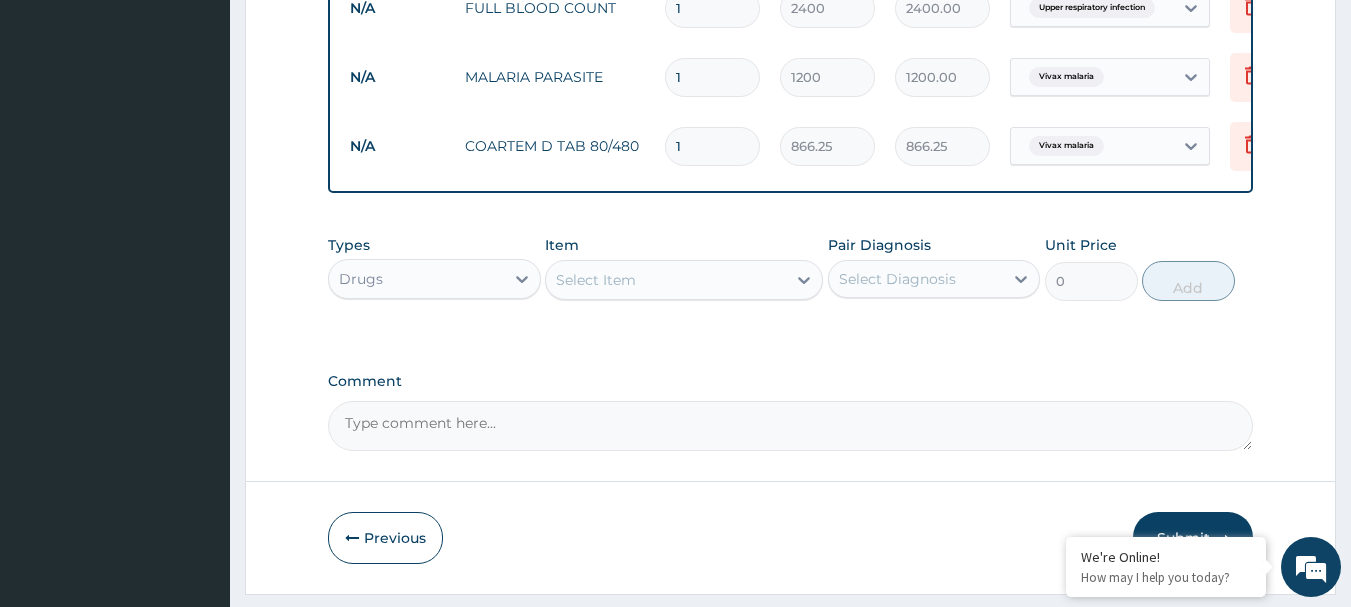 type 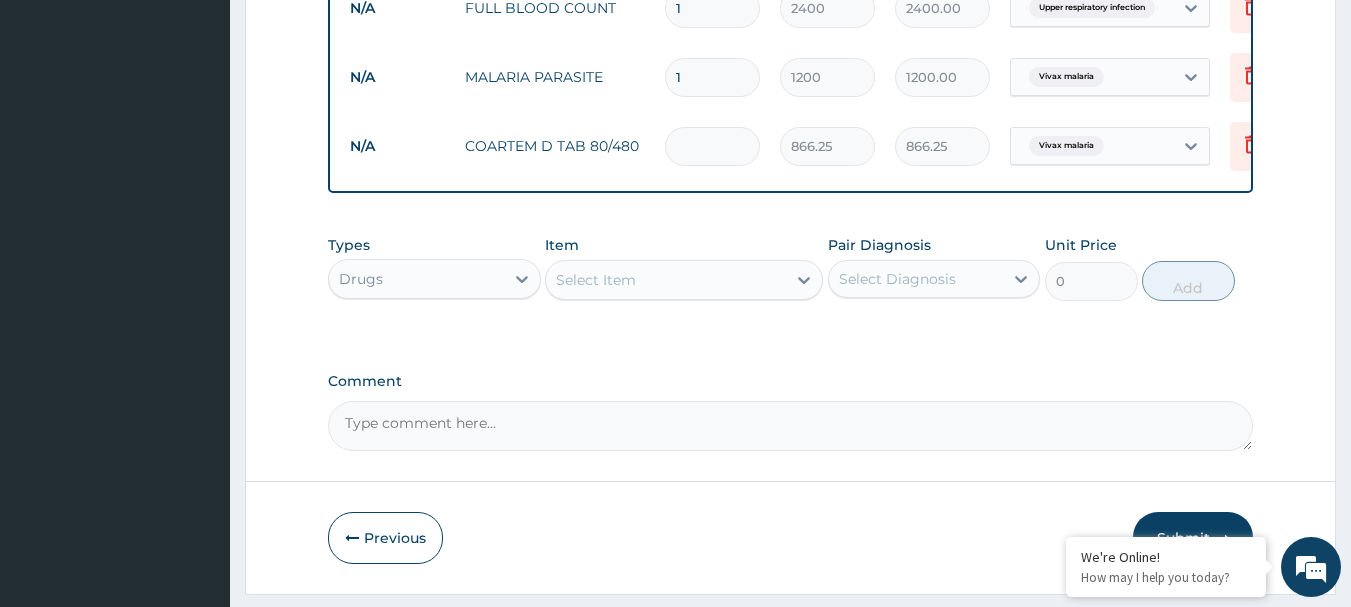 type on "0.00" 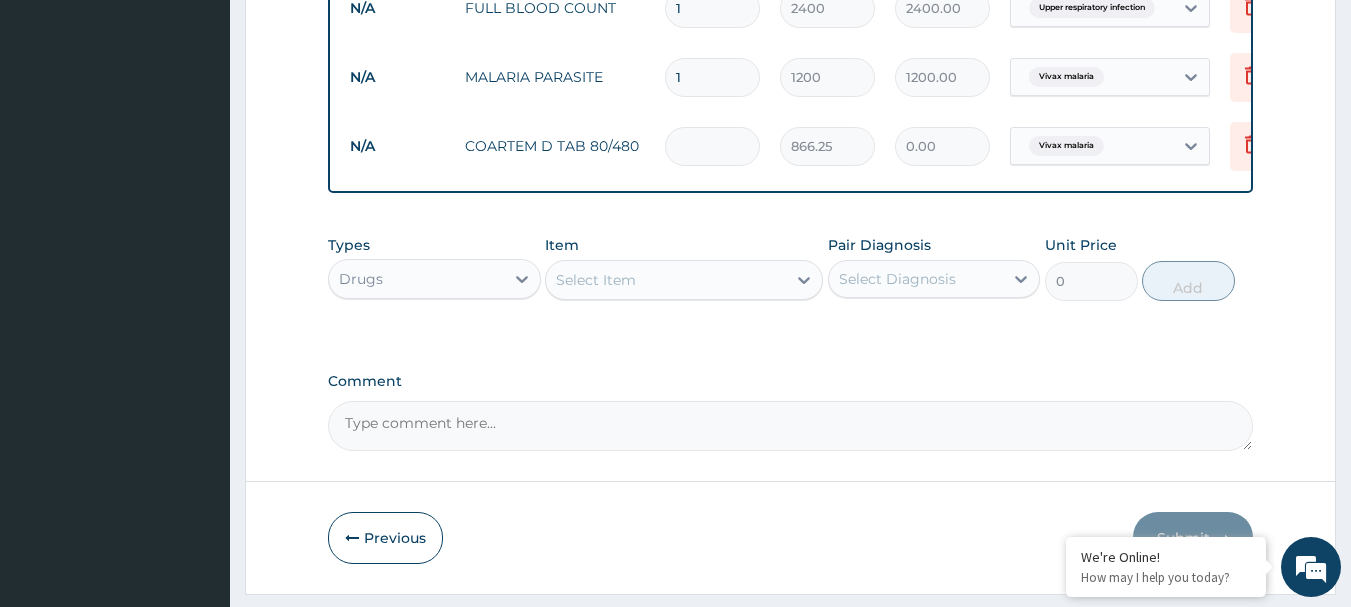 type on "6" 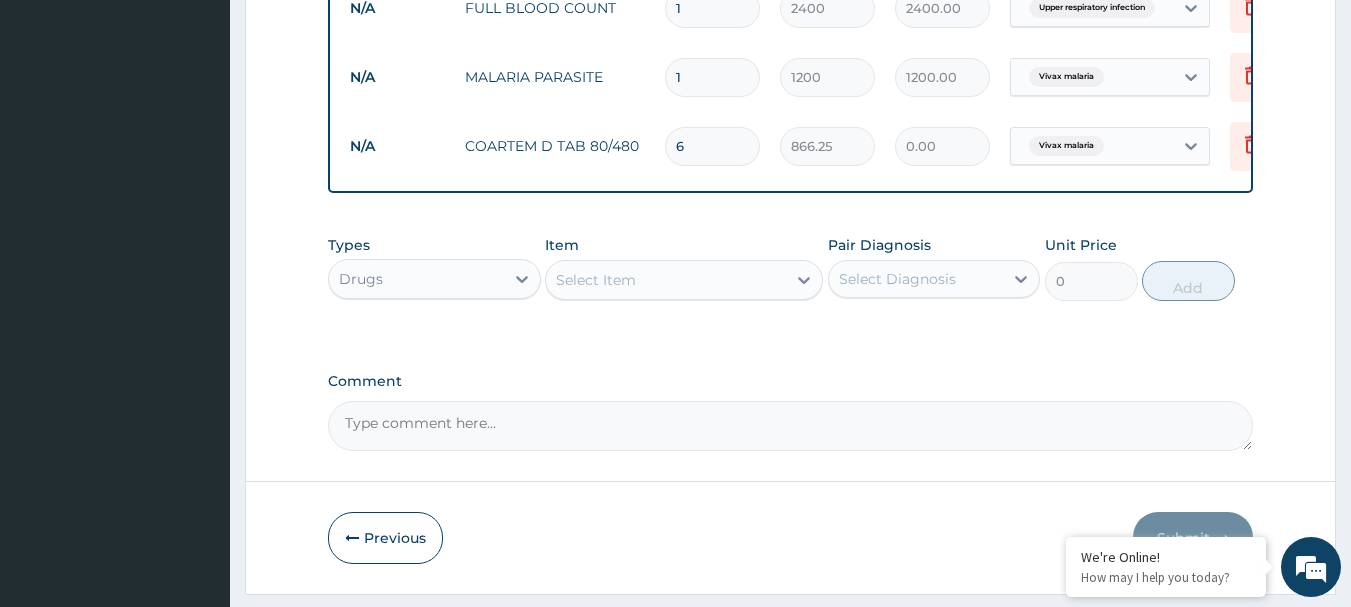 type on "5197.50" 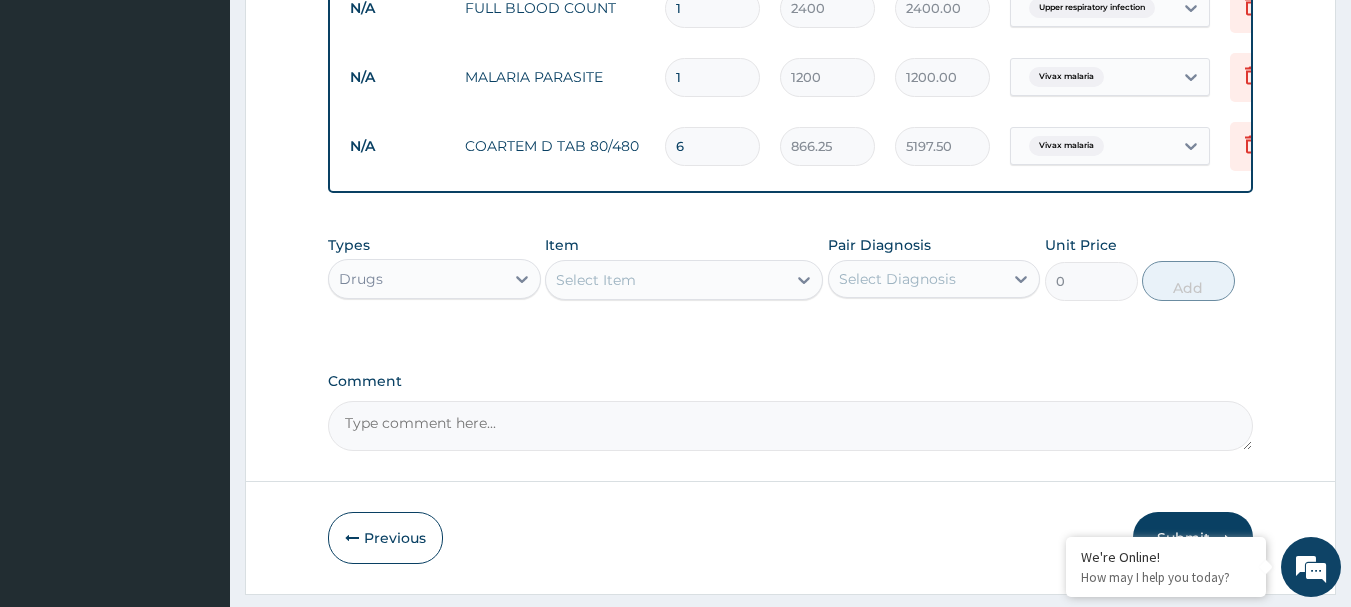 type on "6" 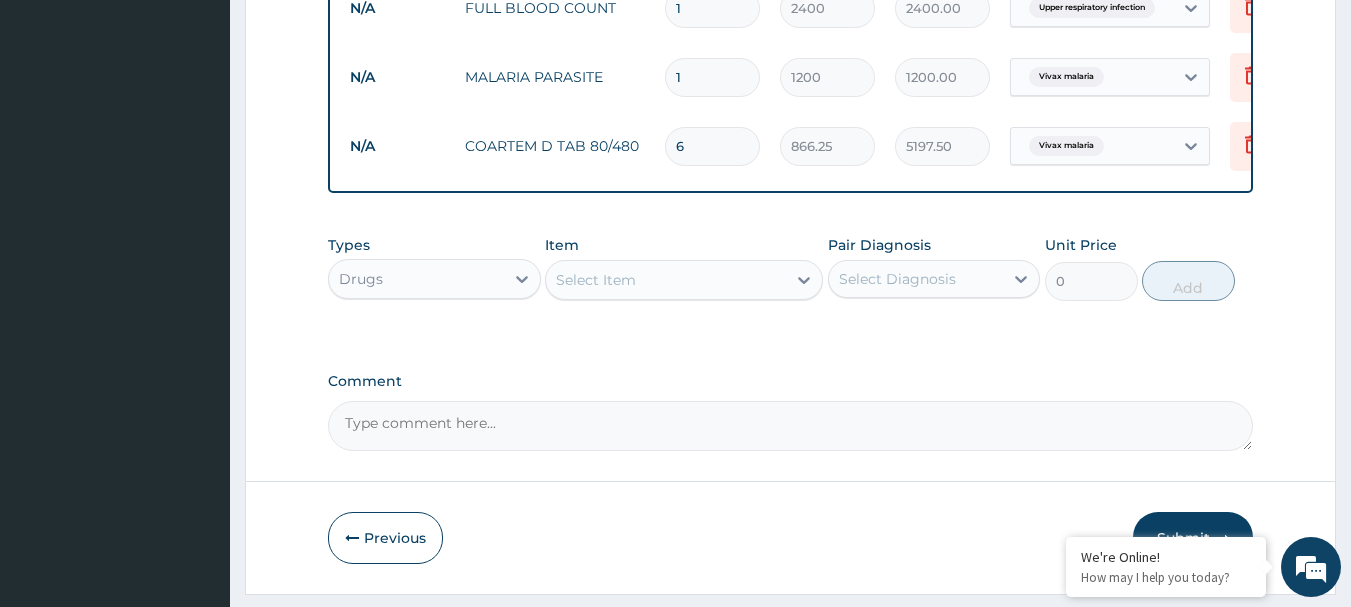 click on "Select Item" at bounding box center (666, 280) 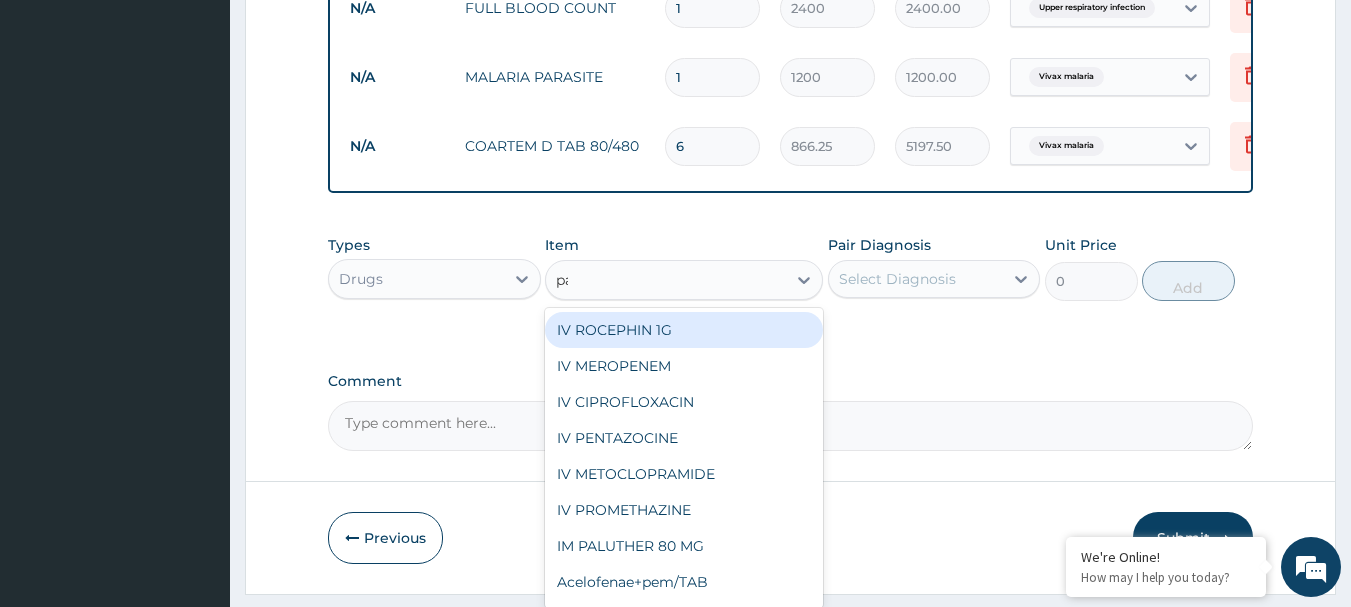 type on "palu" 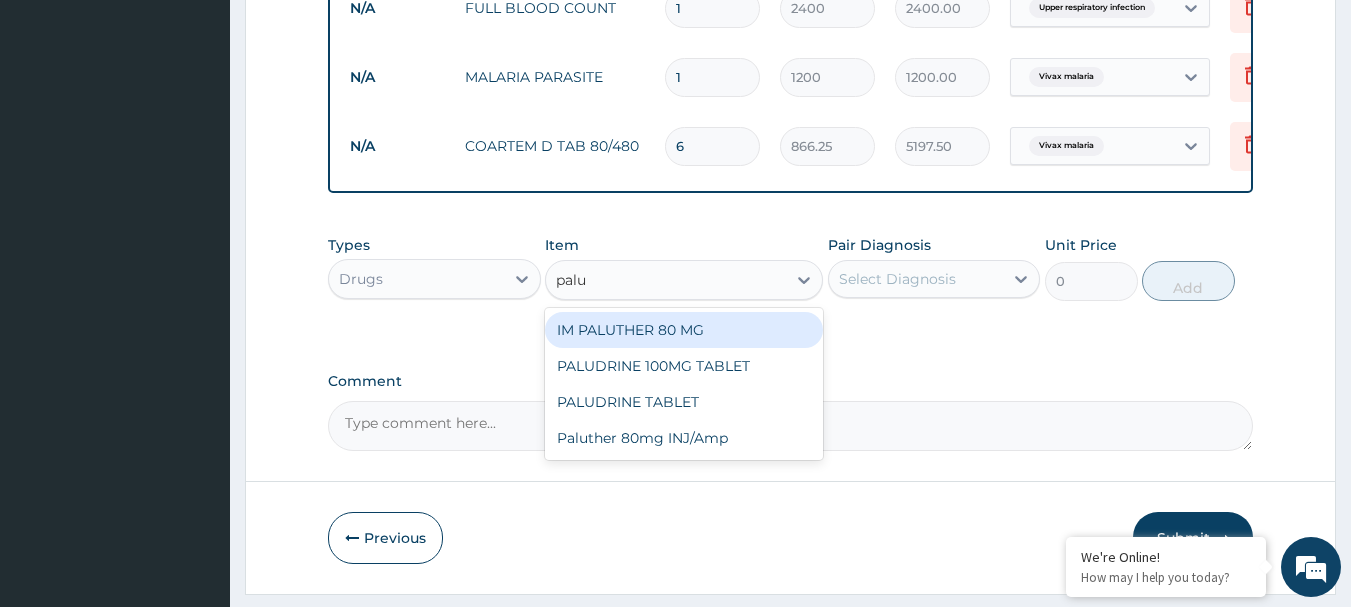 click on "IM PALUTHER 80 MG" at bounding box center (684, 330) 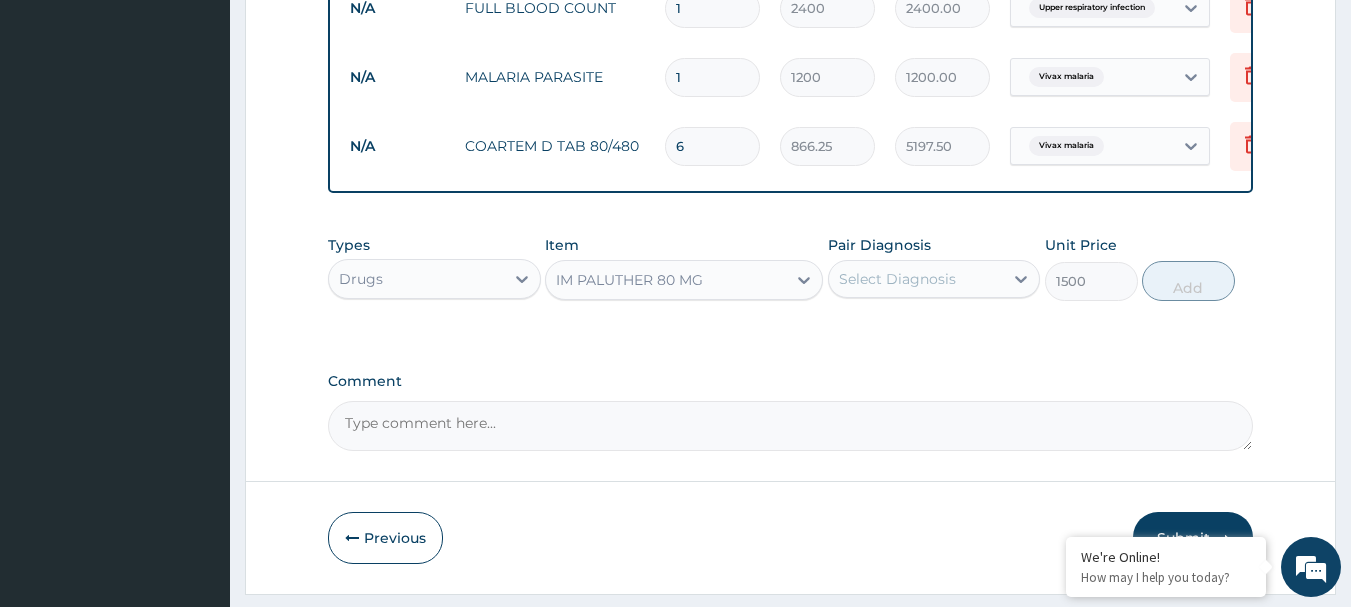click on "Select Diagnosis" at bounding box center (916, 279) 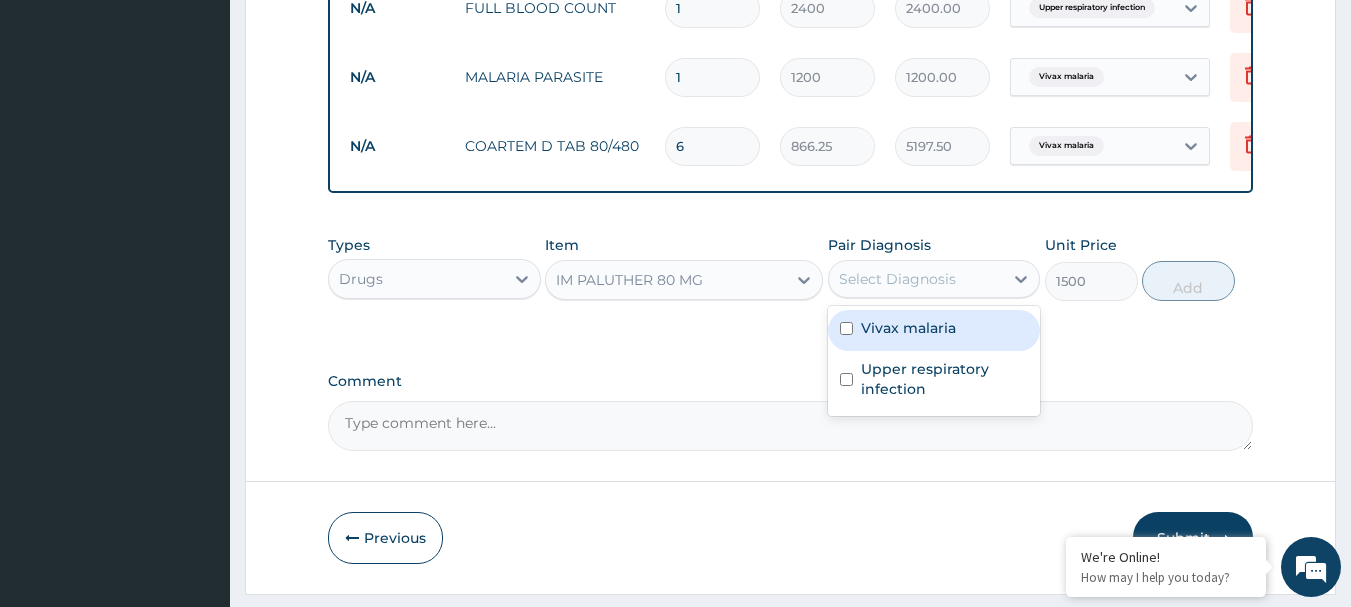 click on "Vivax malaria" at bounding box center [908, 328] 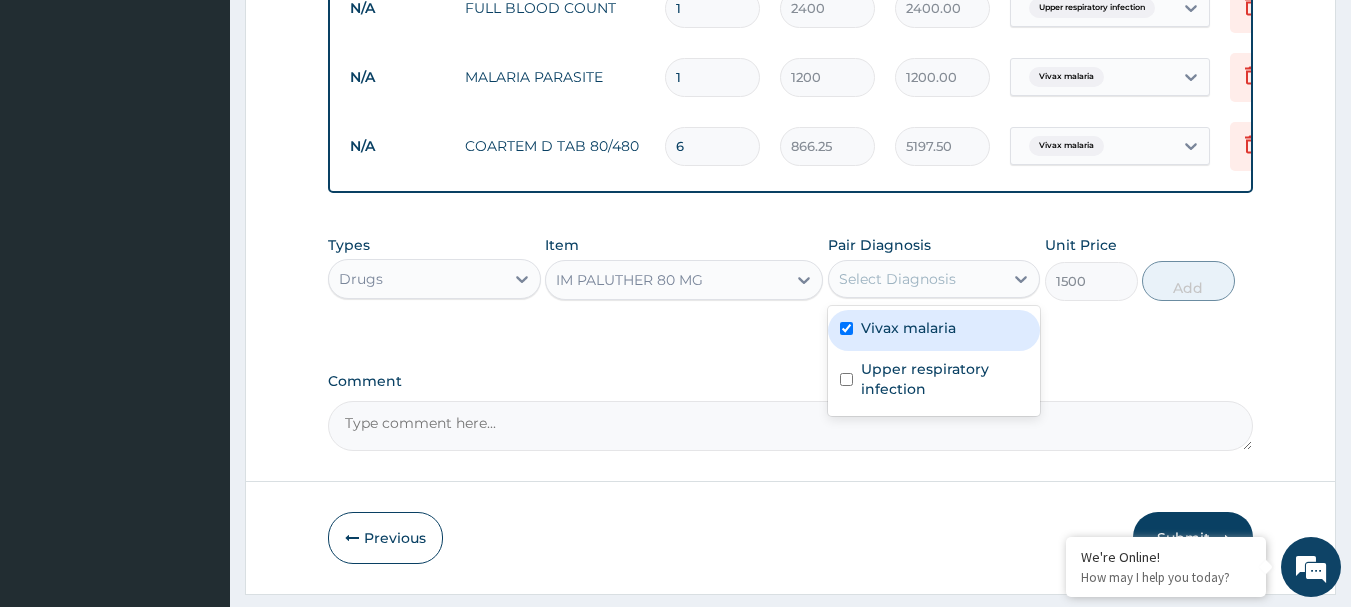 checkbox on "true" 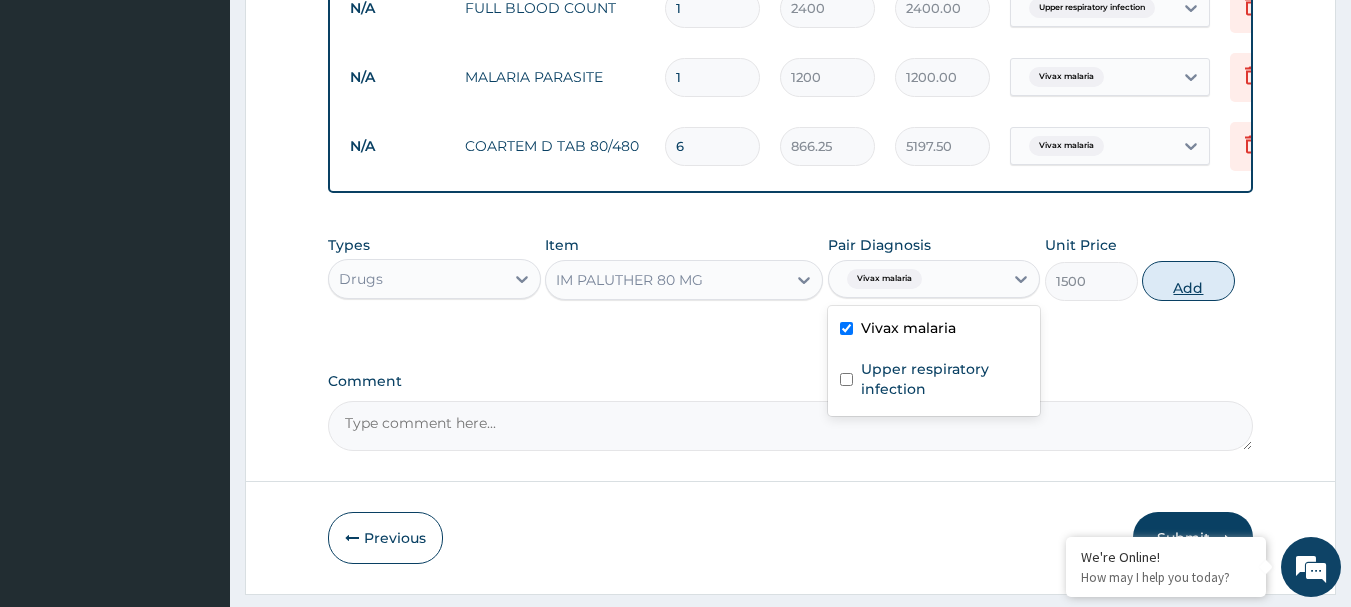 click on "Add" at bounding box center (1188, 281) 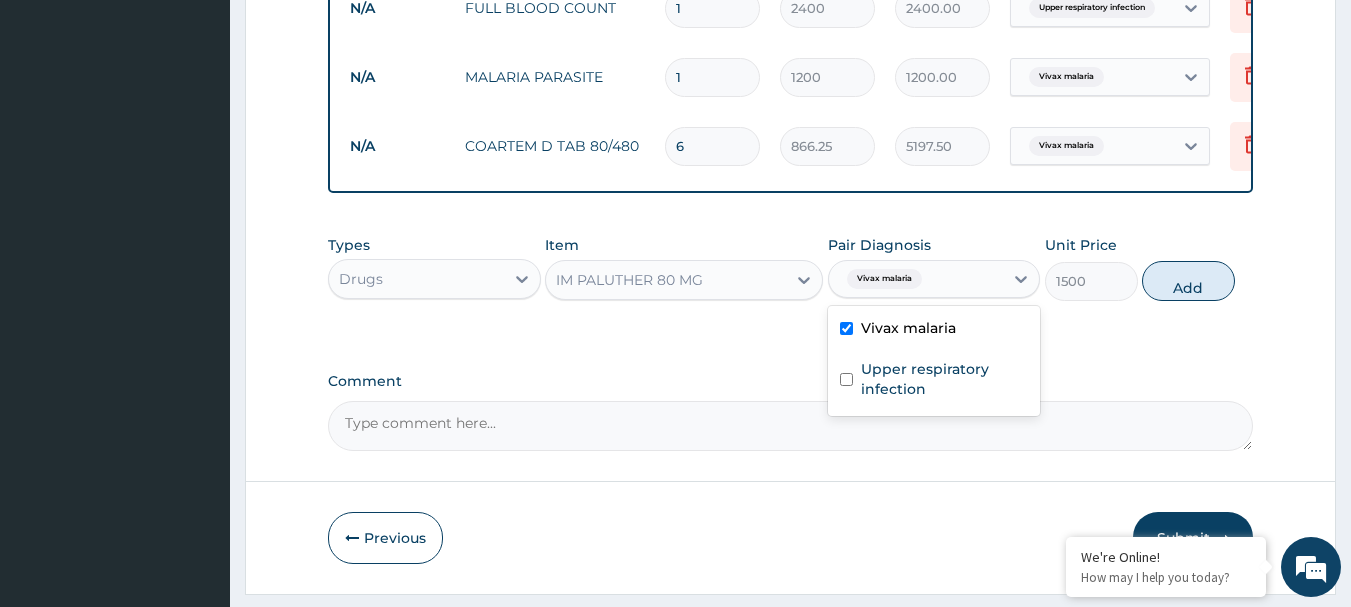 type on "0" 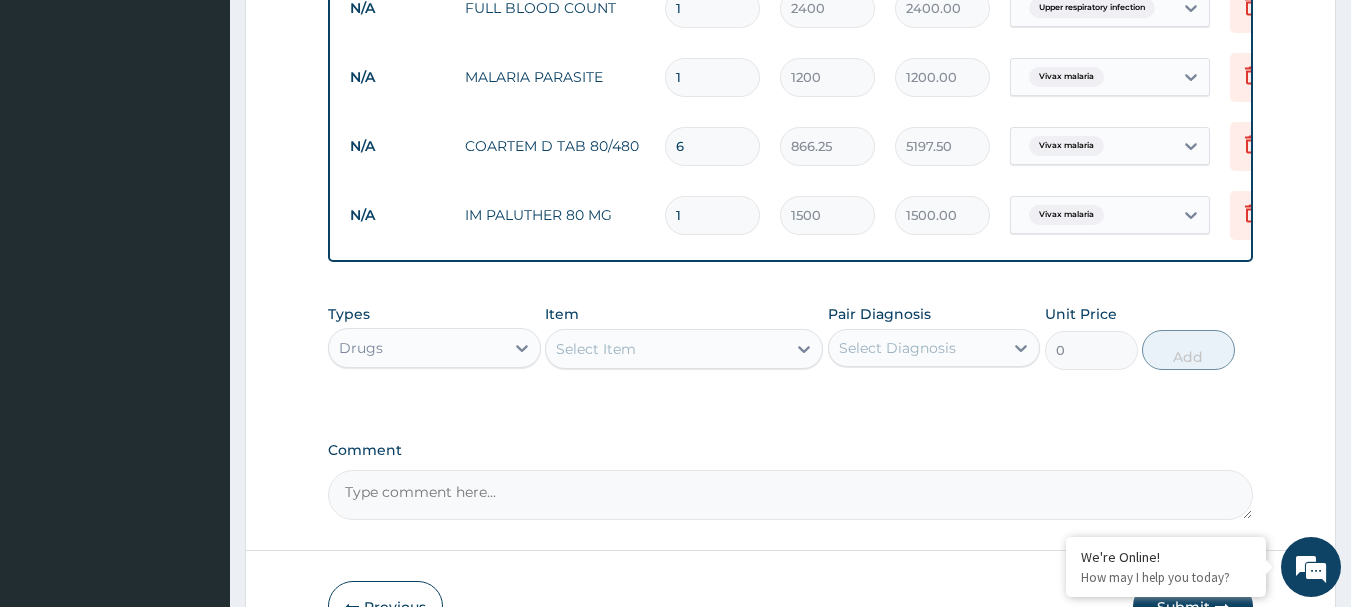 type 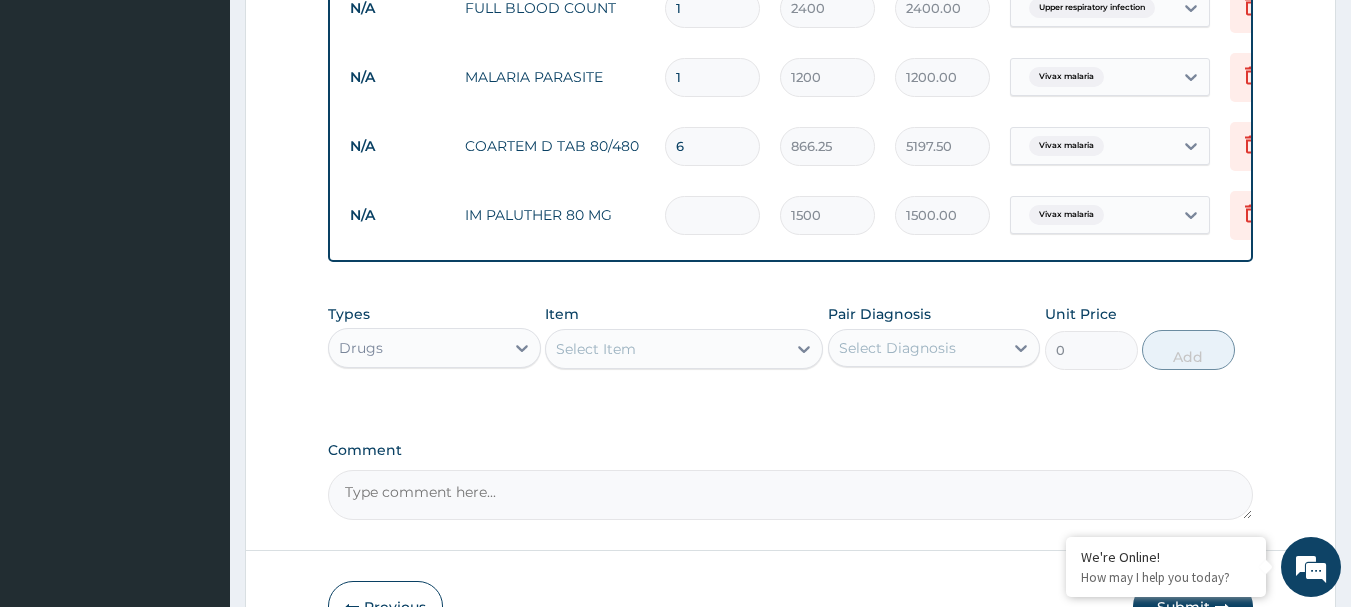 type on "0.00" 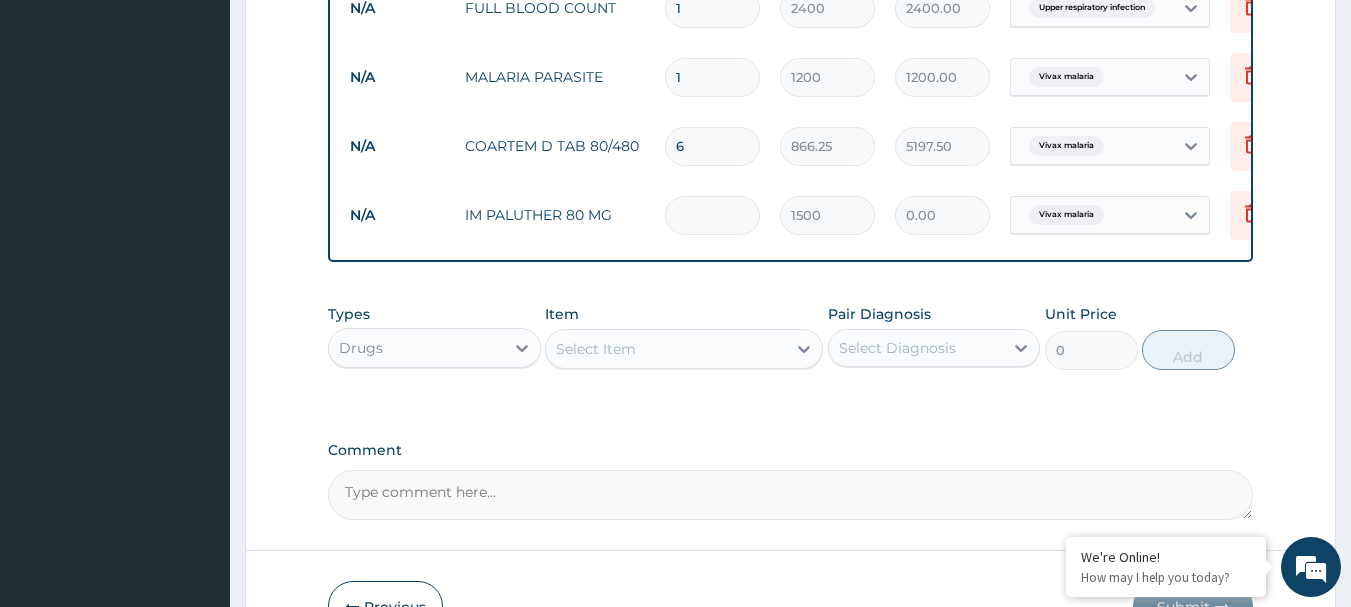 type on "3" 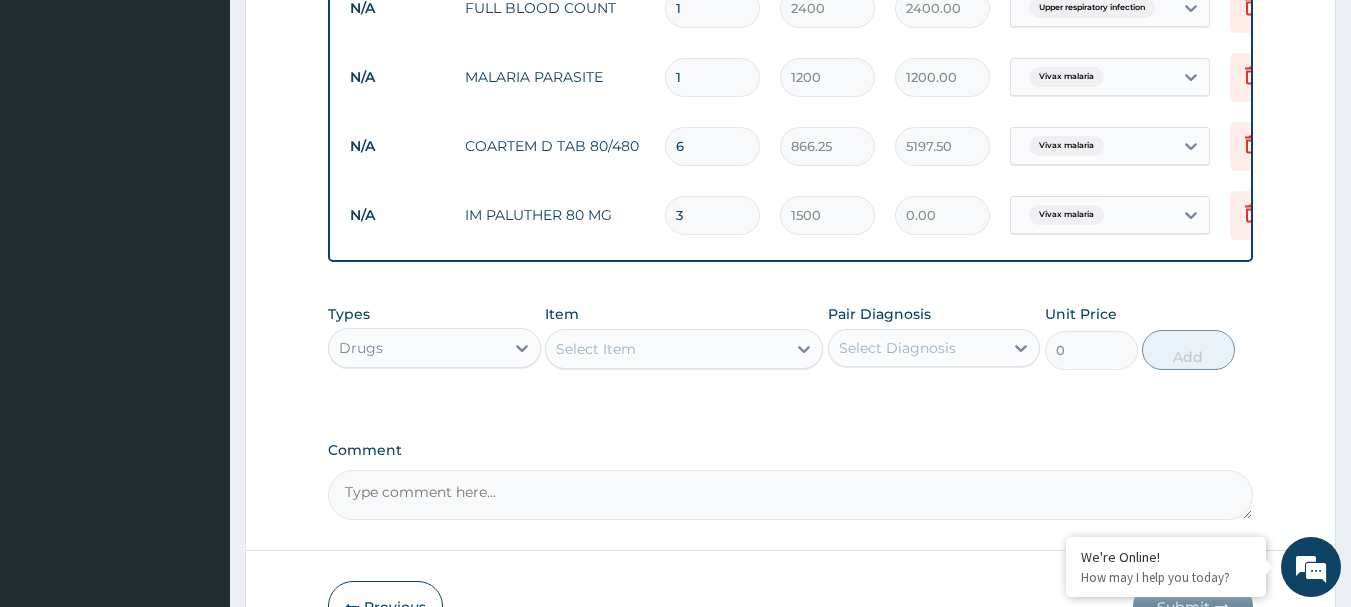 type on "4500.00" 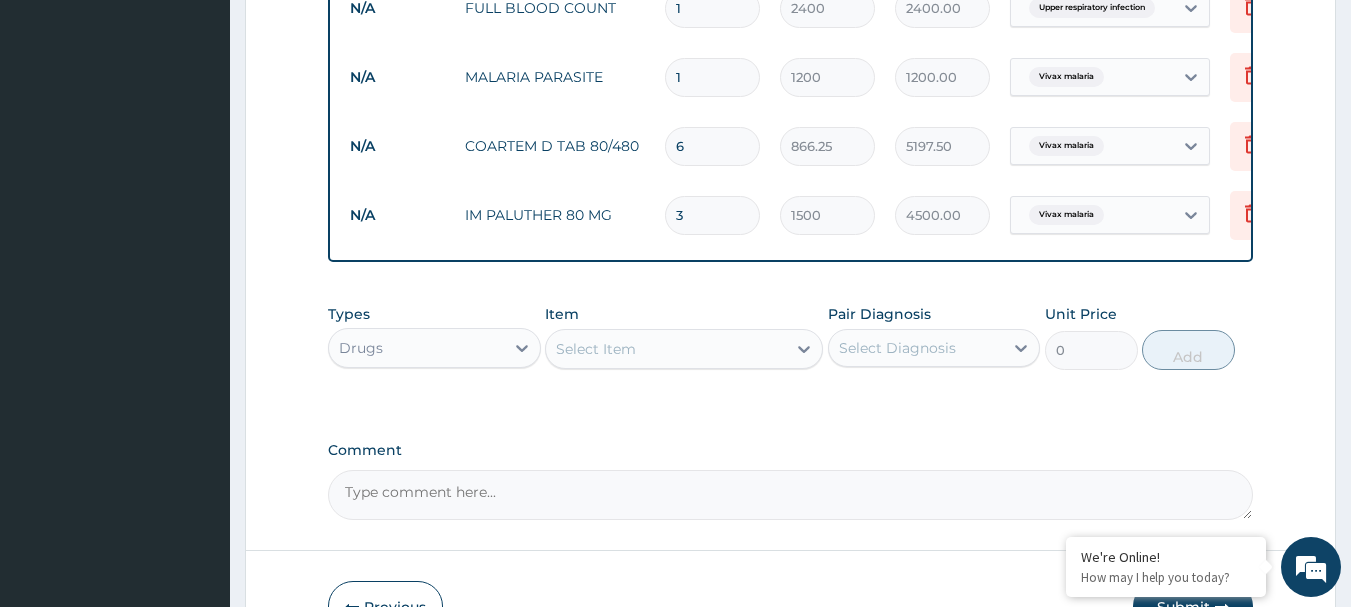 type on "3" 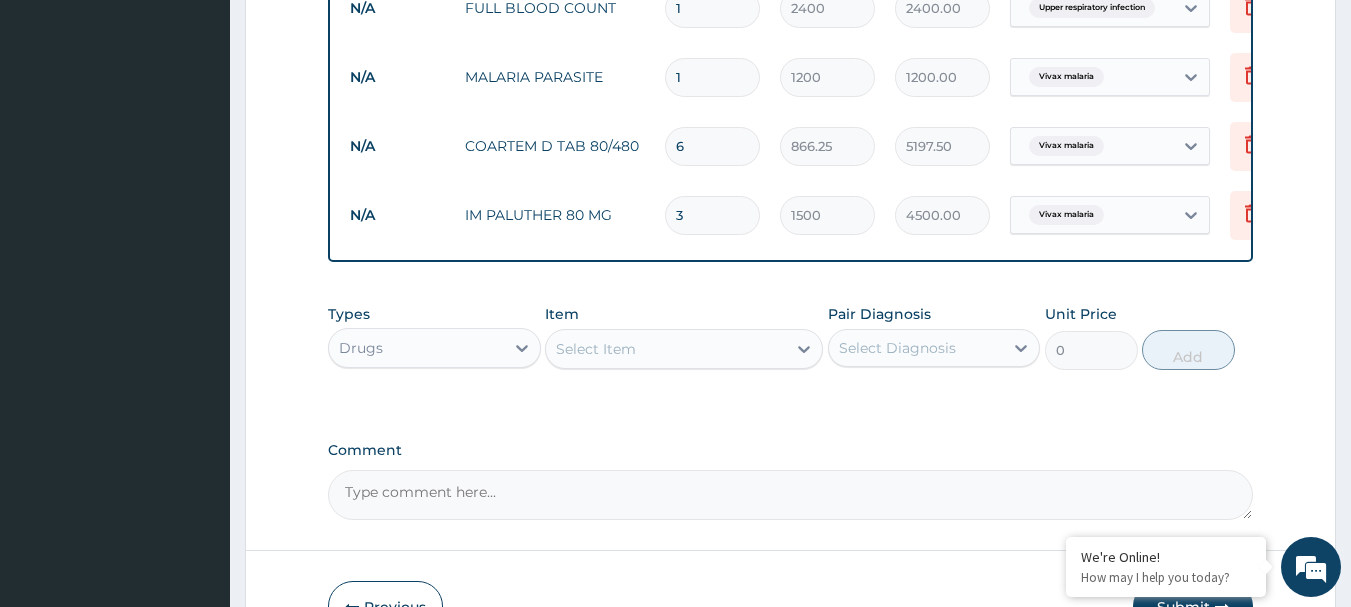 click on "Select Item" at bounding box center [596, 349] 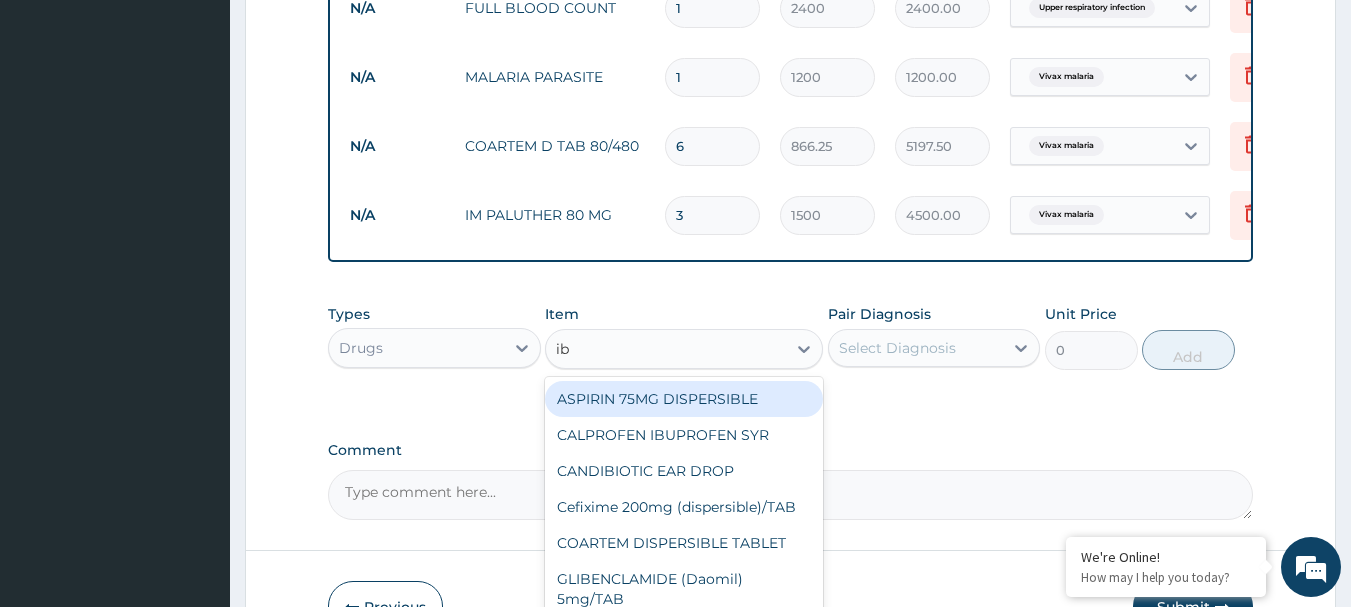 type on "ibu" 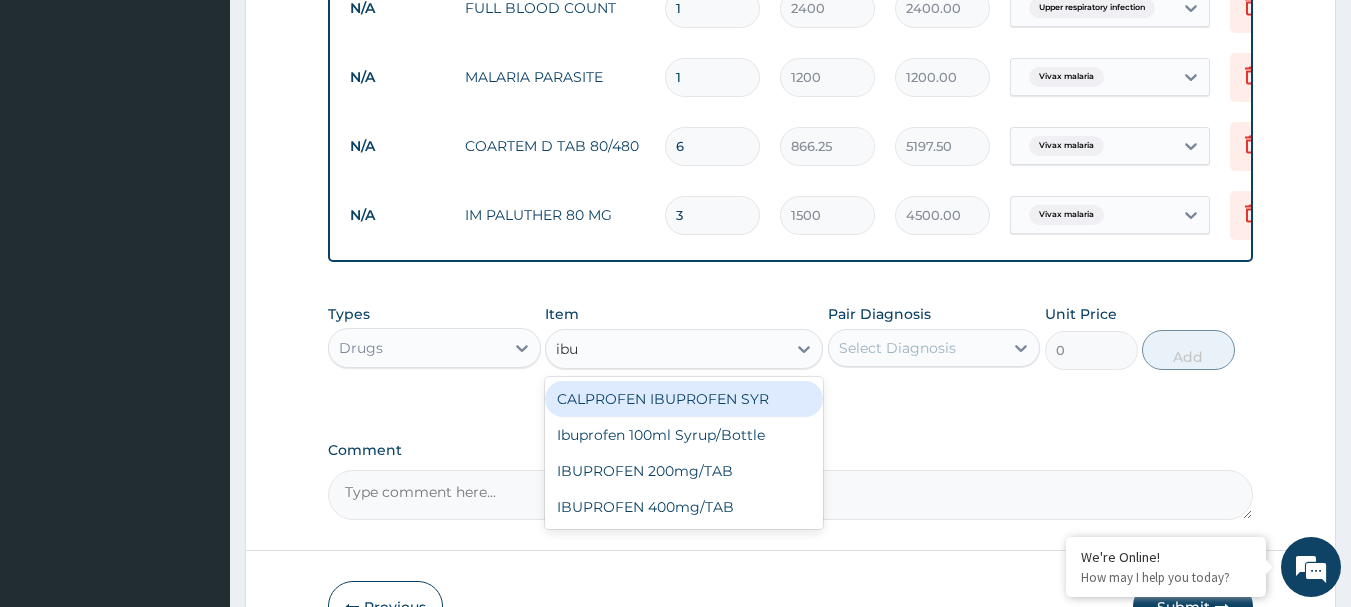 click on "CALPROFEN IBUPROFEN SYR" at bounding box center (684, 399) 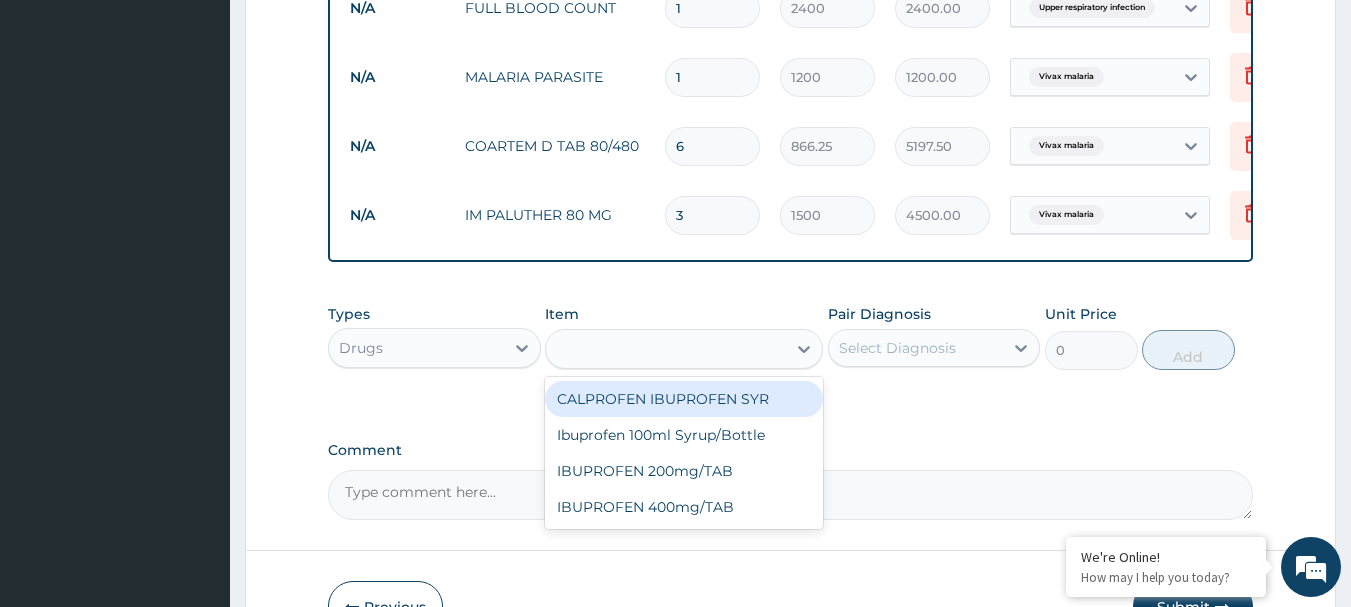 type on "1155" 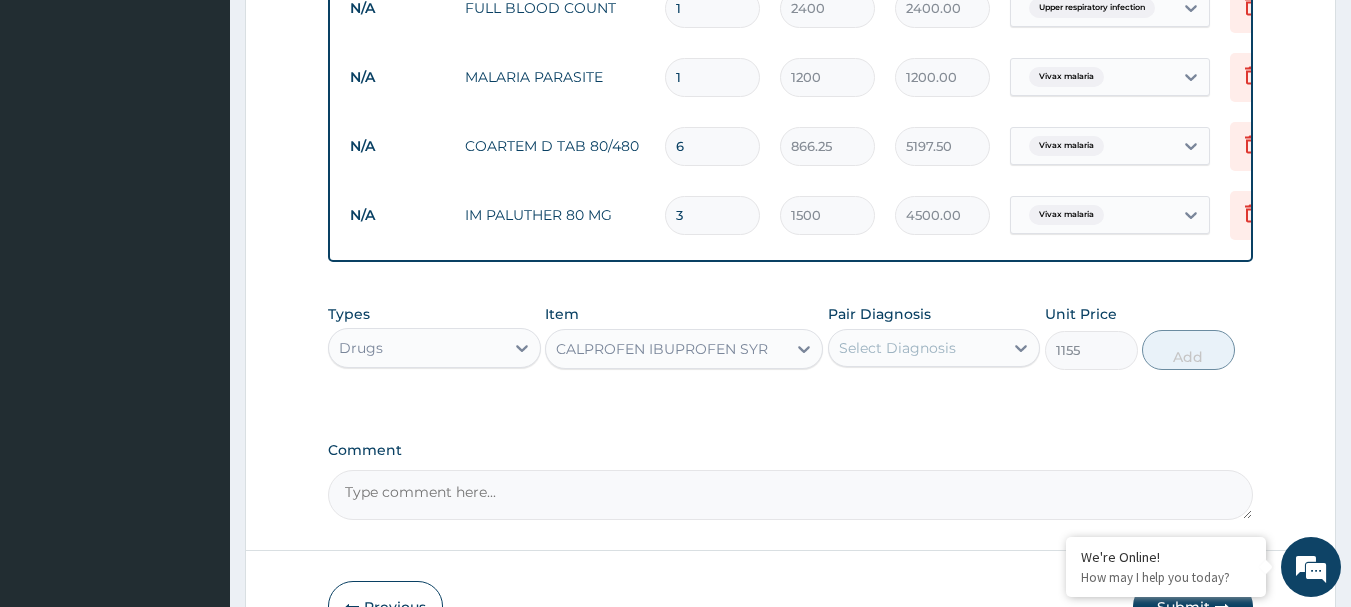 click on "Select Diagnosis" at bounding box center (897, 348) 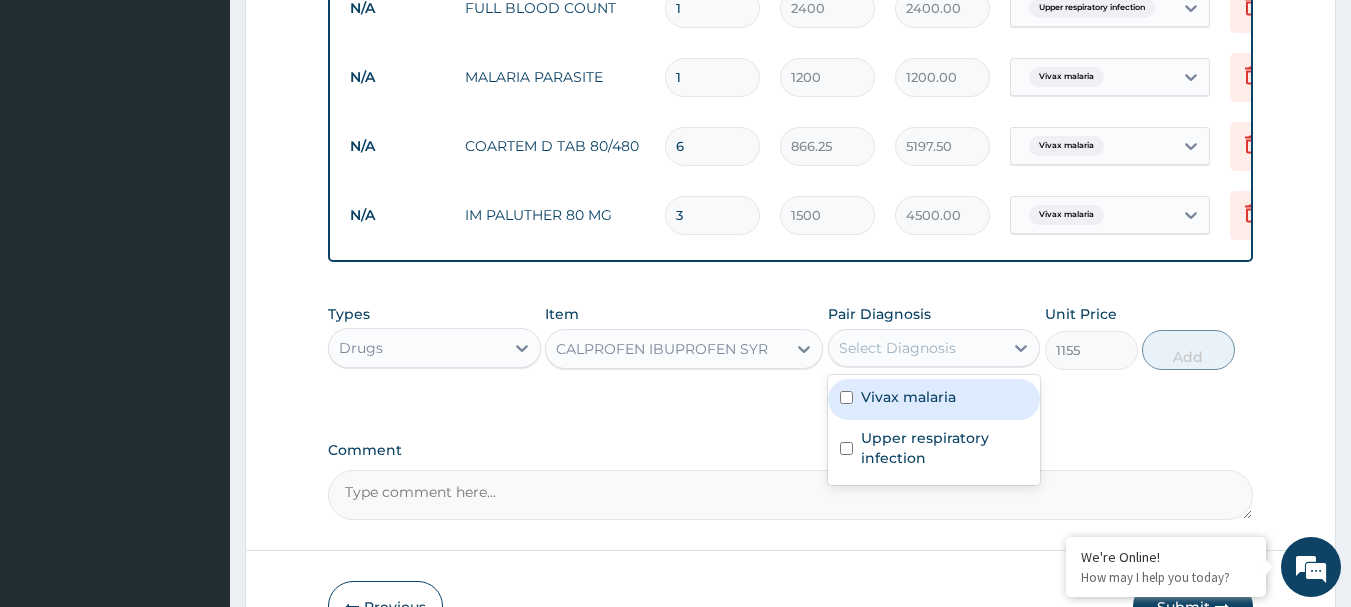 click on "Vivax malaria" at bounding box center [908, 397] 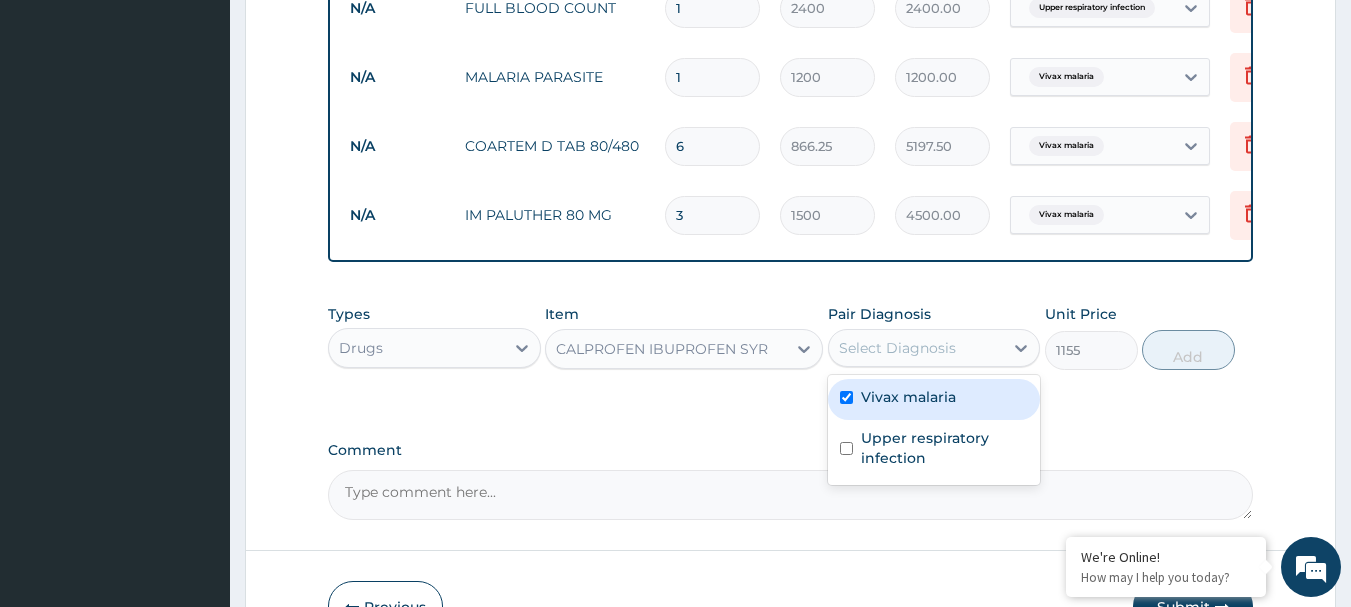 checkbox on "true" 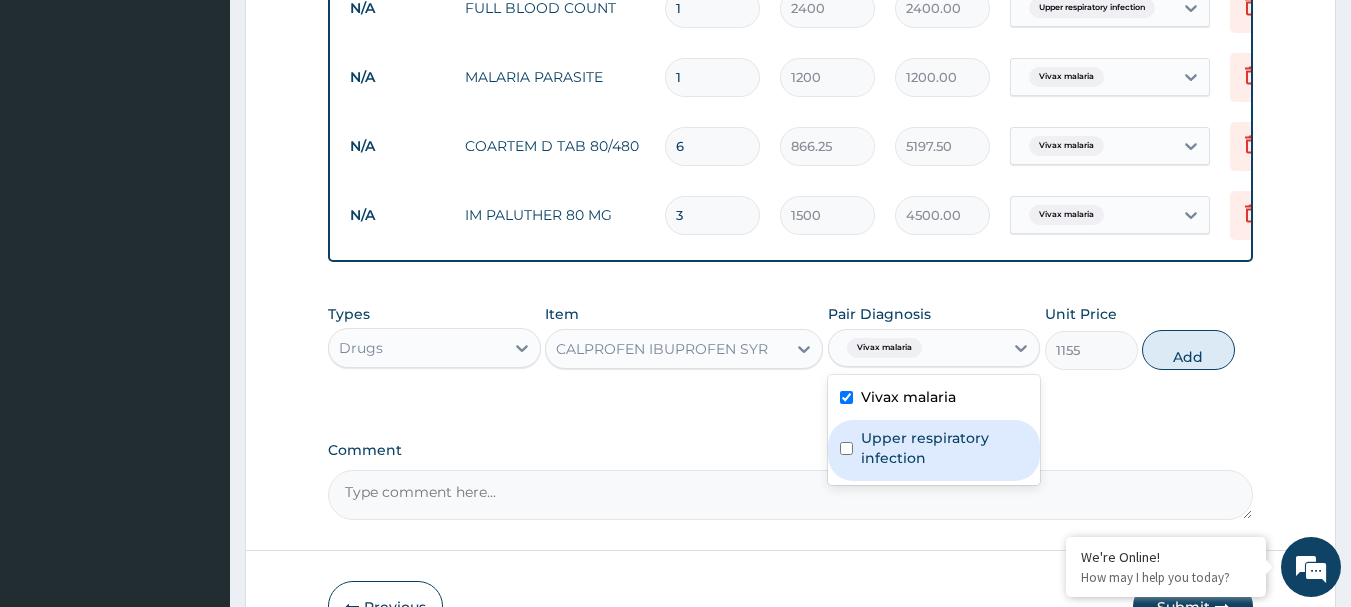 click on "Upper respiratory infection" at bounding box center (945, 448) 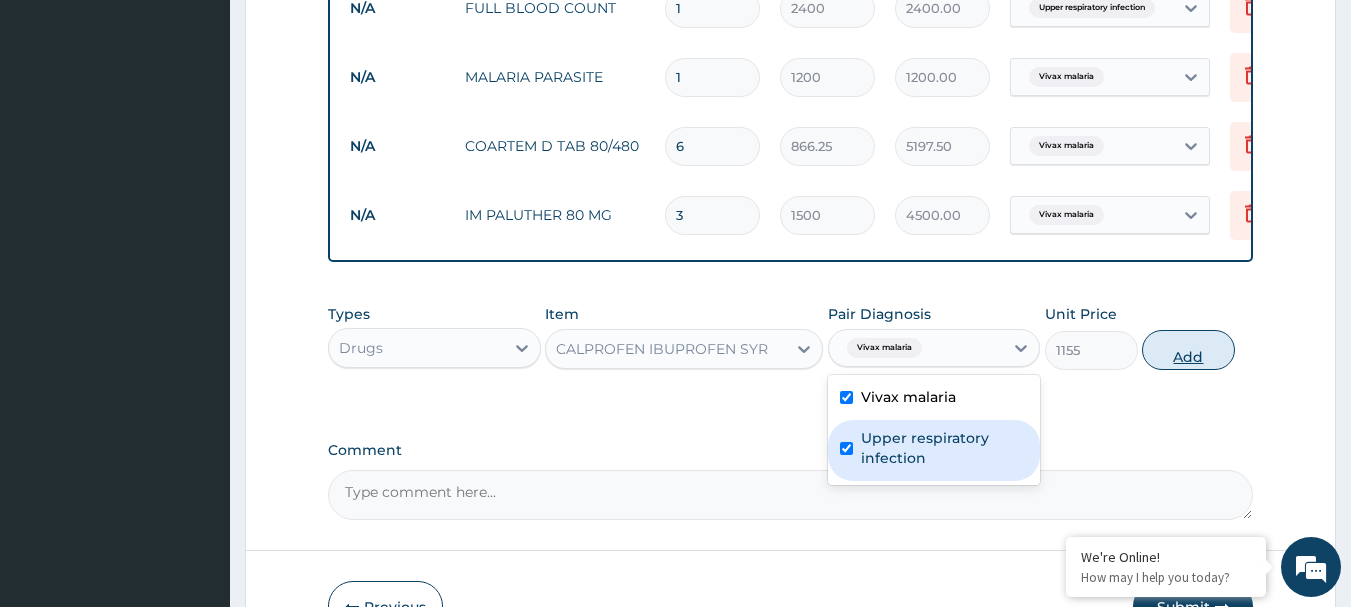 checkbox on "true" 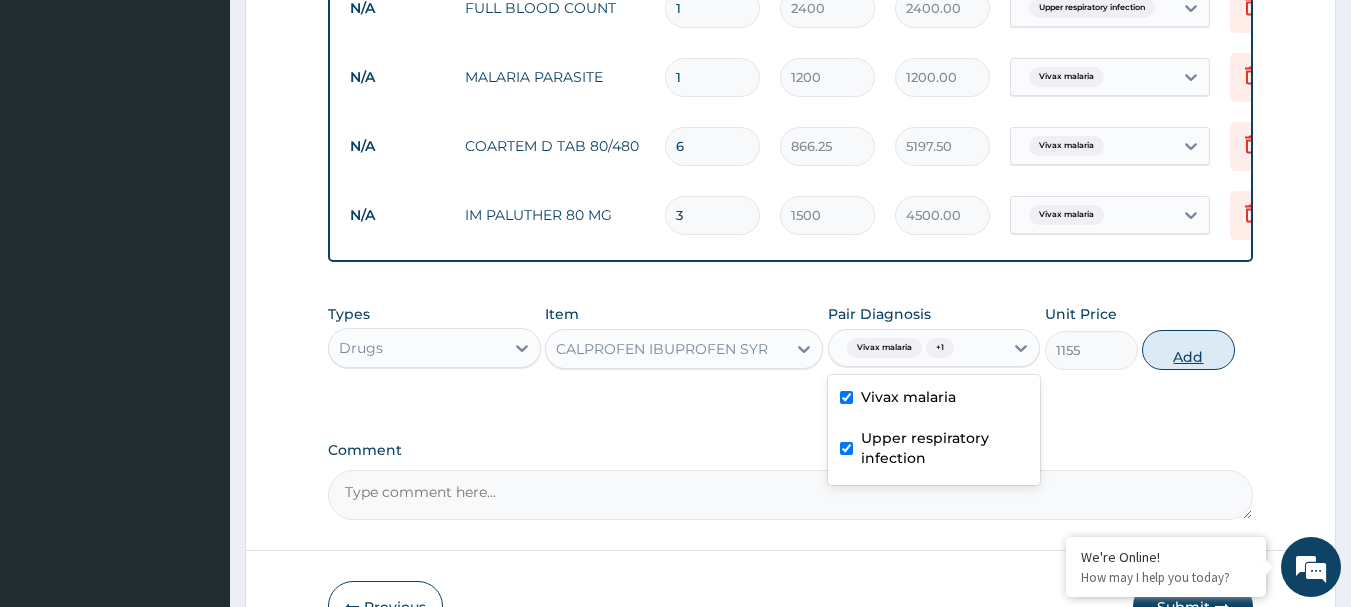 click on "Add" at bounding box center [1188, 350] 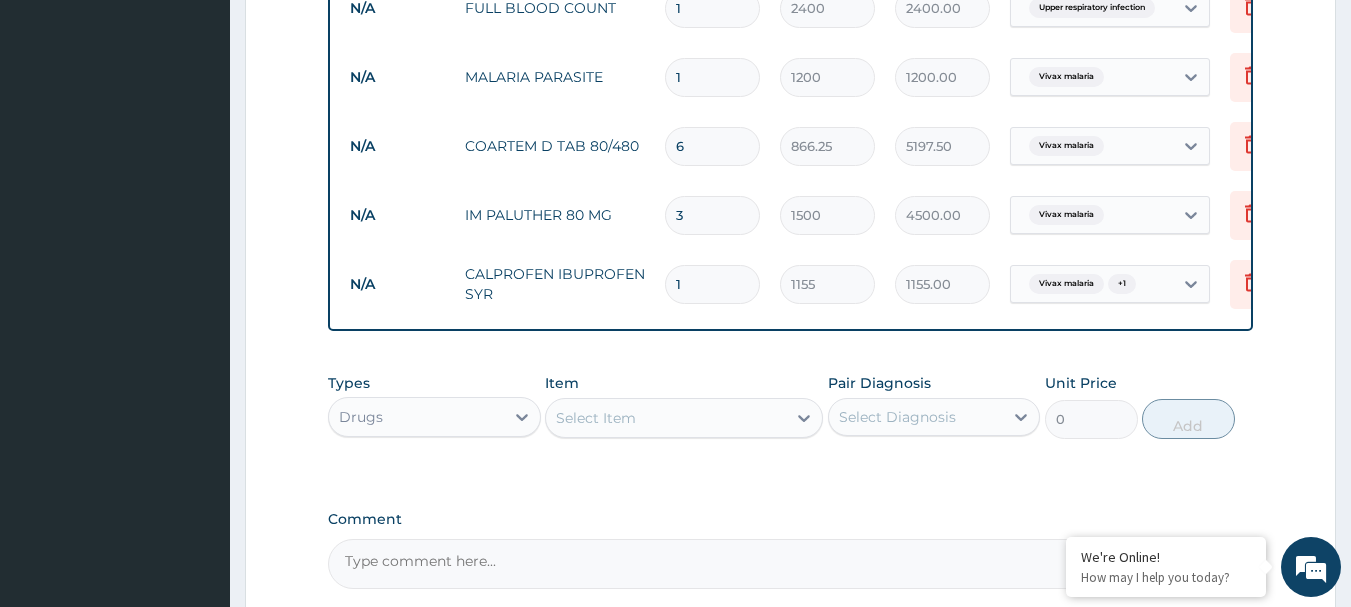 click on "Select Item" at bounding box center [666, 418] 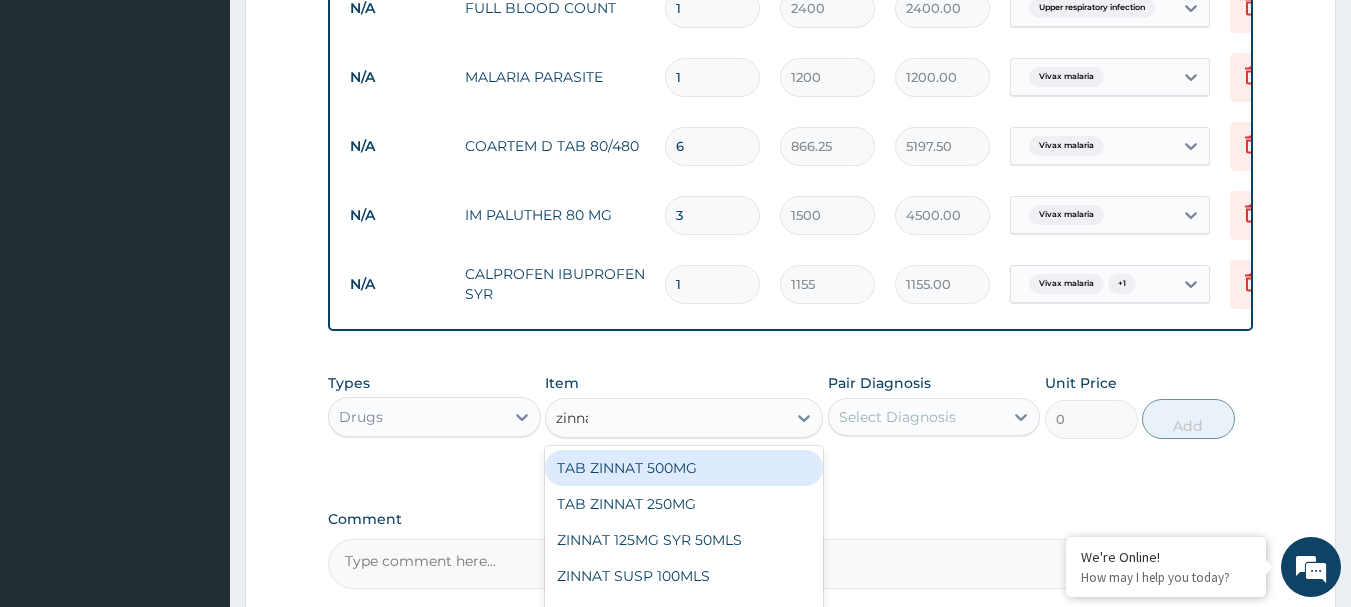 type on "zinnat" 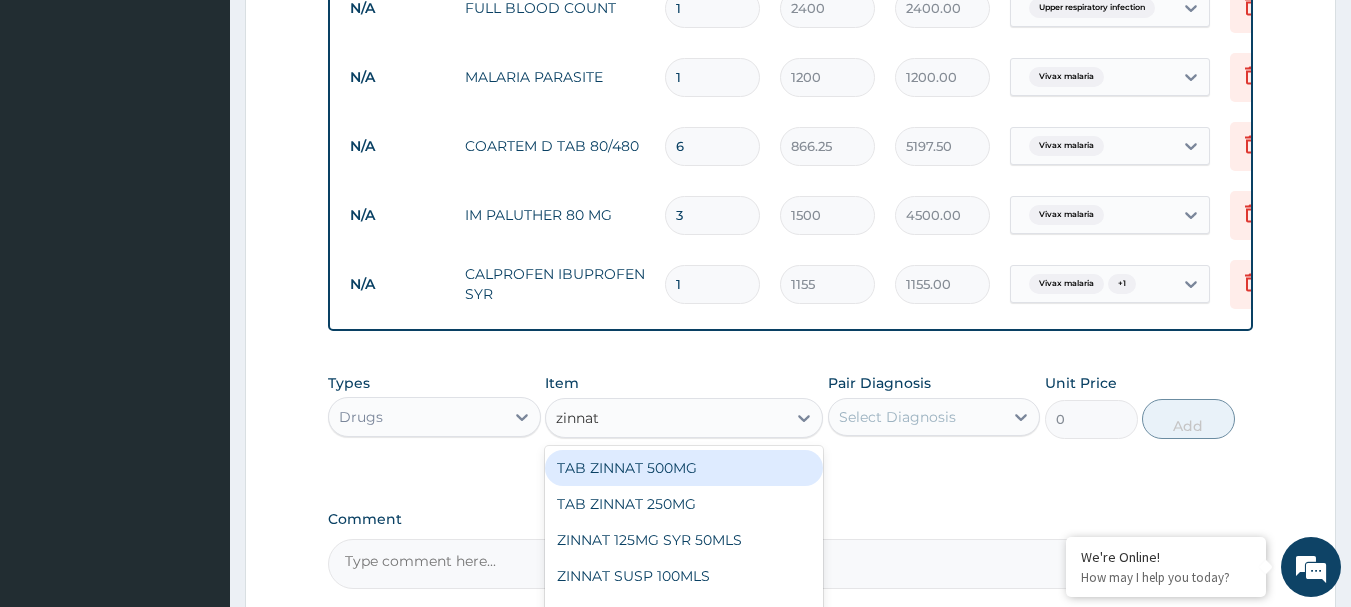 click on "TAB ZINNAT 500MG" at bounding box center [684, 468] 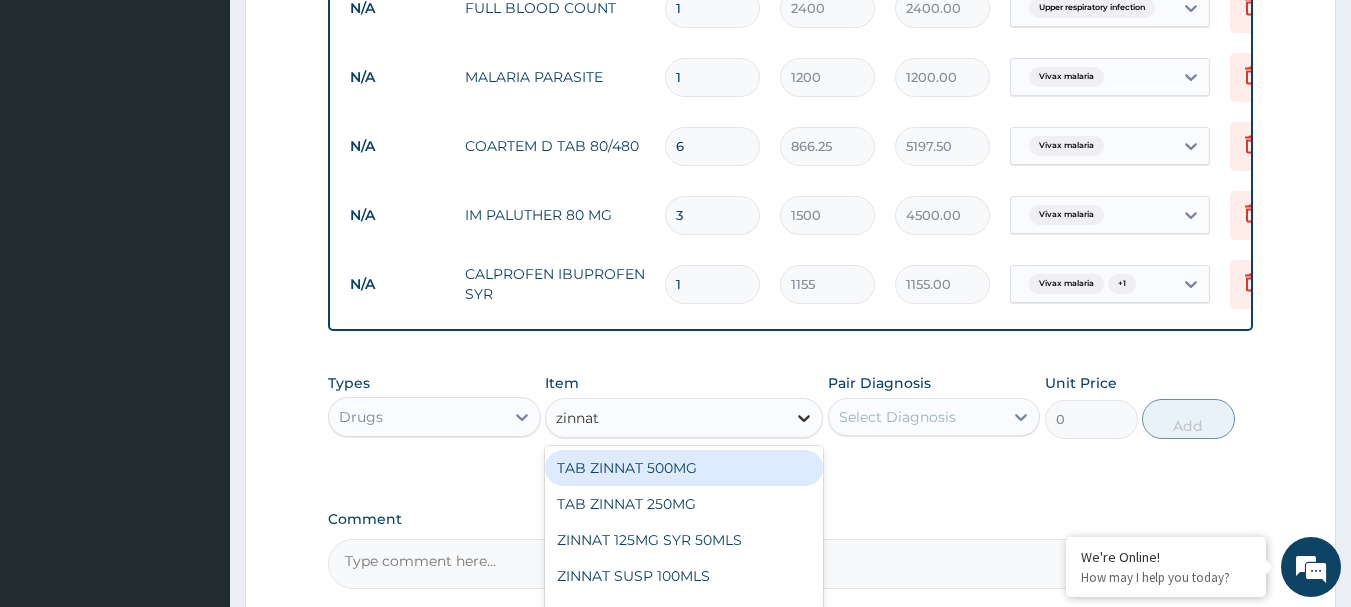 type 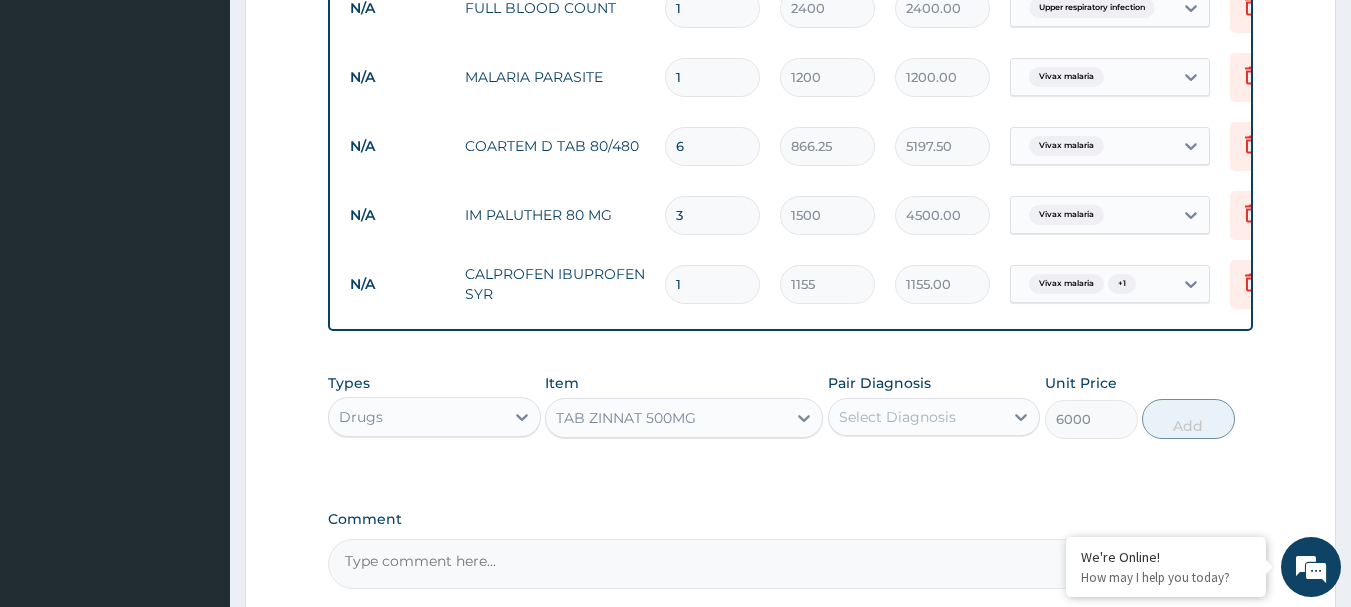 click on "Select Diagnosis" at bounding box center [897, 417] 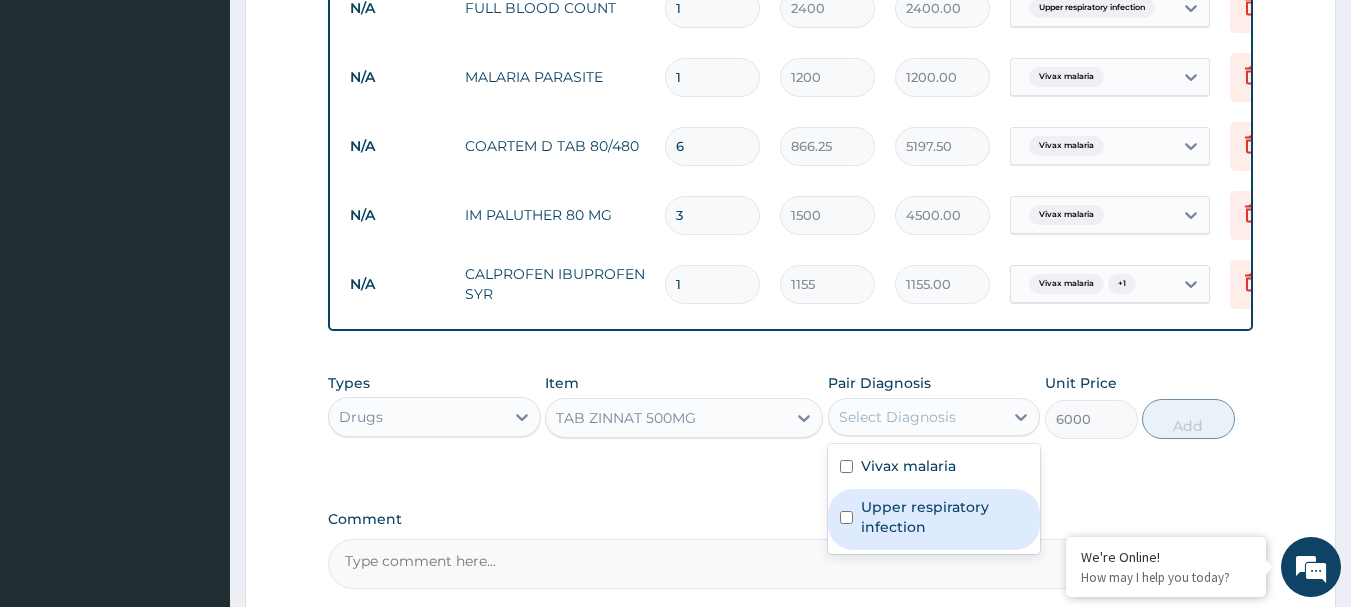 click on "Upper respiratory infection" at bounding box center [945, 517] 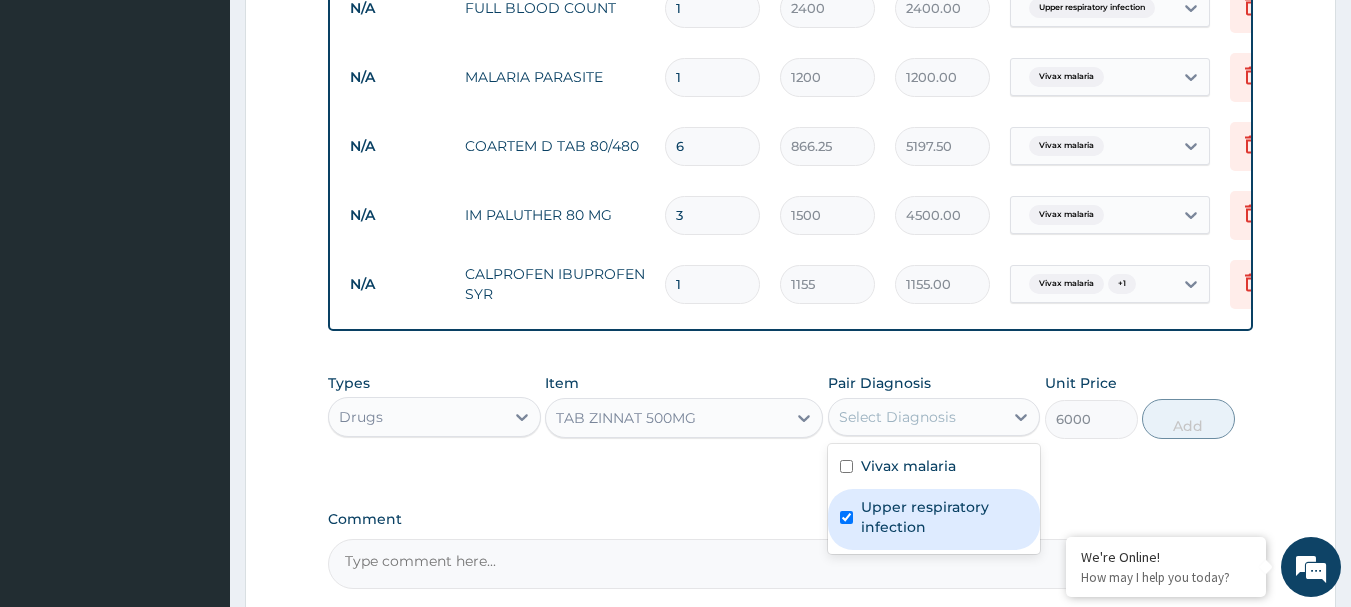 checkbox on "true" 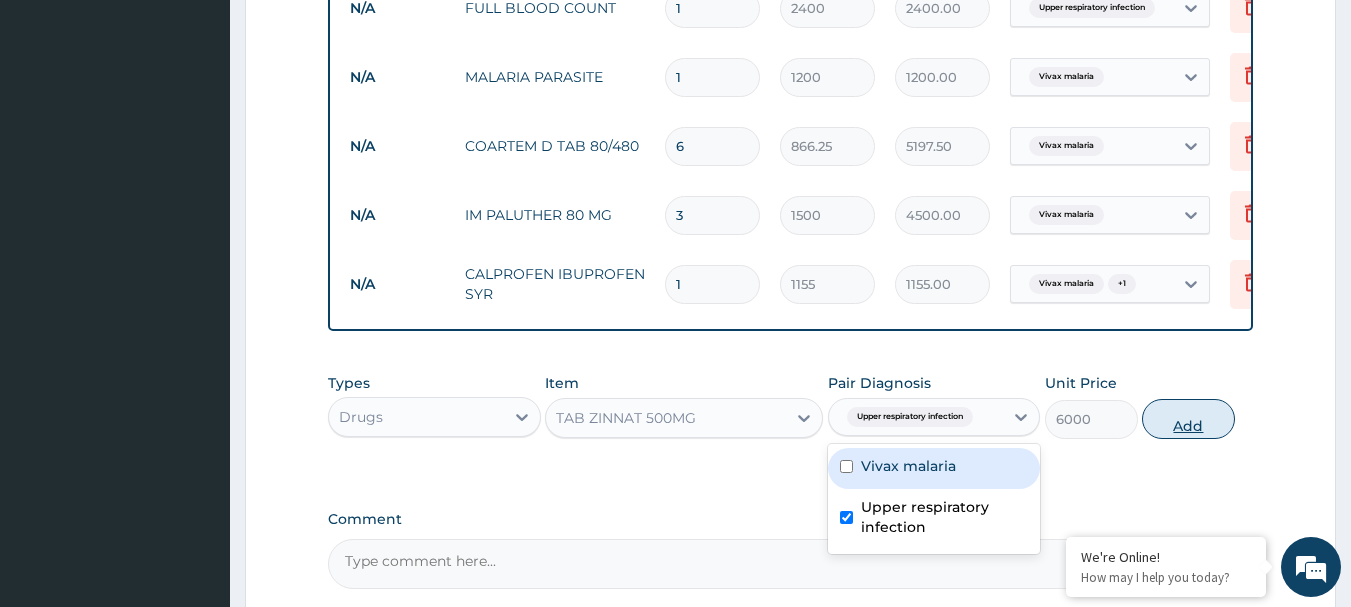 click on "Add" at bounding box center (1188, 419) 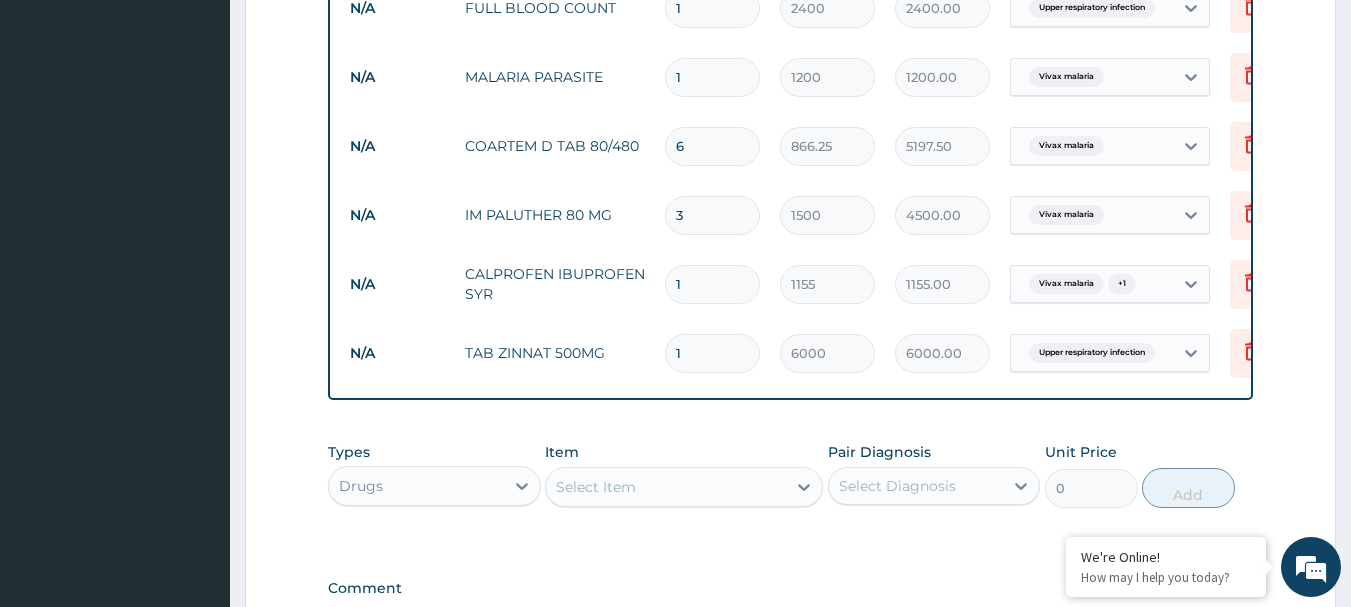 scroll, scrollTop: 1022, scrollLeft: 0, axis: vertical 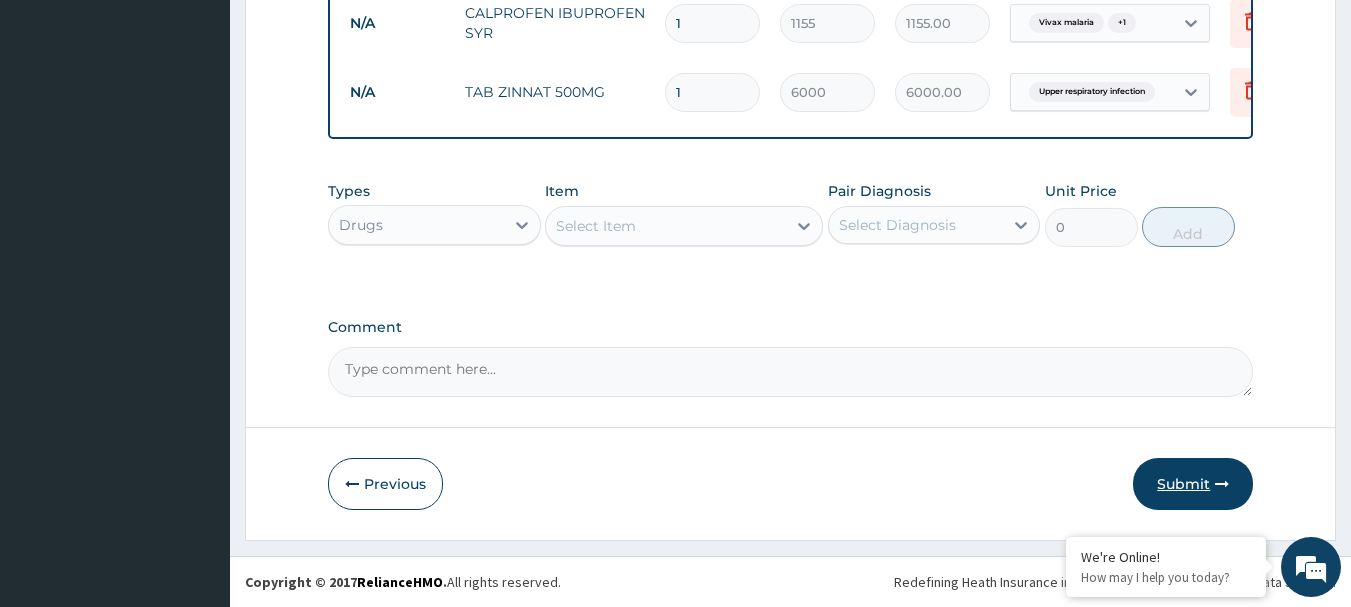 click on "Submit" at bounding box center (1193, 484) 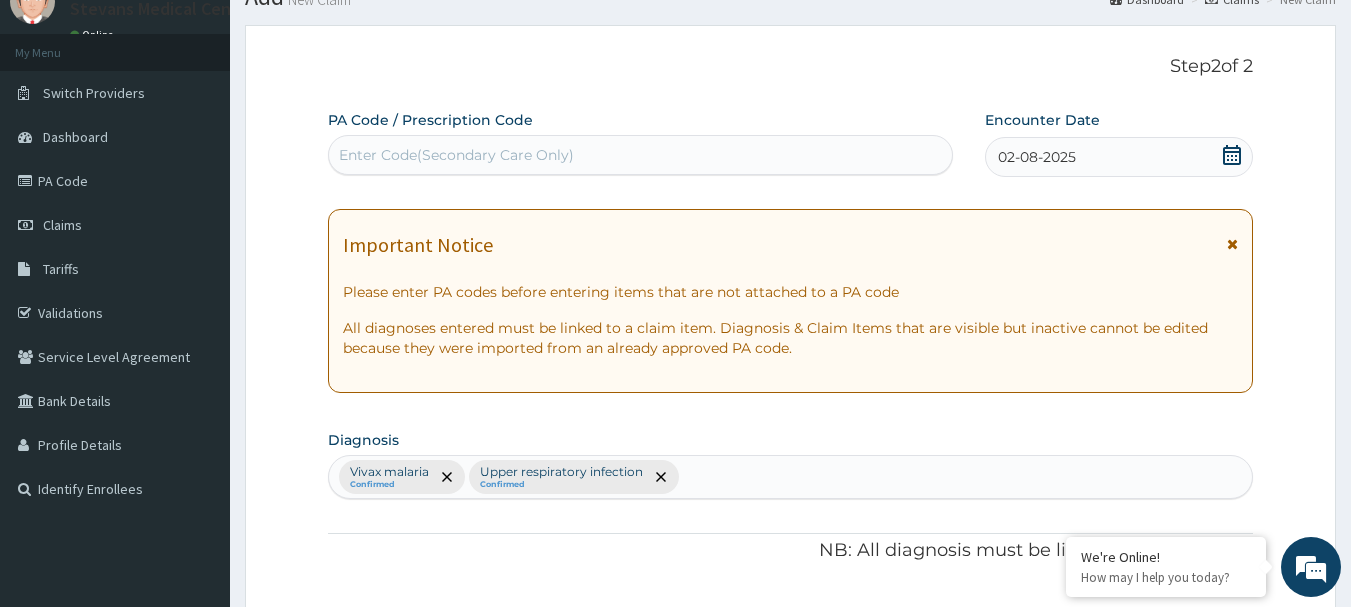 scroll, scrollTop: 1022, scrollLeft: 0, axis: vertical 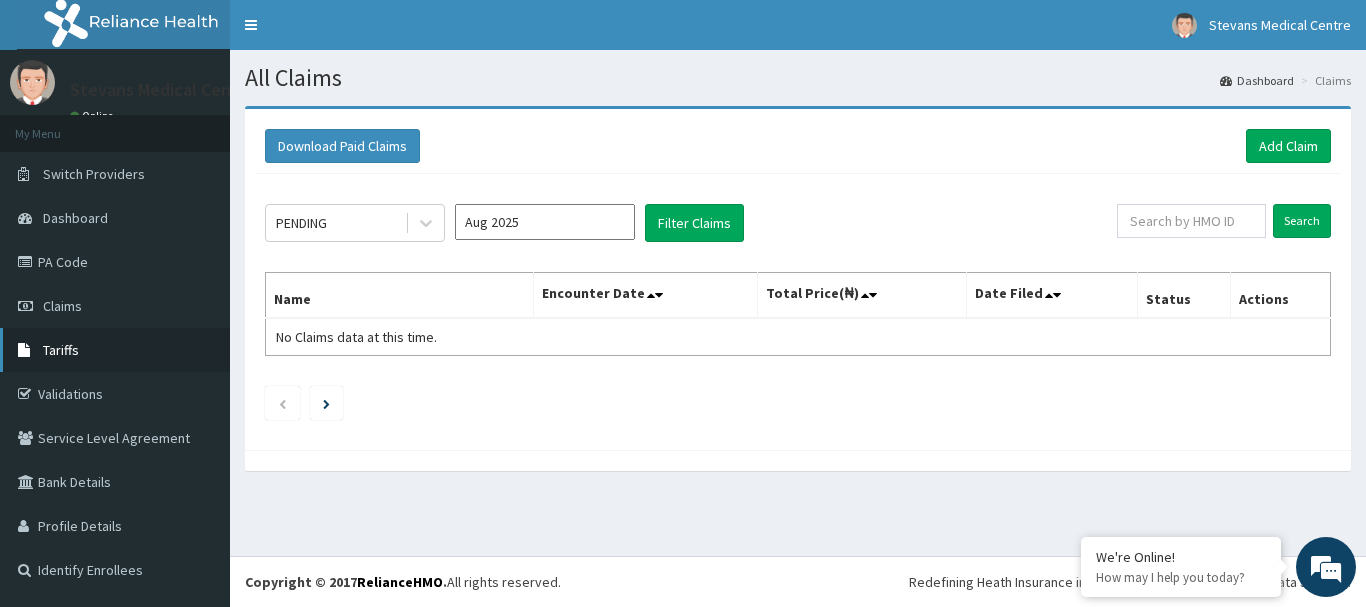 click on "Tariffs" at bounding box center [61, 350] 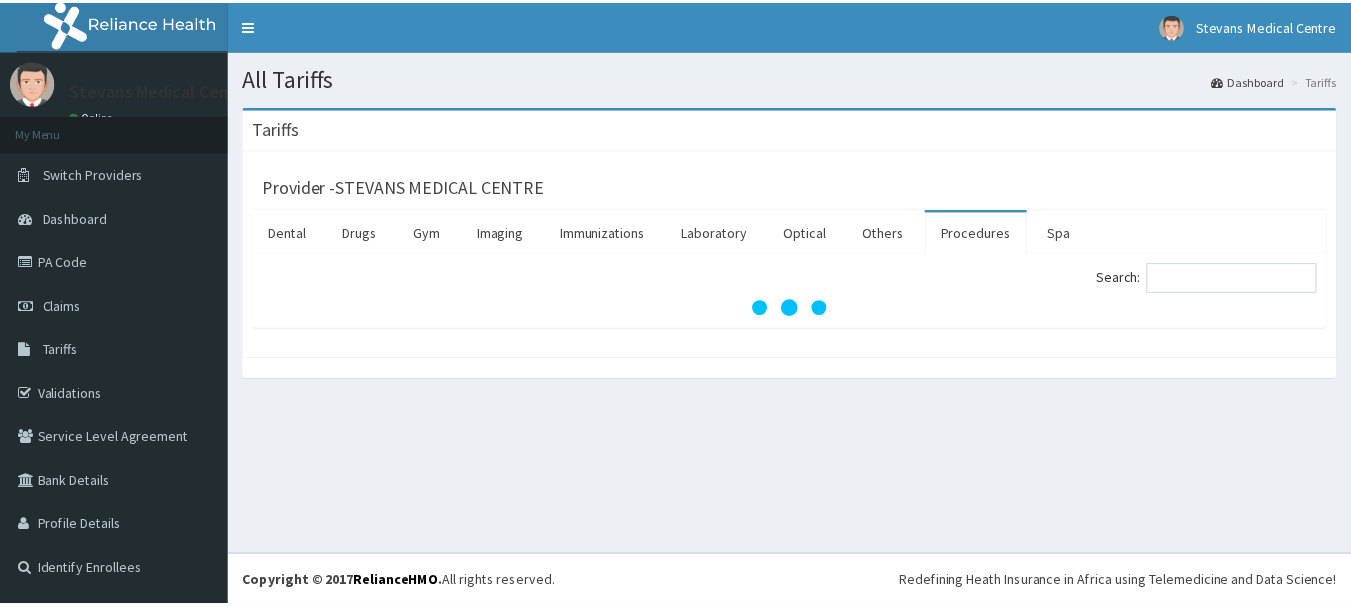 scroll, scrollTop: 0, scrollLeft: 0, axis: both 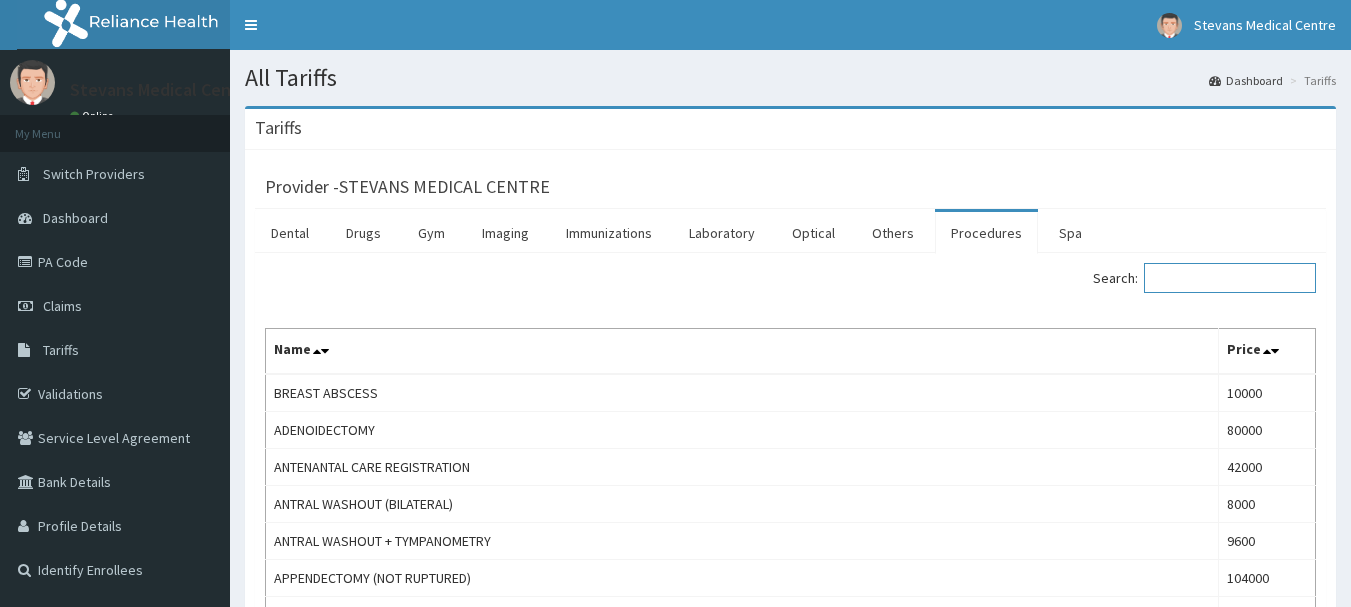 click on "Search:" at bounding box center (1230, 278) 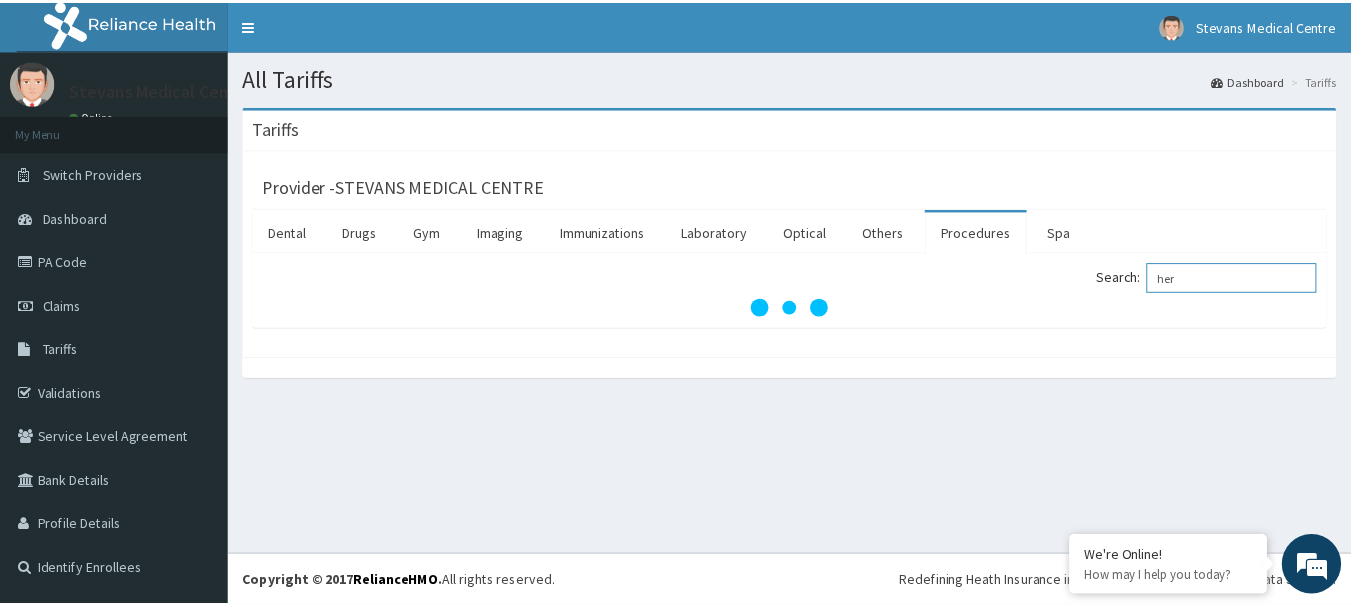 scroll, scrollTop: 0, scrollLeft: 0, axis: both 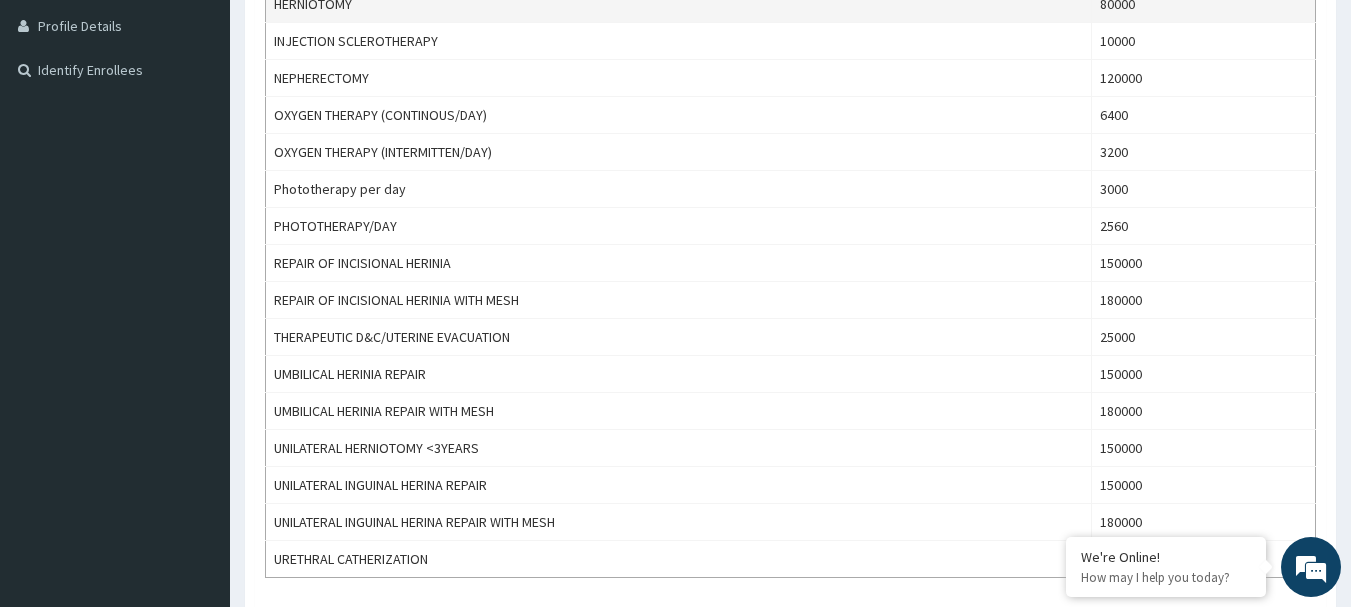 type on "her" 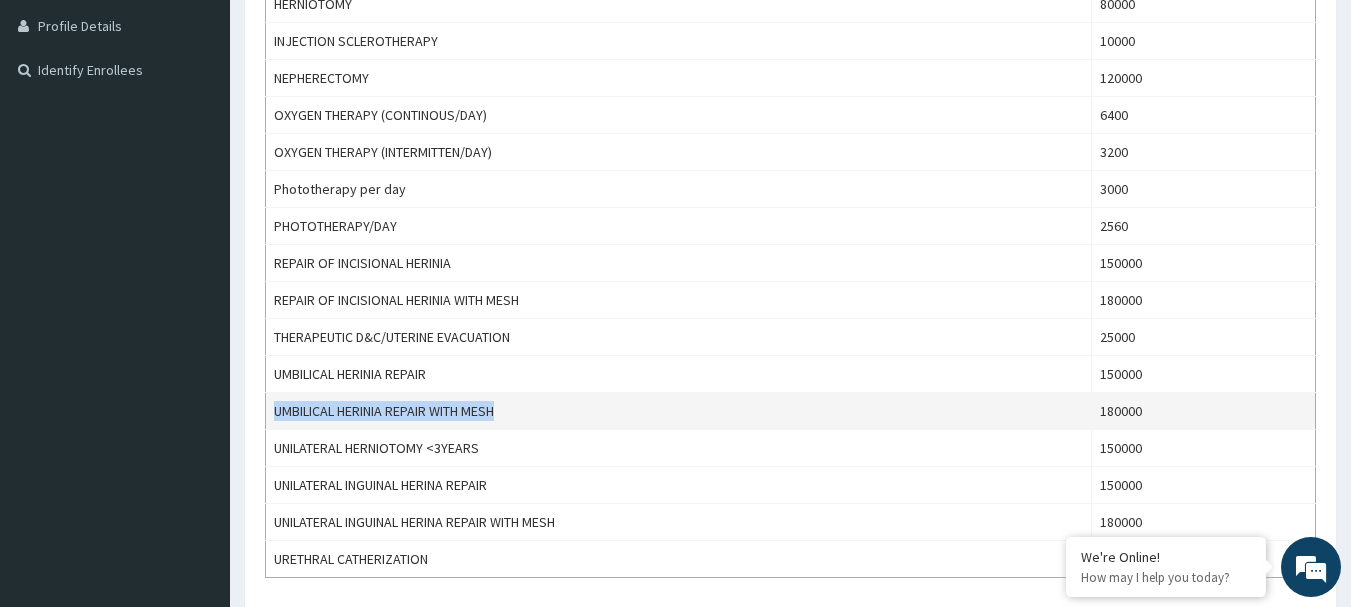 drag, startPoint x: 275, startPoint y: 413, endPoint x: 507, endPoint y: 419, distance: 232.07758 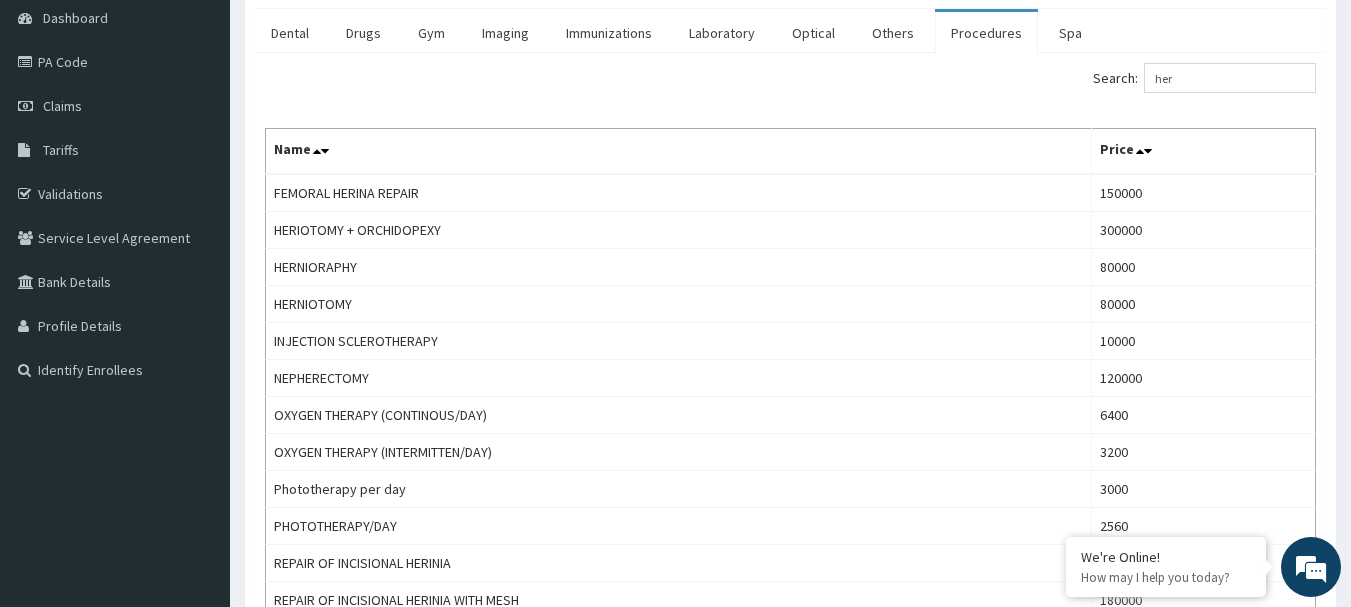 scroll, scrollTop: 0, scrollLeft: 0, axis: both 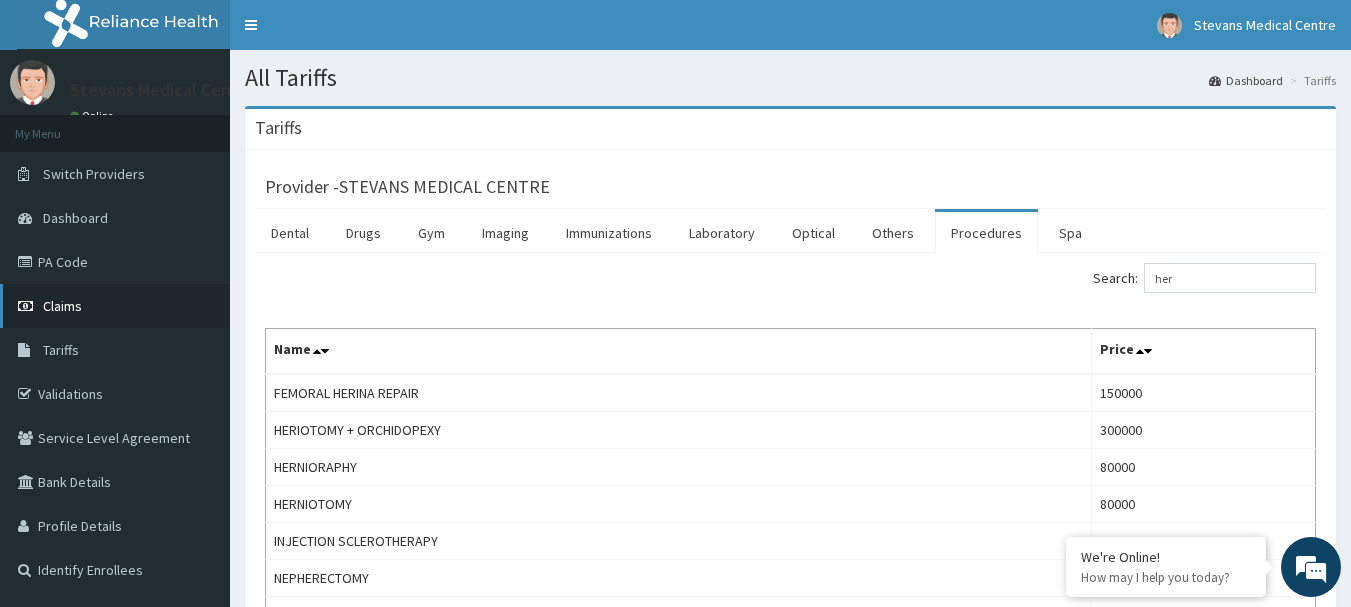 click on "Claims" at bounding box center [62, 306] 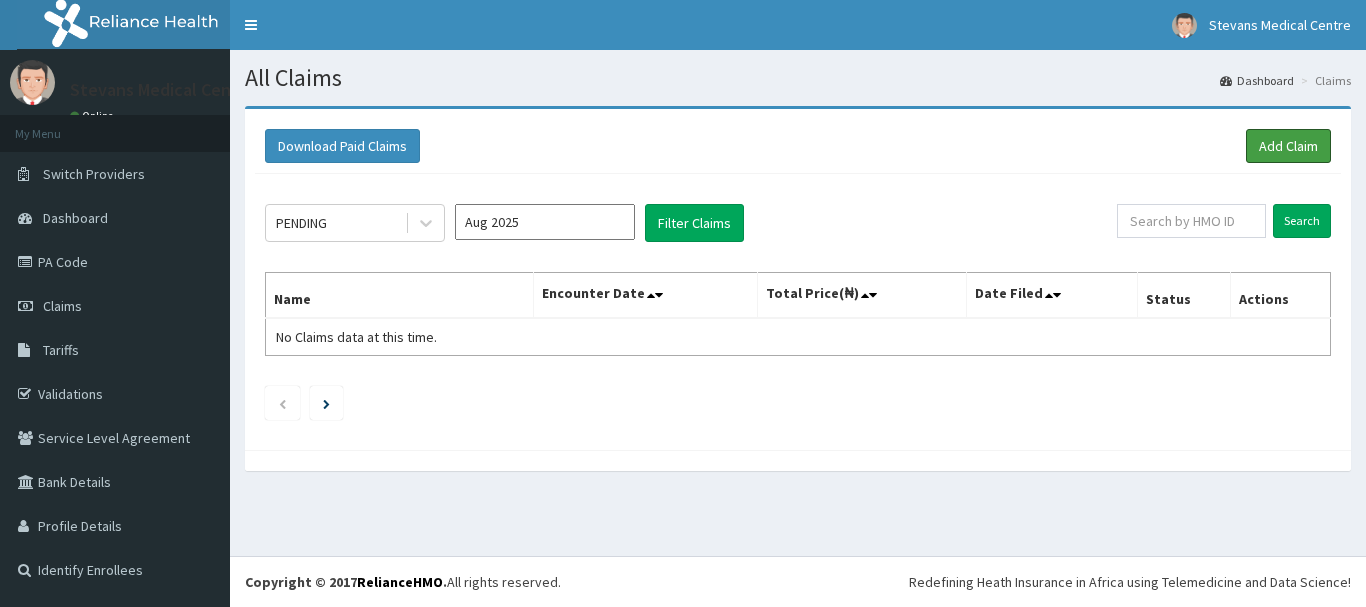 click on "Add Claim" at bounding box center [1288, 146] 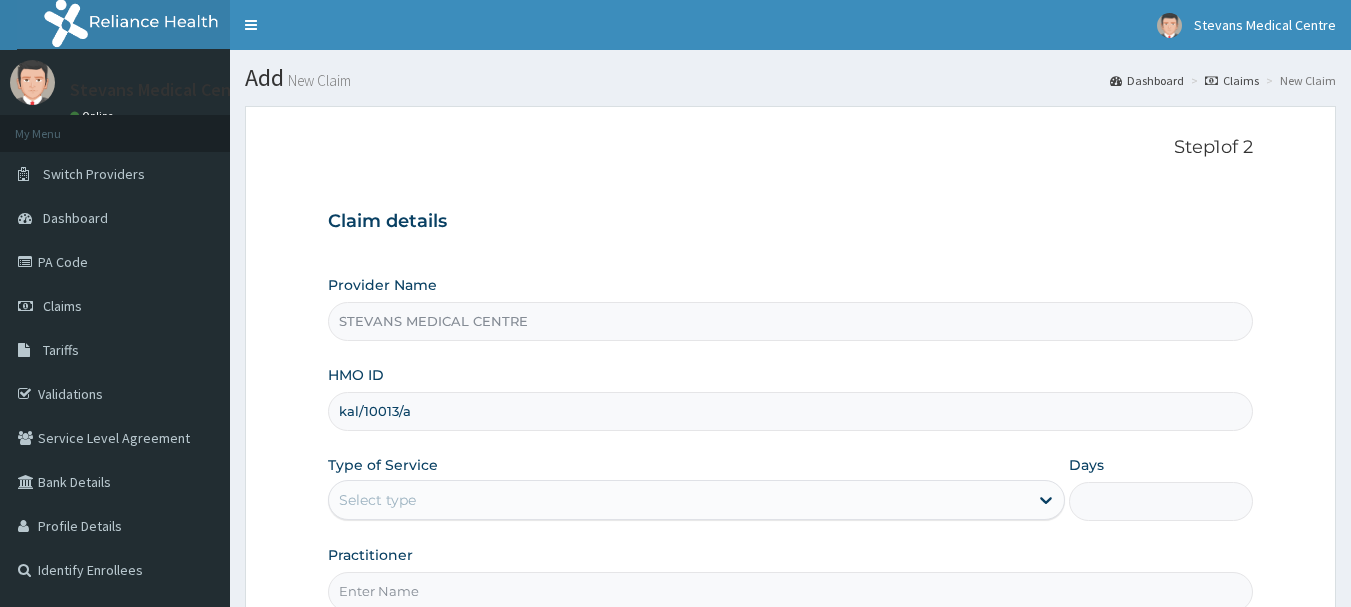 scroll, scrollTop: 0, scrollLeft: 0, axis: both 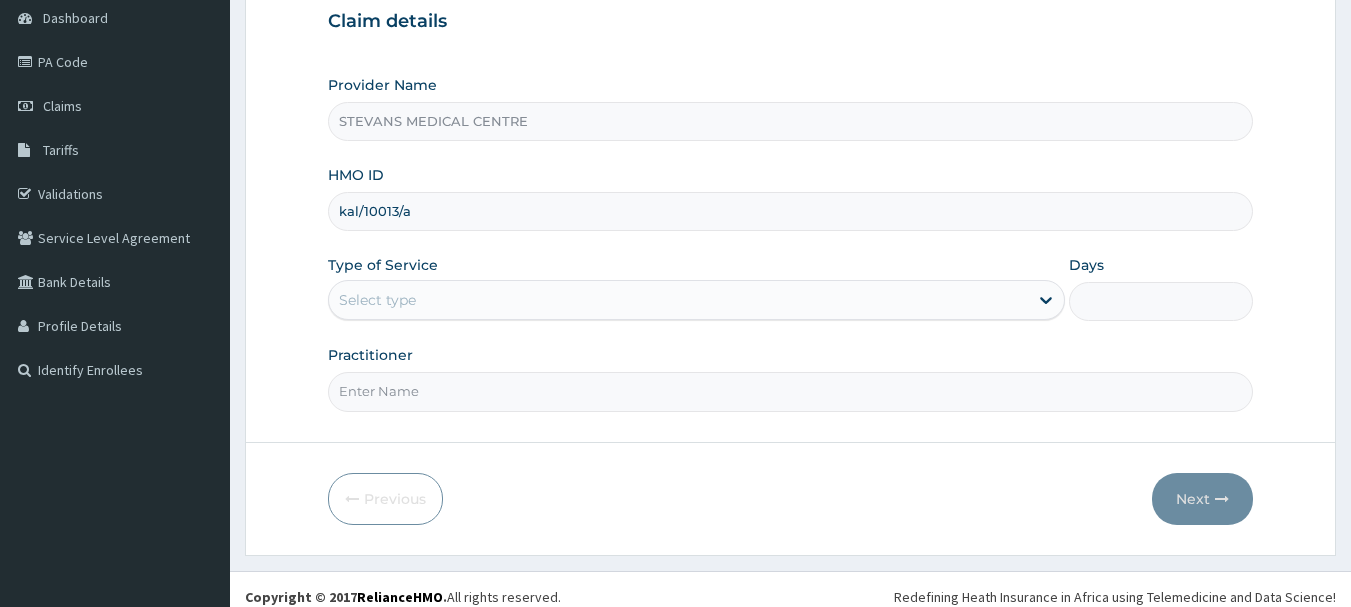 type on "kal/10013/a" 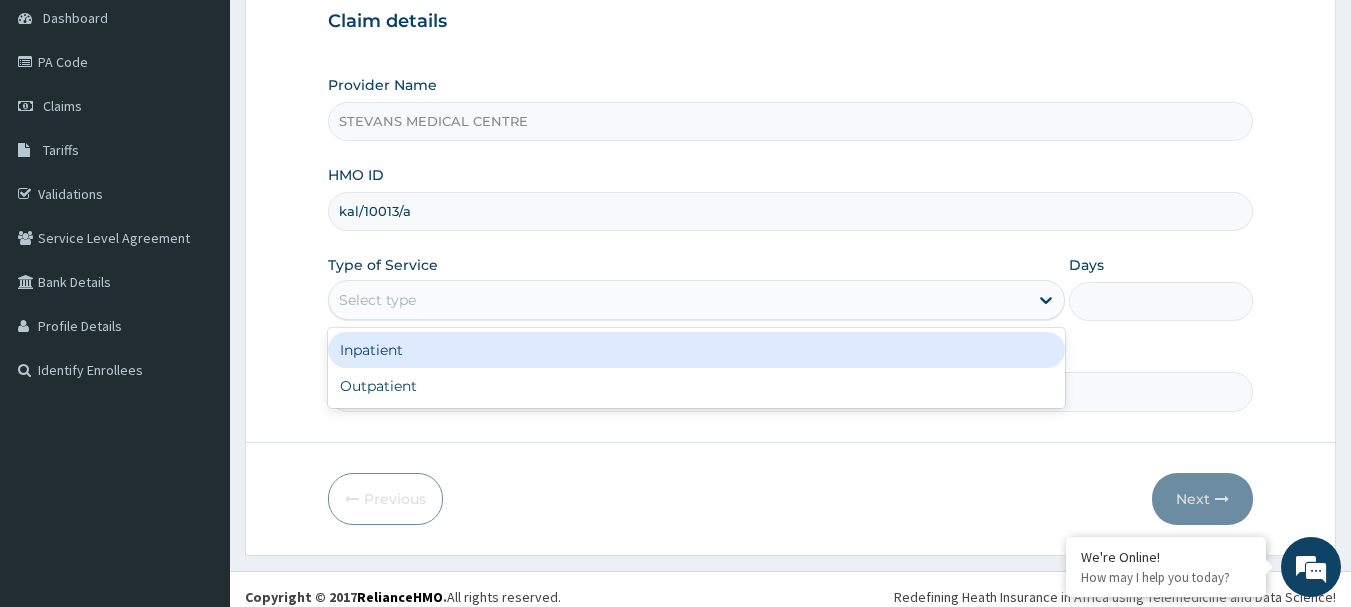 click on "Inpatient" at bounding box center (696, 350) 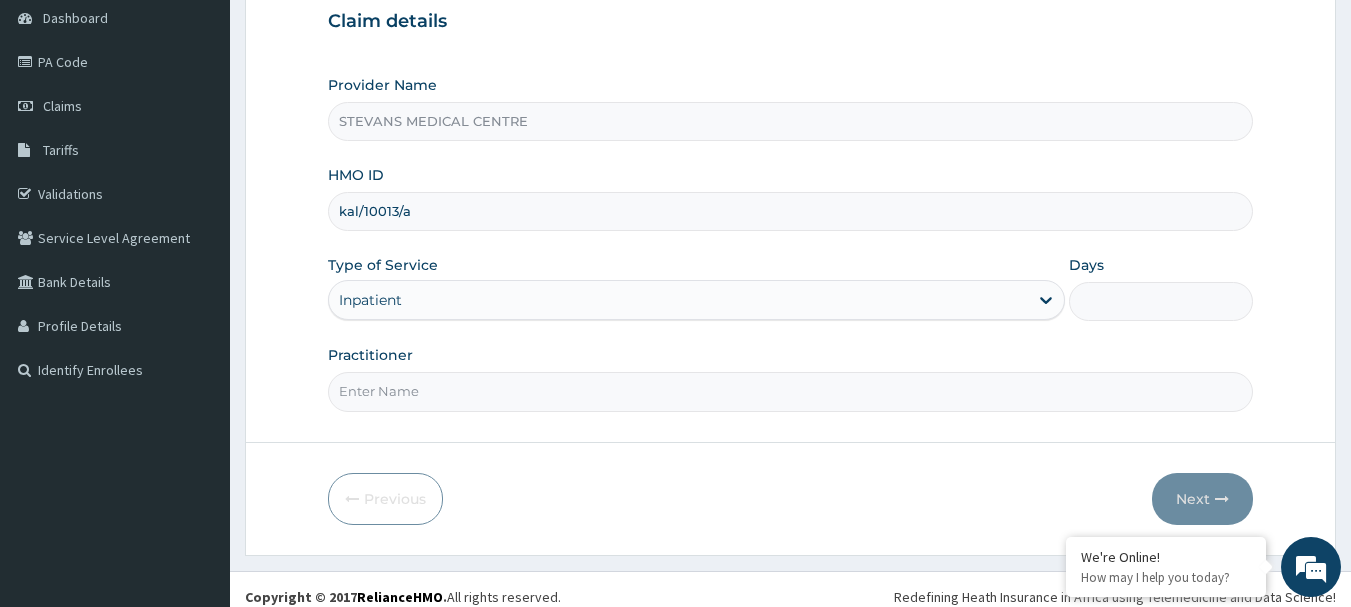 click on "Practitioner" at bounding box center (791, 391) 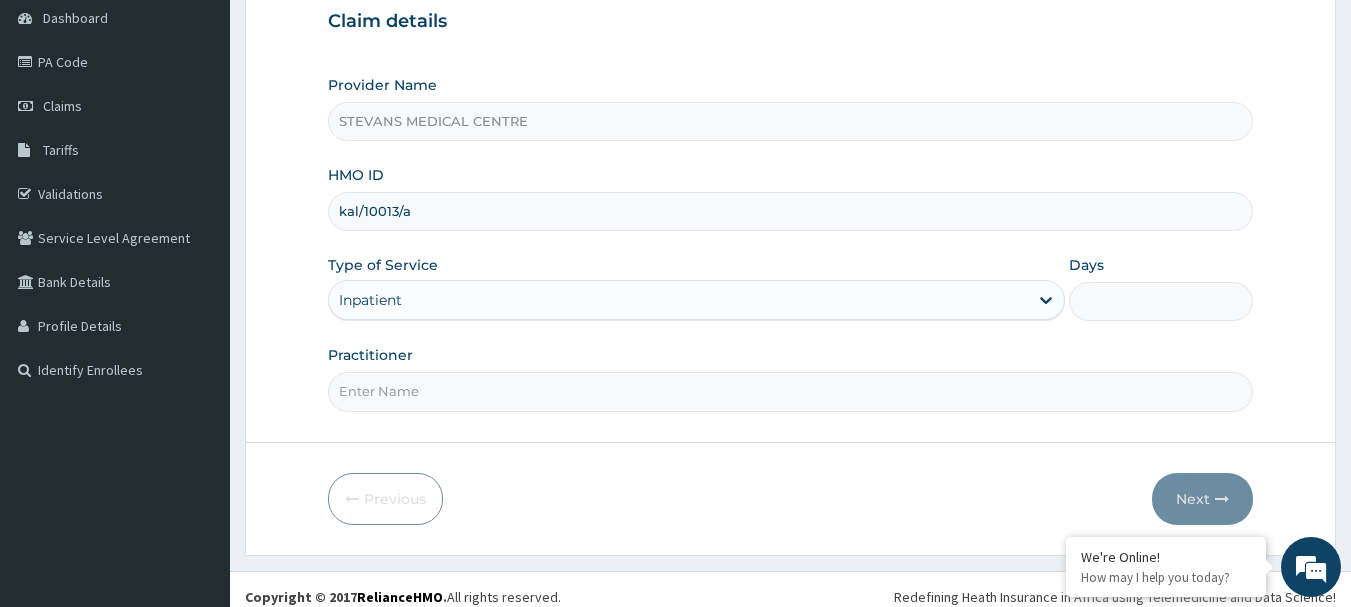 type on "[NAME]" 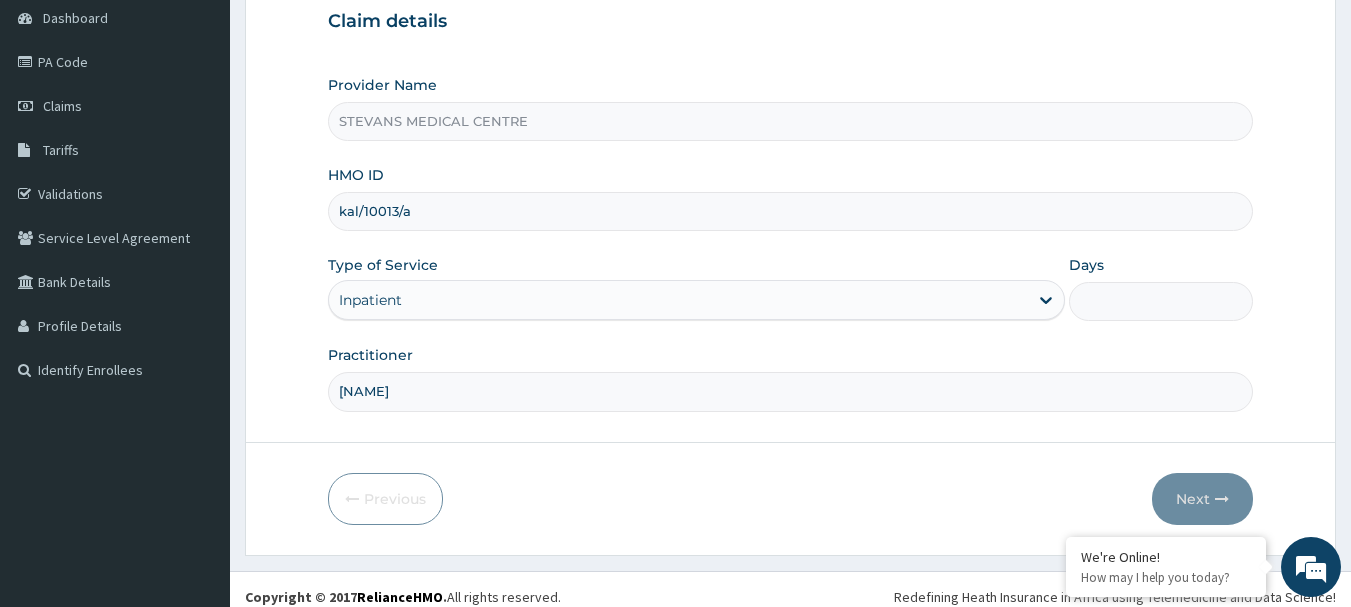click on "Days" at bounding box center (1161, 301) 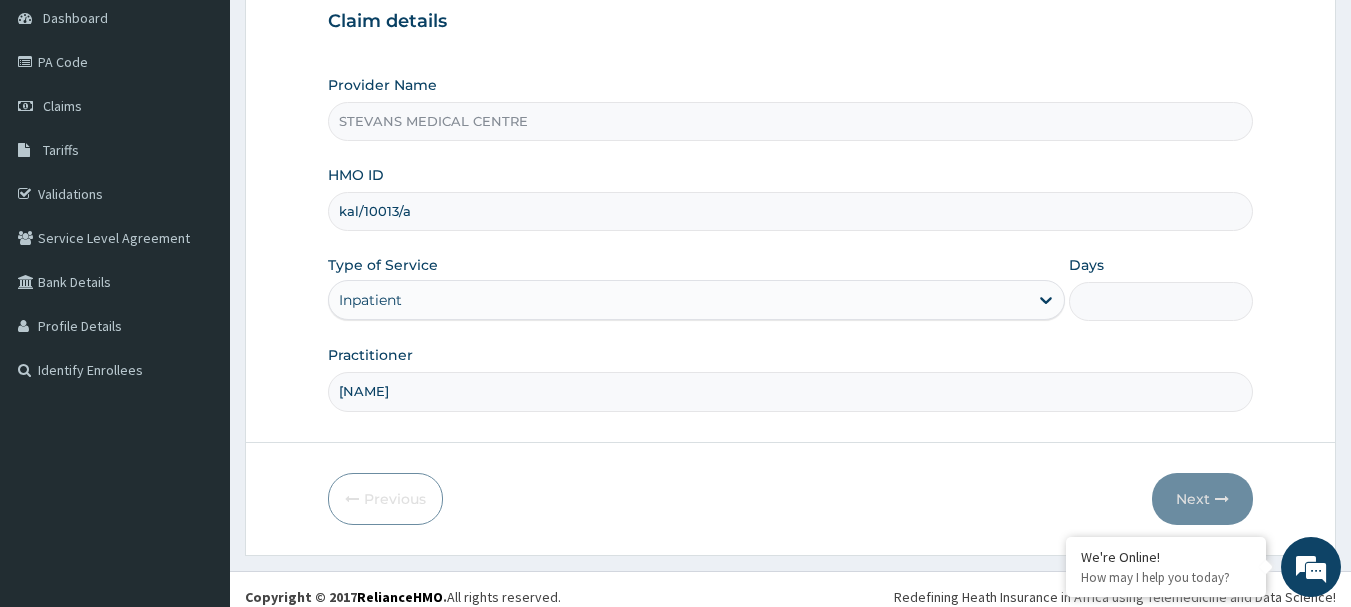 type on "5" 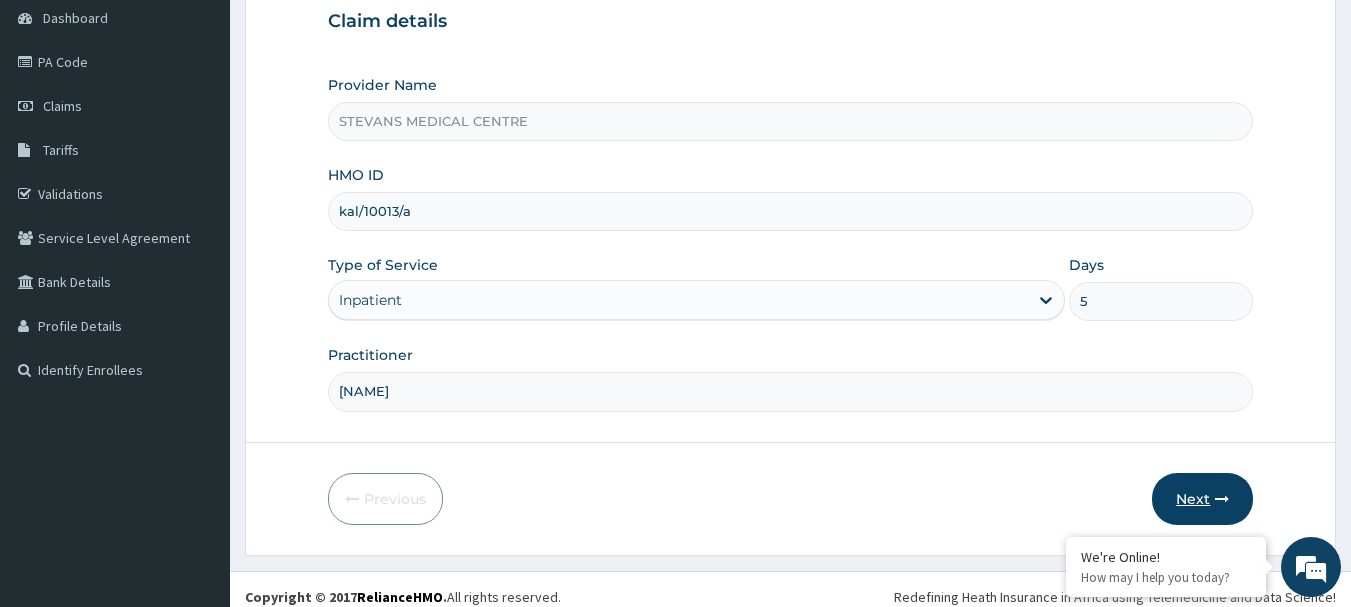 click on "Next" at bounding box center (1202, 499) 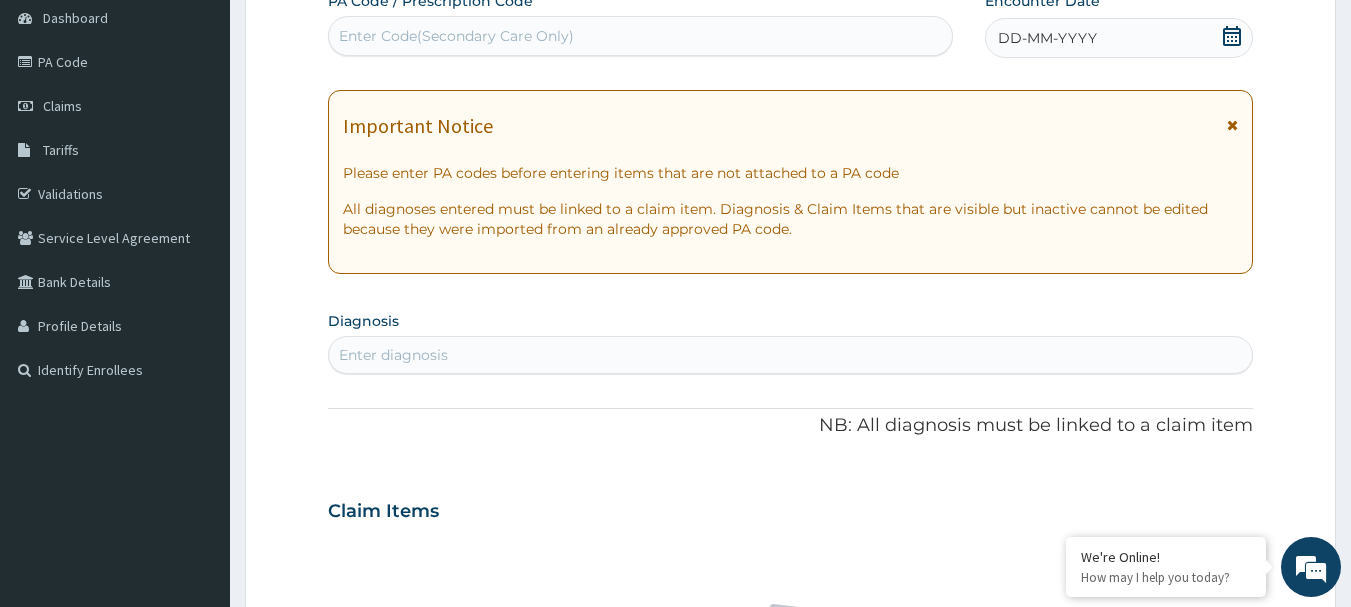 click at bounding box center [1232, 125] 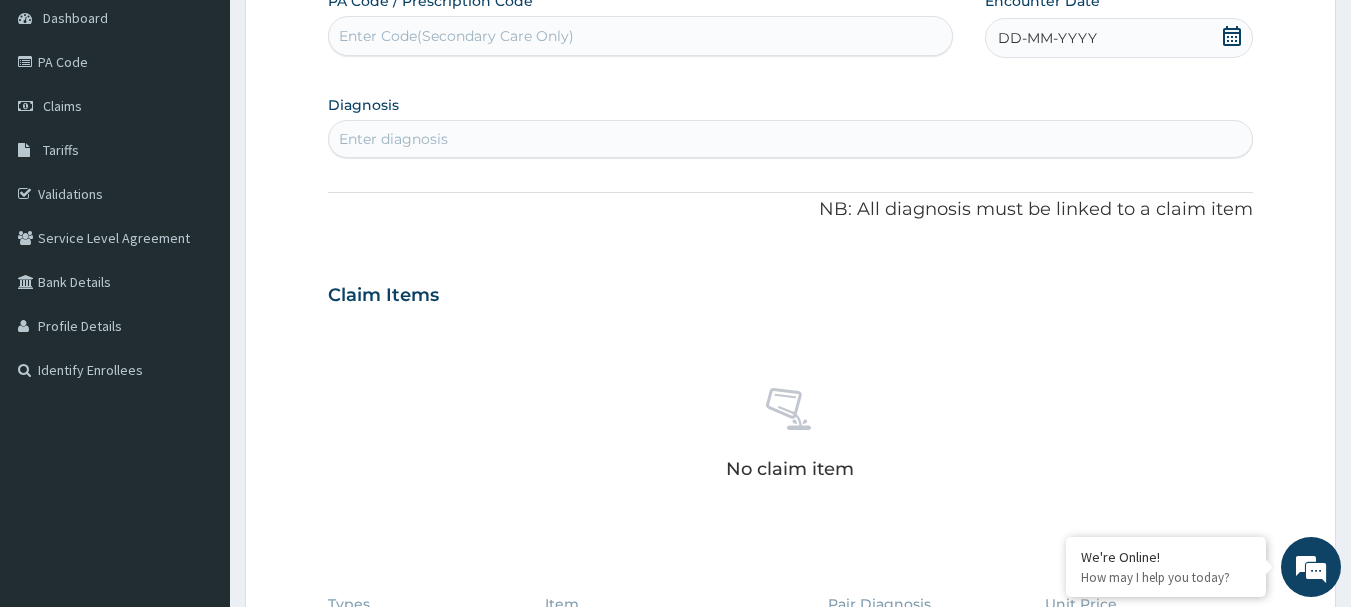click 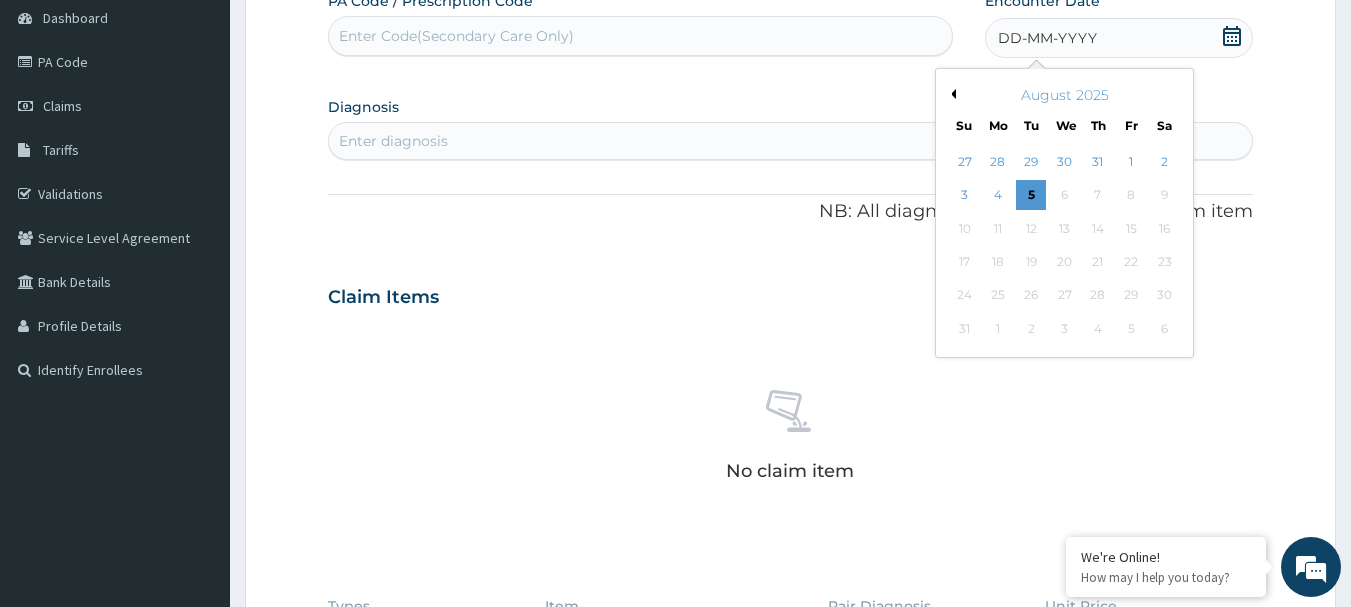 scroll, scrollTop: 0, scrollLeft: 0, axis: both 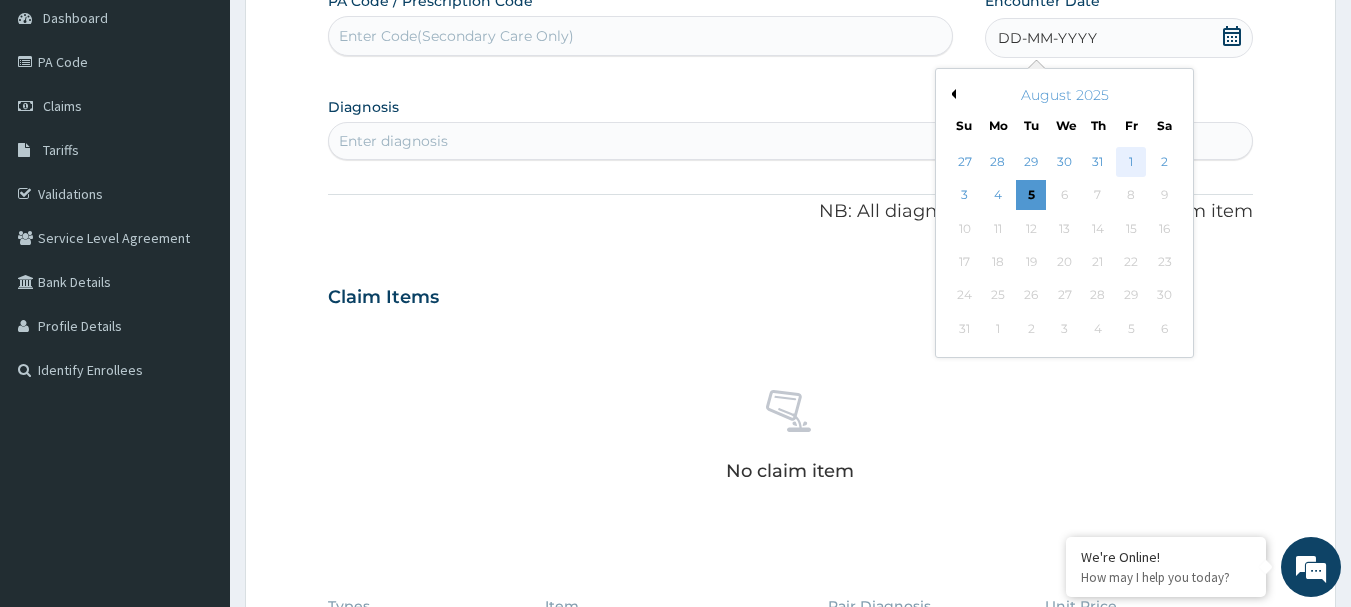 click on "1" at bounding box center (1131, 162) 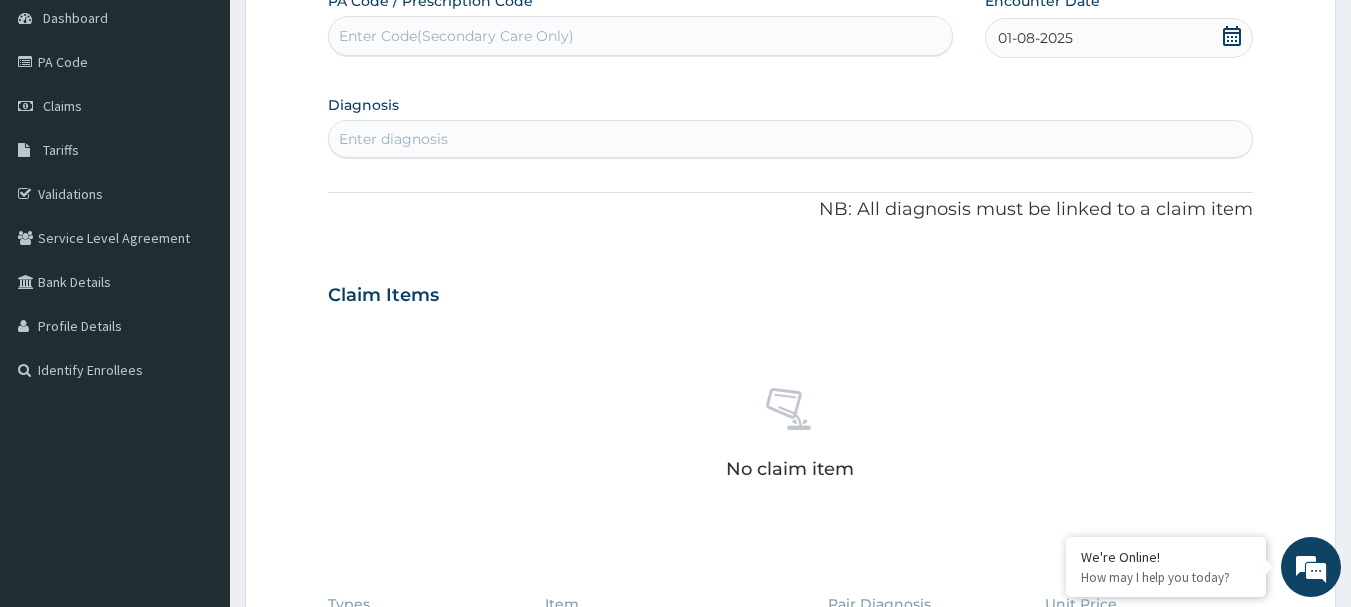 click on "Enter diagnosis" at bounding box center (791, 139) 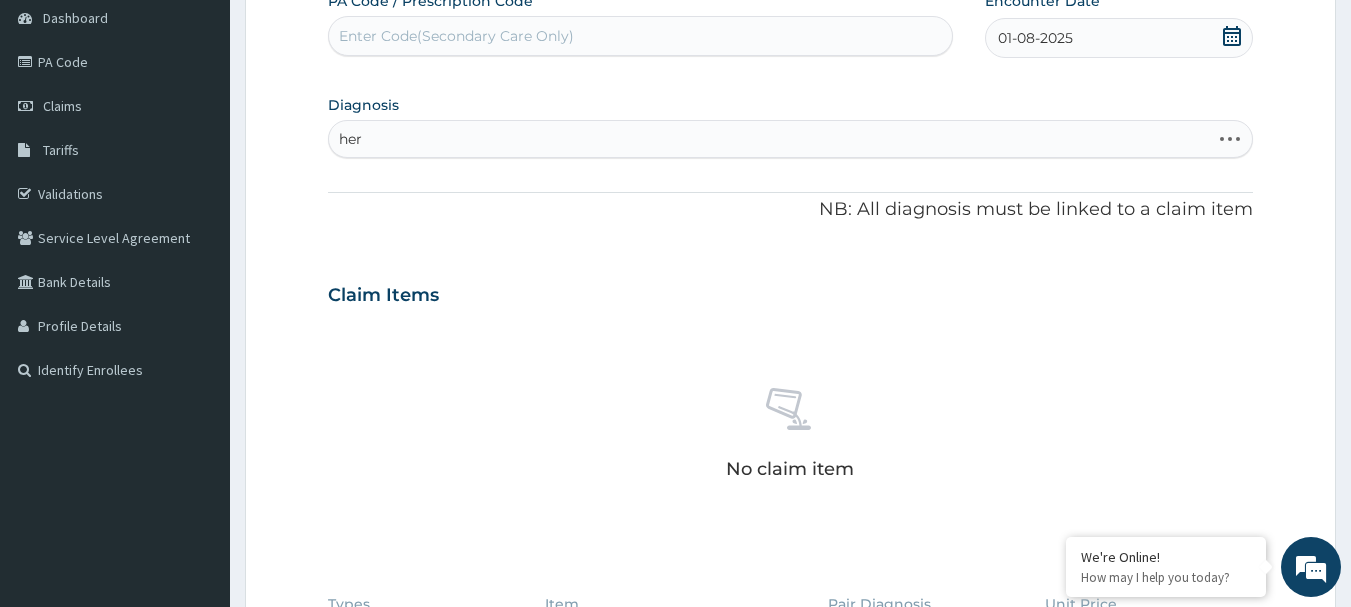type on "hern" 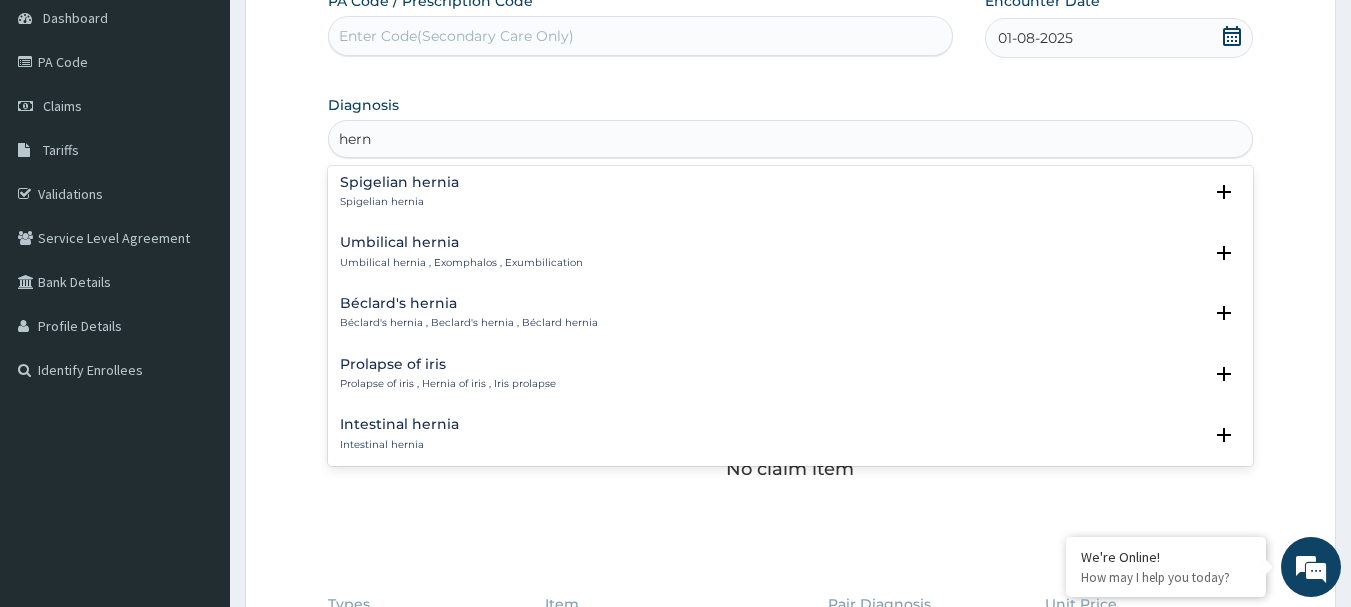 scroll, scrollTop: 1200, scrollLeft: 0, axis: vertical 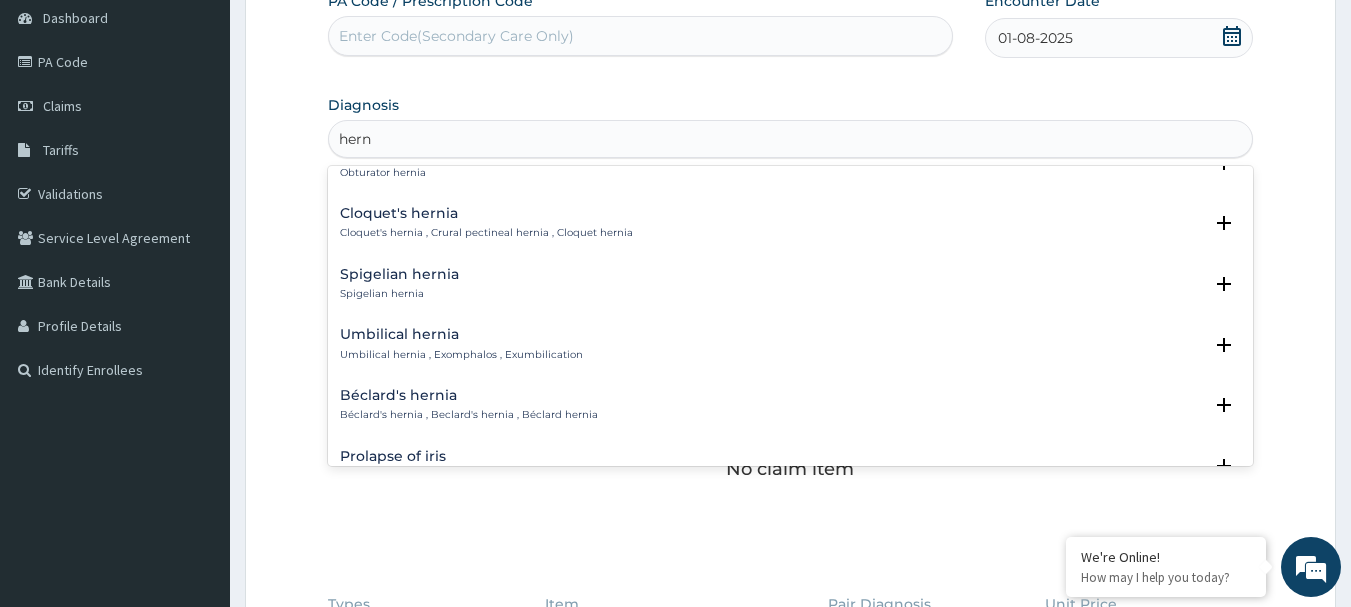 click on "Umbilical hernia" at bounding box center [461, 334] 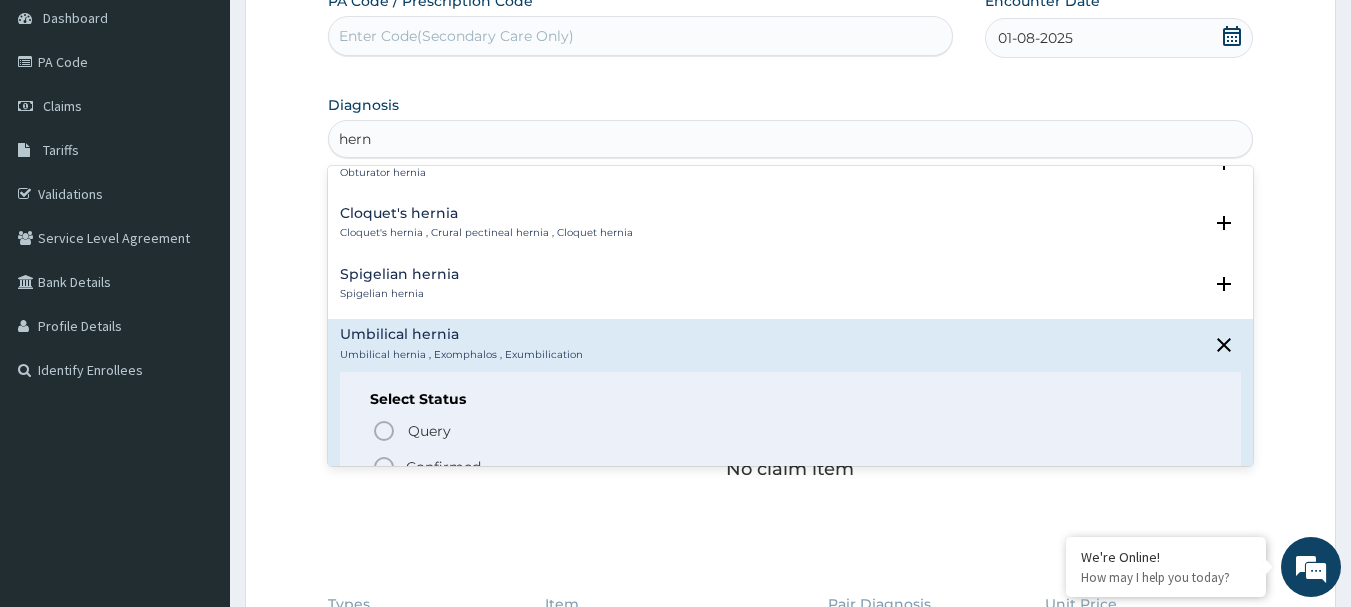 scroll, scrollTop: 1400, scrollLeft: 0, axis: vertical 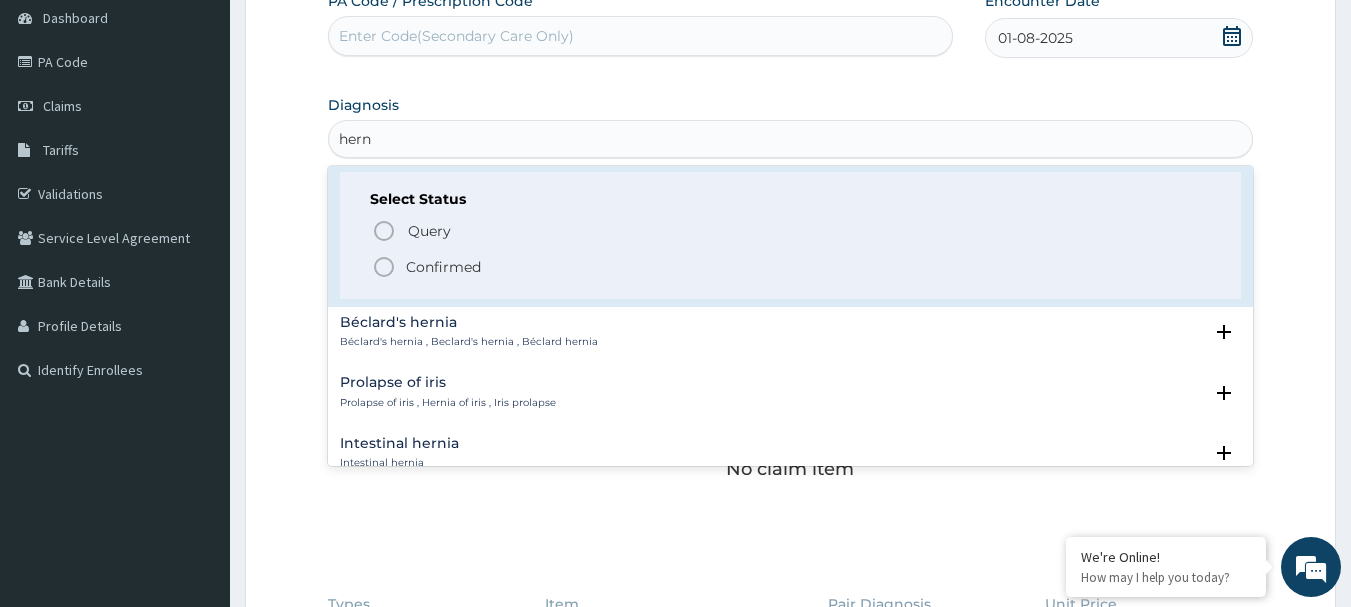 click 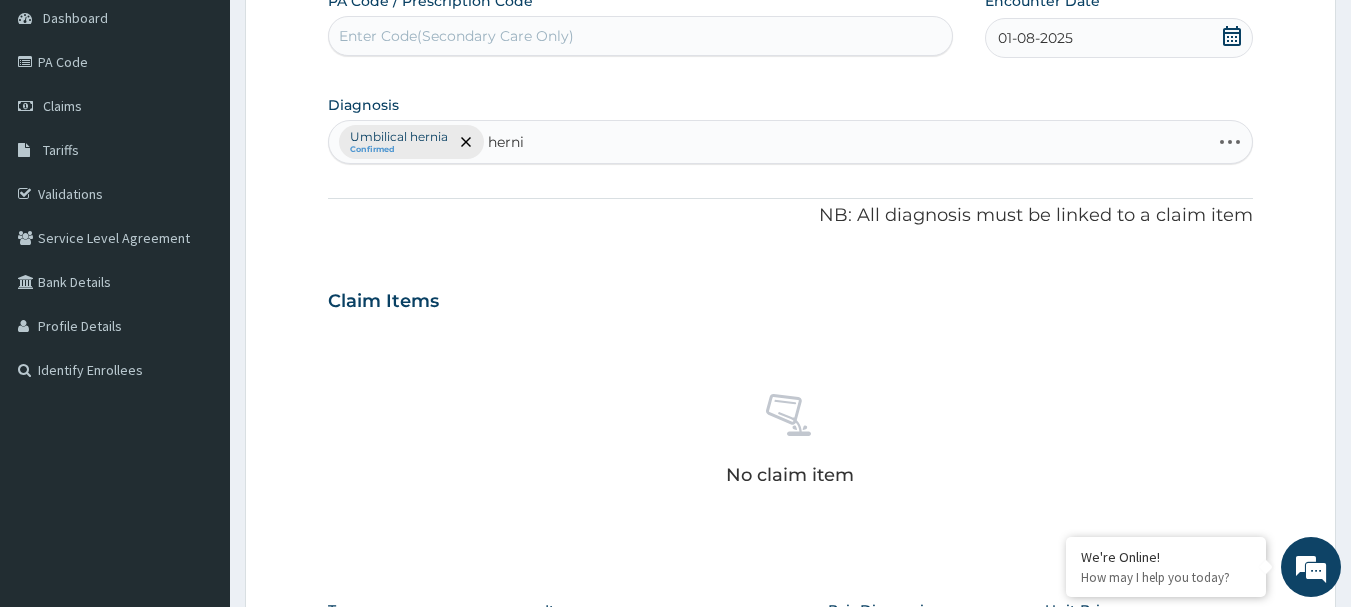 type on "hernia" 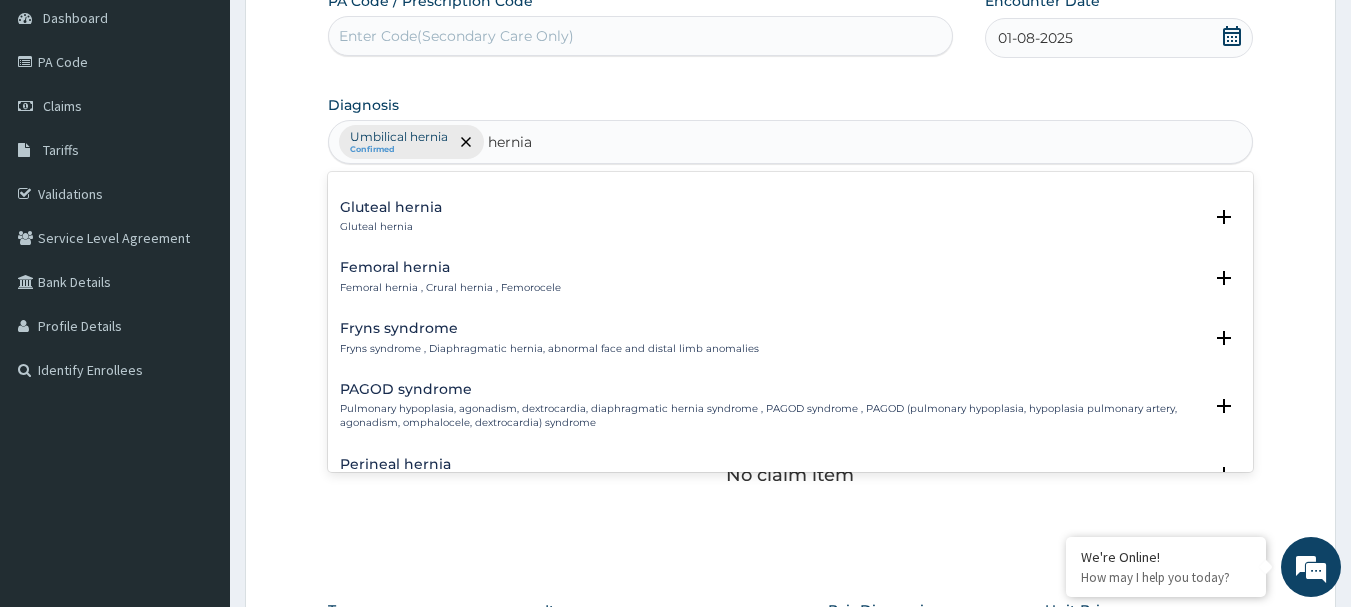 scroll, scrollTop: 700, scrollLeft: 0, axis: vertical 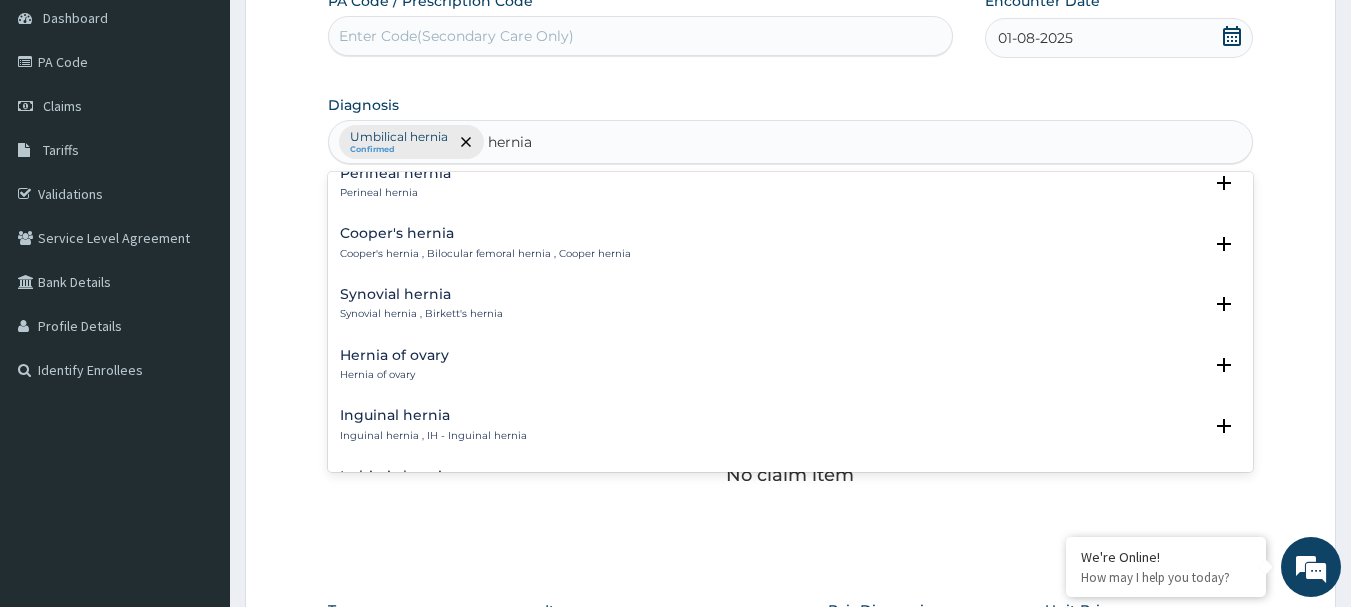 click on "Inguinal hernia" at bounding box center (433, 415) 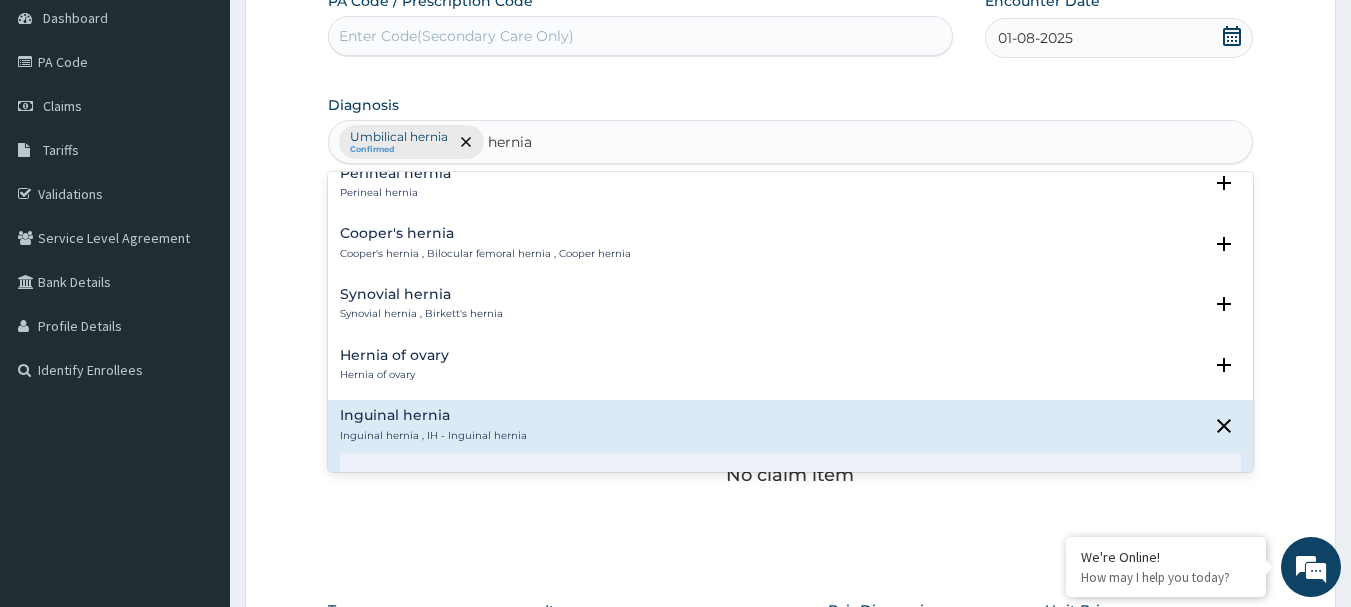 scroll, scrollTop: 800, scrollLeft: 0, axis: vertical 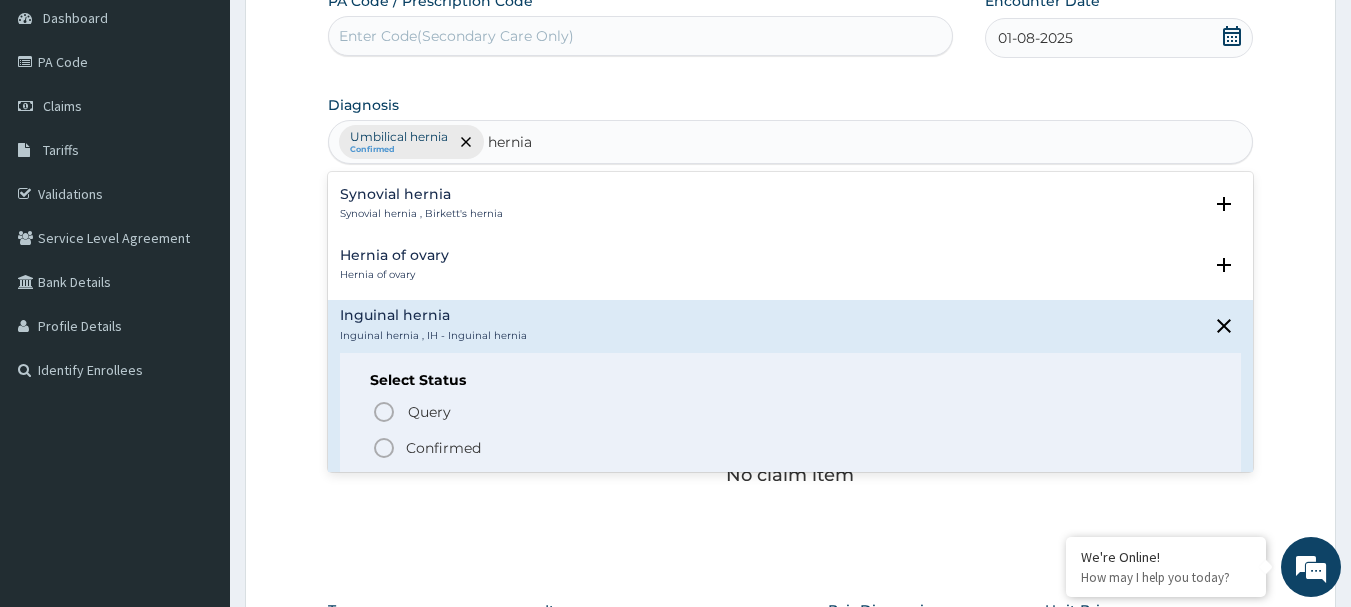 click 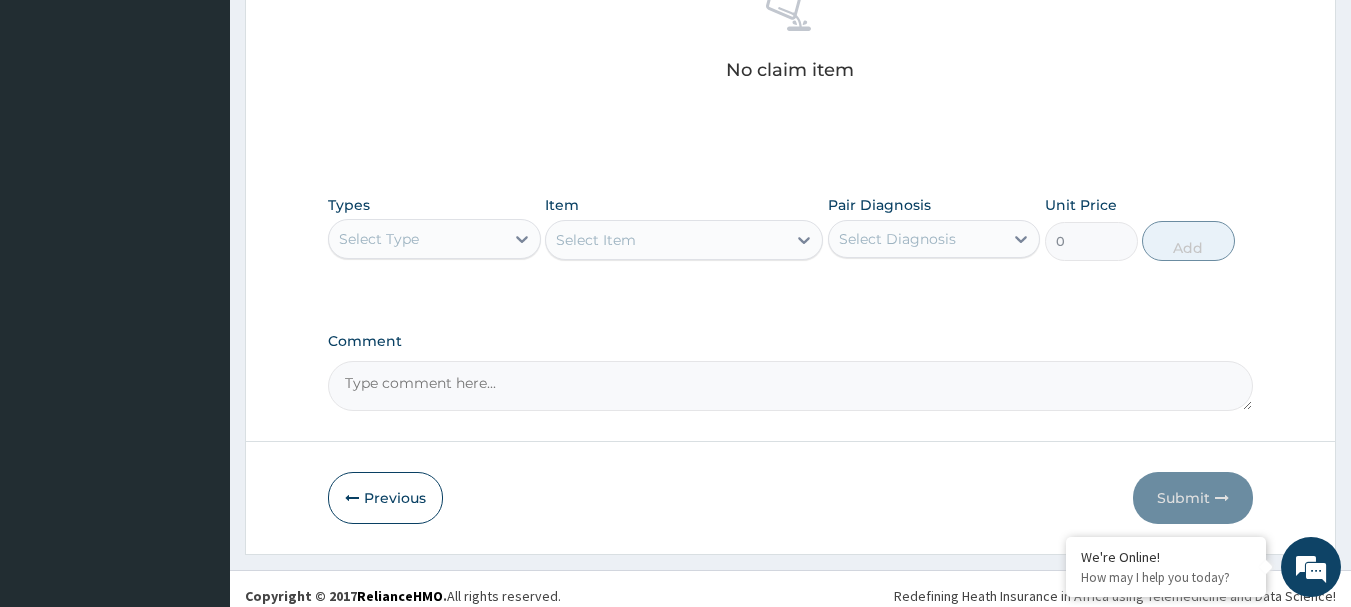 scroll, scrollTop: 619, scrollLeft: 0, axis: vertical 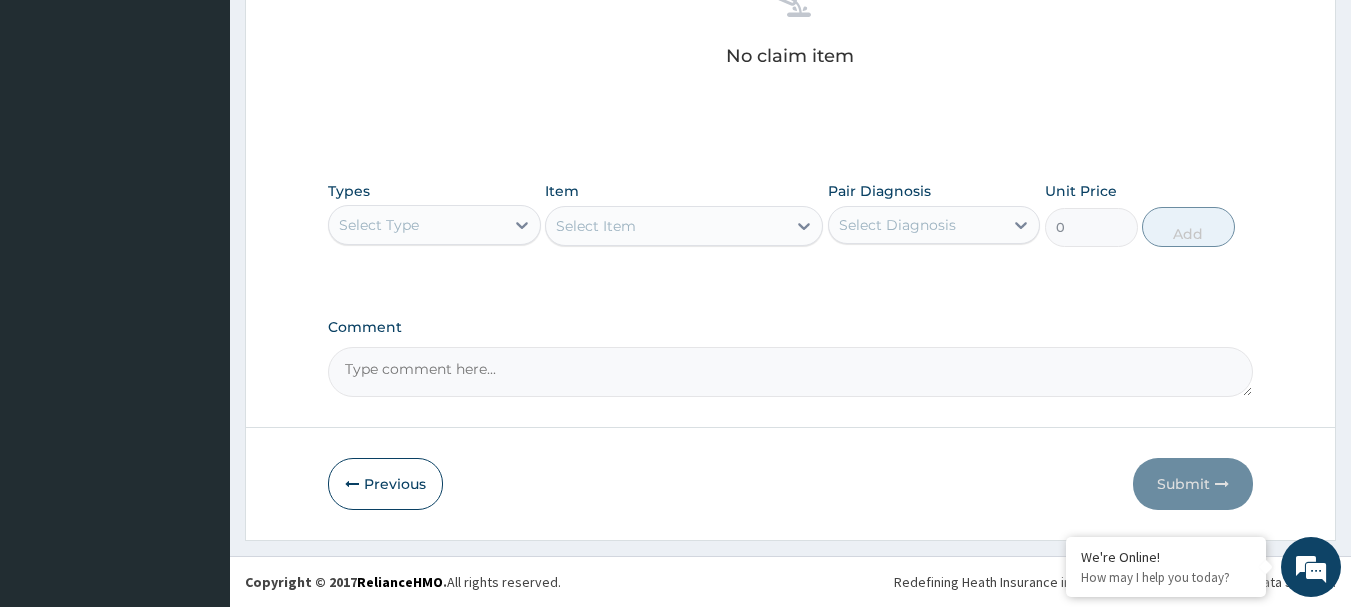 click on "Select Type" at bounding box center (379, 225) 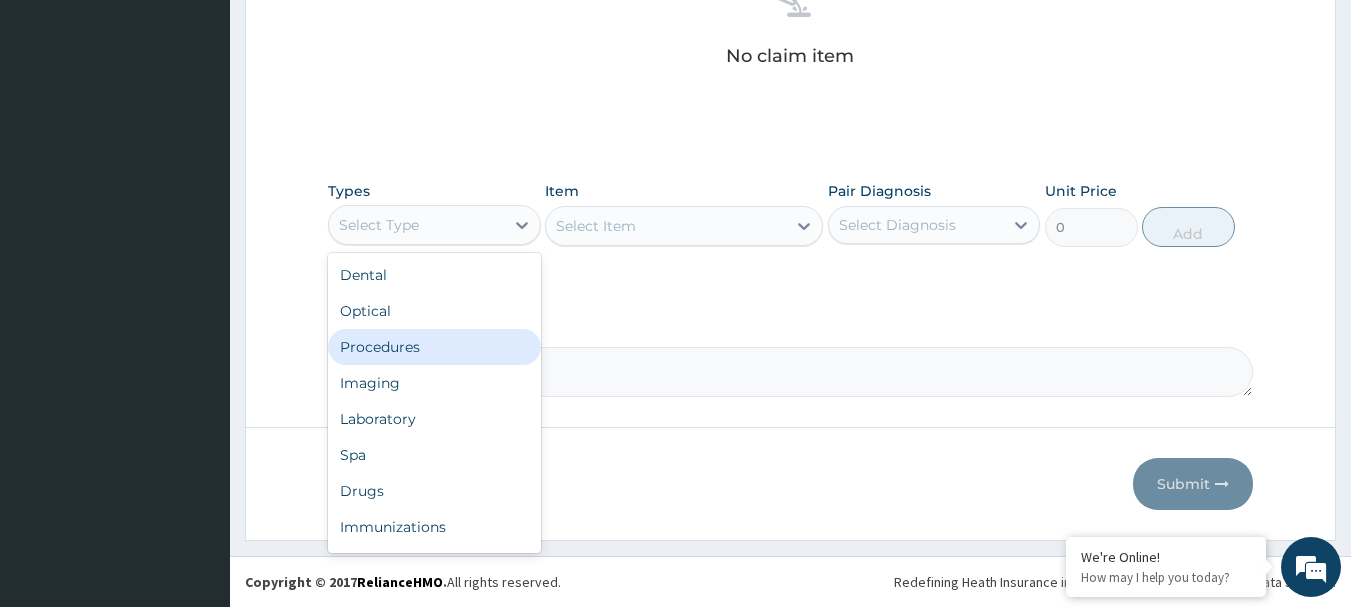 click on "Procedures" at bounding box center (434, 347) 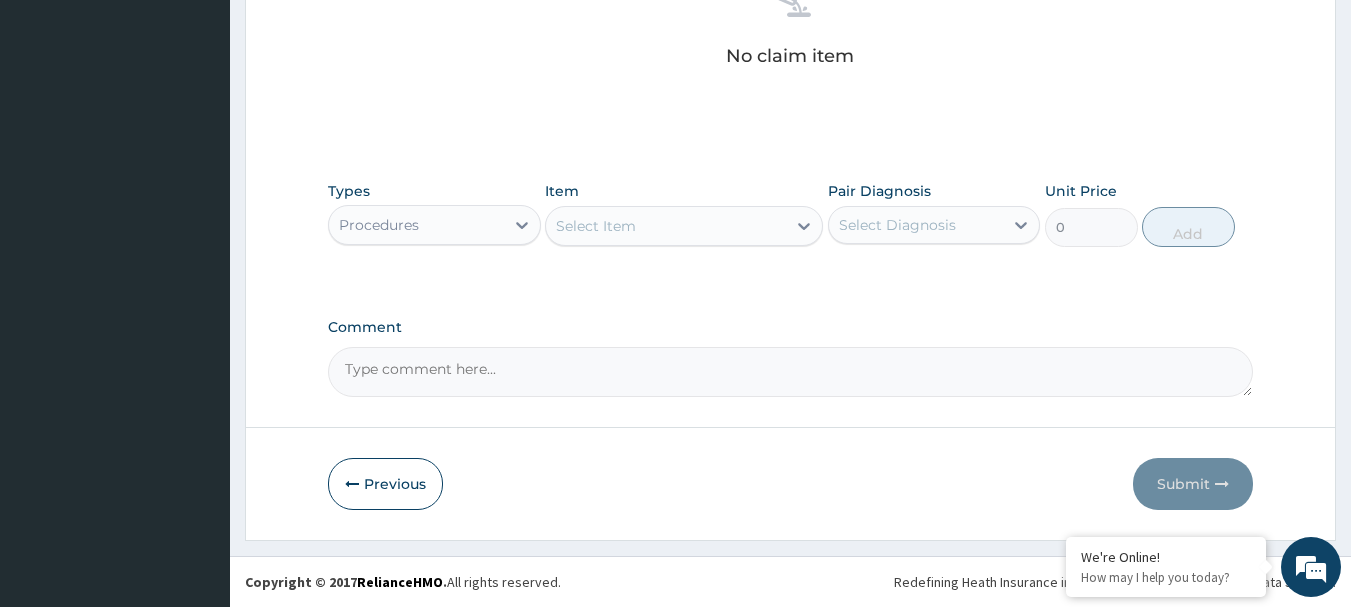 click on "Select Item" at bounding box center [666, 226] 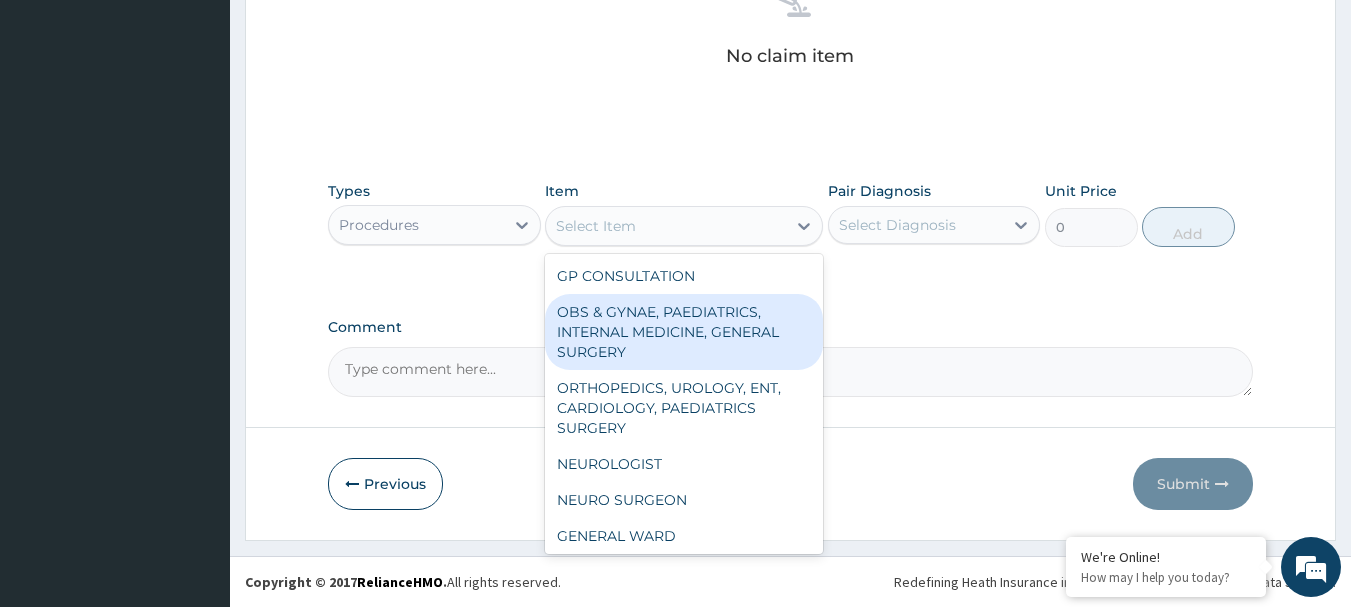 click on "OBS & GYNAE, PAEDIATRICS, INTERNAL MEDICINE, GENERAL SURGERY" at bounding box center (684, 332) 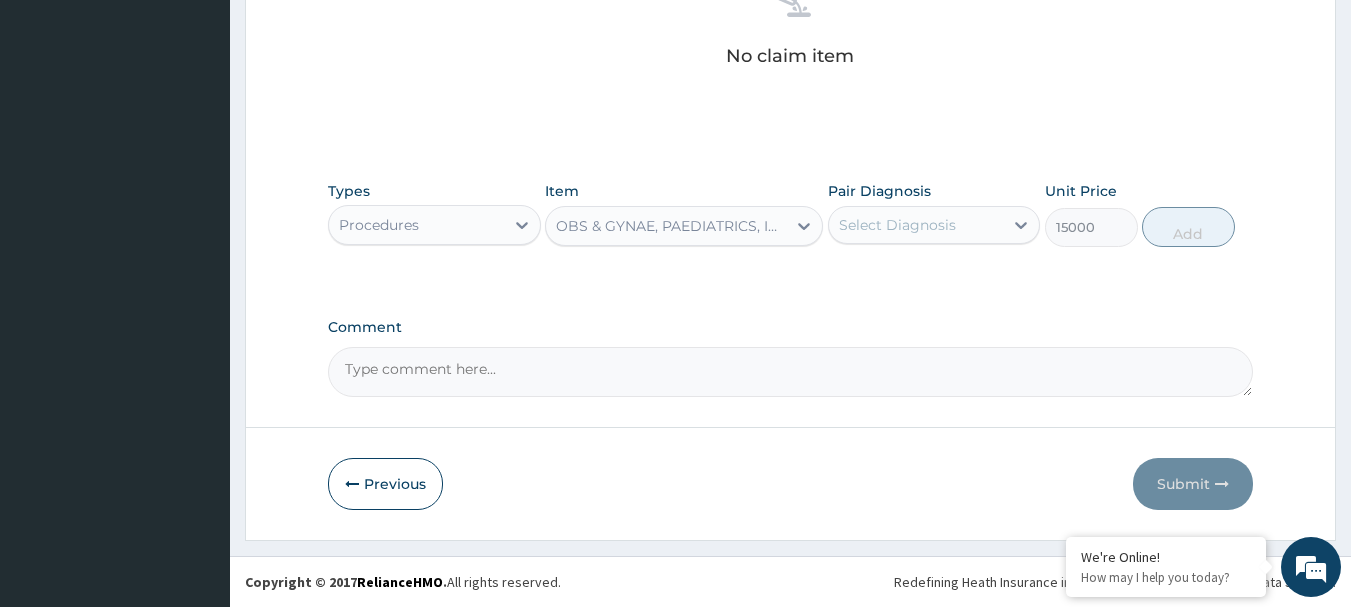 click on "Select Diagnosis" at bounding box center (897, 225) 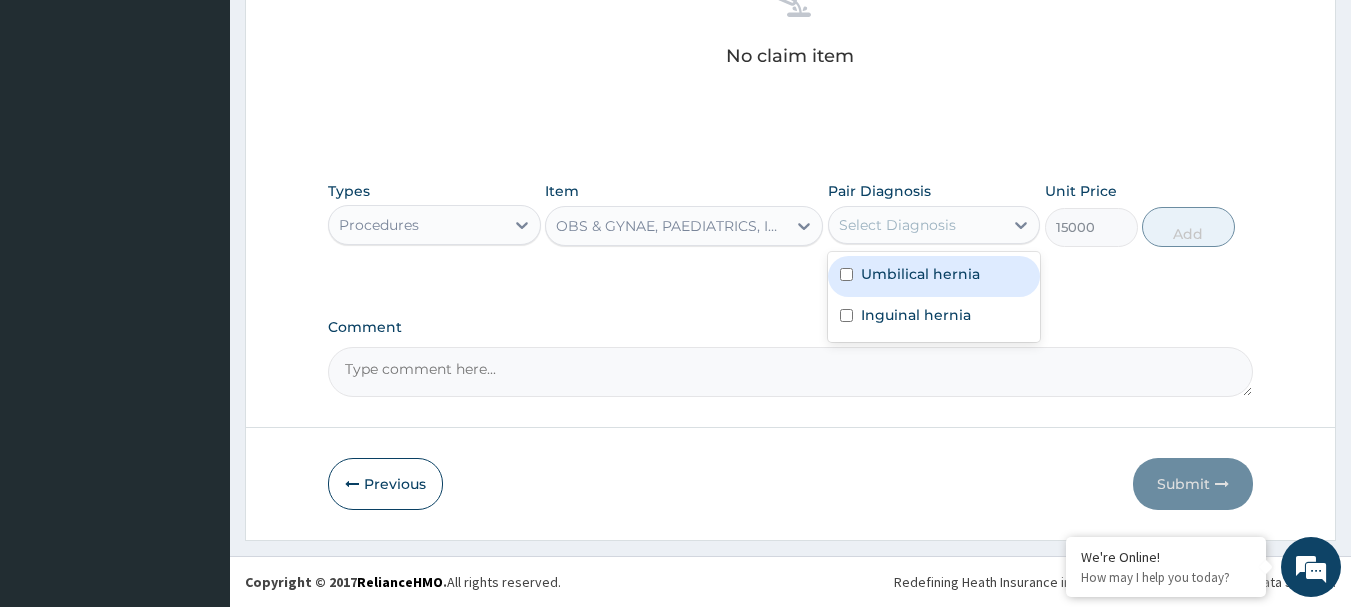 click on "Umbilical hernia" at bounding box center [920, 274] 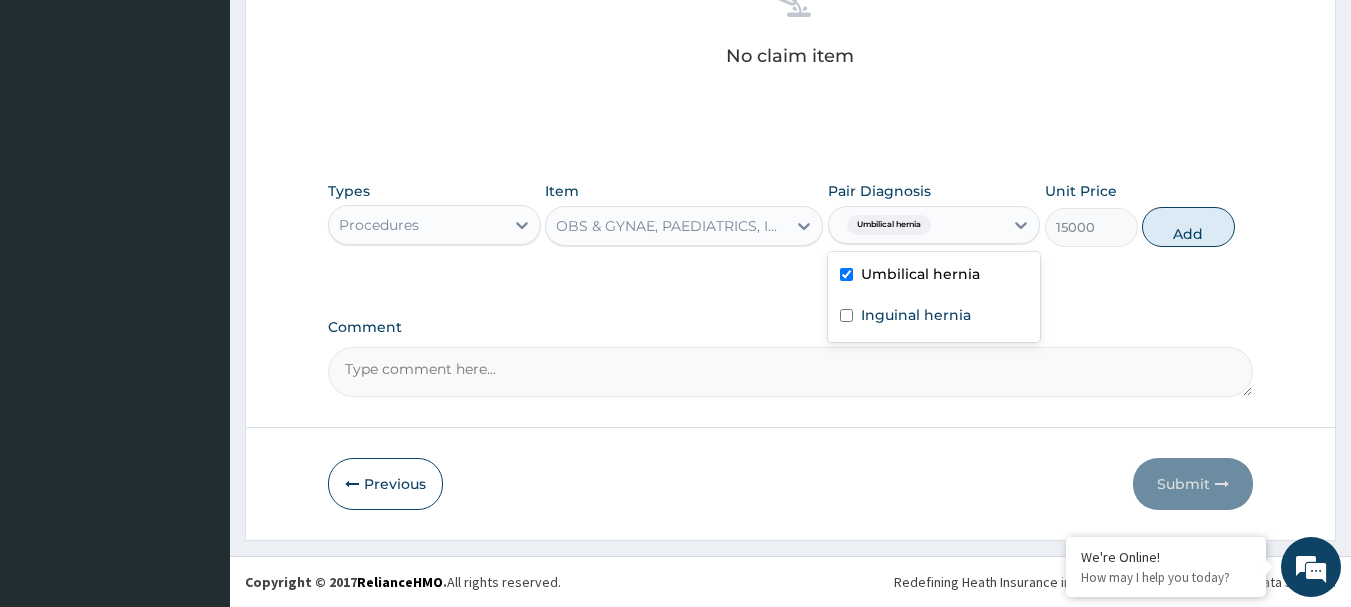 click on "Umbilical hernia" at bounding box center (920, 274) 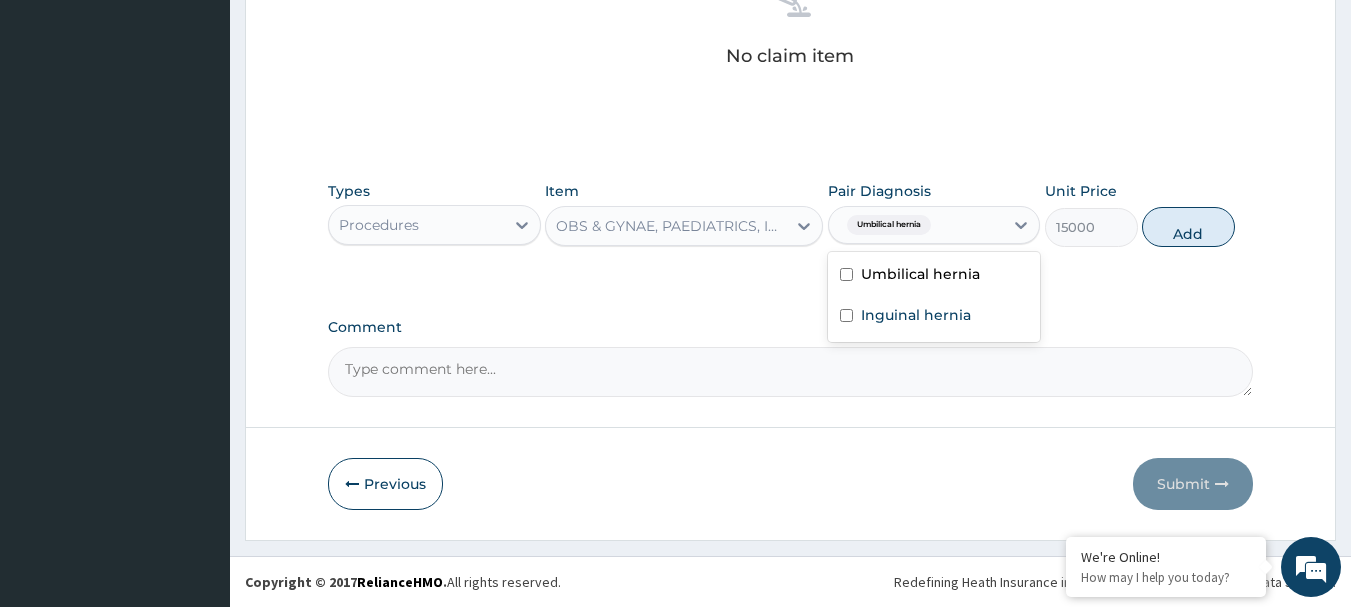 checkbox on "false" 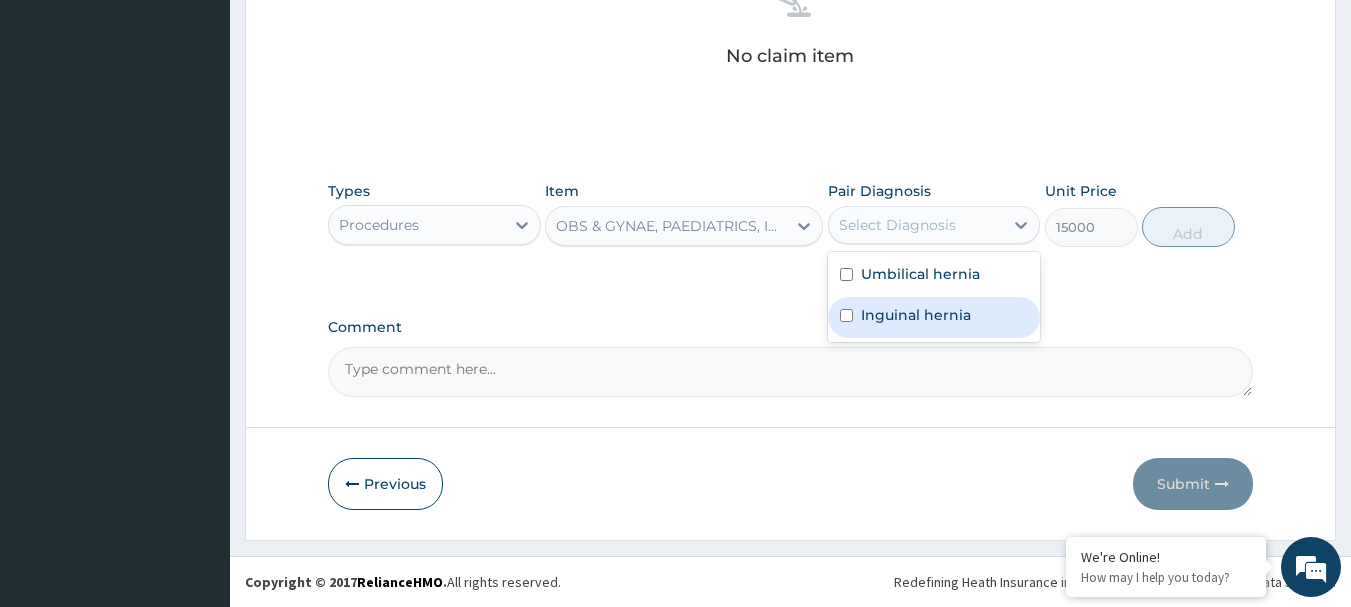 click on "Inguinal hernia" at bounding box center (916, 315) 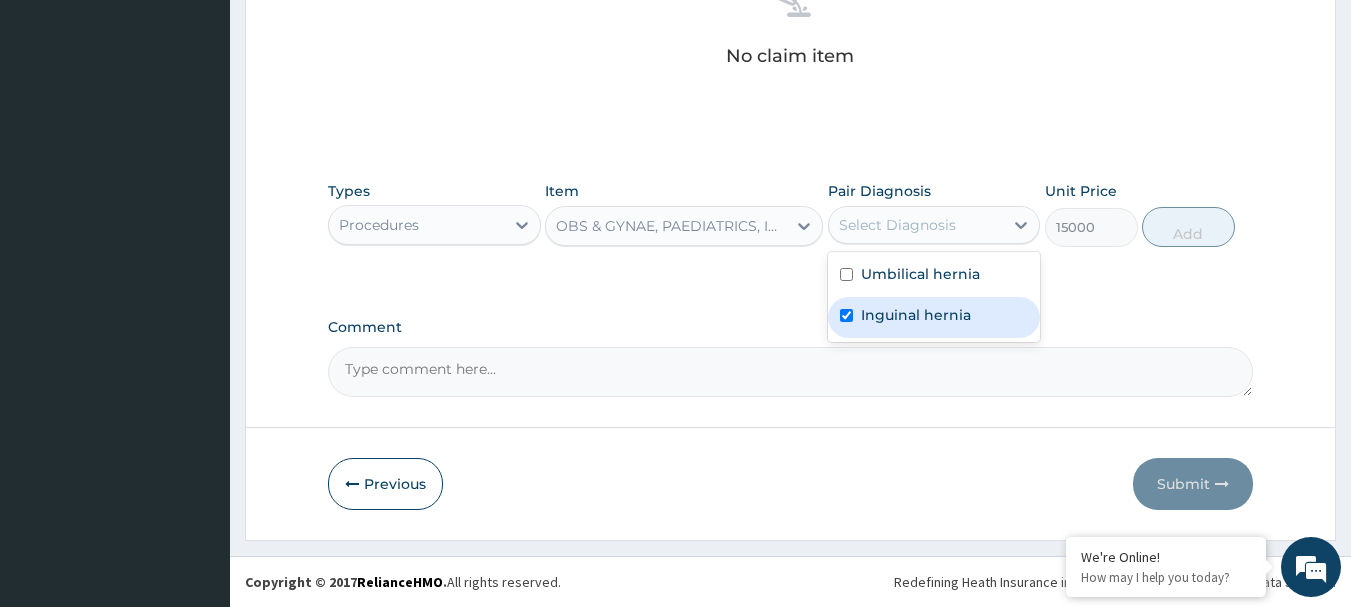 checkbox on "true" 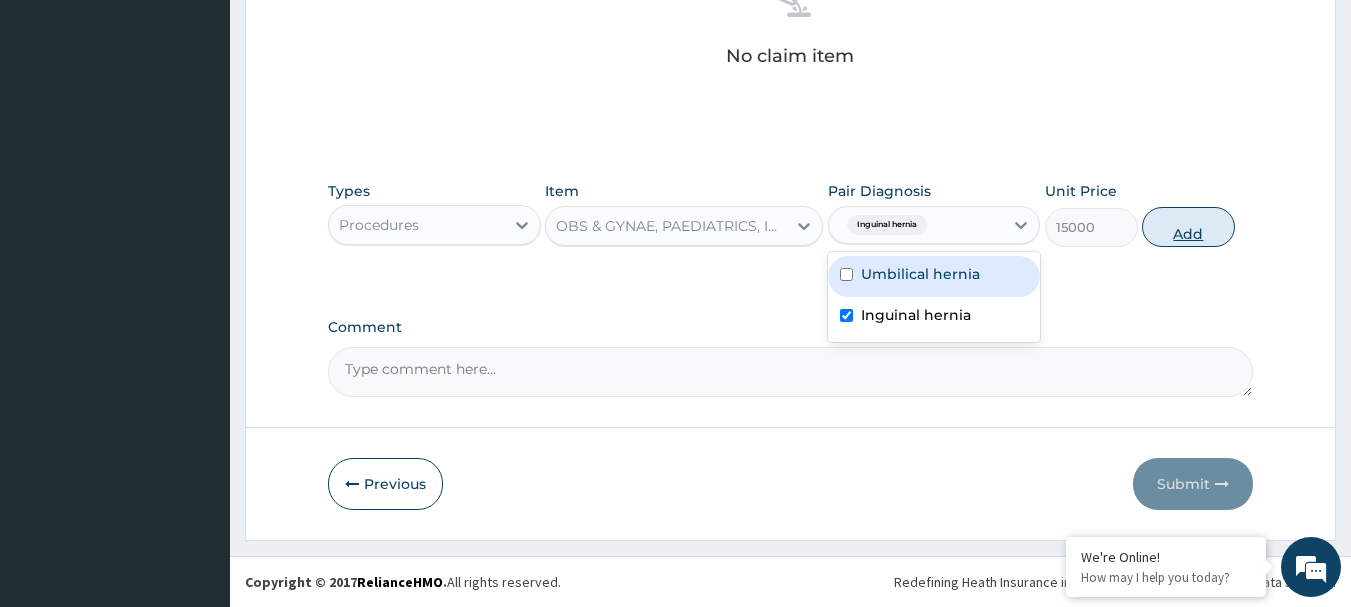 click on "Add" at bounding box center [1188, 227] 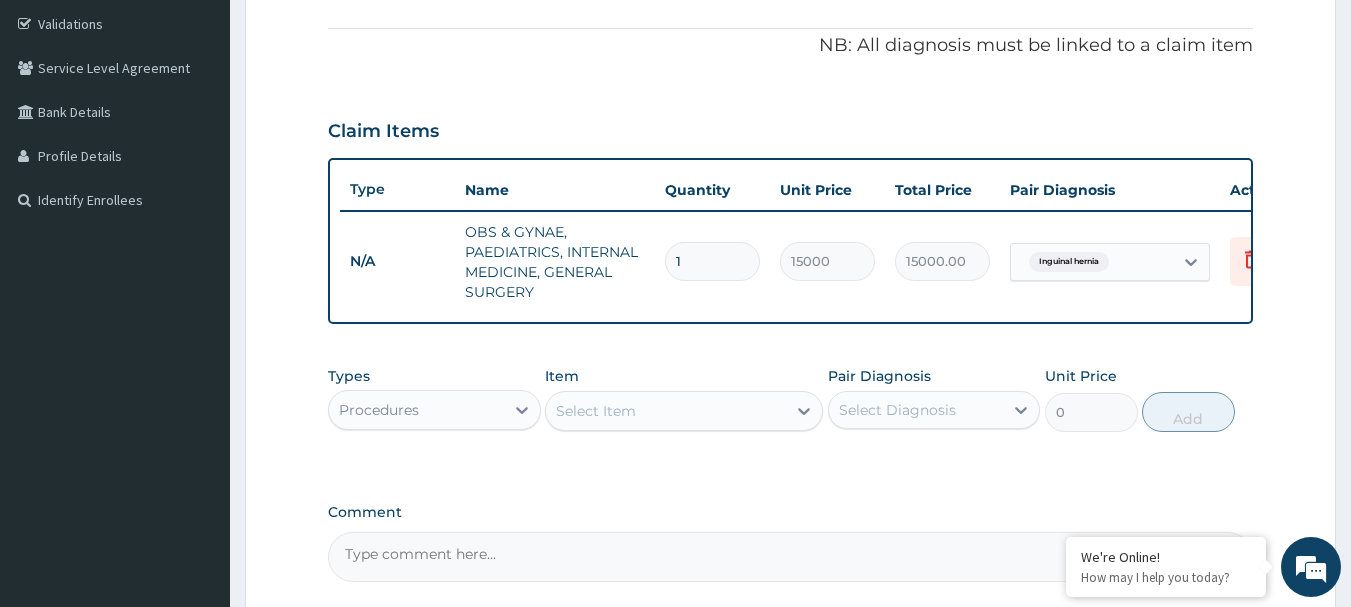 scroll, scrollTop: 0, scrollLeft: 0, axis: both 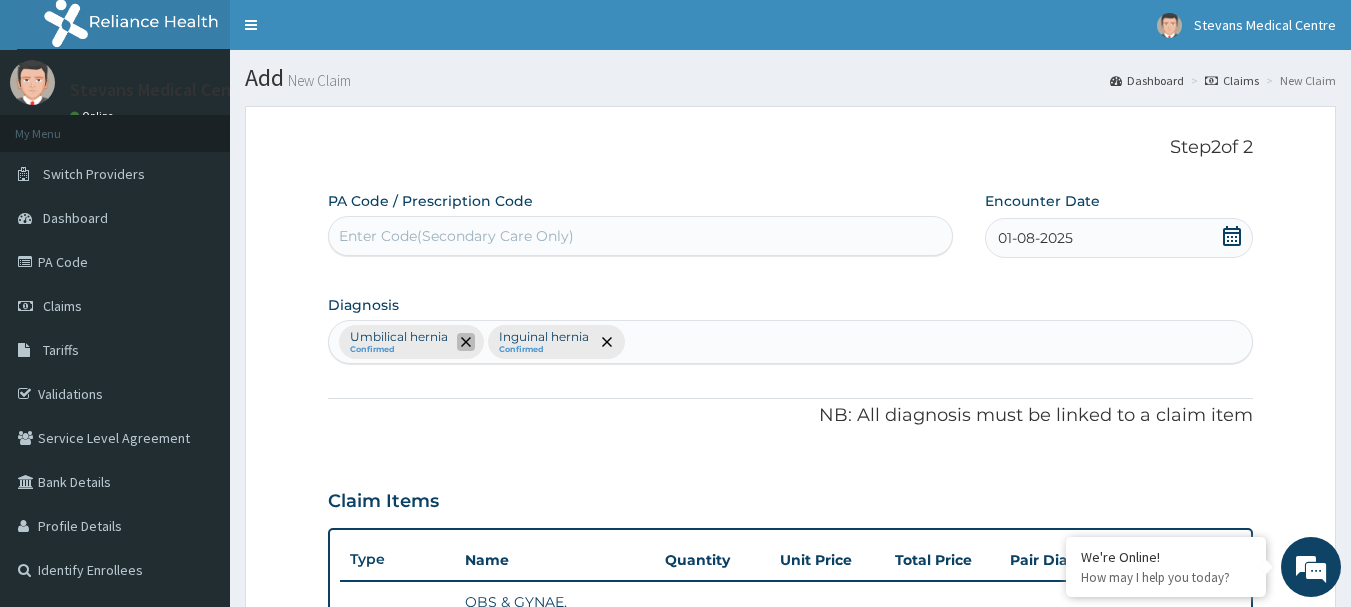 click 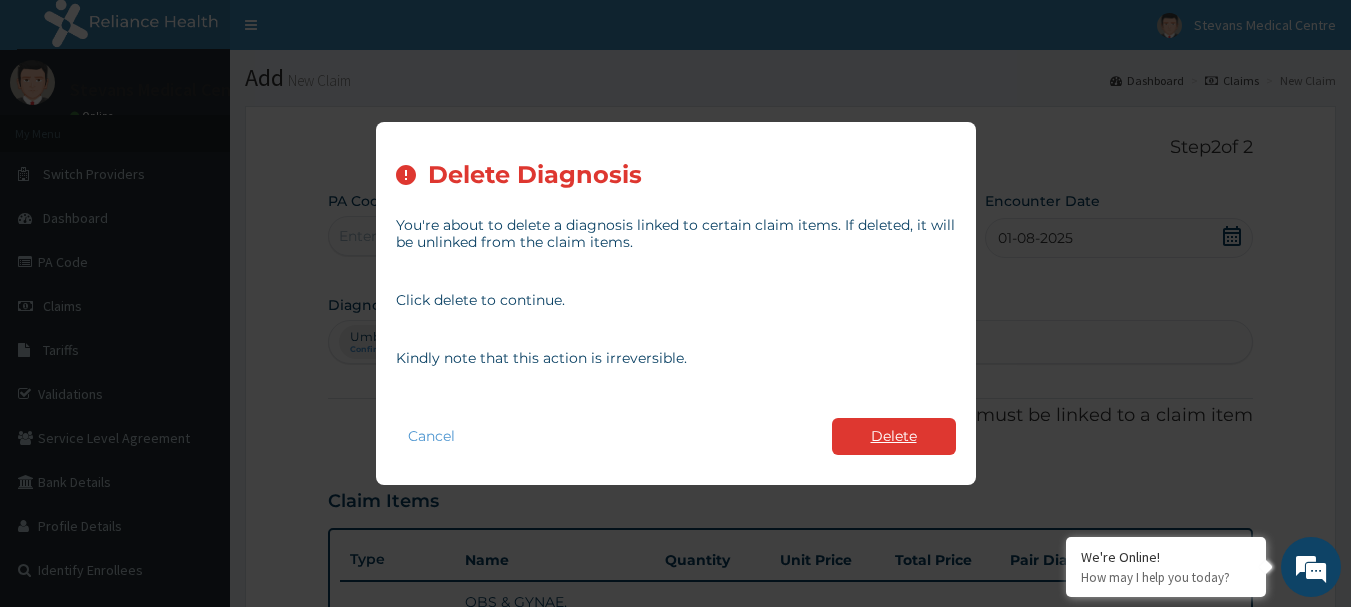 click on "Delete" at bounding box center (894, 436) 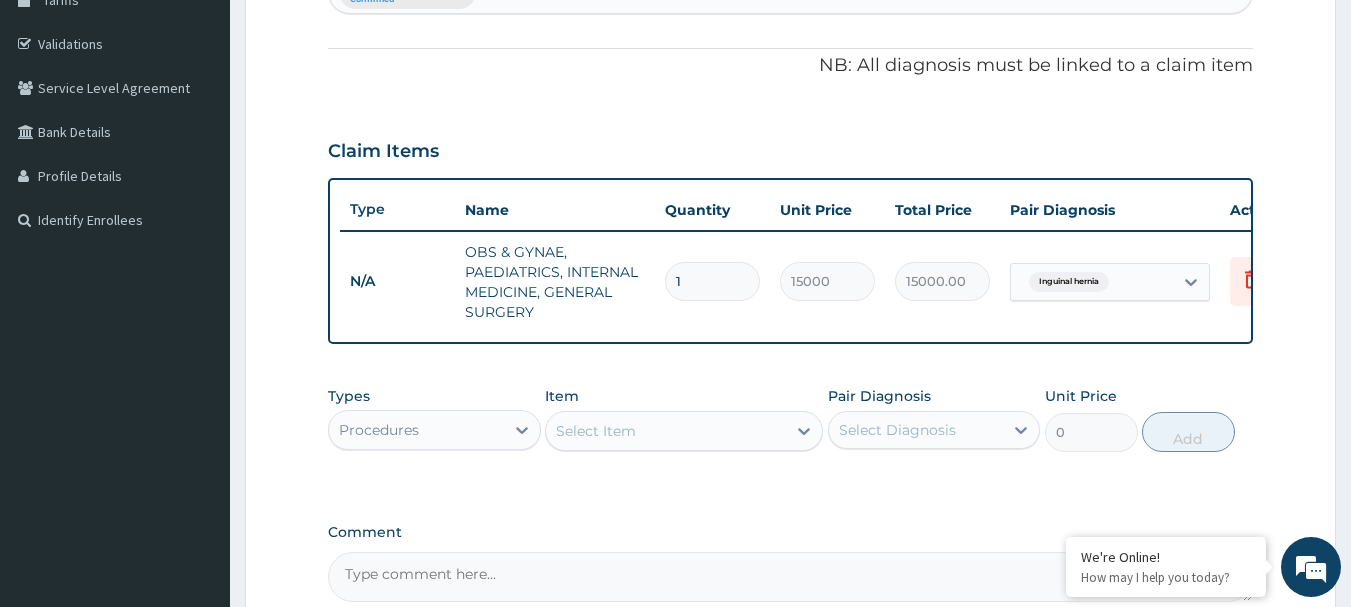 scroll, scrollTop: 400, scrollLeft: 0, axis: vertical 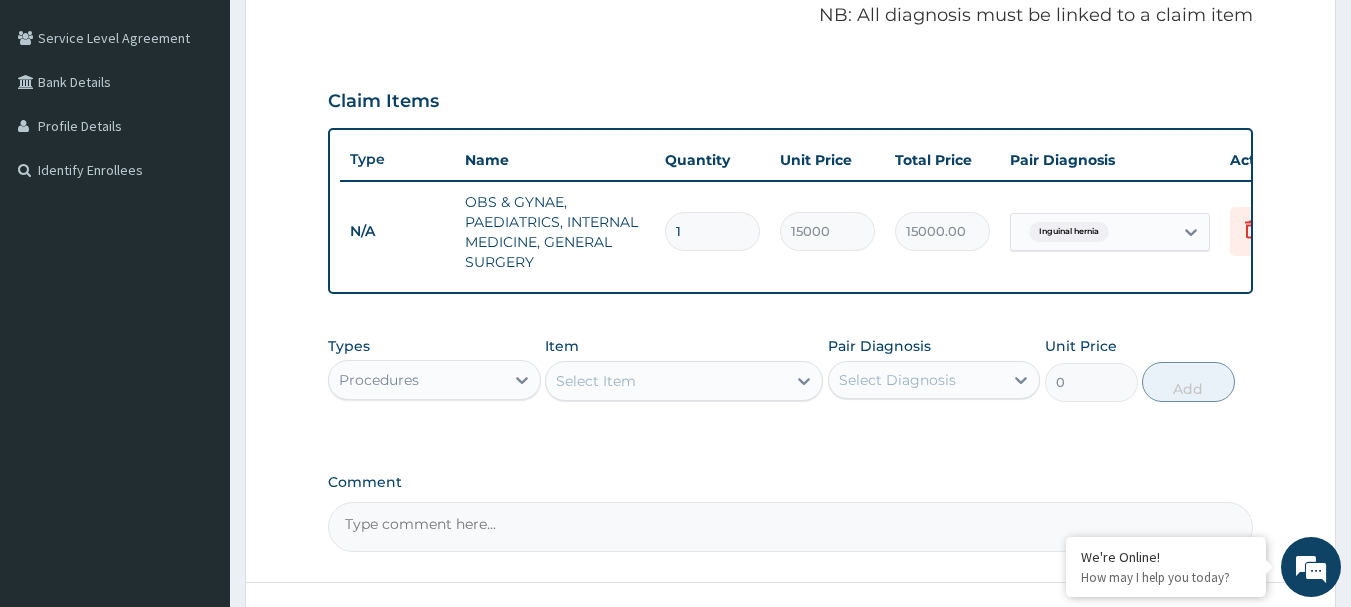 click on "Select Item" at bounding box center [596, 381] 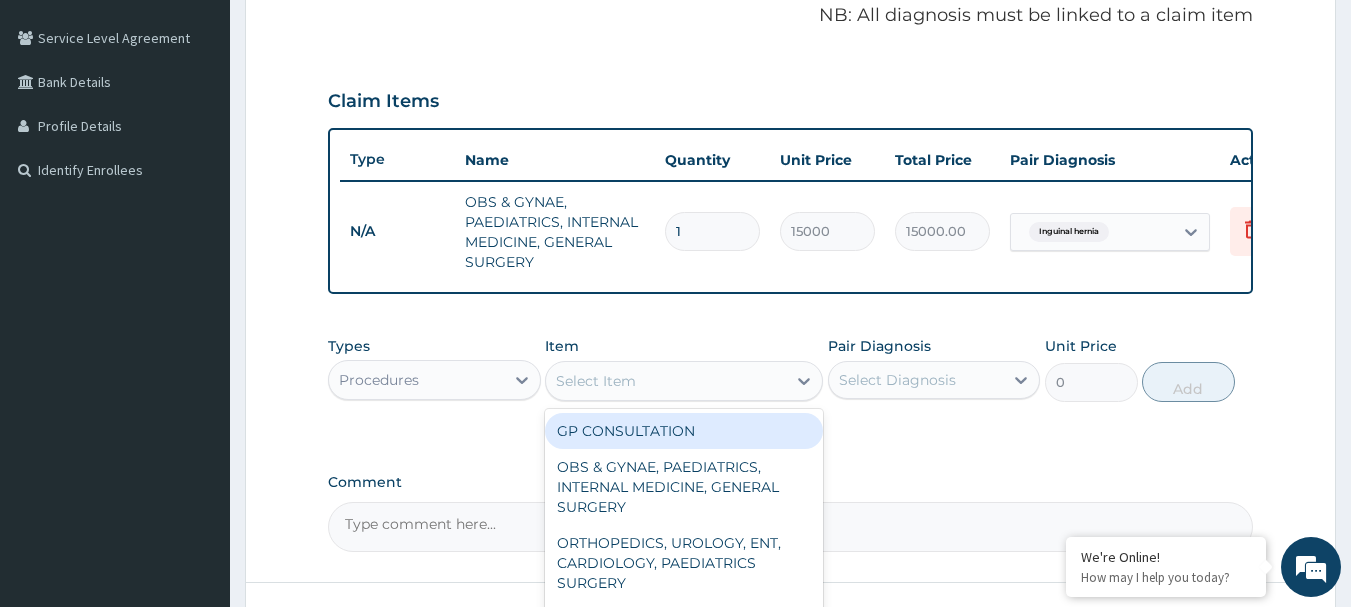 scroll, scrollTop: 570, scrollLeft: 0, axis: vertical 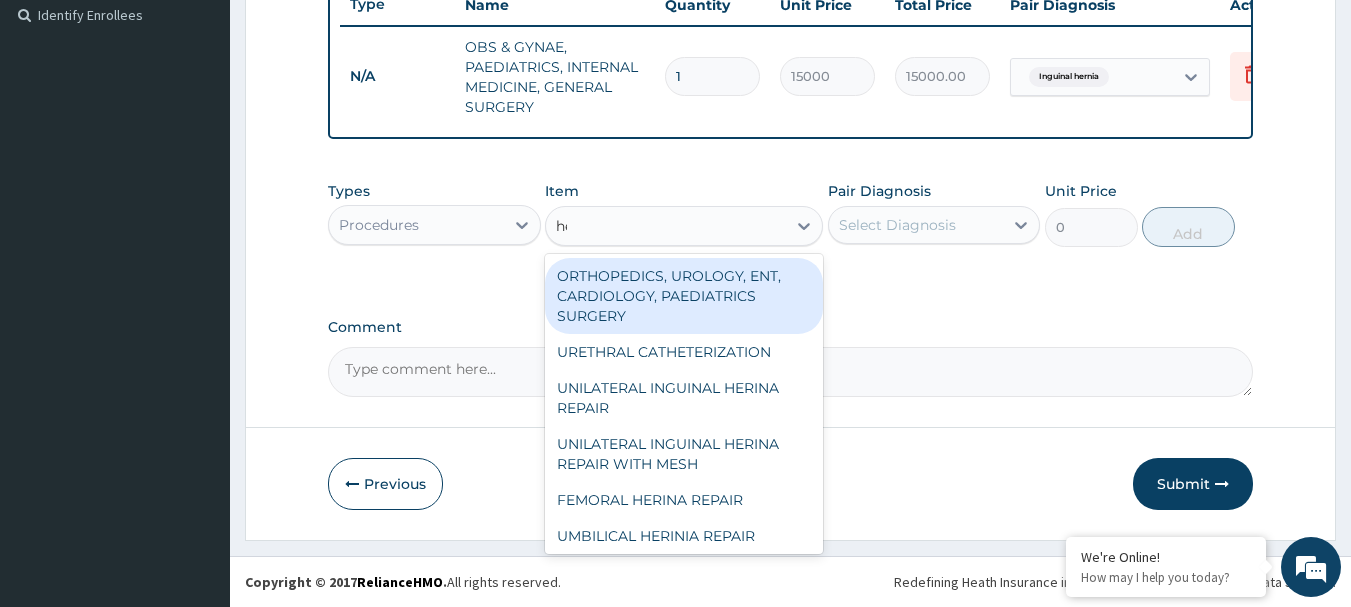 type on "her" 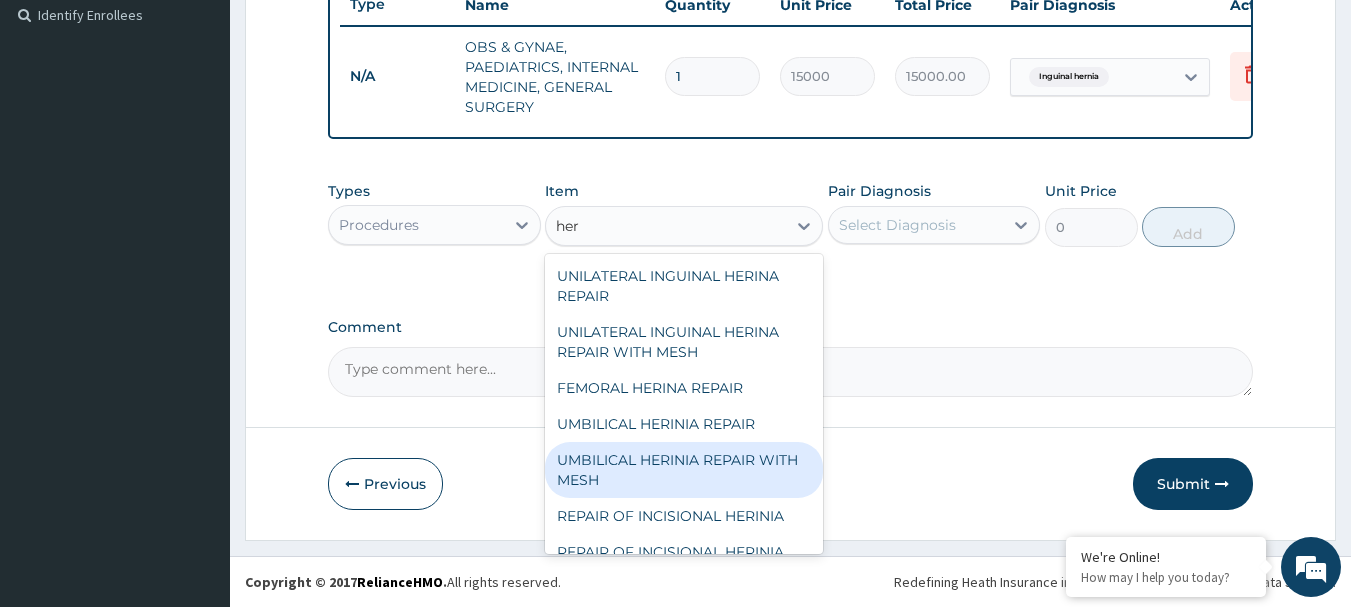 scroll, scrollTop: 40, scrollLeft: 0, axis: vertical 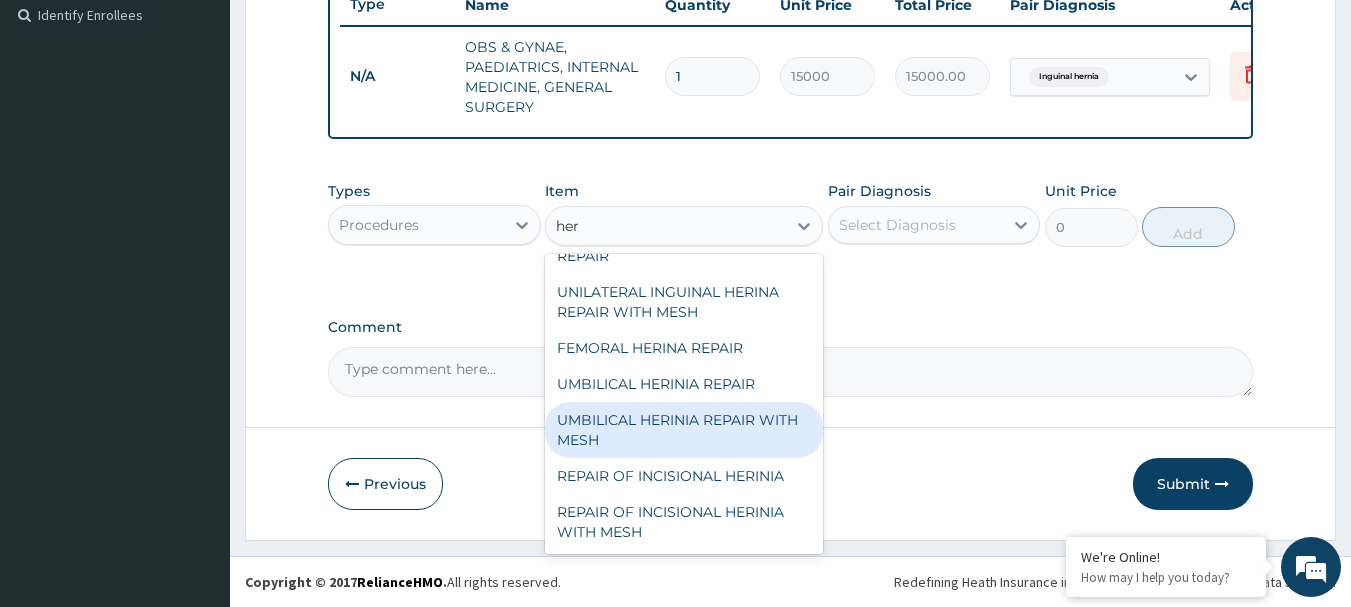 click on "UMBILICAL HERINIA REPAIR WITH MESH" at bounding box center (684, 430) 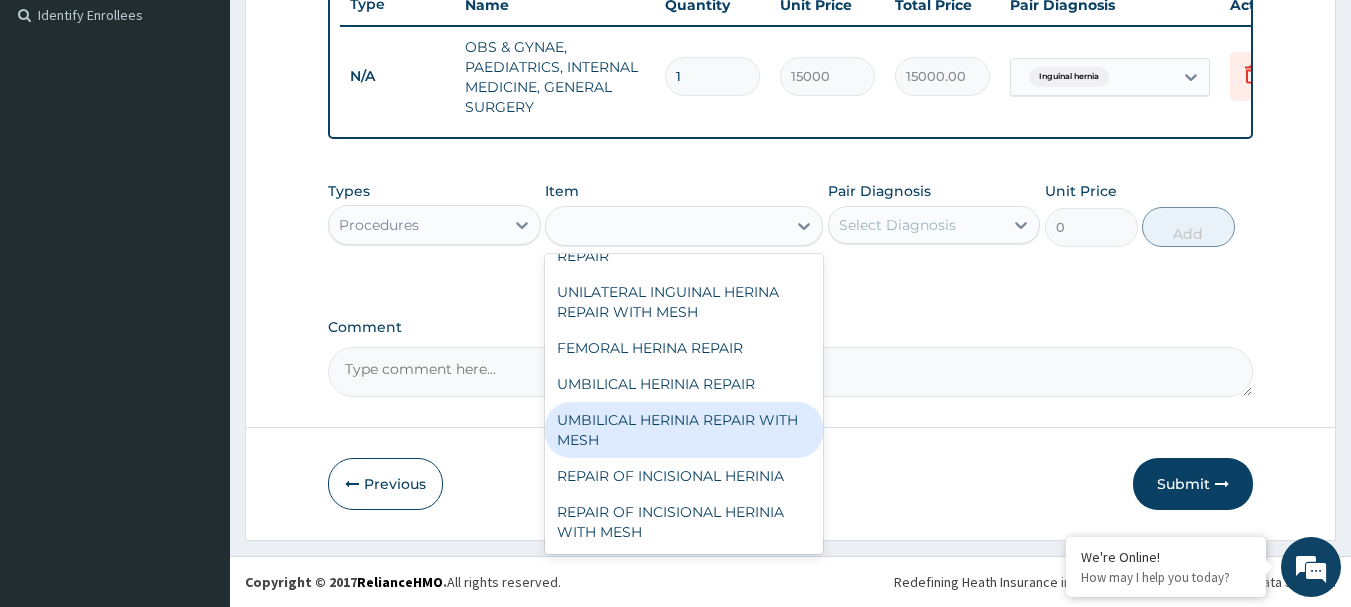 type on "180000" 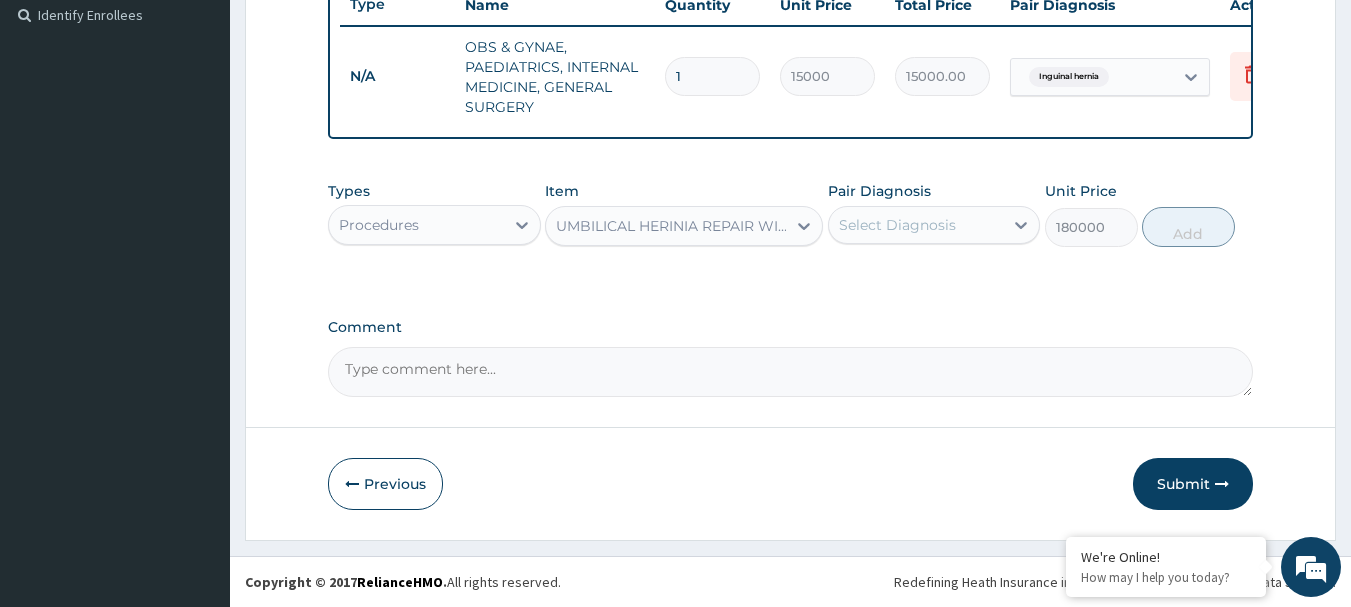 click on "Select Diagnosis" at bounding box center (897, 225) 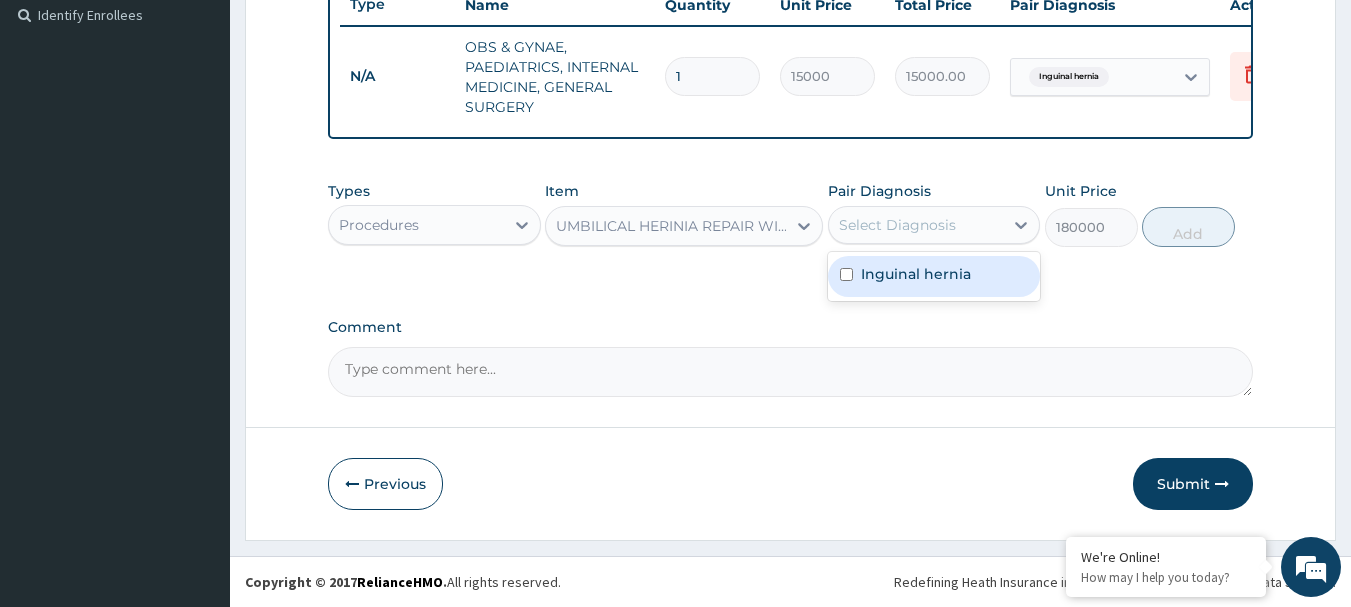 click on "Inguinal hernia" at bounding box center (934, 276) 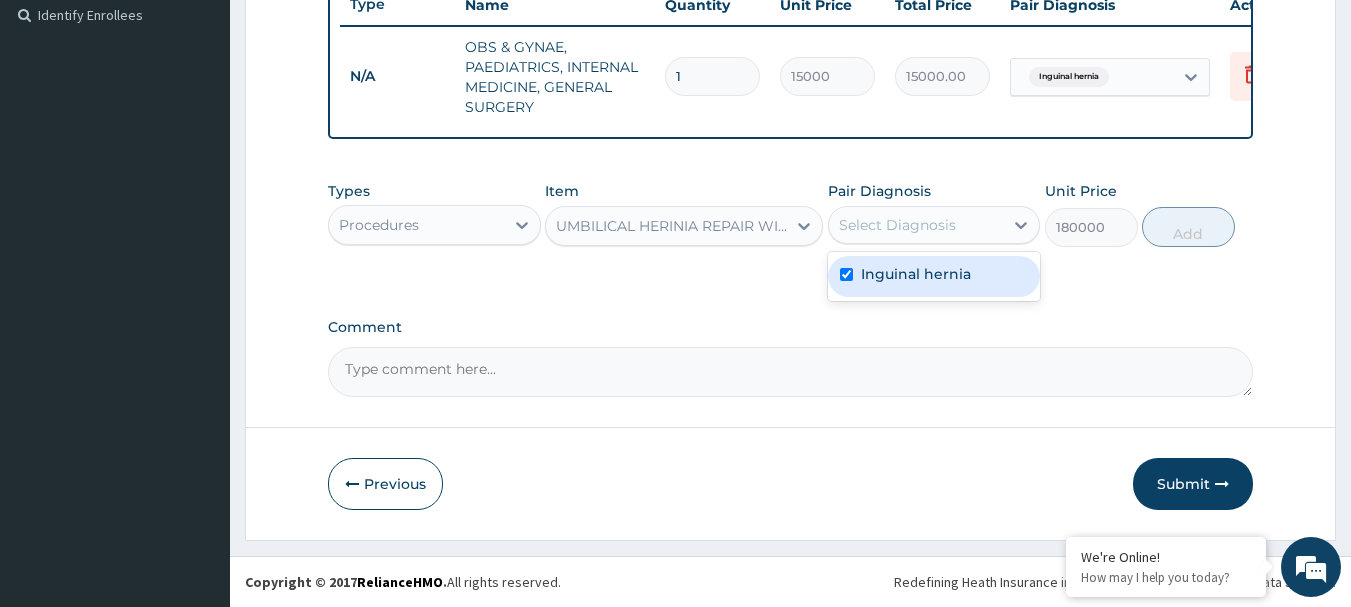 checkbox on "true" 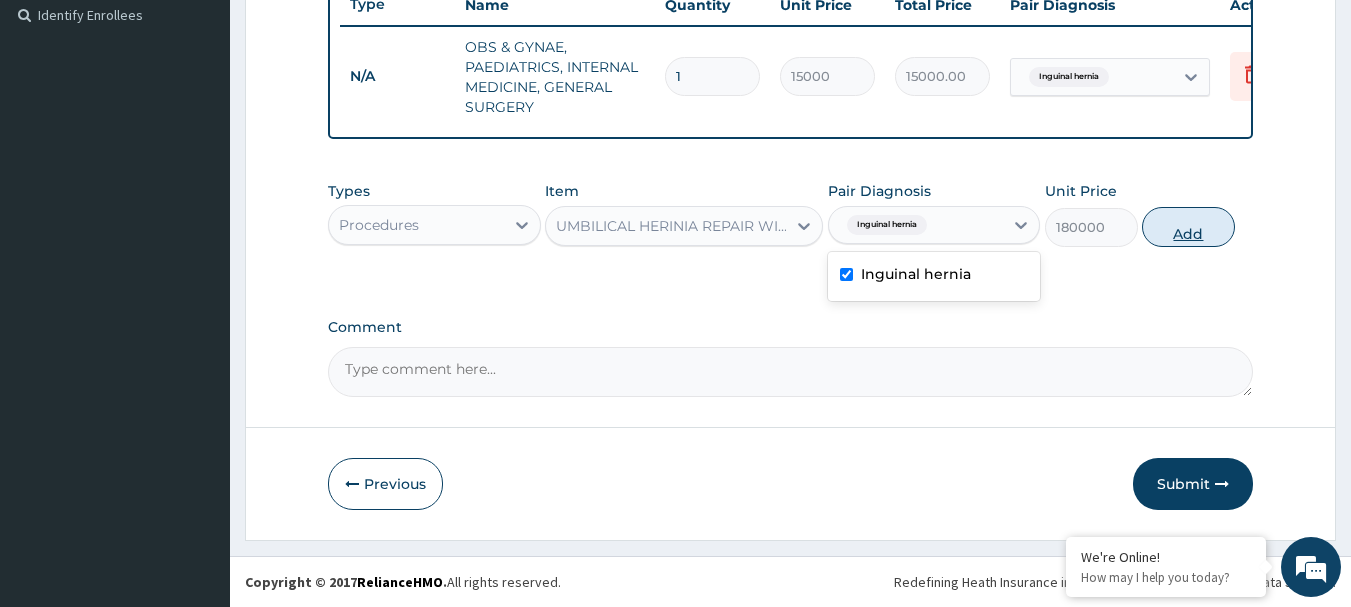 click on "Add" at bounding box center [1188, 227] 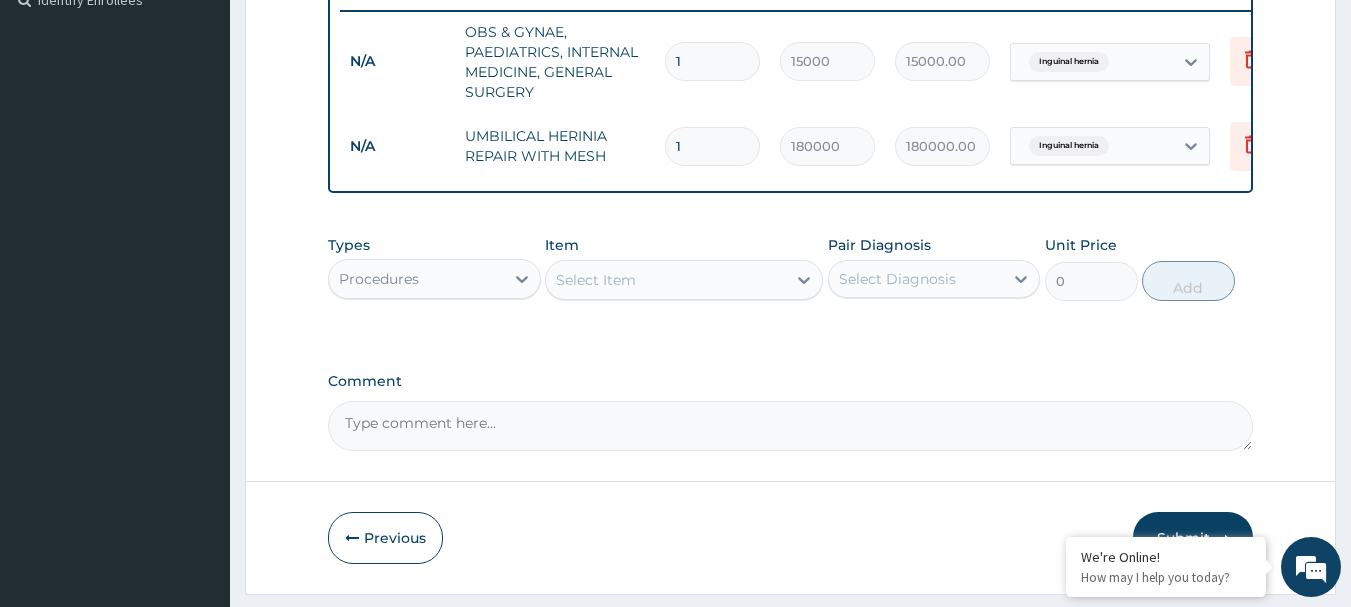 click on "Select Item" at bounding box center [596, 280] 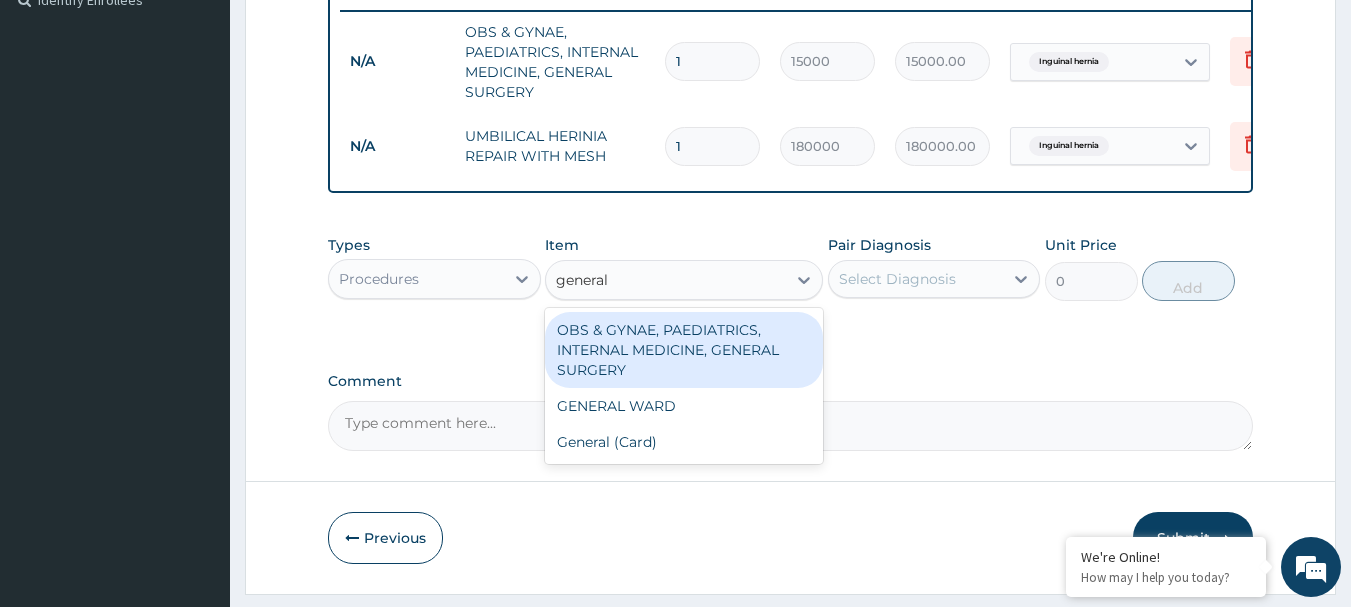 type on "general w" 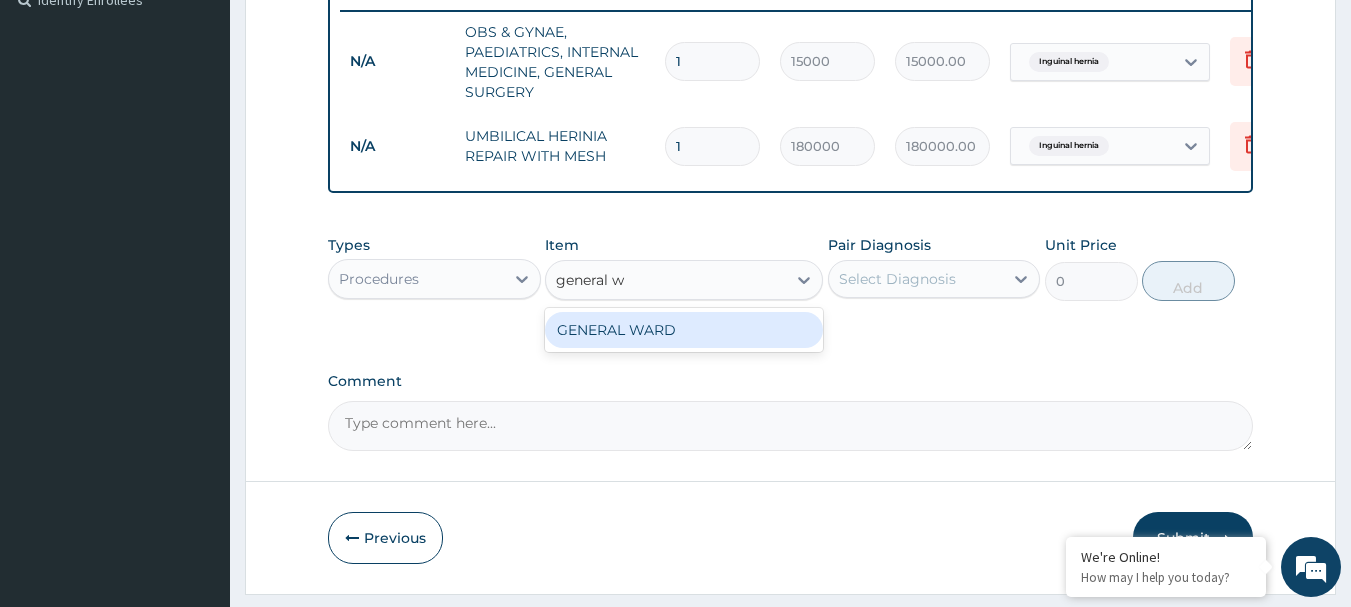 click on "GENERAL WARD" at bounding box center [684, 330] 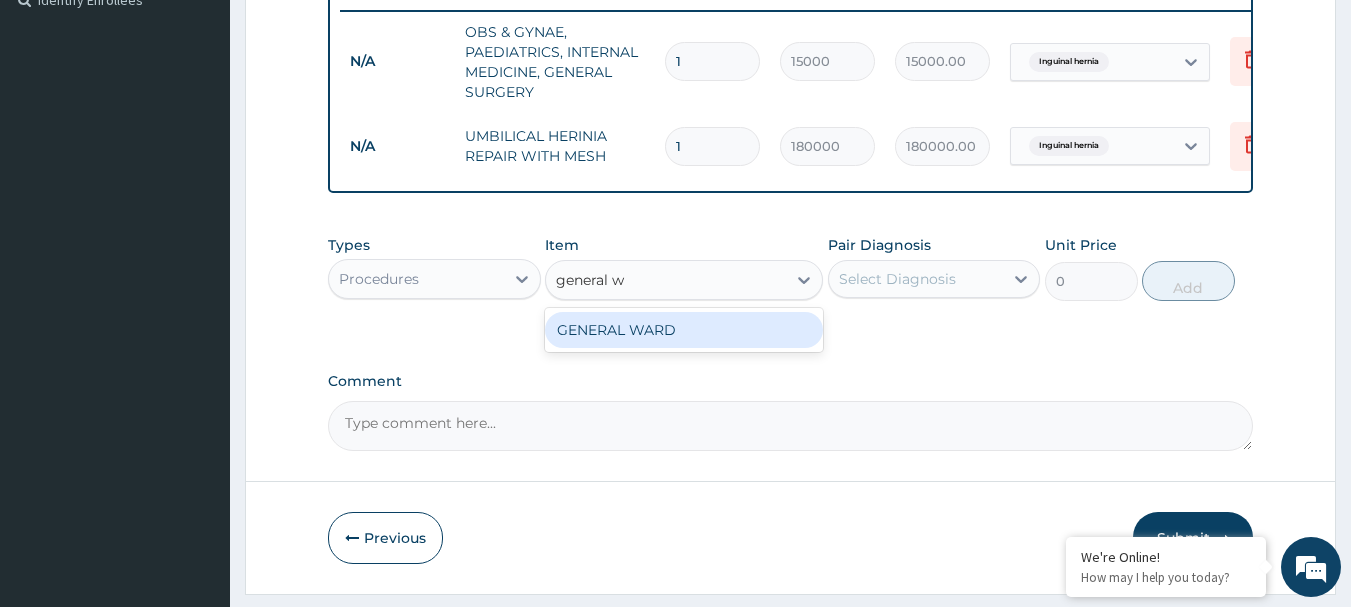 type 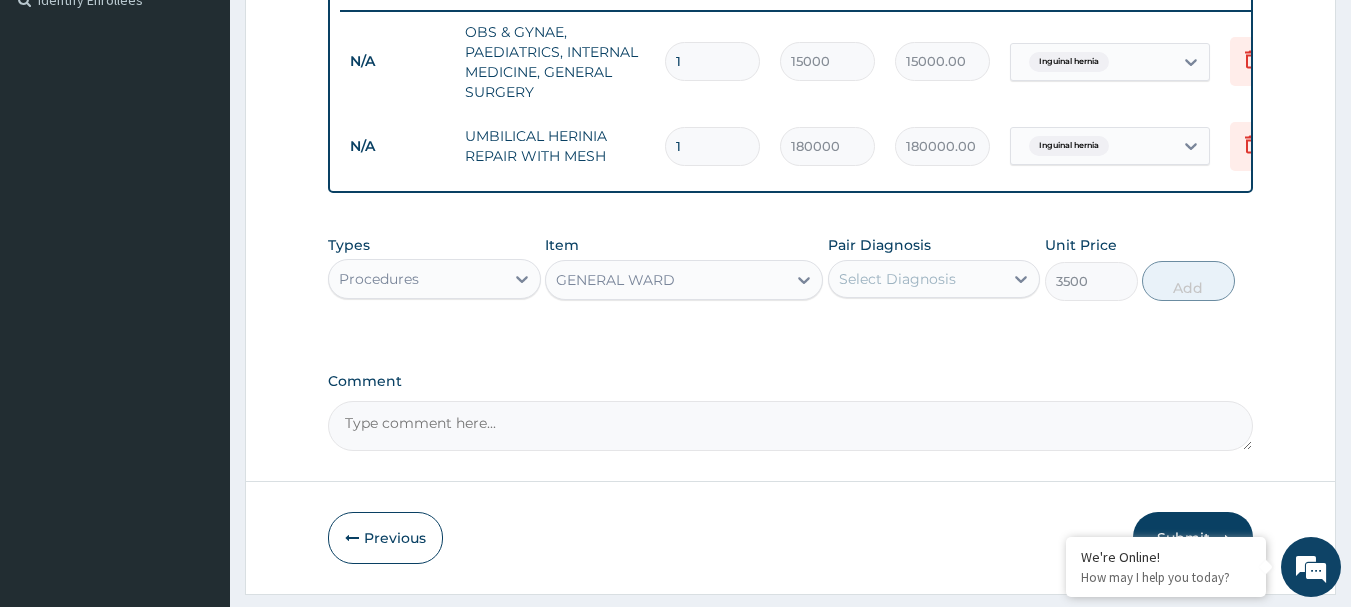 click on "Select Diagnosis" at bounding box center (916, 279) 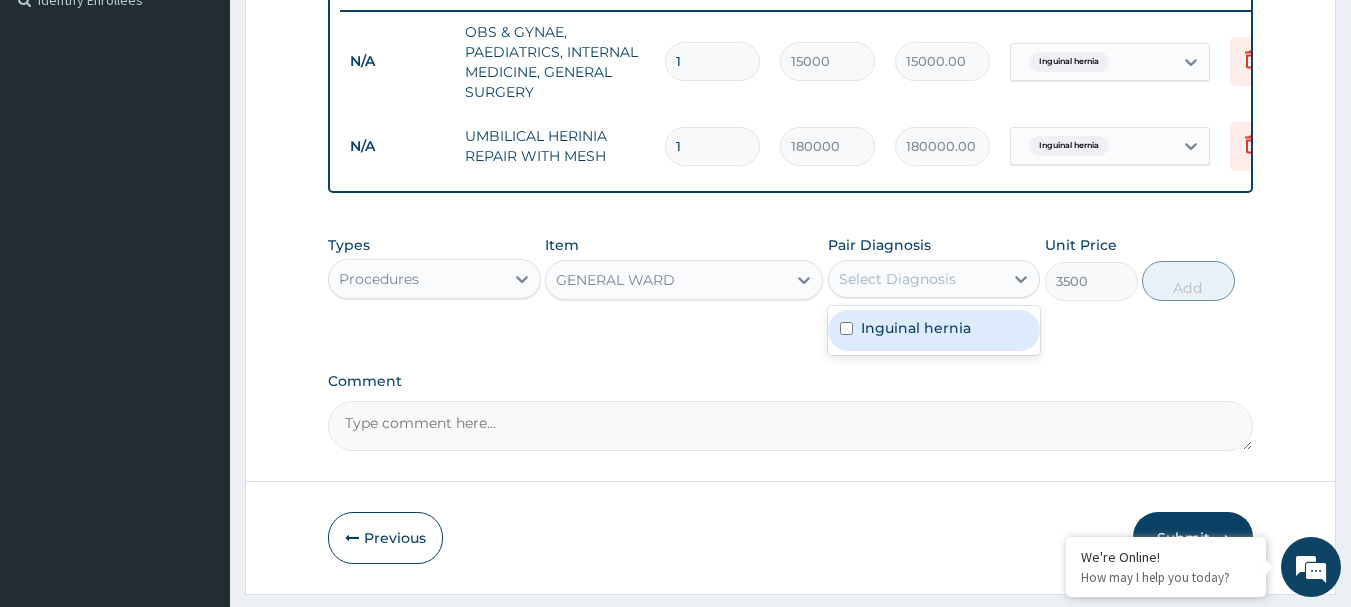 click on "Inguinal hernia" at bounding box center (916, 328) 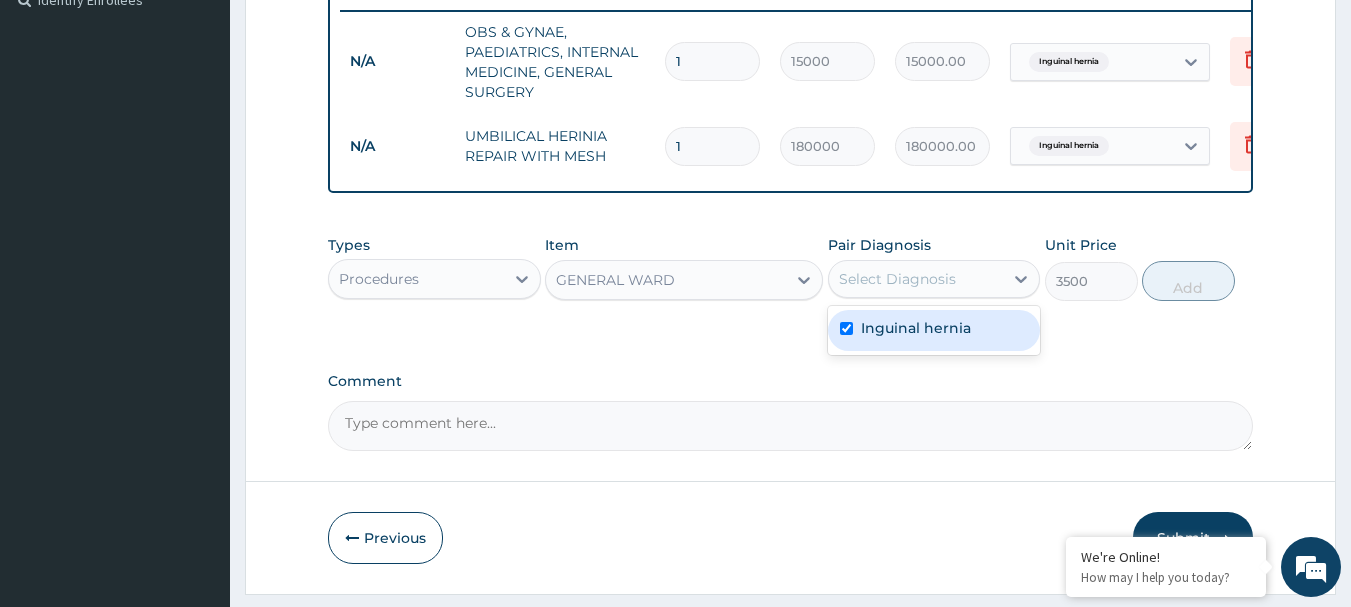 checkbox on "true" 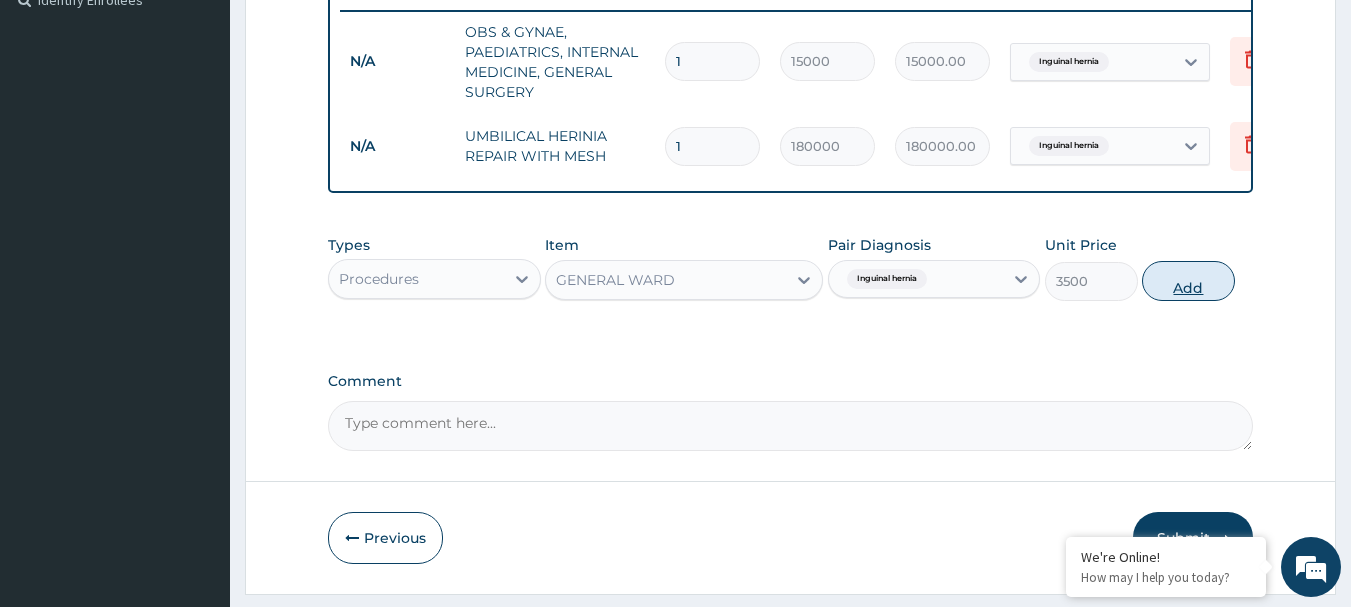click on "Add" at bounding box center [1188, 281] 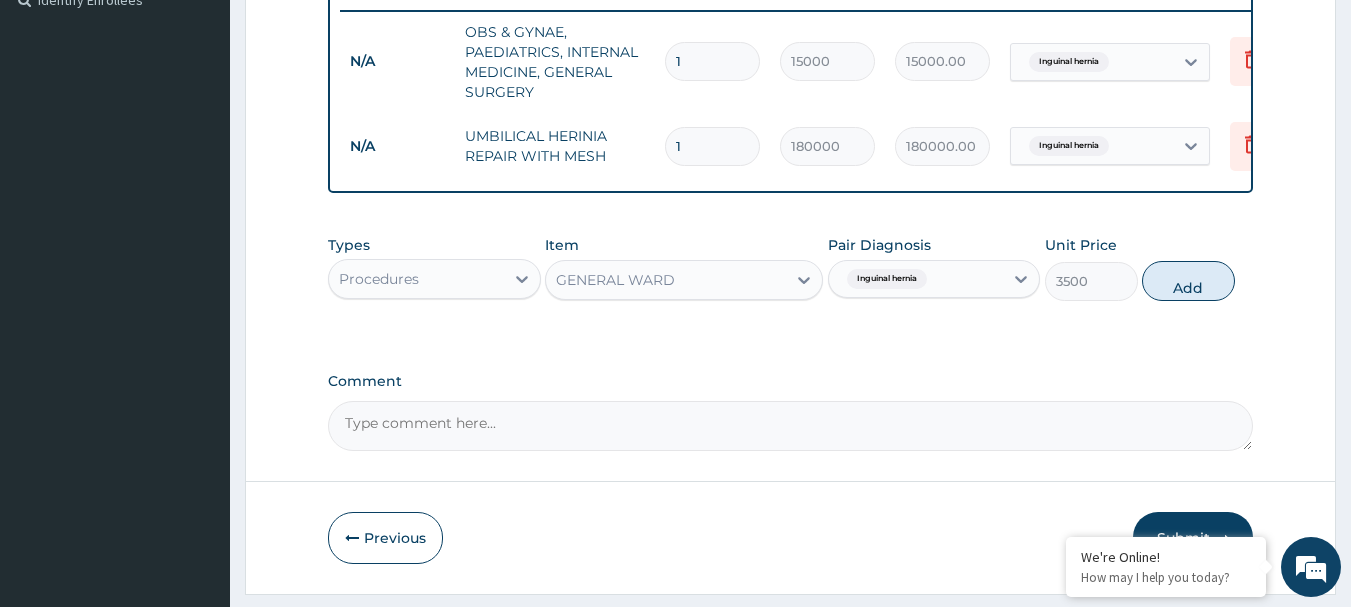 type on "0" 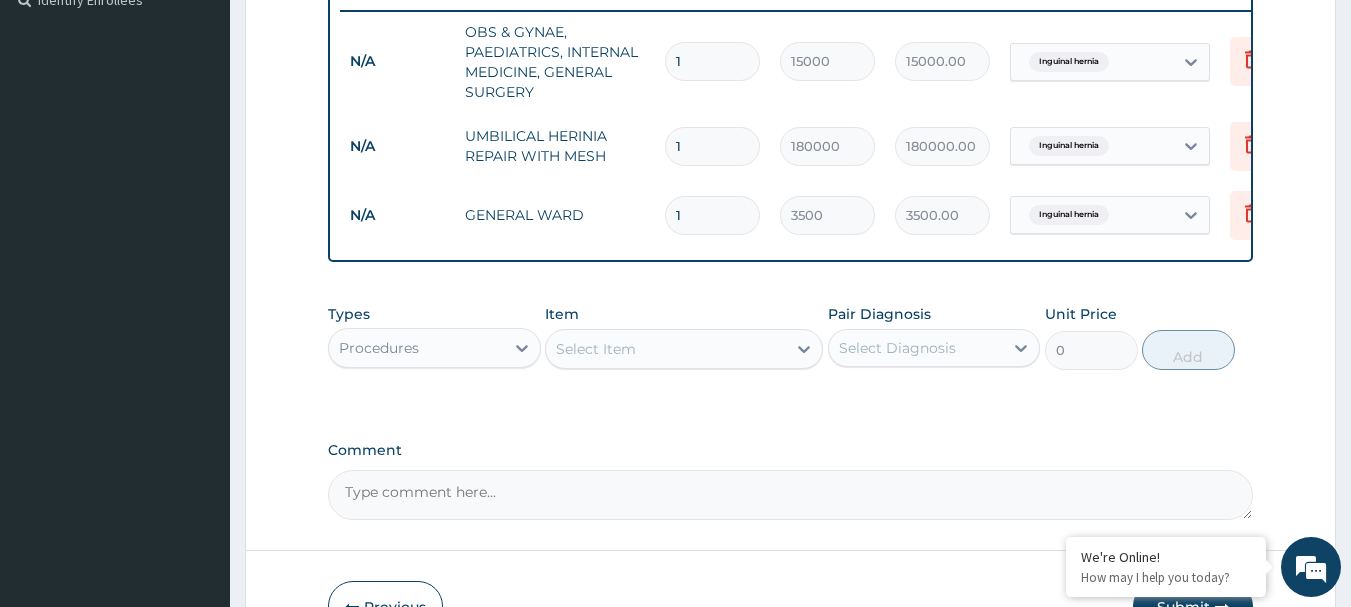 type 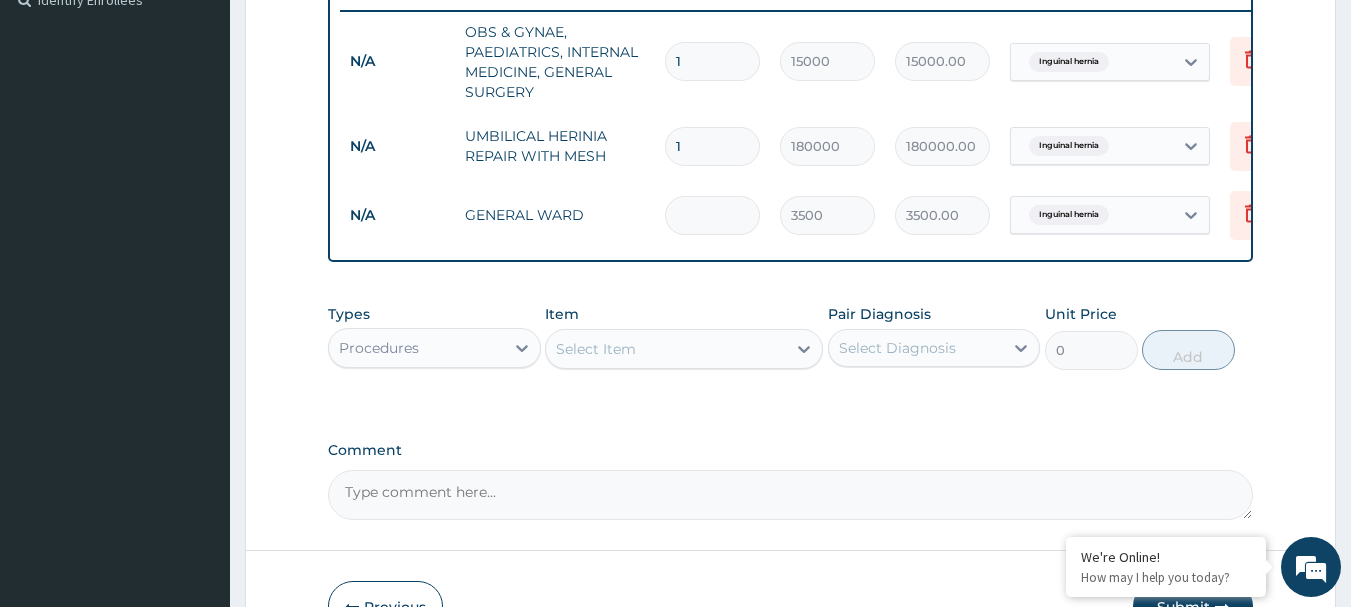 type on "0.00" 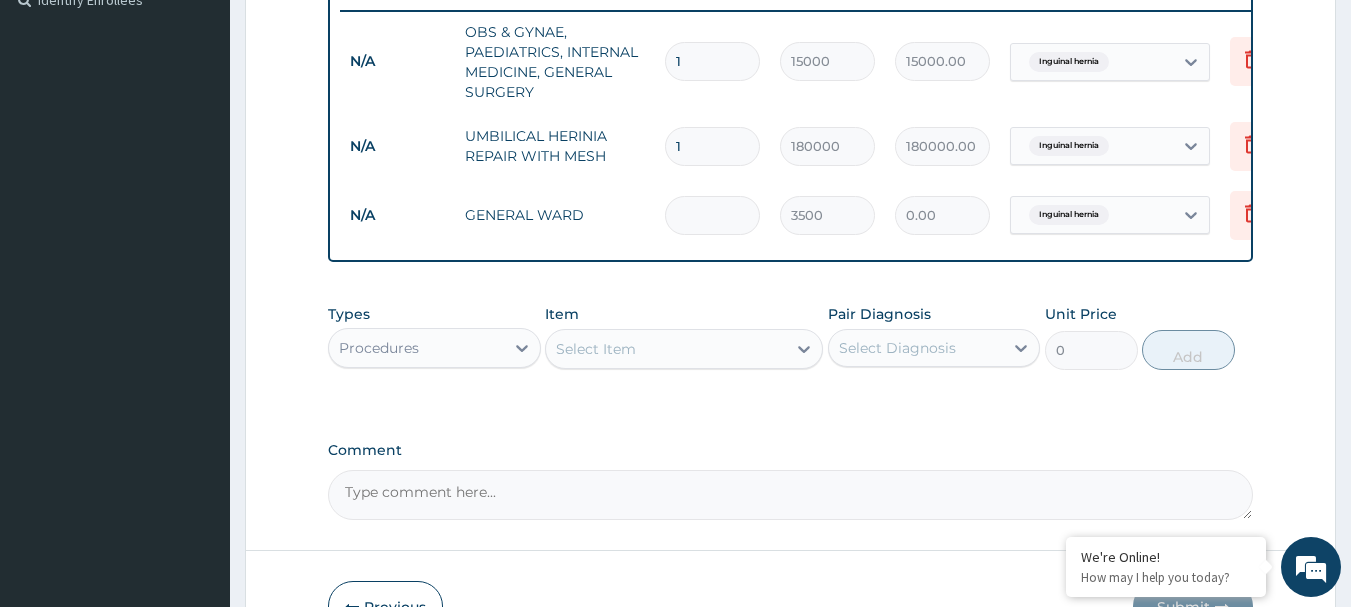 type on "5" 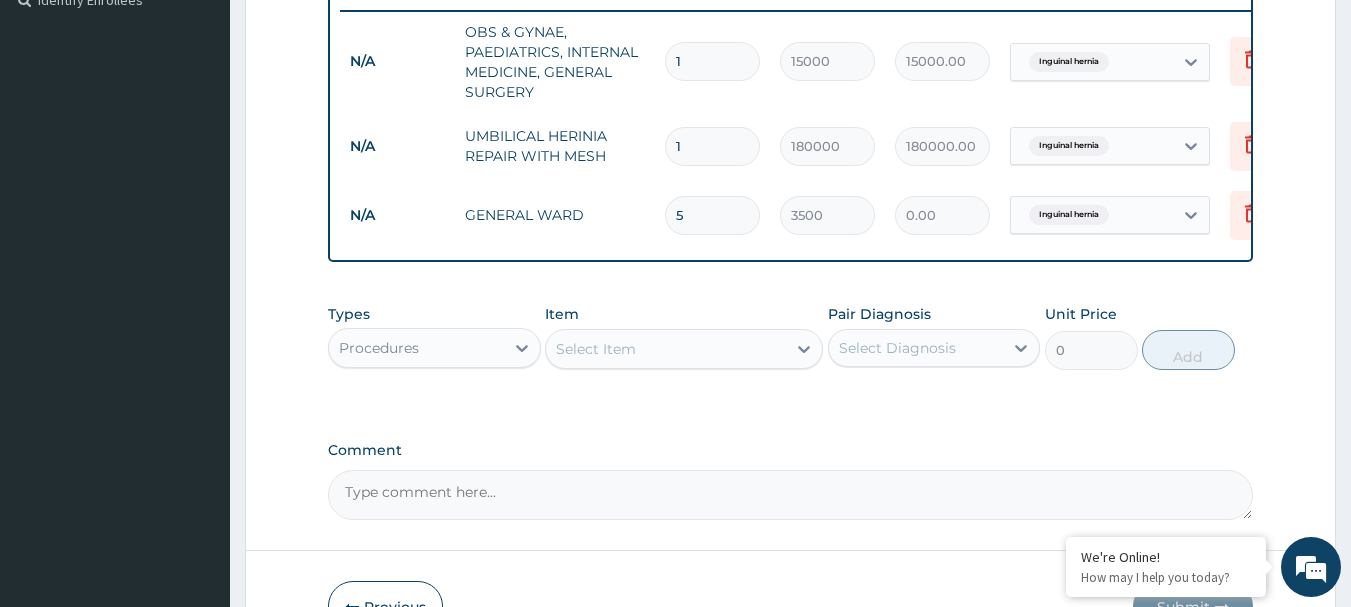 type on "17500.00" 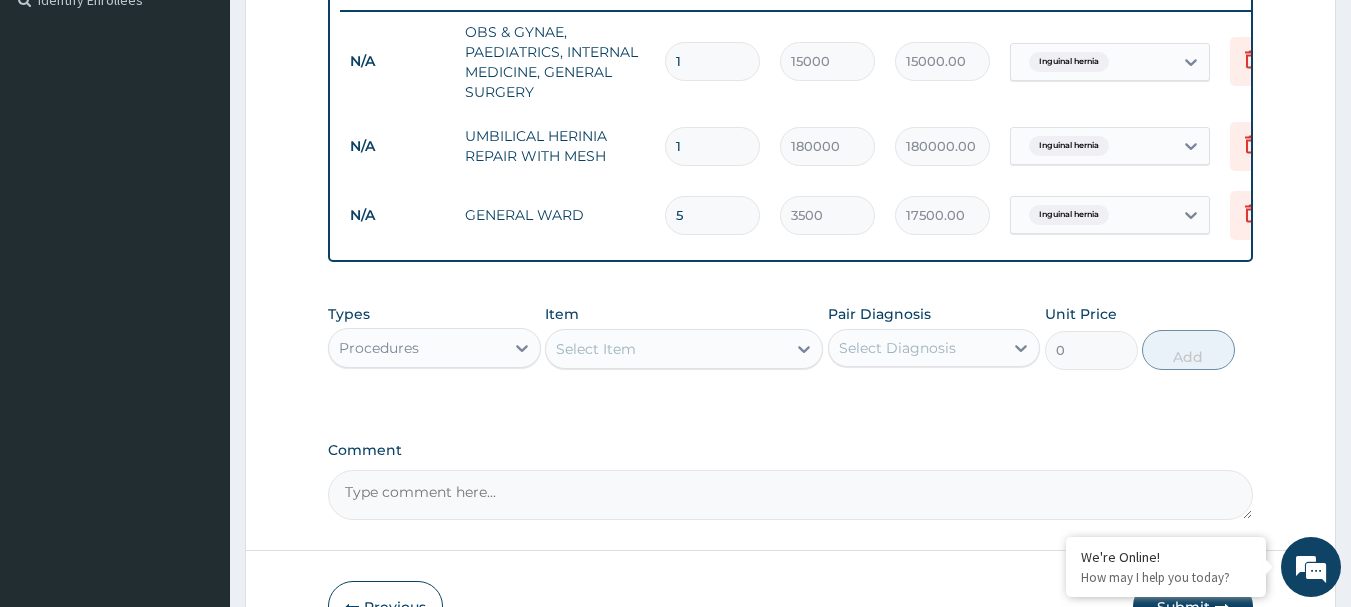 type on "5" 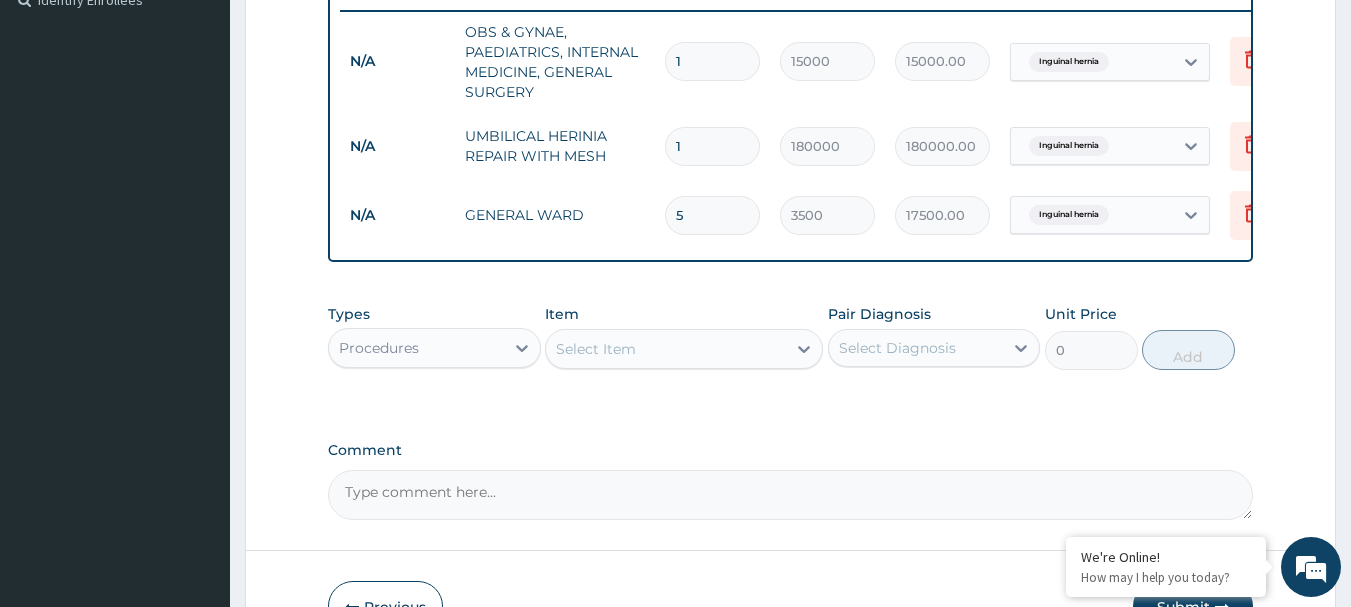 click on "Select Item" at bounding box center (666, 349) 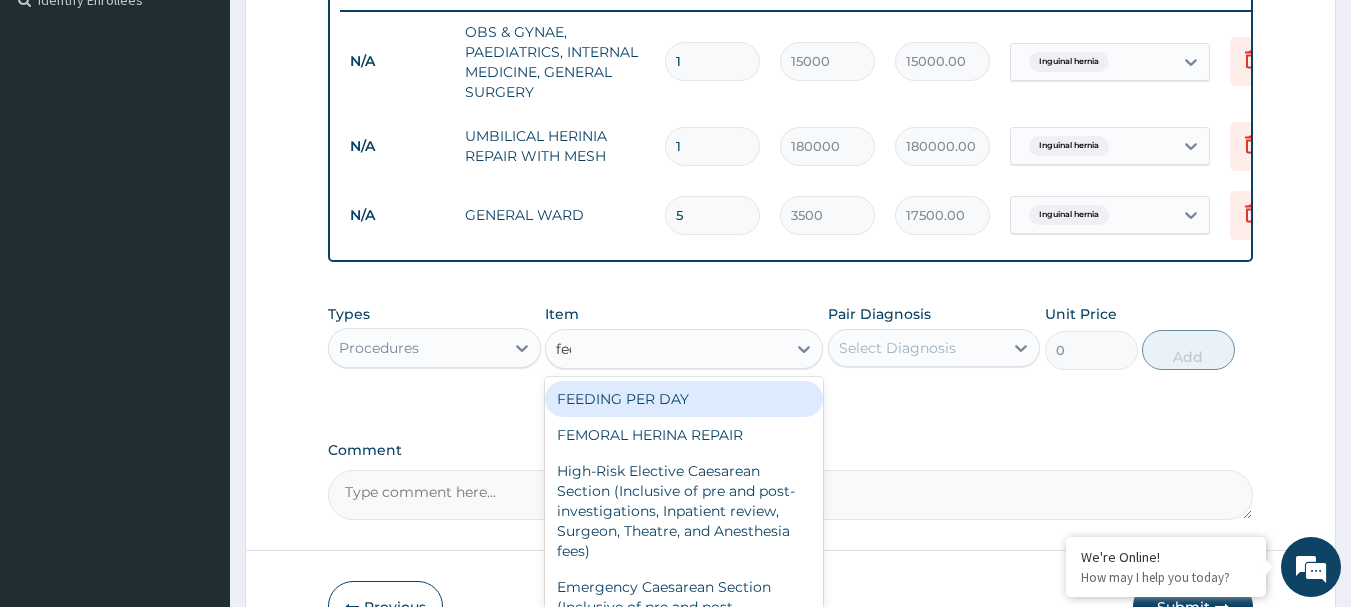 type on "feed" 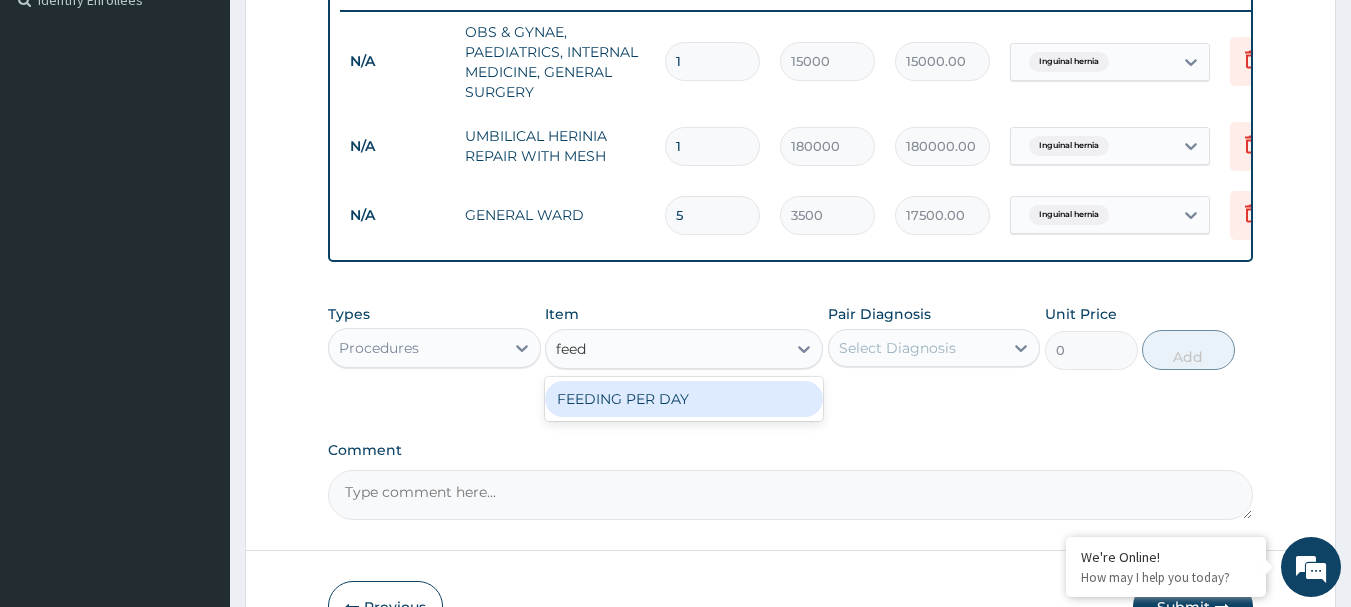 click on "FEEDING PER DAY" at bounding box center (684, 399) 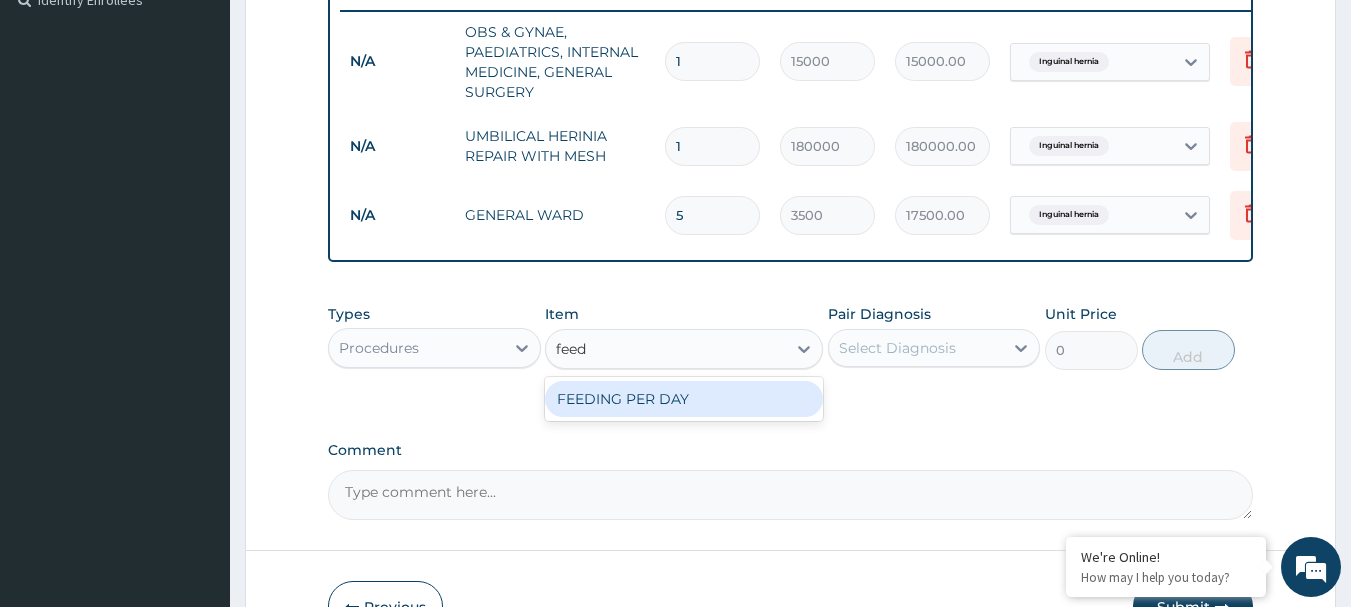 type 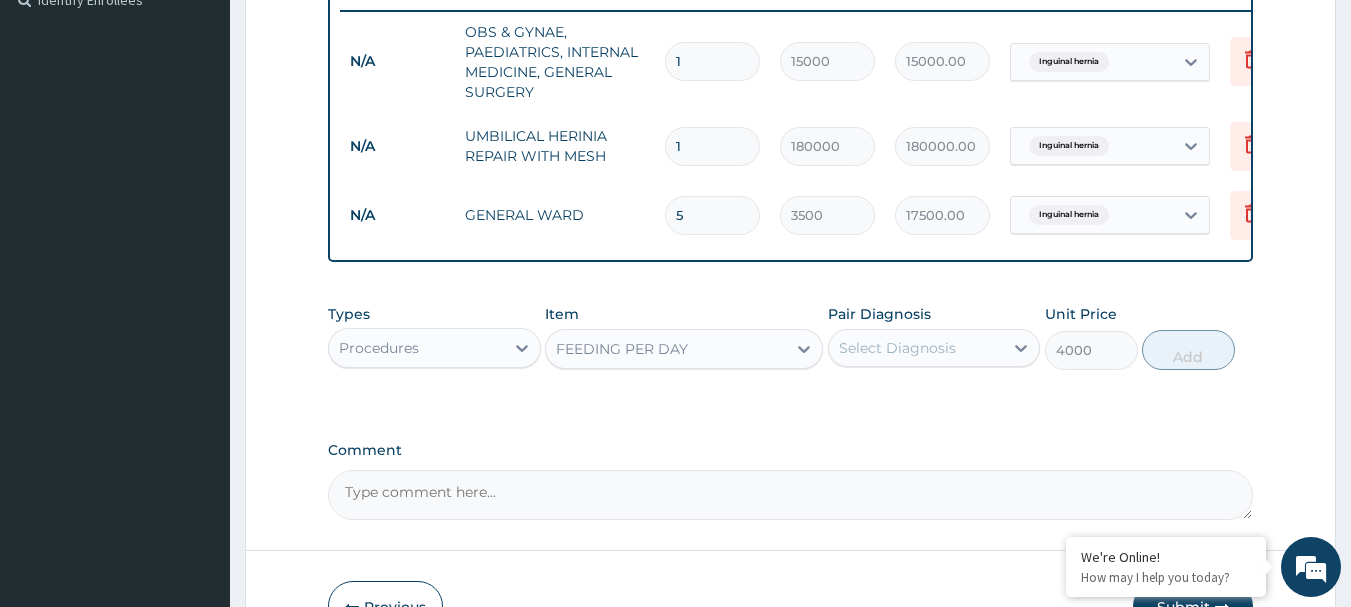 click on "Select Diagnosis" at bounding box center (897, 348) 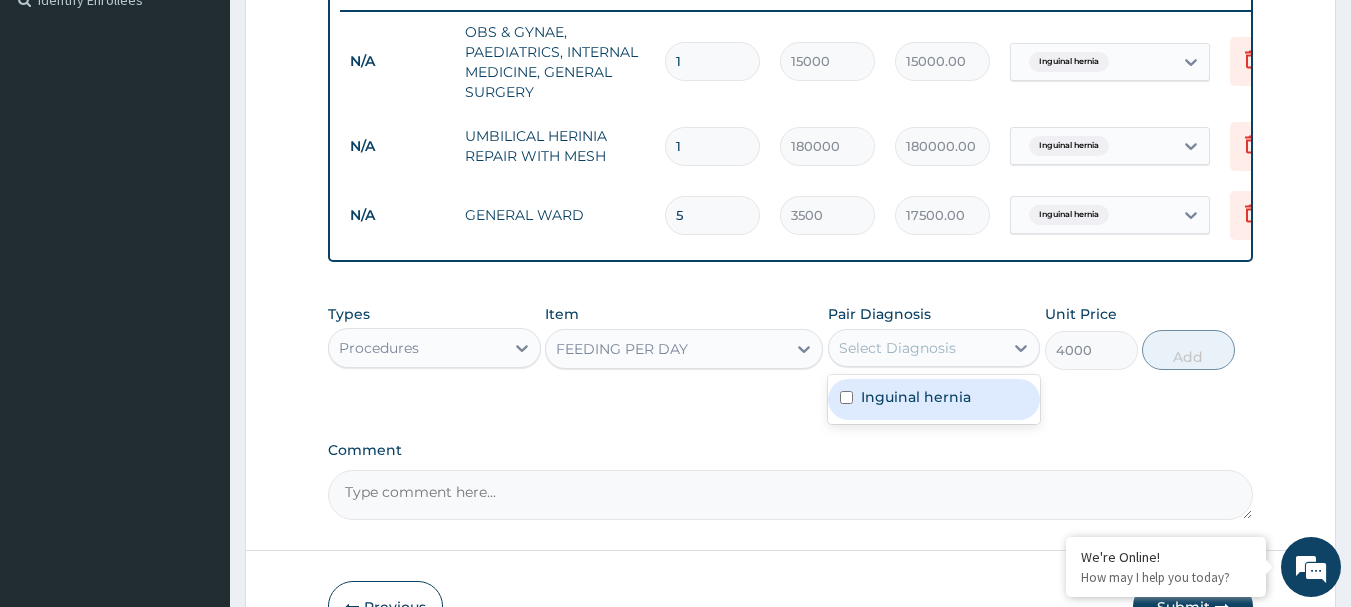 click on "Inguinal hernia" at bounding box center [916, 397] 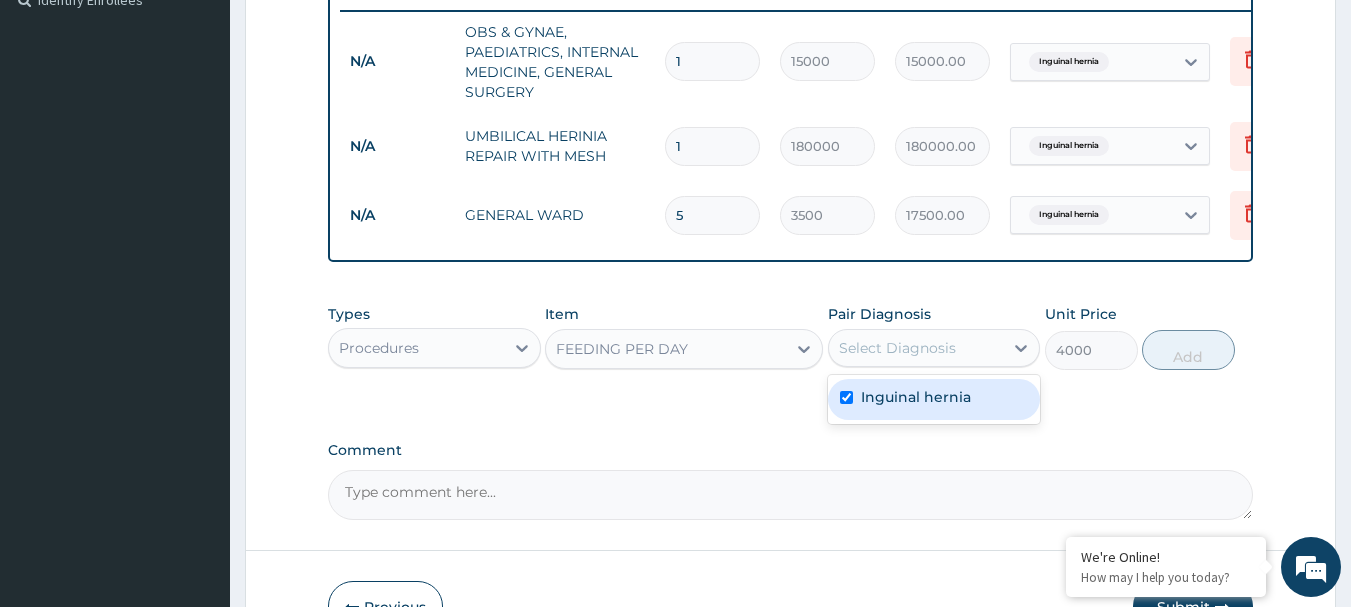 checkbox on "true" 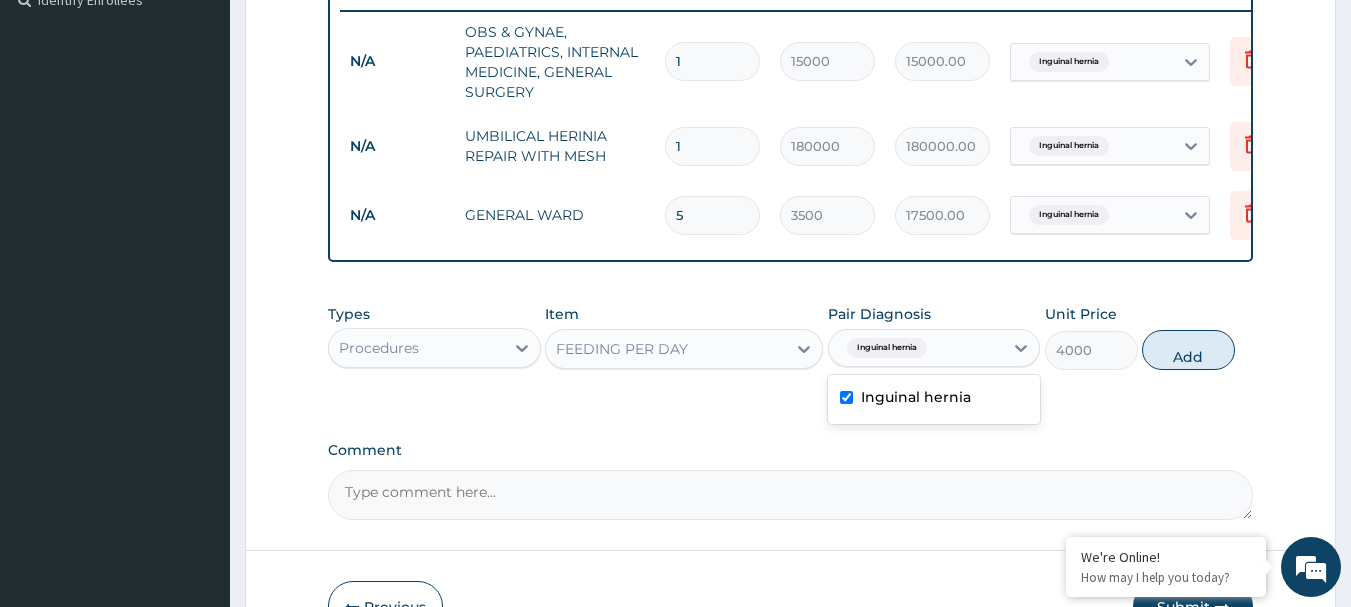 drag, startPoint x: 1183, startPoint y: 369, endPoint x: 738, endPoint y: 217, distance: 470.24356 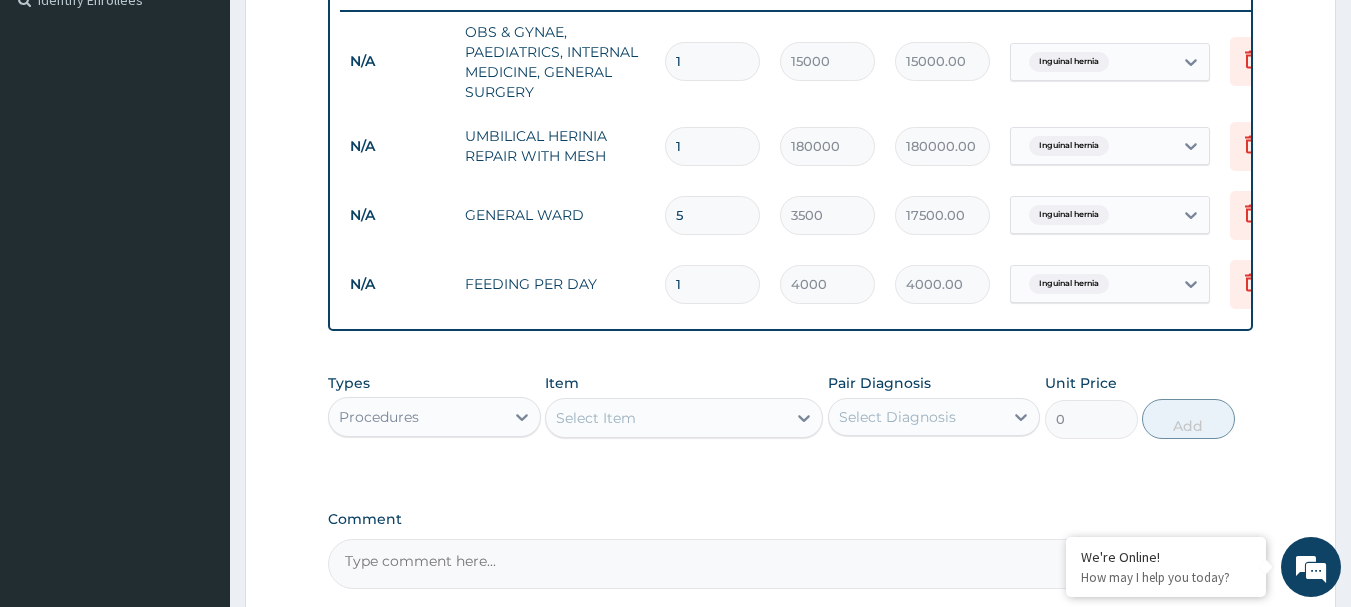 type 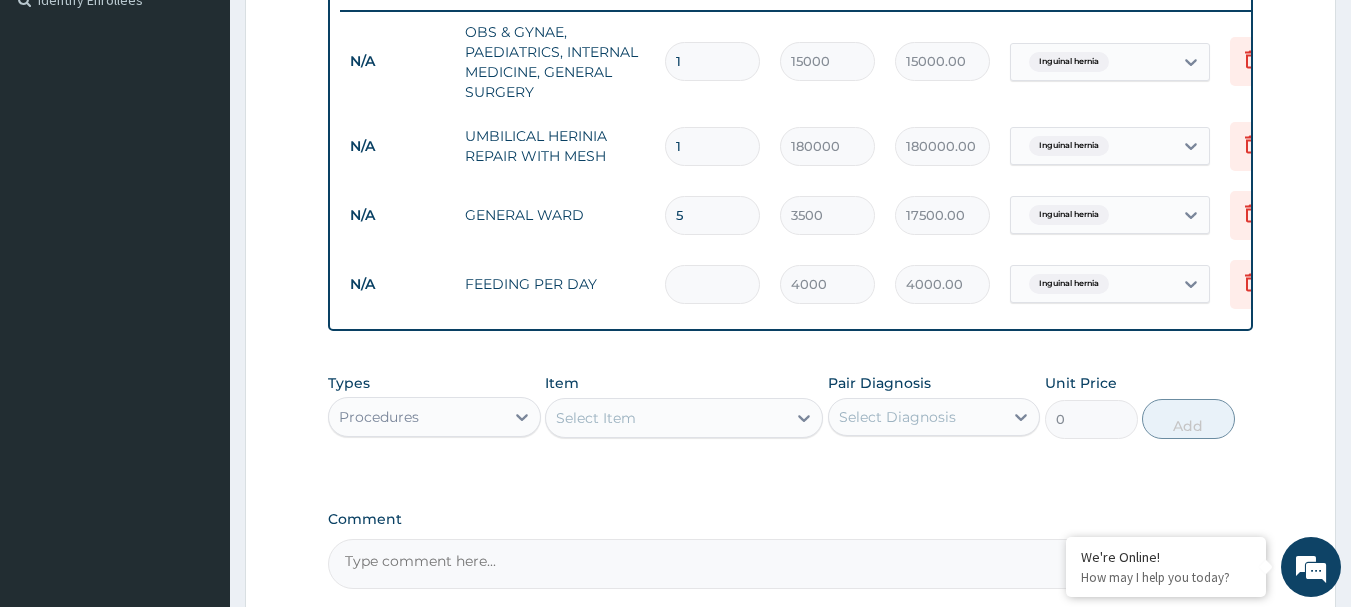 type on "0.00" 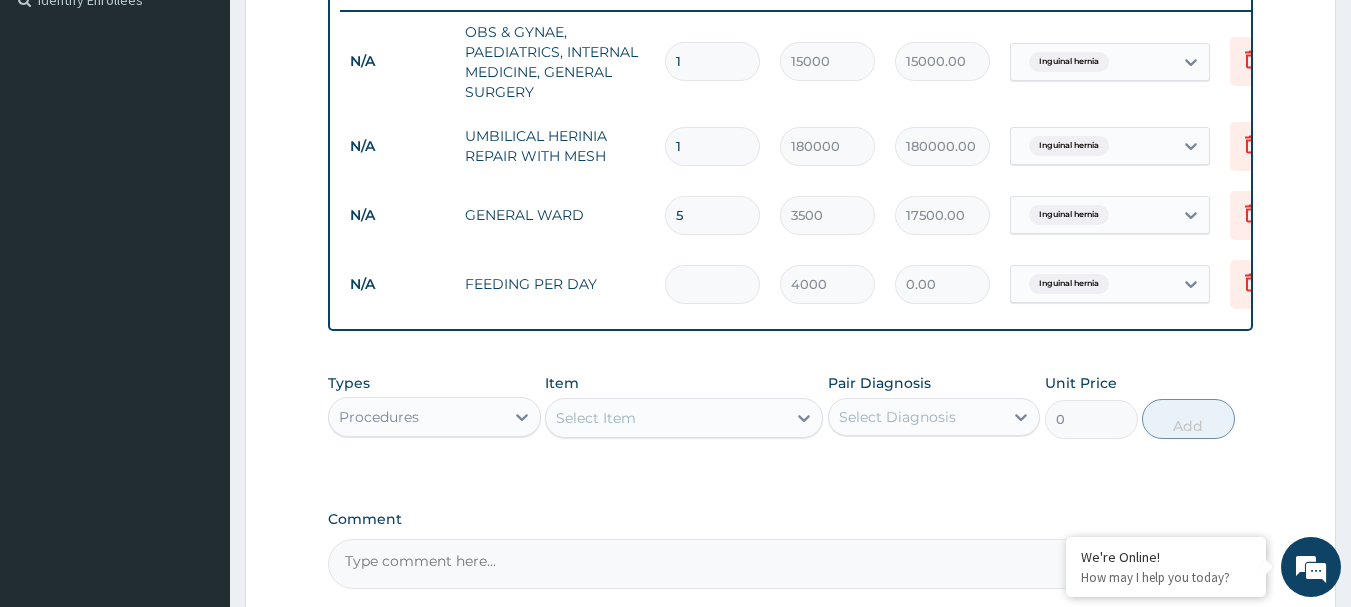 type on "5" 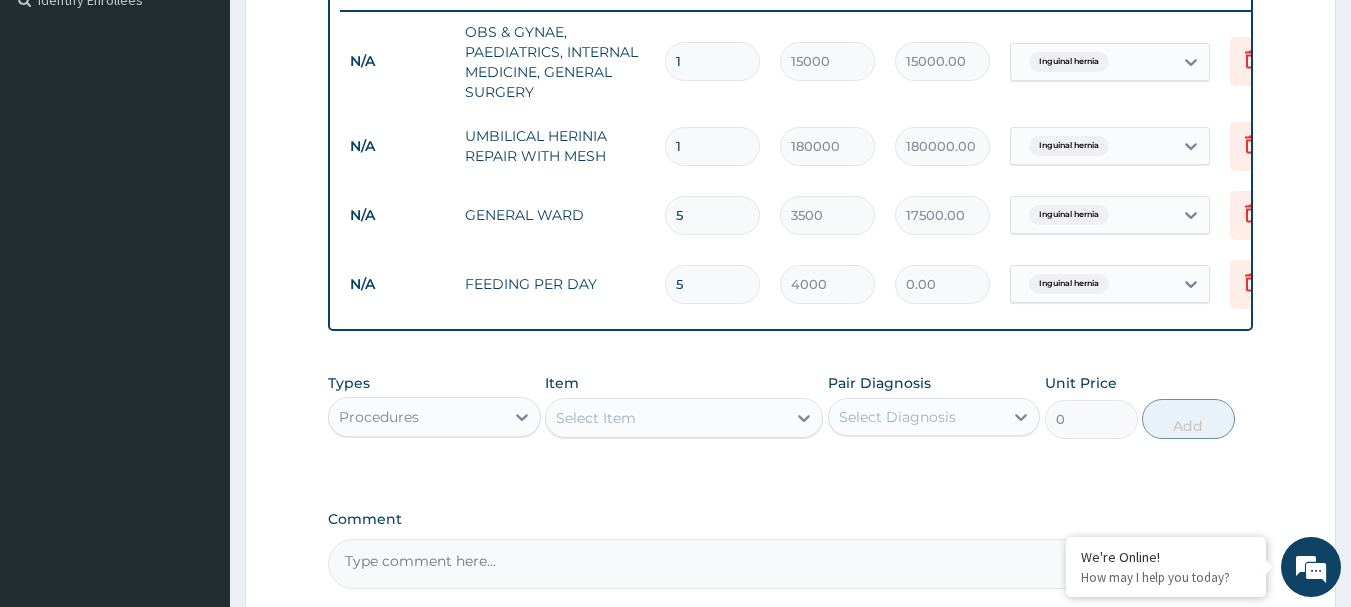type on "20000.00" 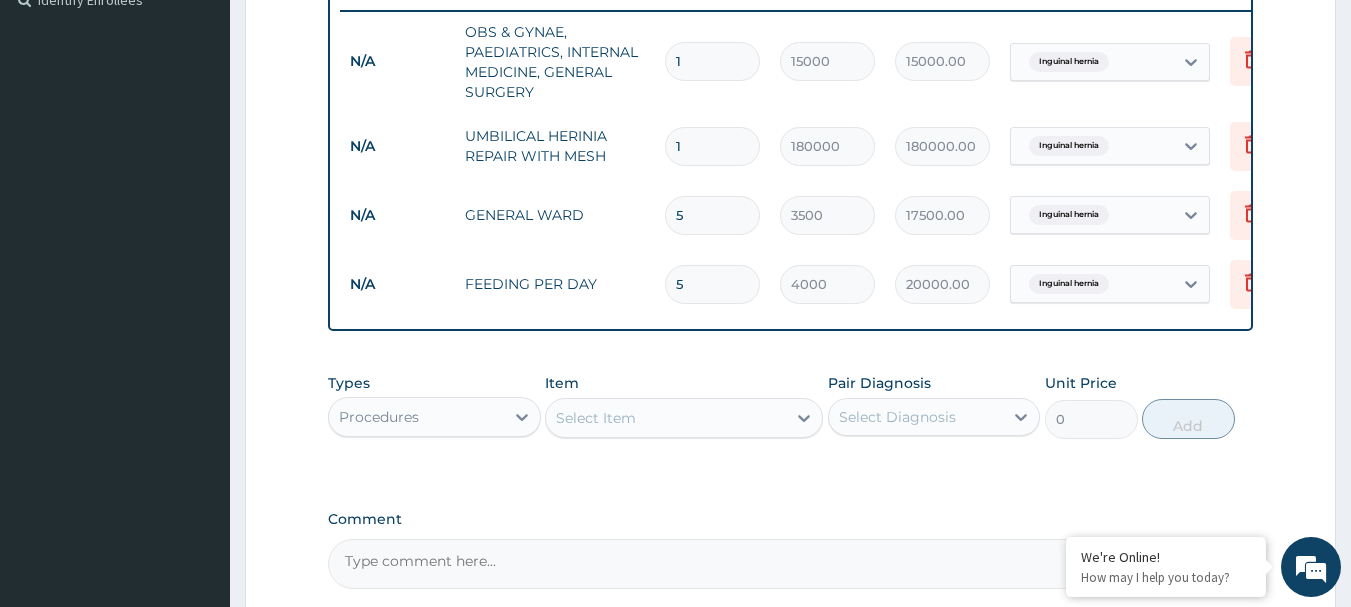 scroll, scrollTop: 777, scrollLeft: 0, axis: vertical 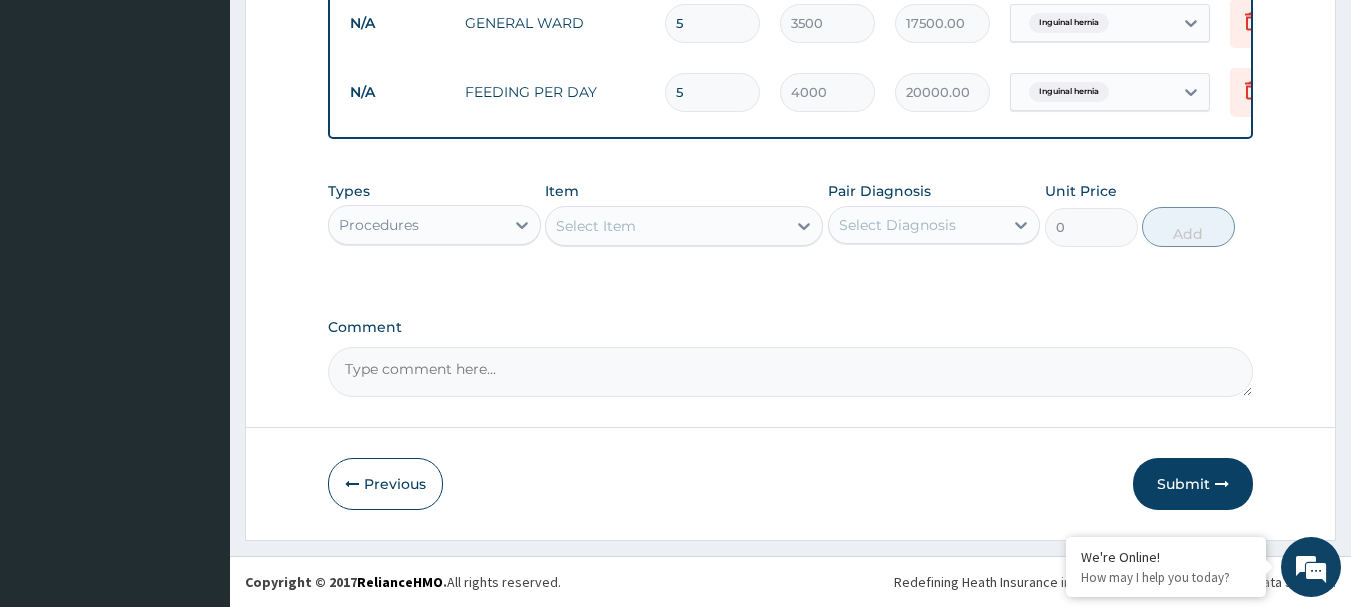 type on "5" 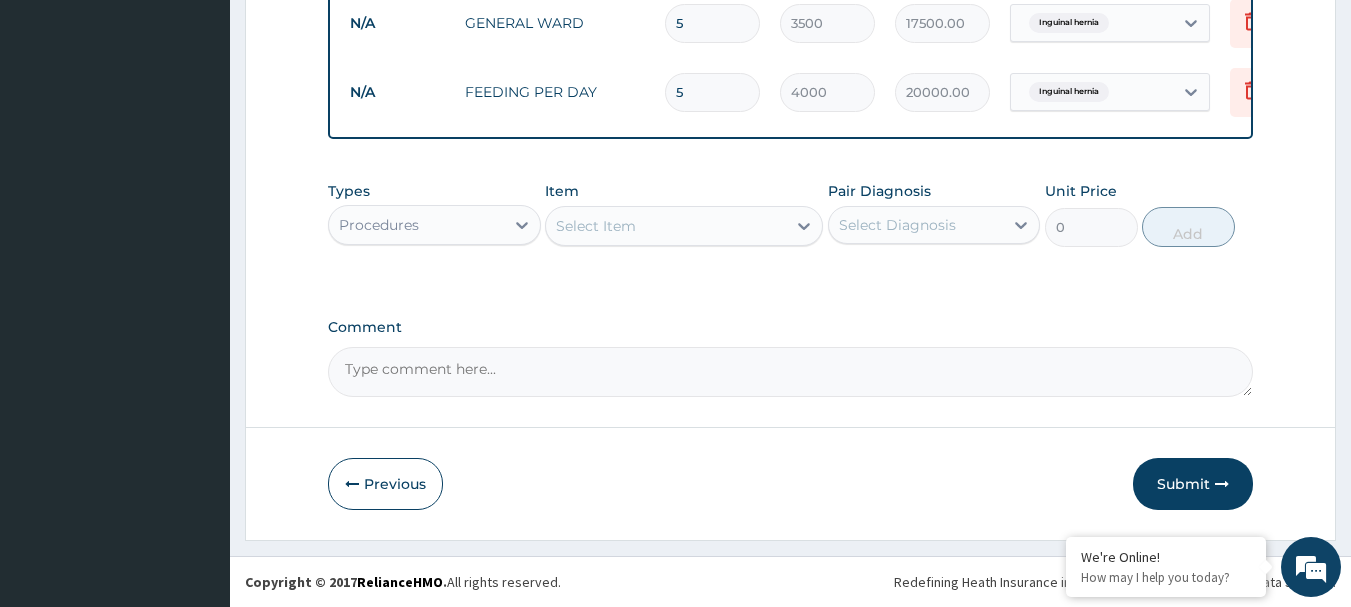 click on "Select Item" at bounding box center (666, 226) 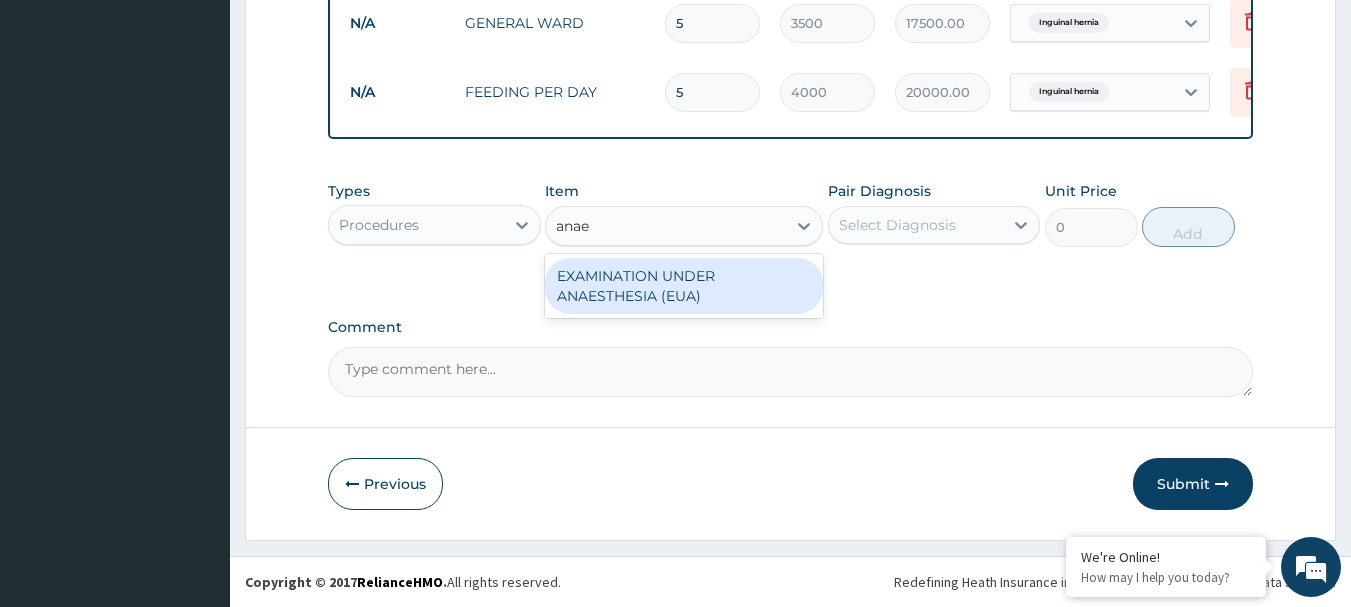 type on "anaes" 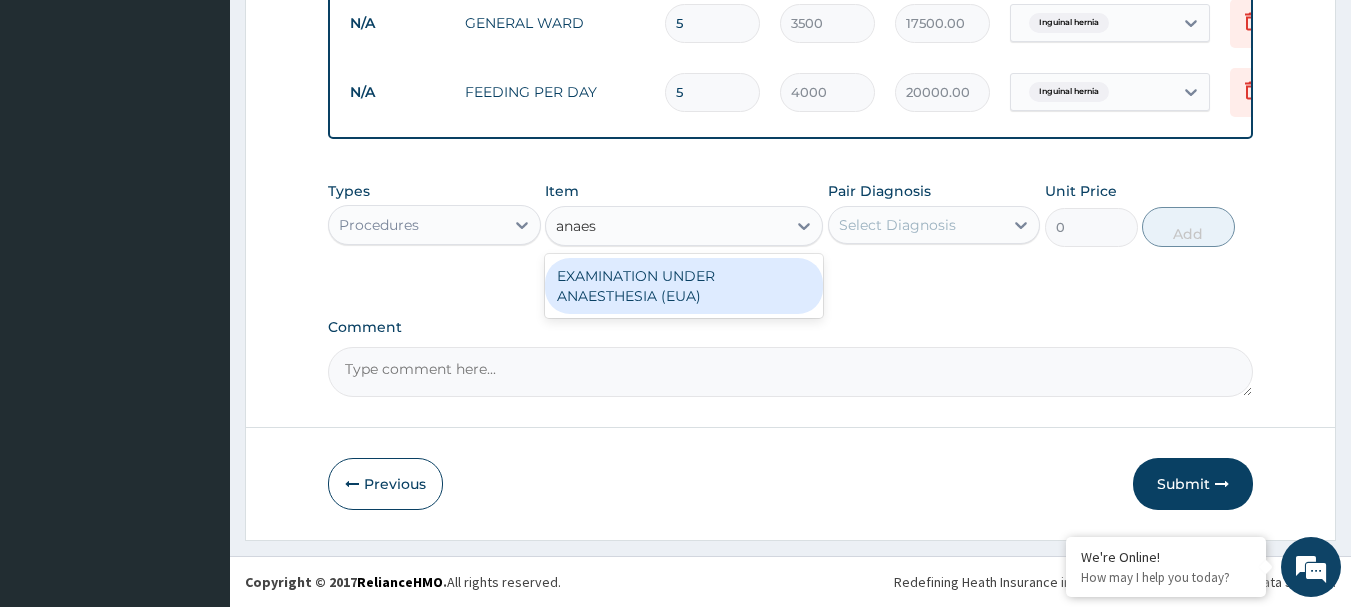 click on "EXAMINATION UNDER ANAESTHESIA (EUA)" at bounding box center (684, 286) 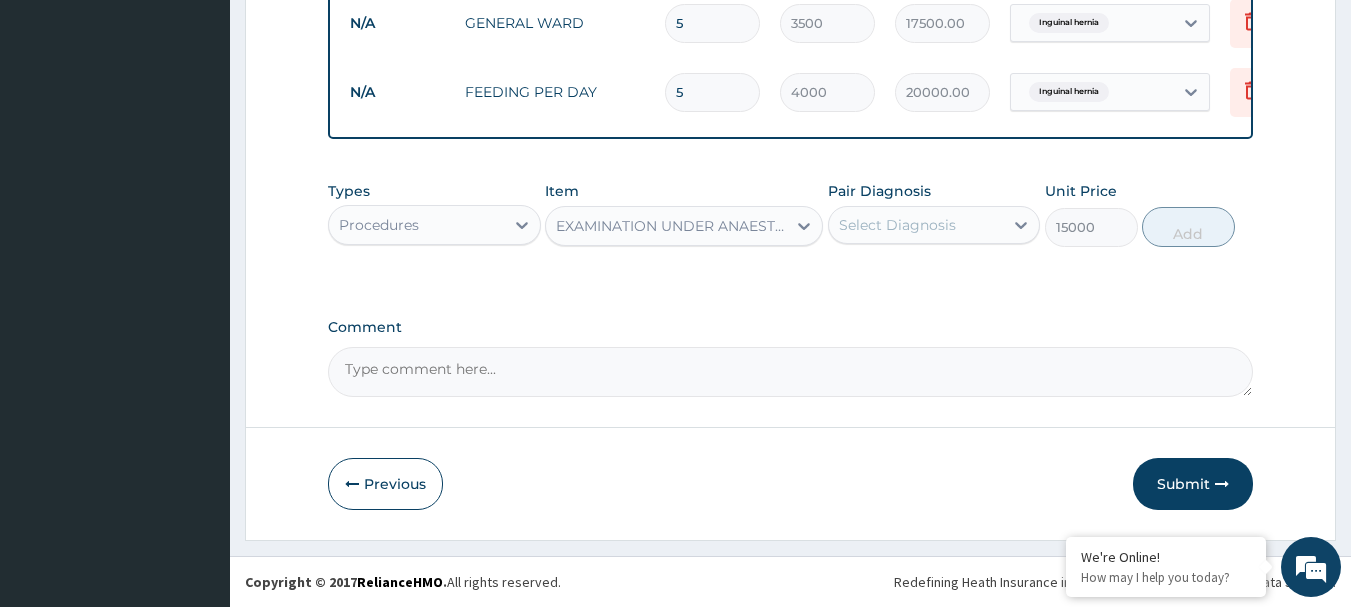 click on "Select Diagnosis" at bounding box center [897, 225] 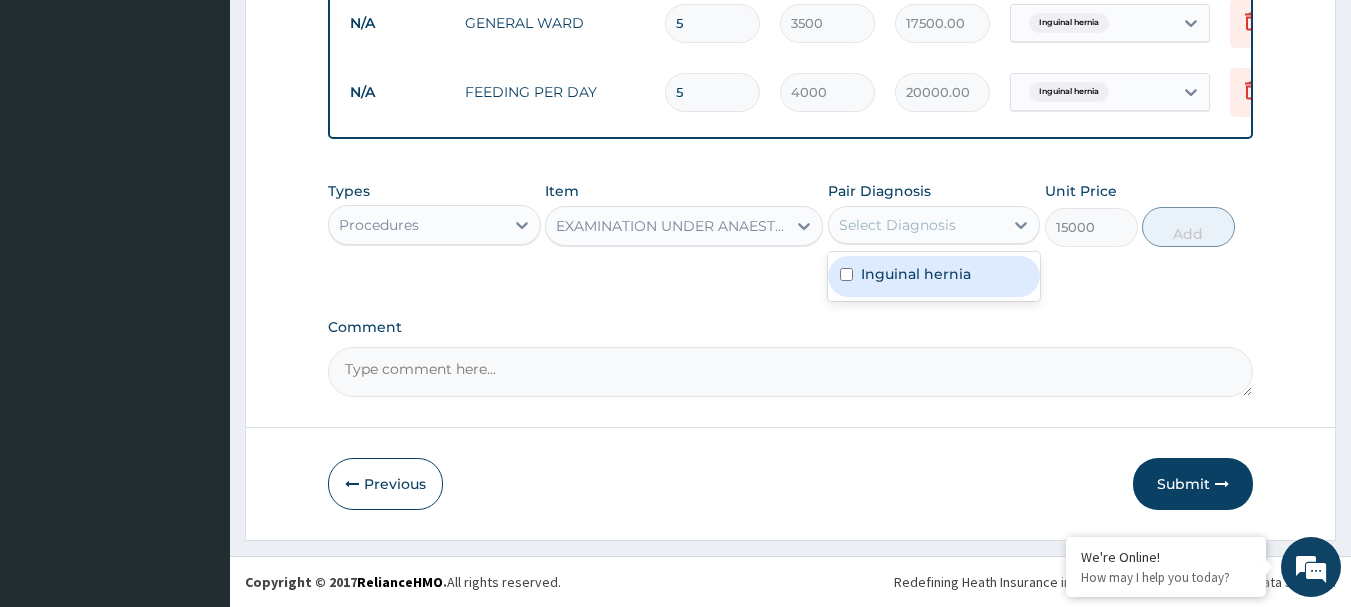 click on "Inguinal hernia" at bounding box center [916, 274] 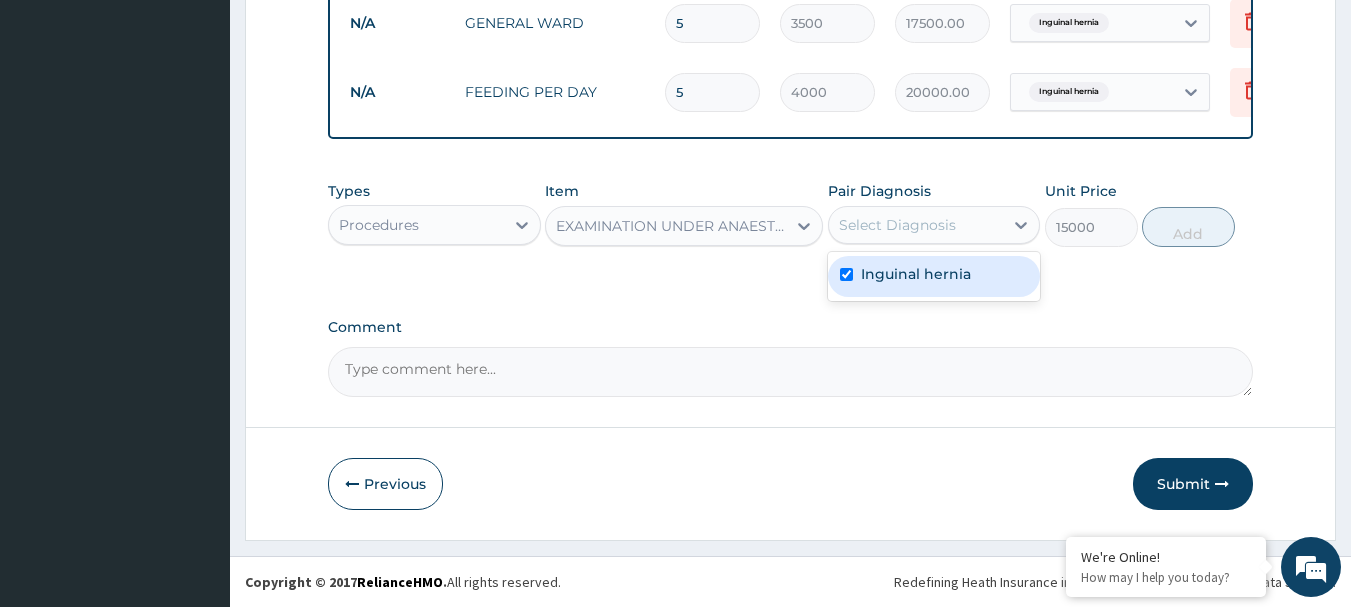 checkbox on "true" 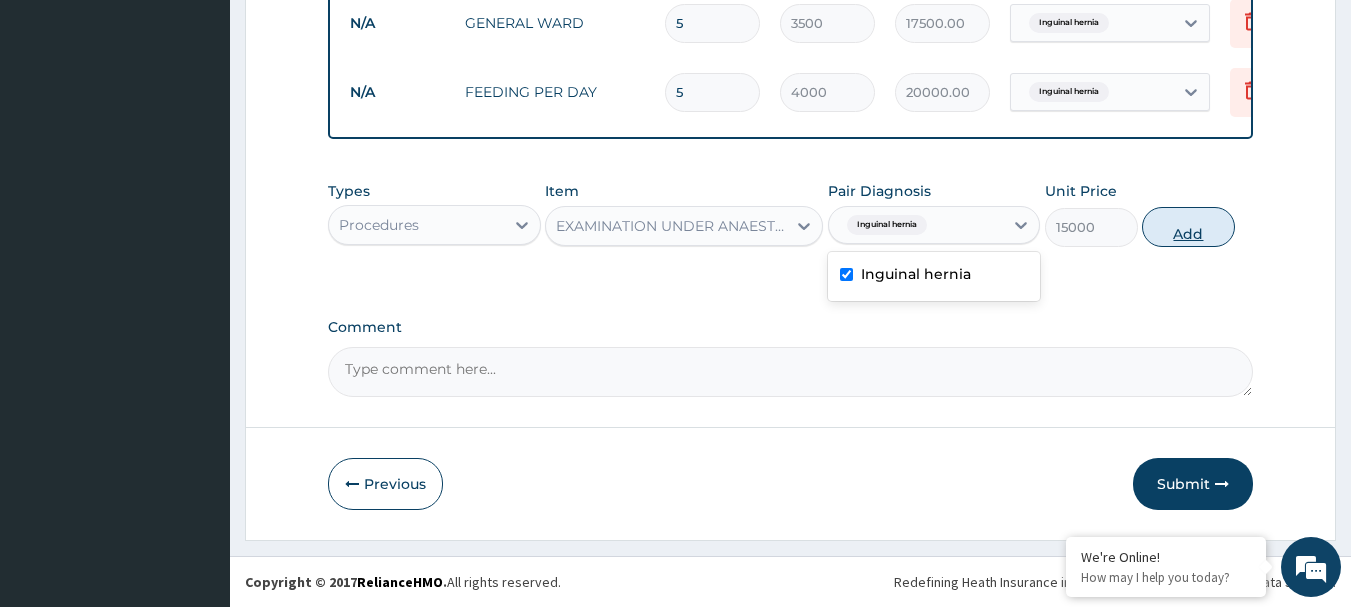 click on "Add" at bounding box center [1188, 227] 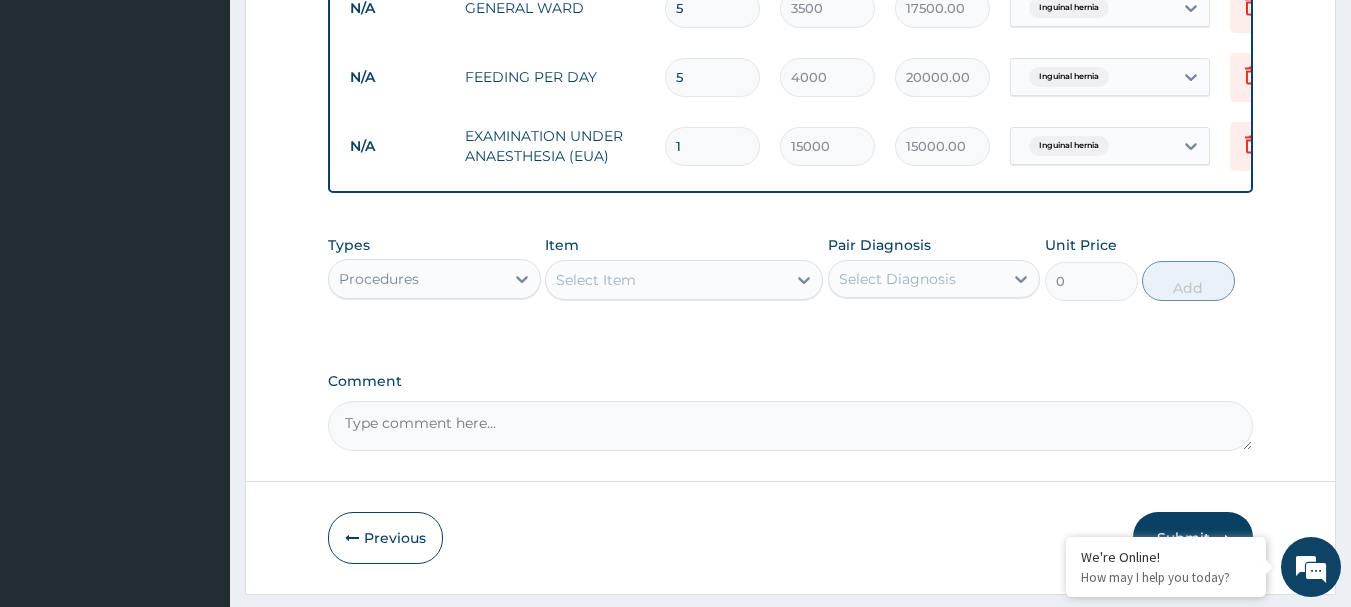 scroll, scrollTop: 846, scrollLeft: 0, axis: vertical 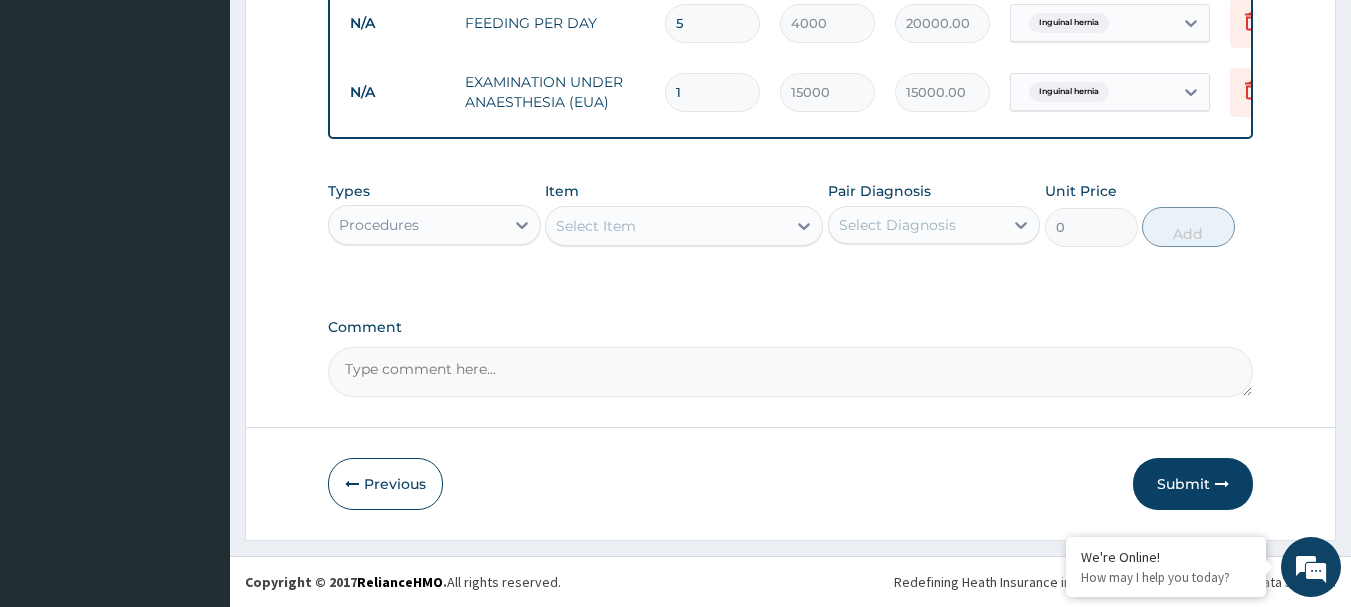 click on "Procedures" at bounding box center [416, 225] 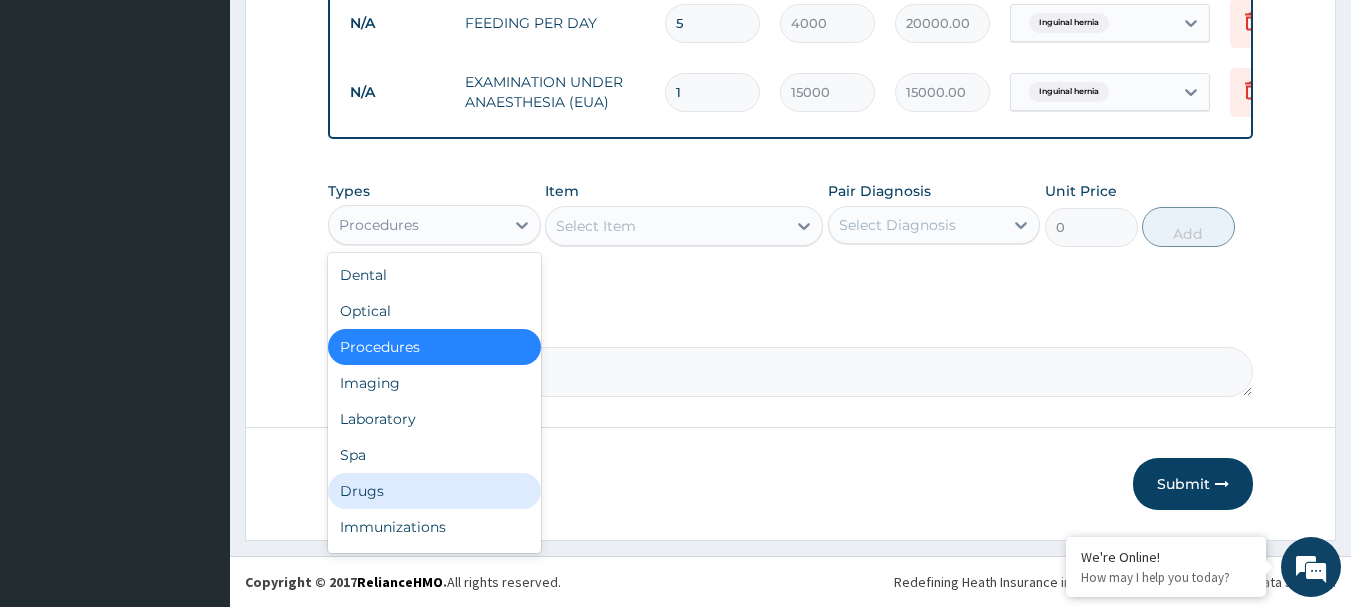 click on "Drugs" at bounding box center (434, 491) 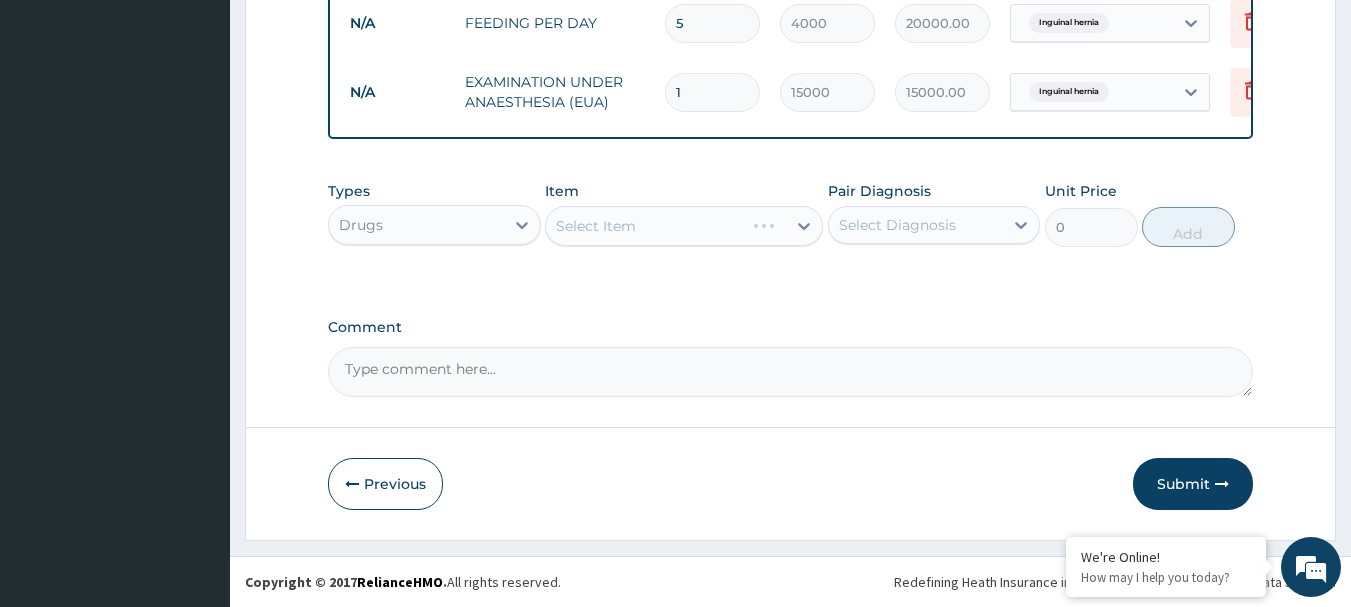 click on "Select Item" at bounding box center [684, 226] 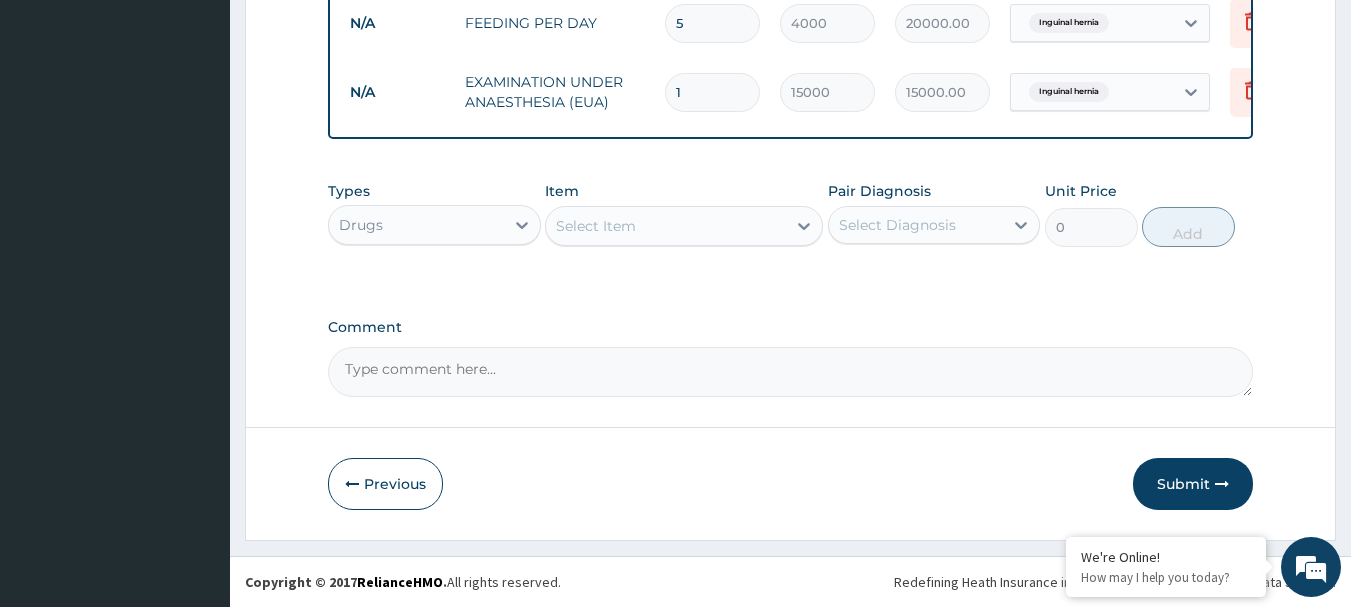 click on "Select Item" at bounding box center [666, 226] 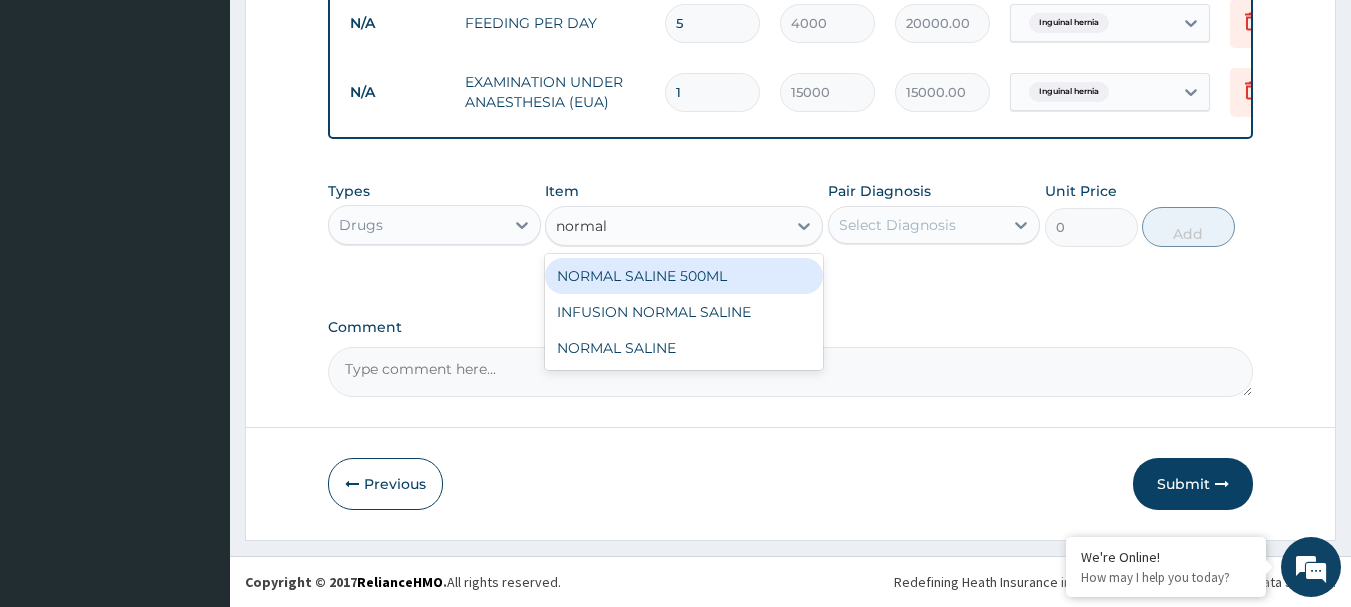 type on "[DRUG_NAME]" 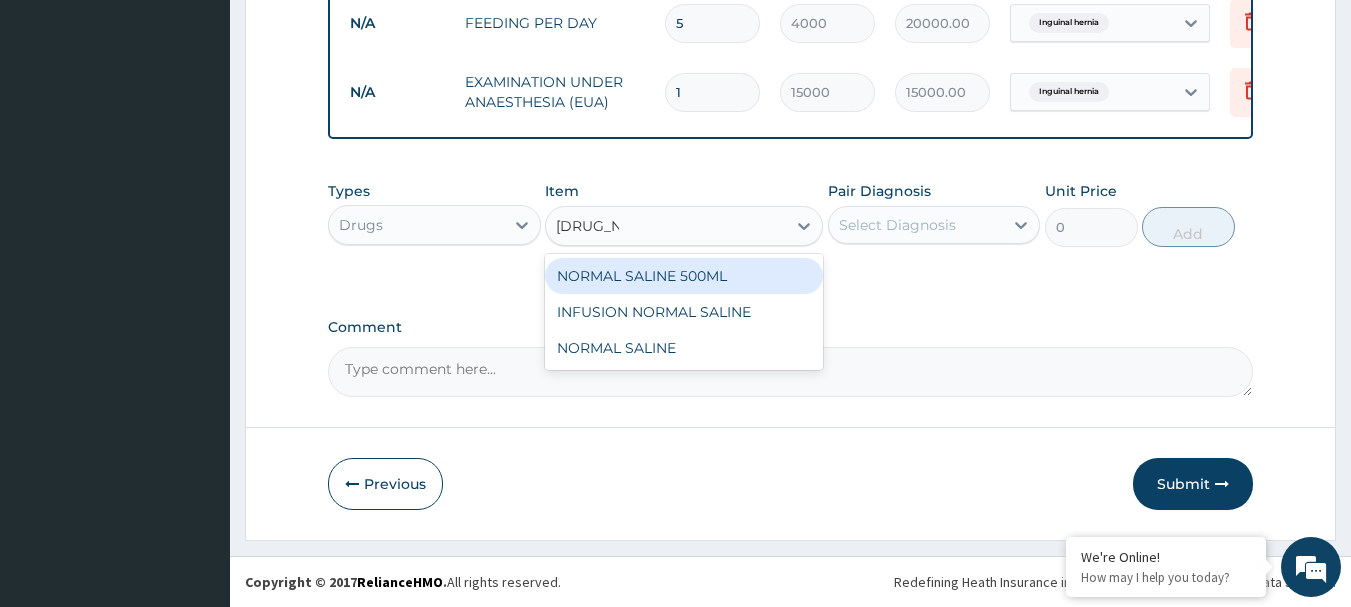 click on "NORMAL SALINE 500ML" at bounding box center (684, 276) 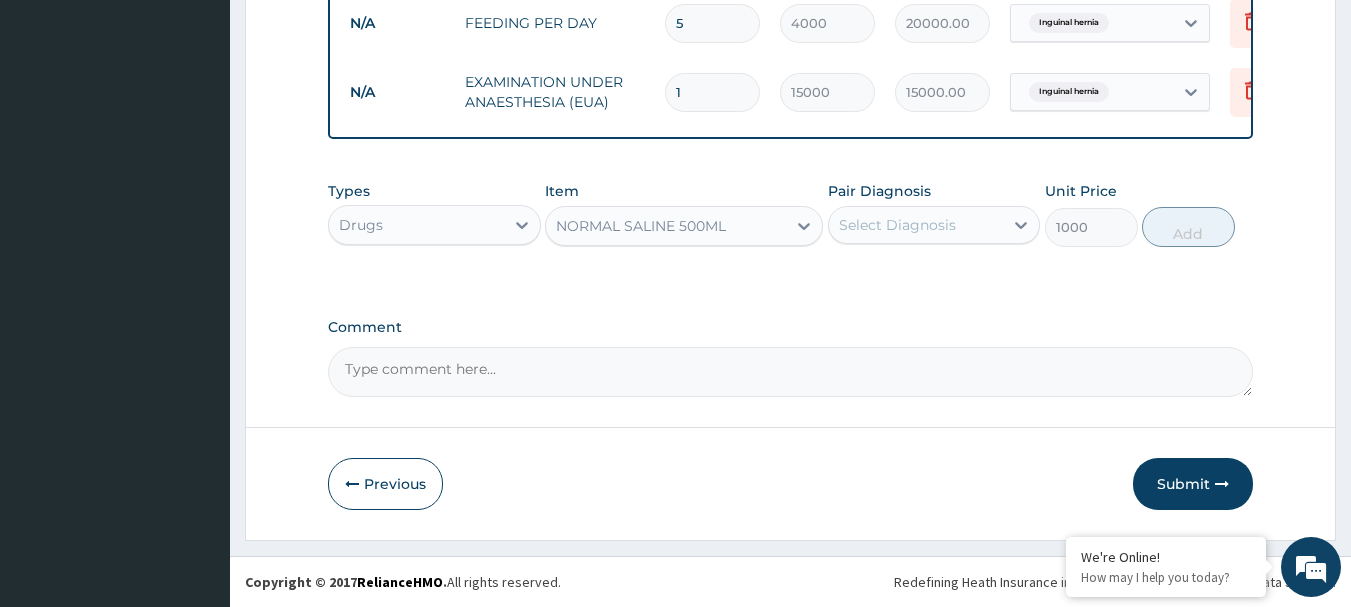 click on "Select Diagnosis" at bounding box center (897, 225) 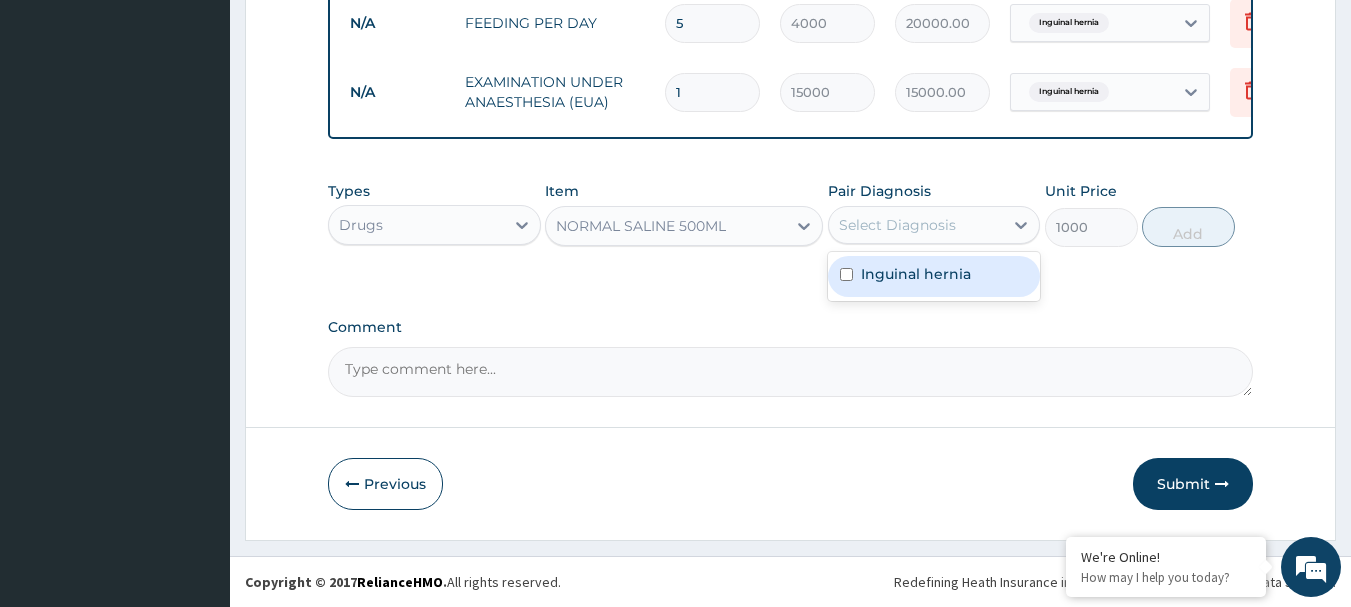 click on "Inguinal hernia" at bounding box center [934, 276] 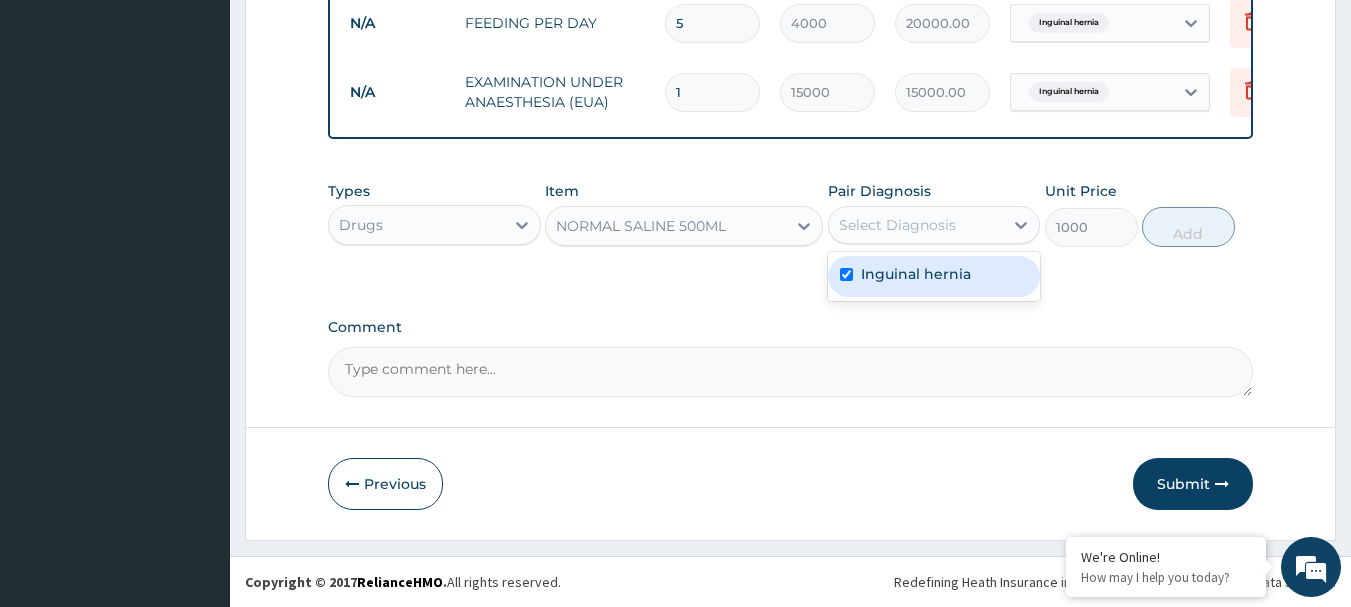 checkbox on "true" 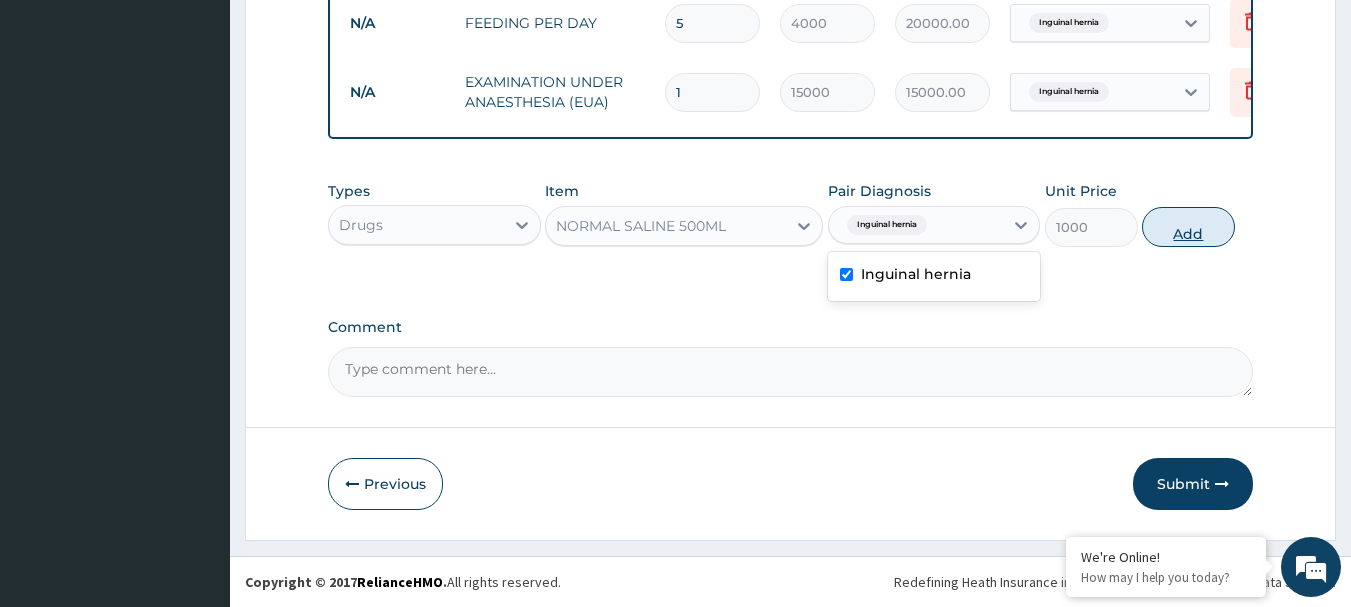 click on "Add" at bounding box center (1188, 227) 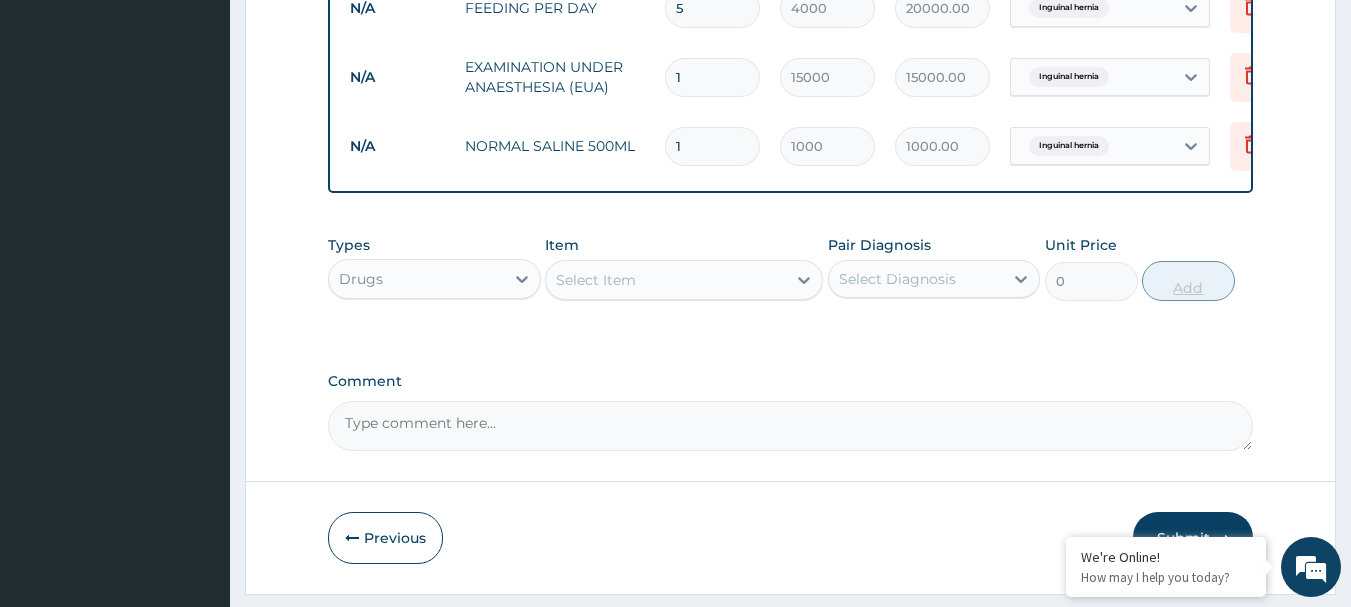 type 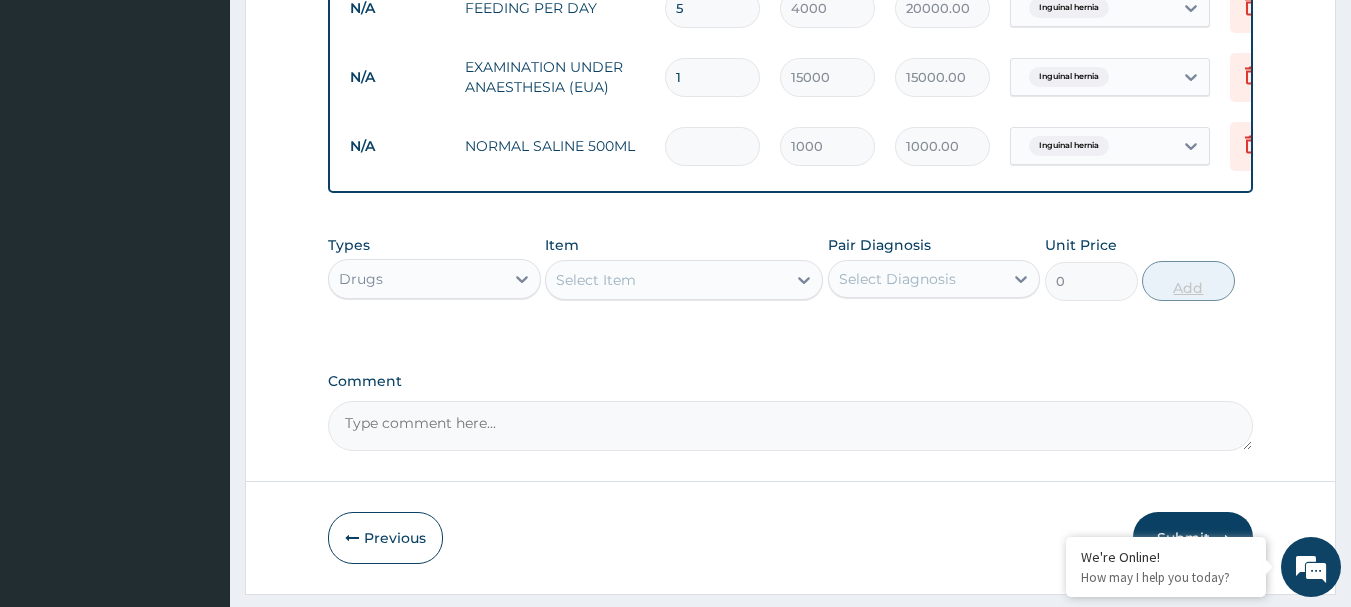 type on "0.00" 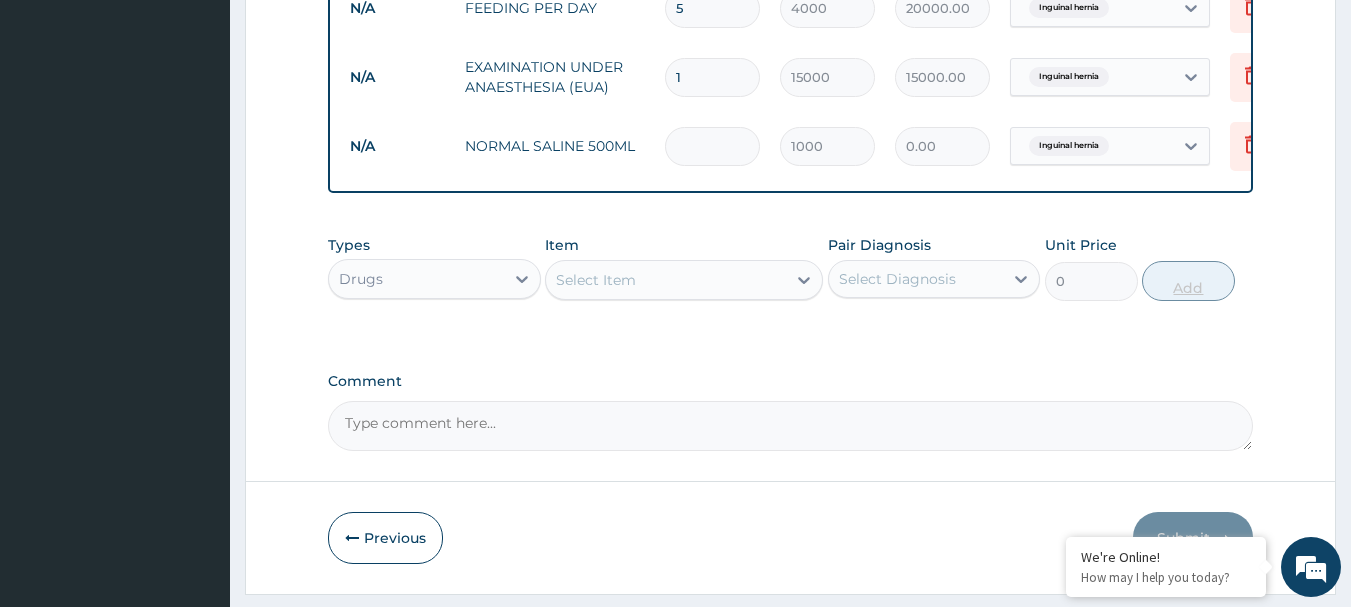 type on "5" 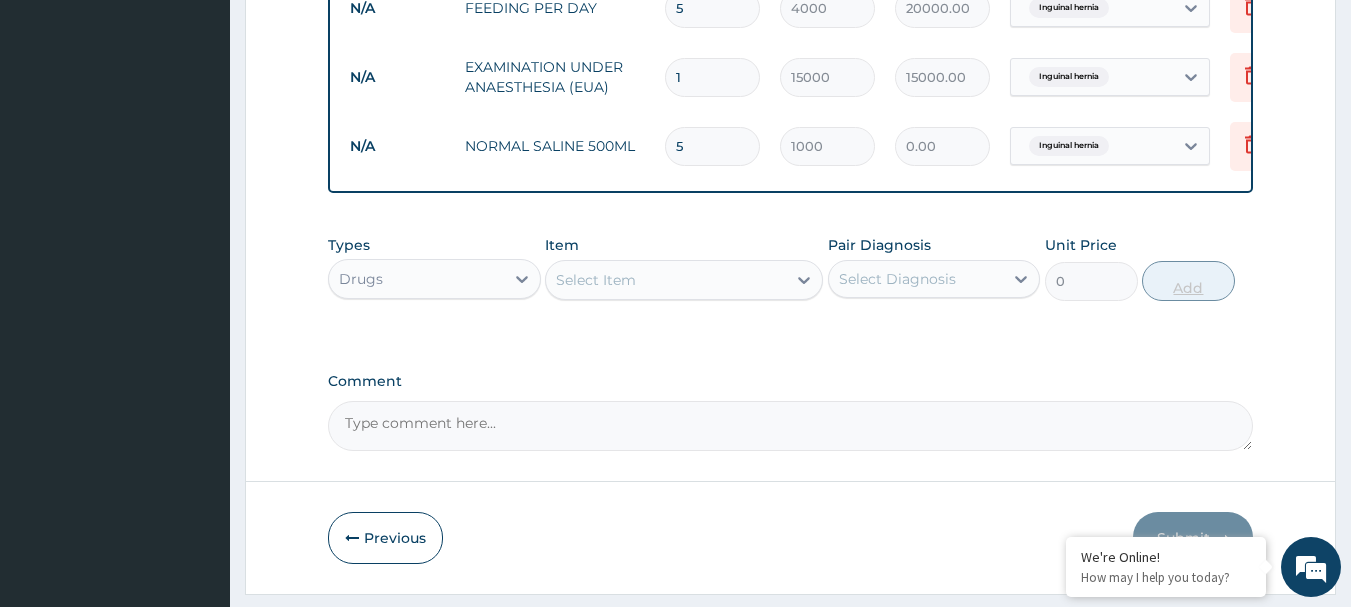 type on "5000.00" 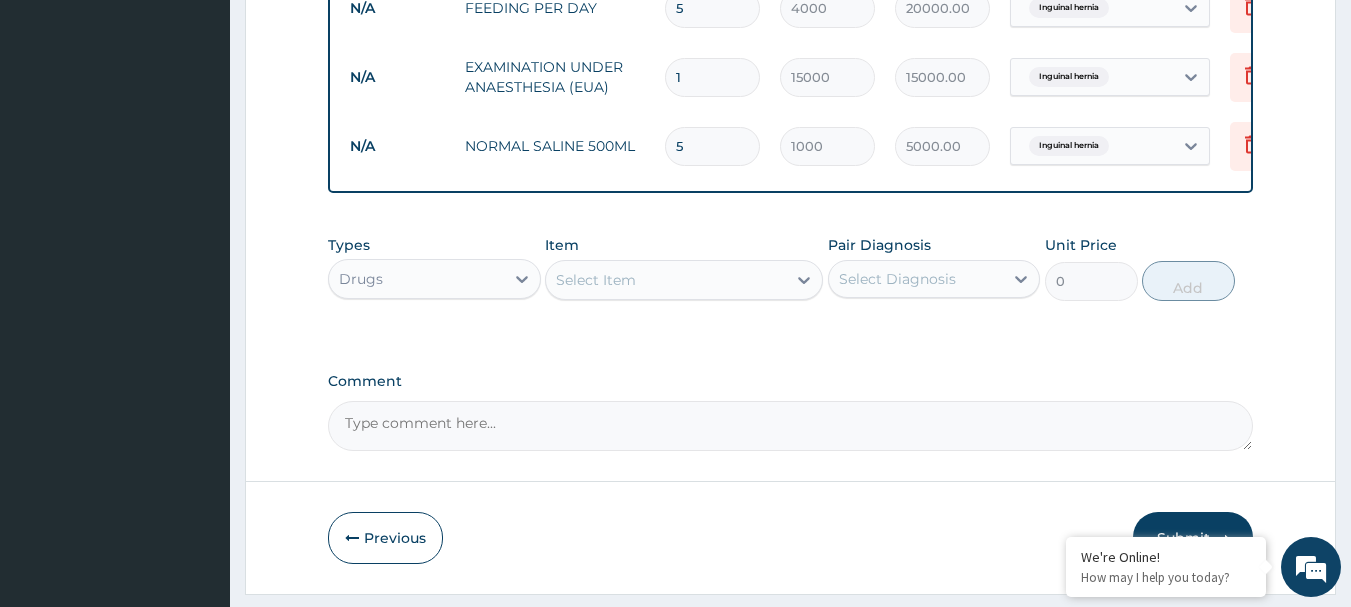type on "5" 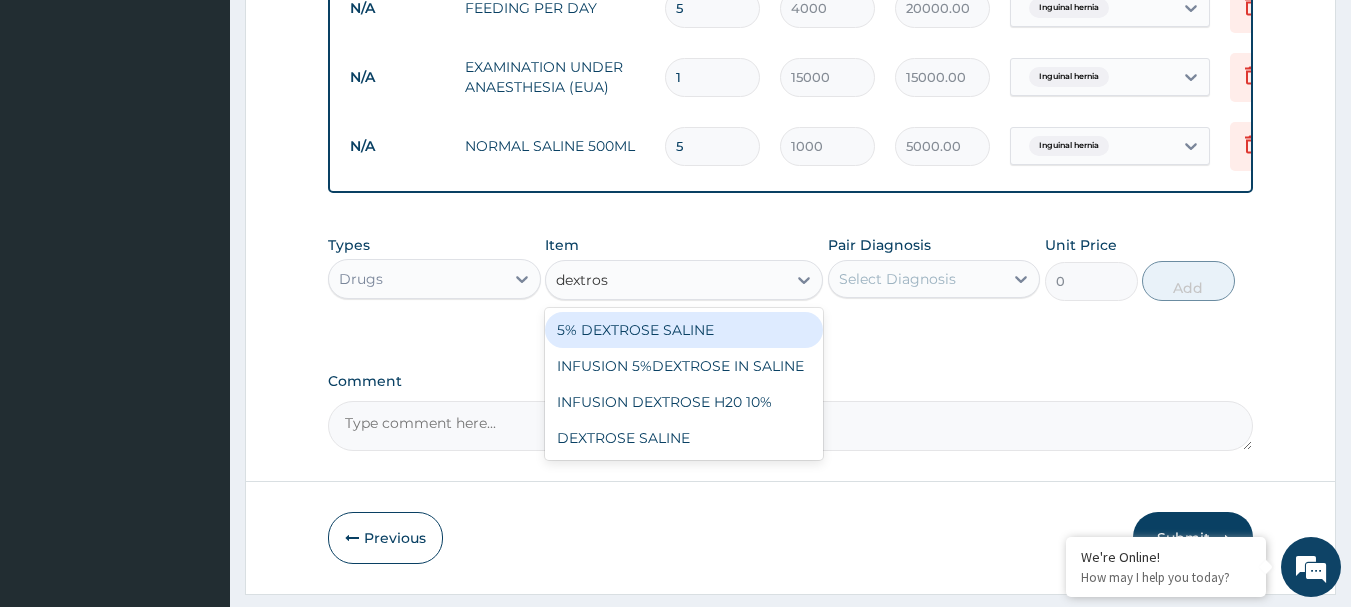 type on "dextrose" 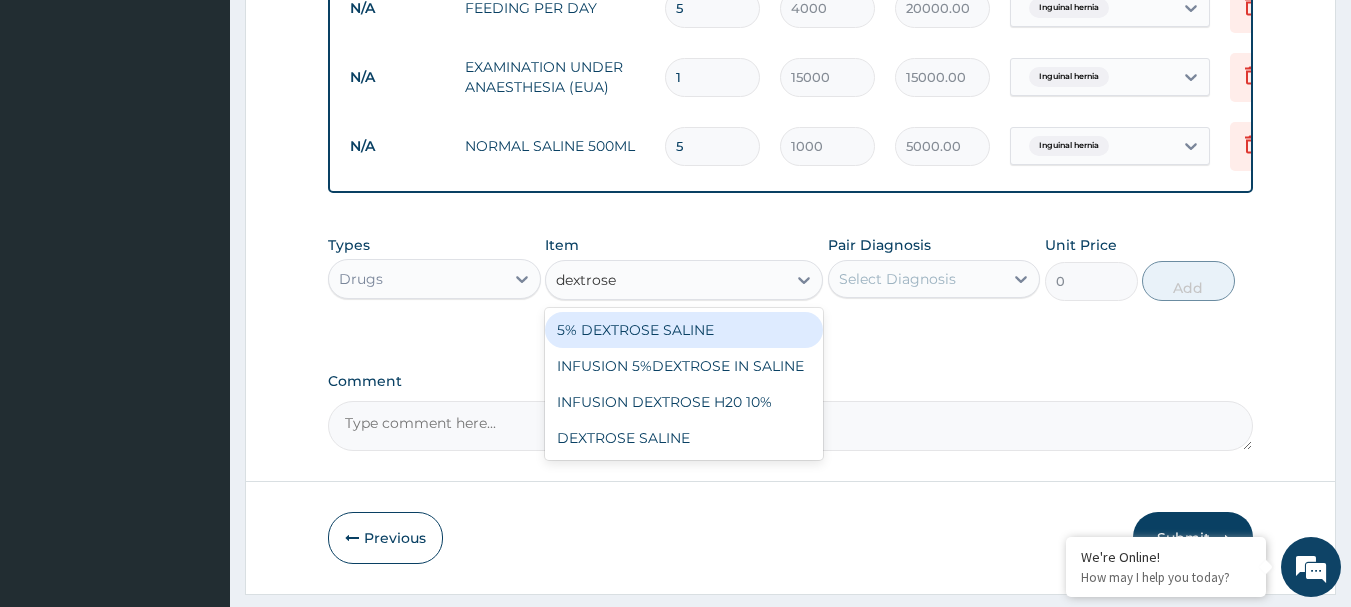click on "5% DEXTROSE SALINE" at bounding box center (684, 330) 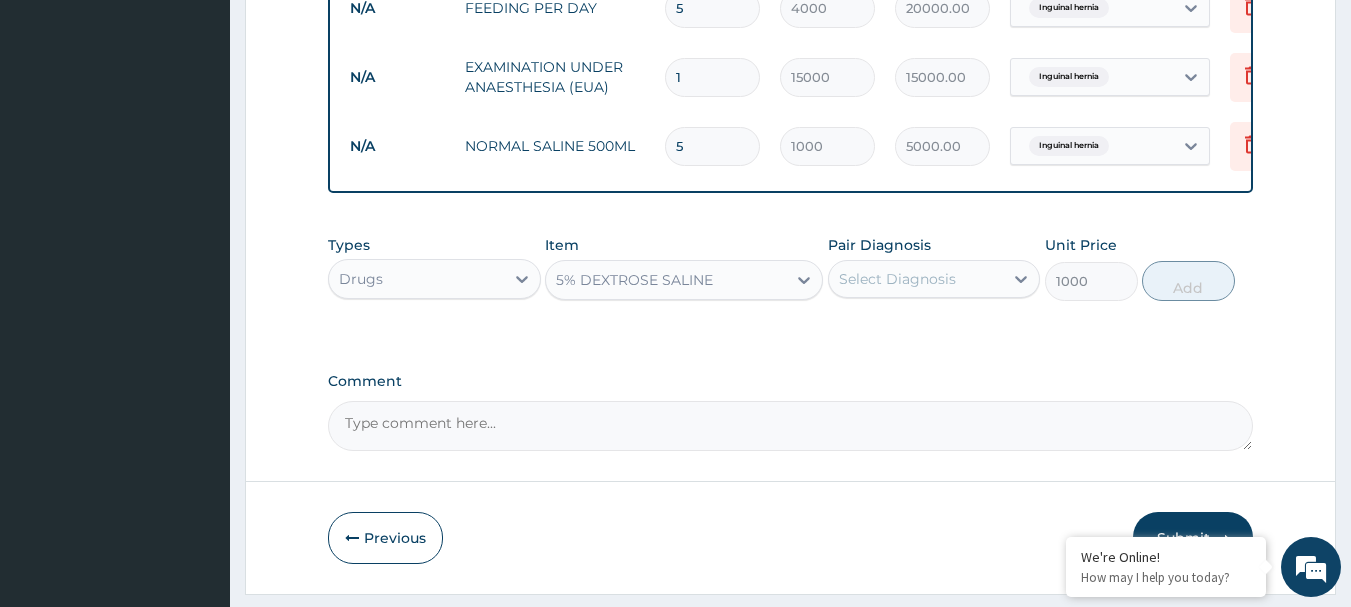 click on "Select Diagnosis" at bounding box center [897, 279] 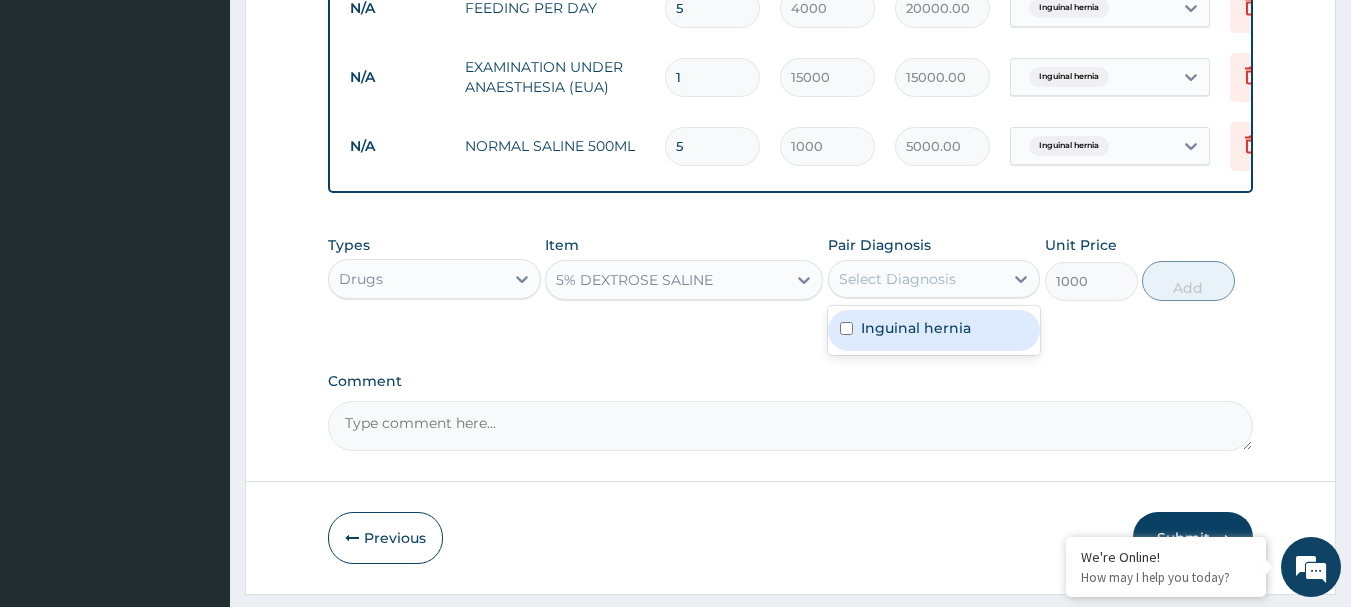 click on "Inguinal hernia" at bounding box center (916, 328) 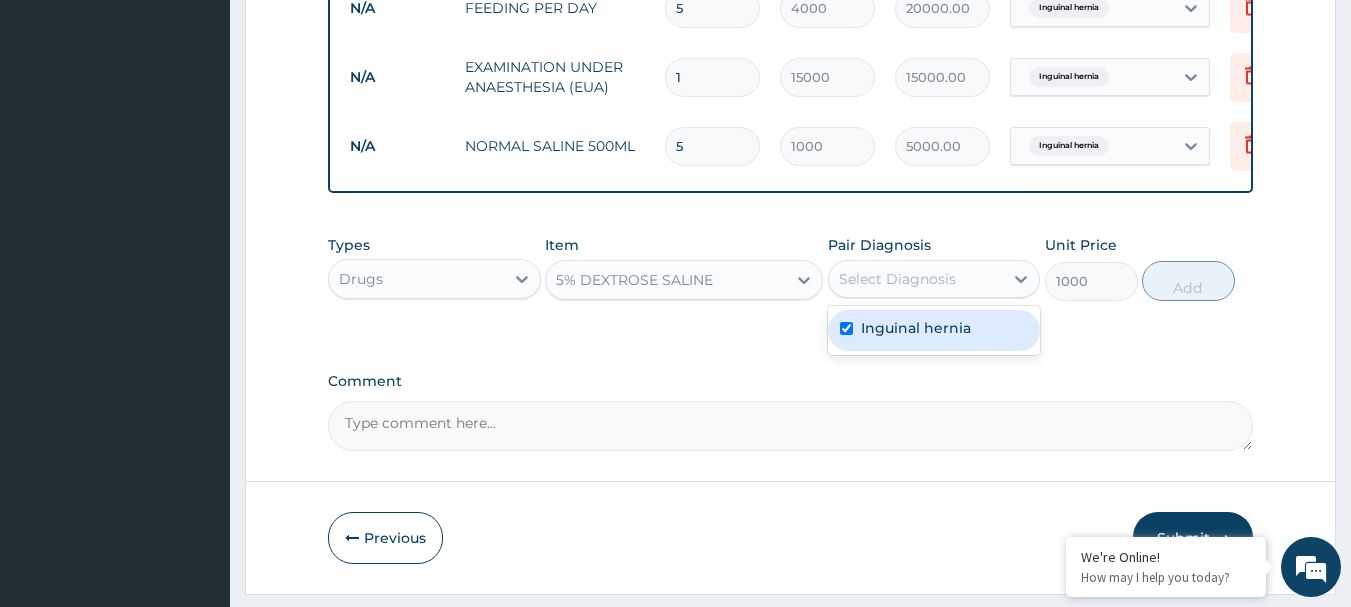 checkbox on "true" 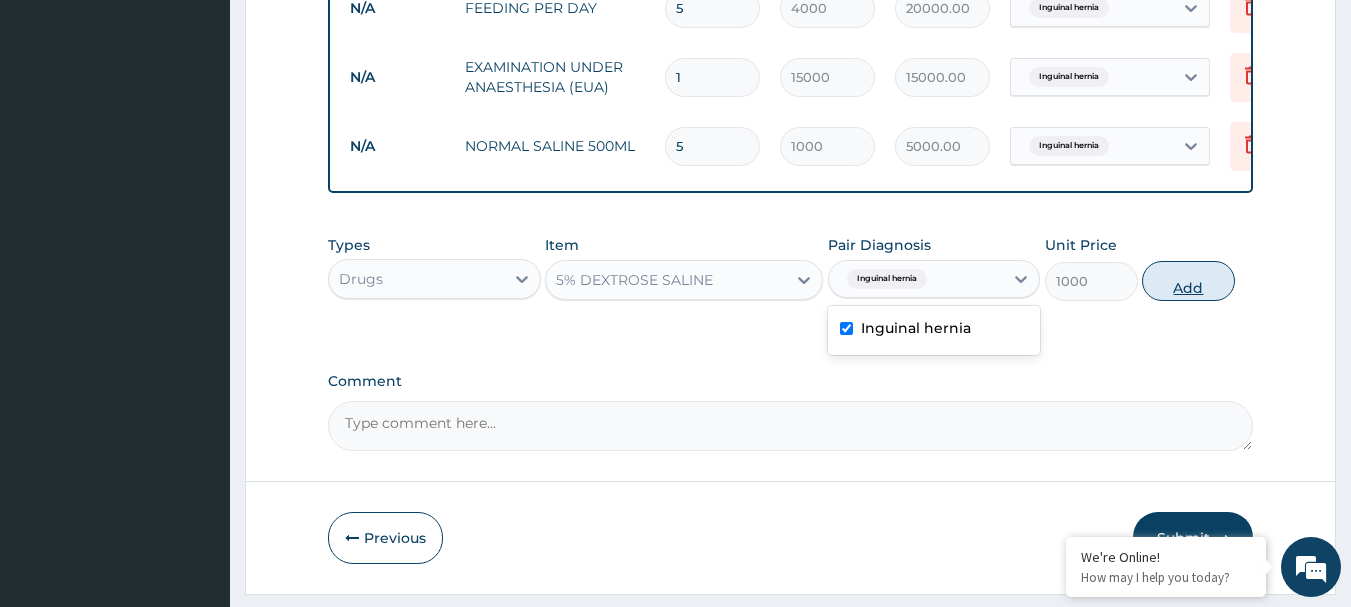 click on "Add" at bounding box center [1188, 281] 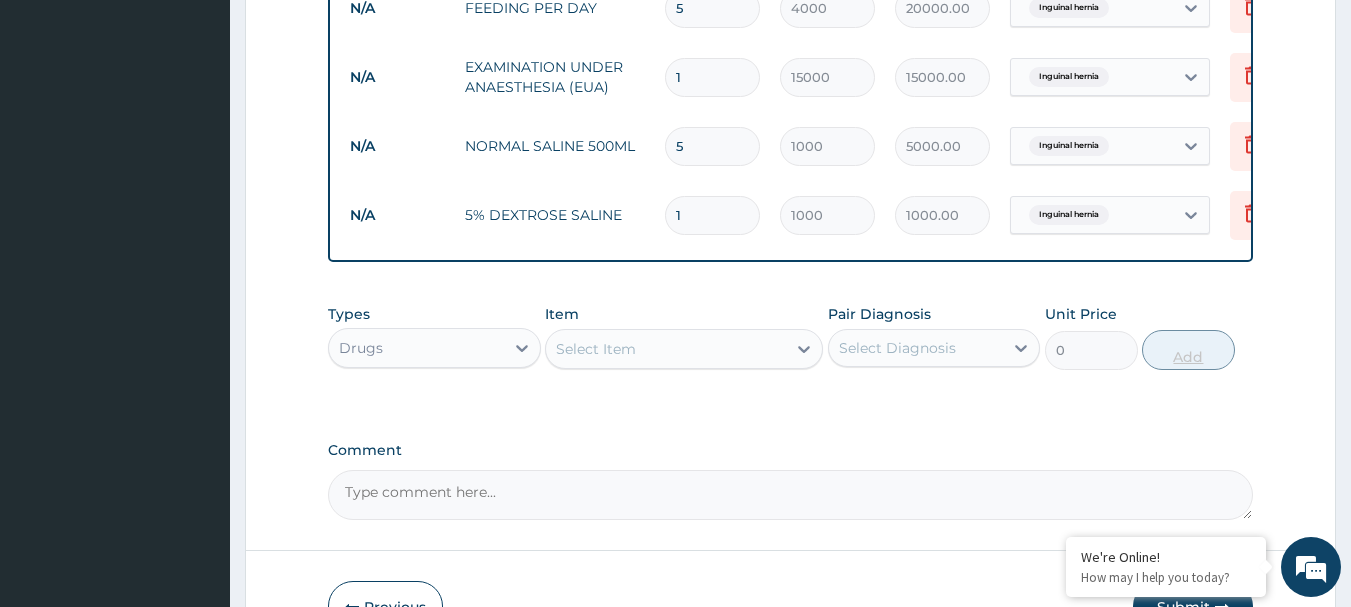 type 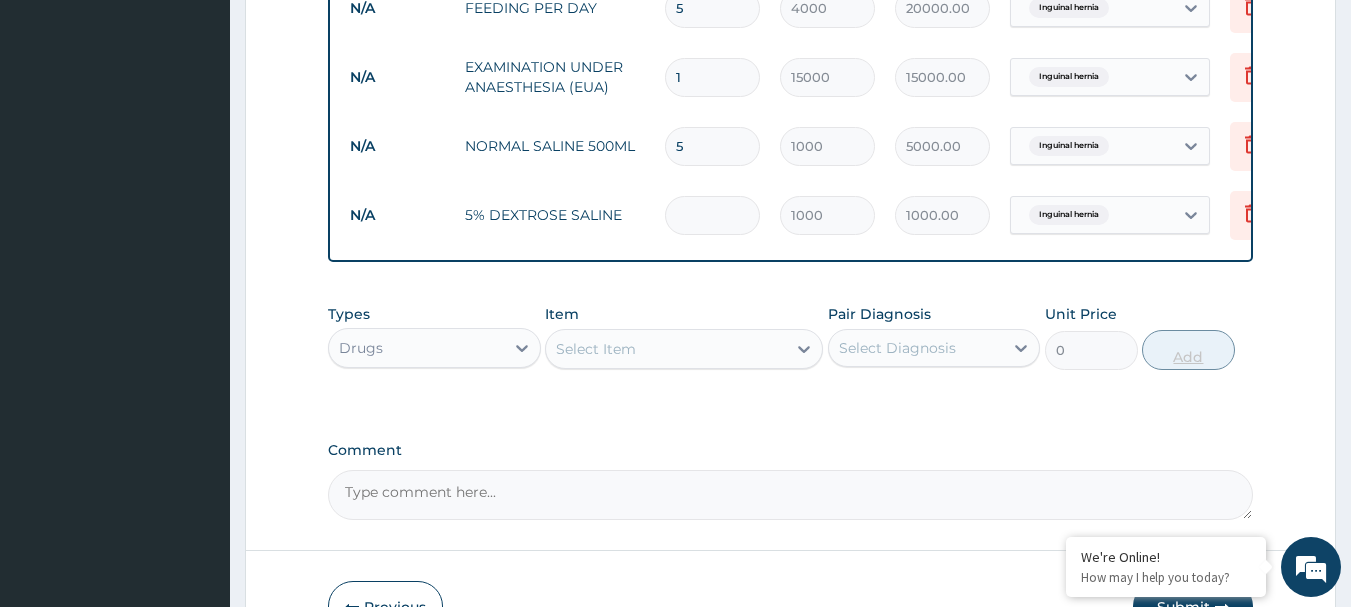 type on "0.00" 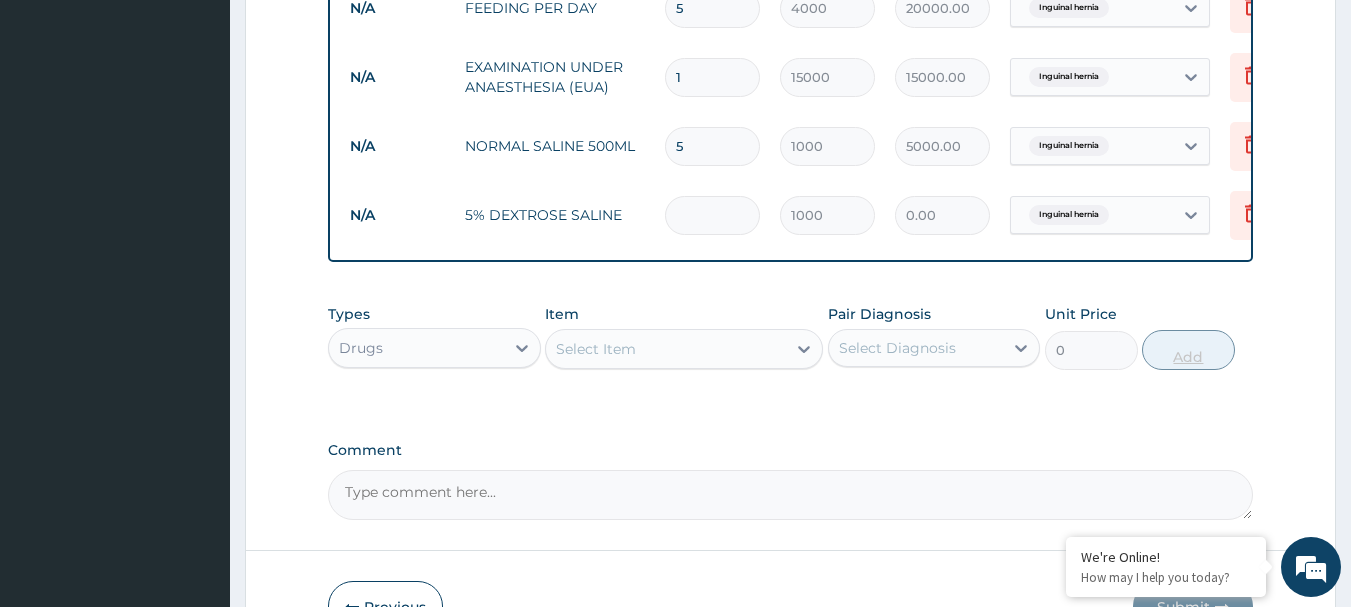 type on "5" 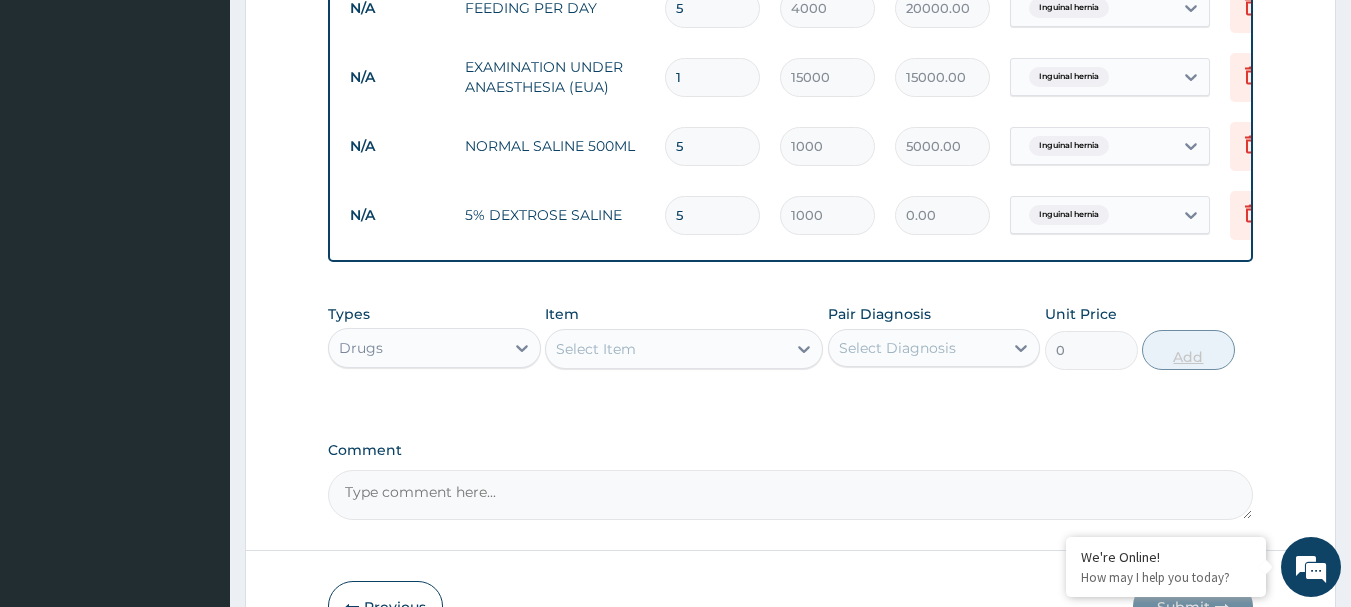 type on "5000.00" 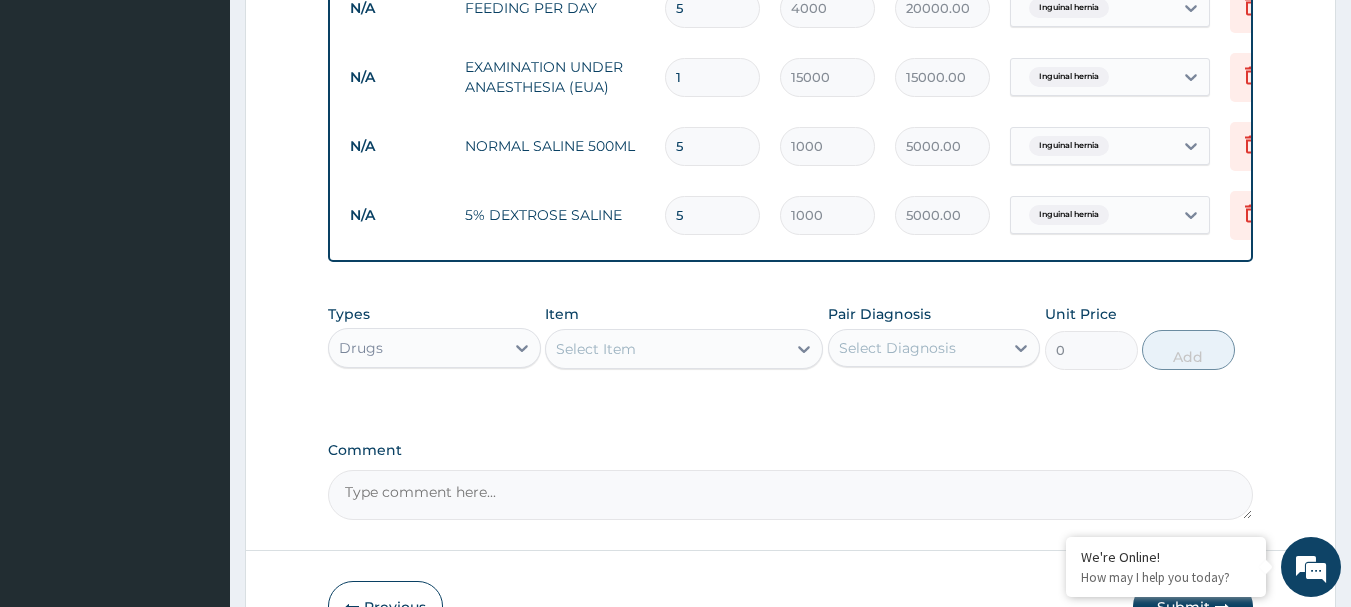 type on "5" 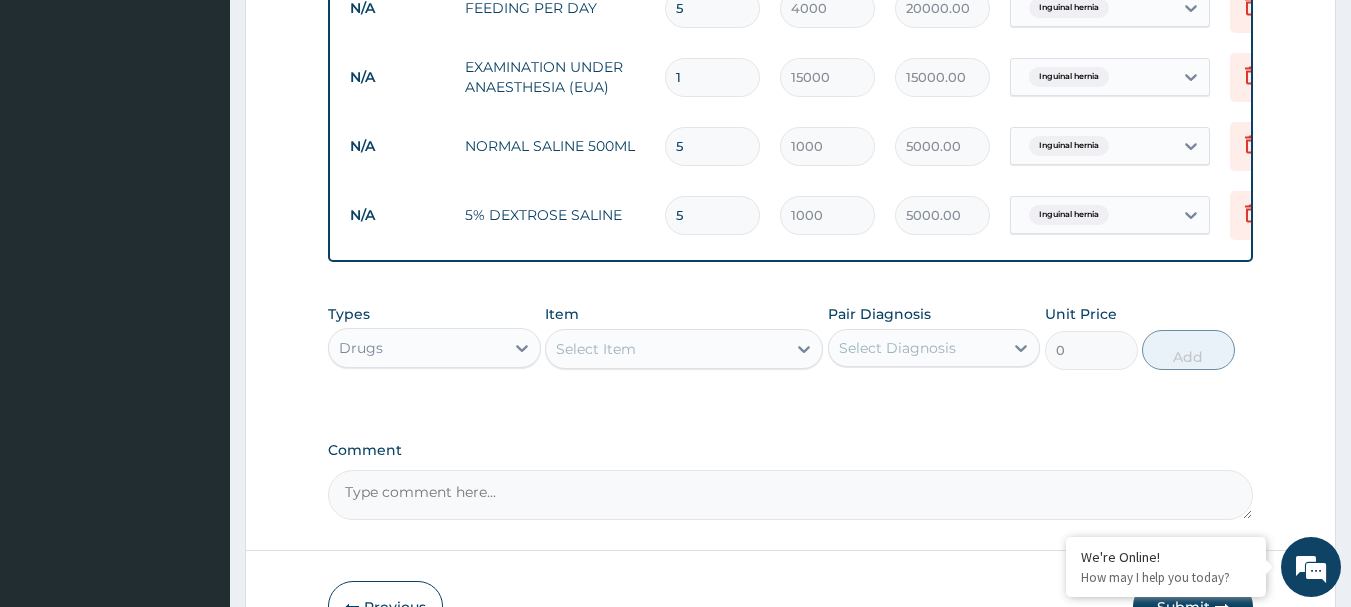 click on "Select Item" at bounding box center [596, 349] 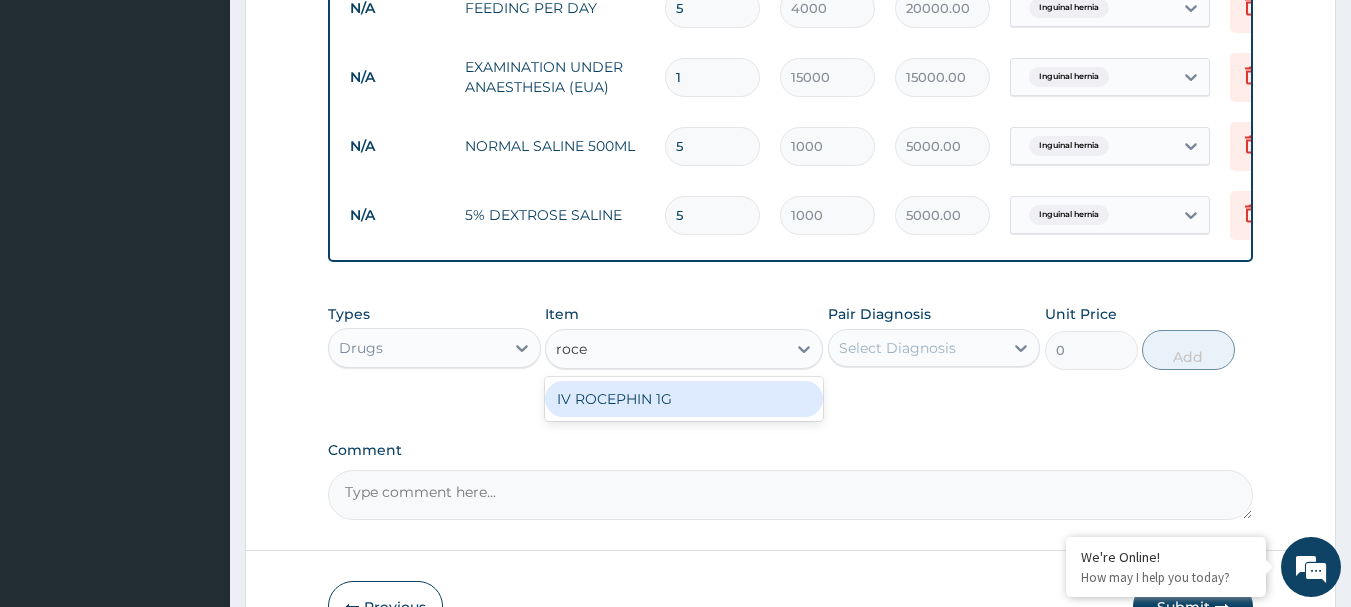 type on "rocep" 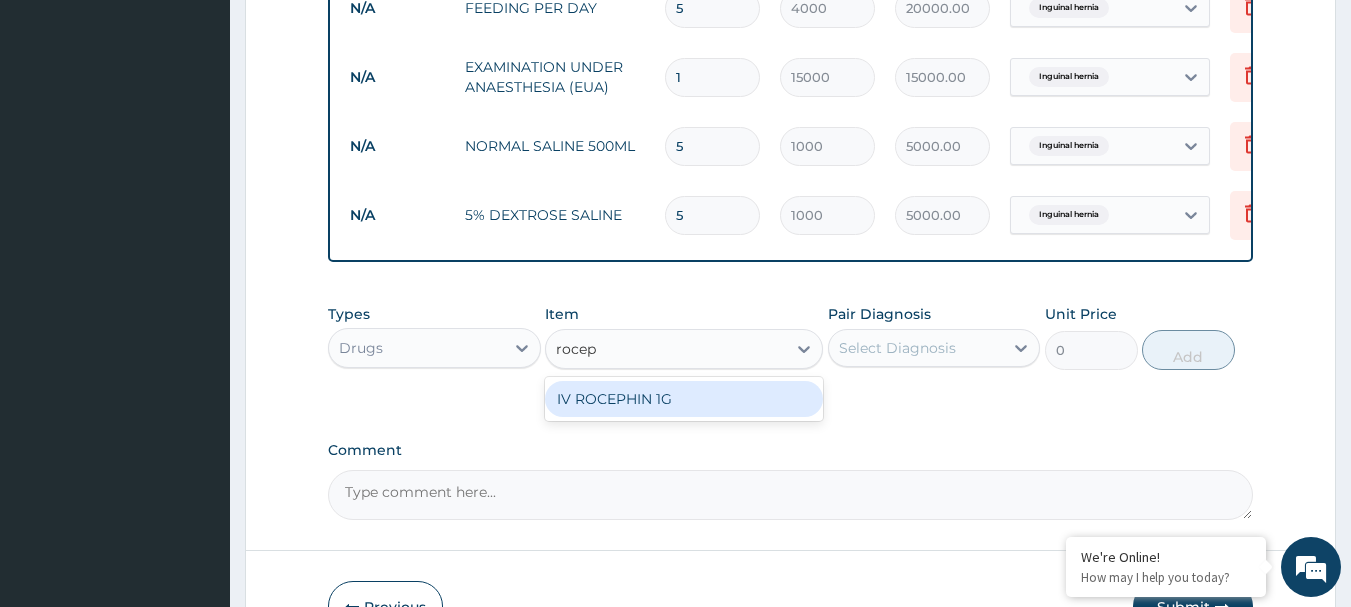 click on "IV ROCEPHIN 1G" at bounding box center (684, 399) 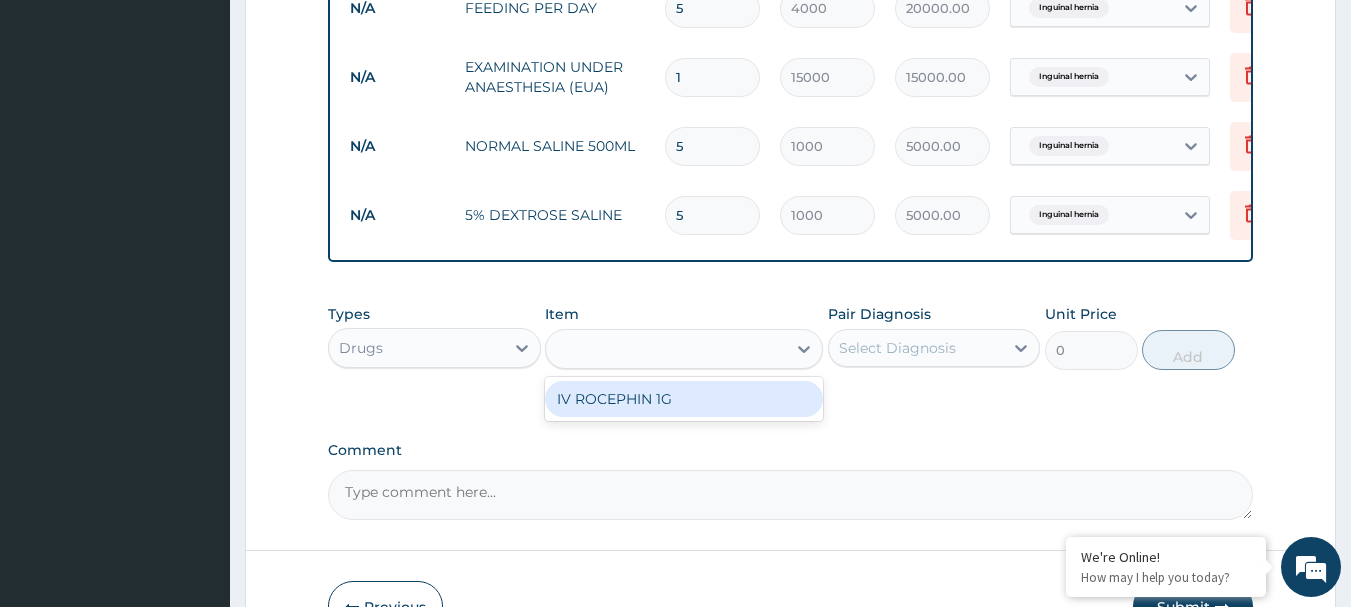 type on "4000" 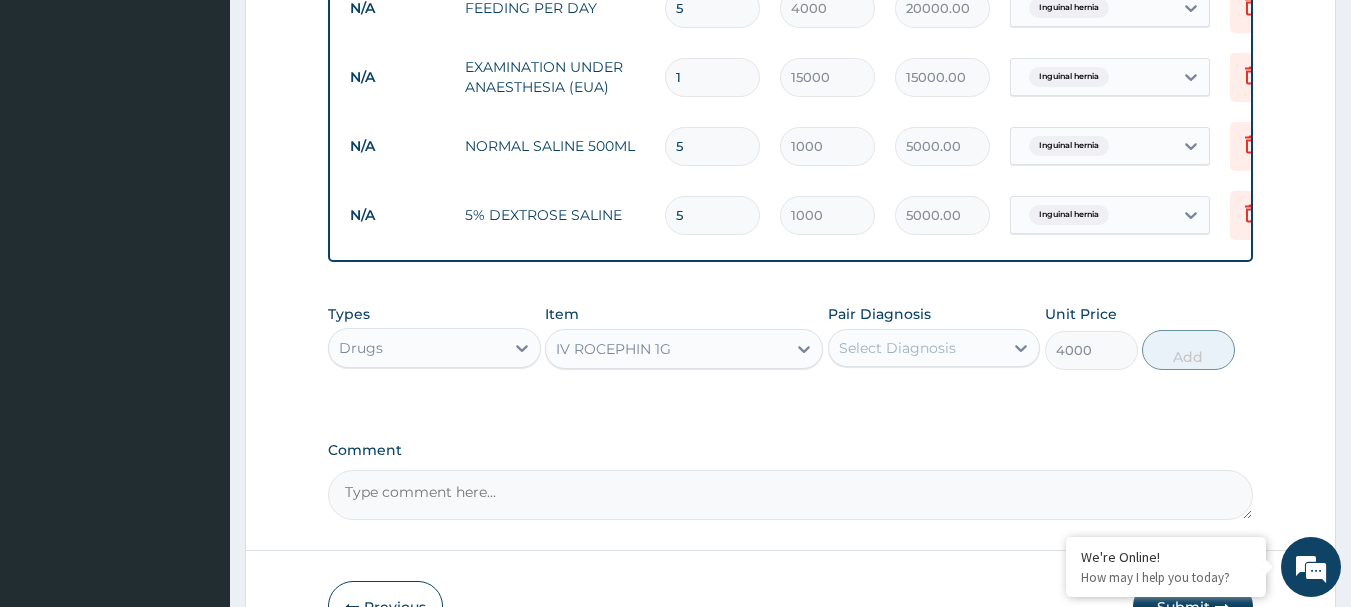click on "Select Diagnosis" at bounding box center (897, 348) 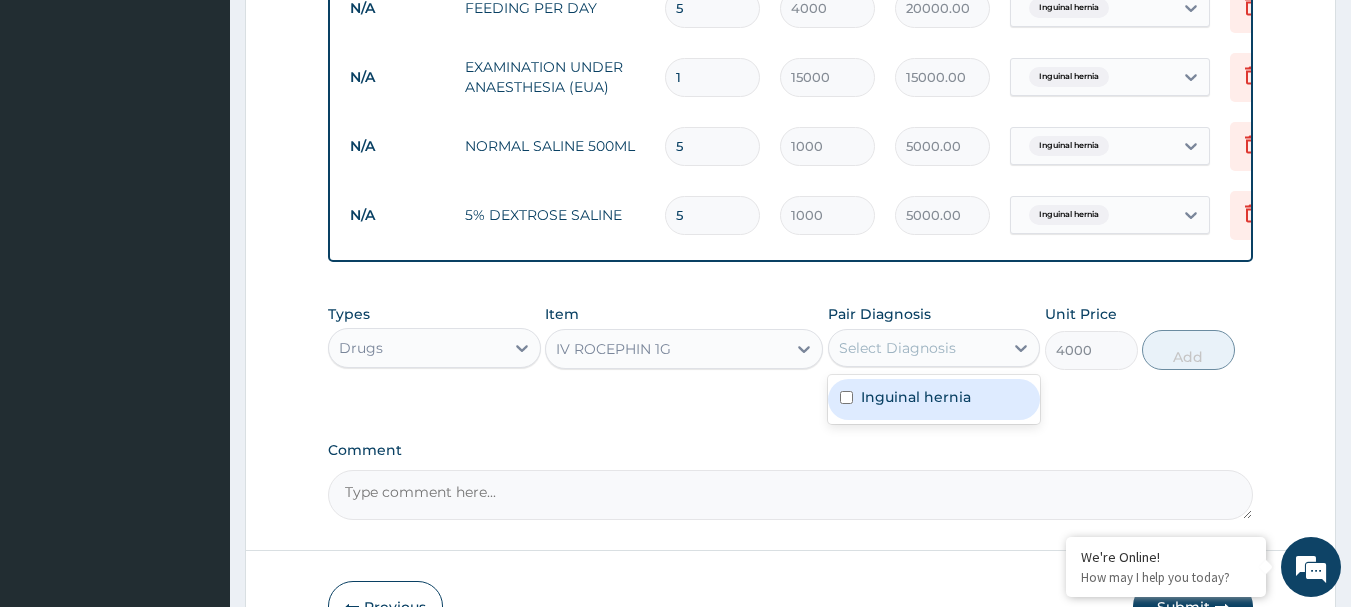click on "Inguinal hernia" at bounding box center (916, 397) 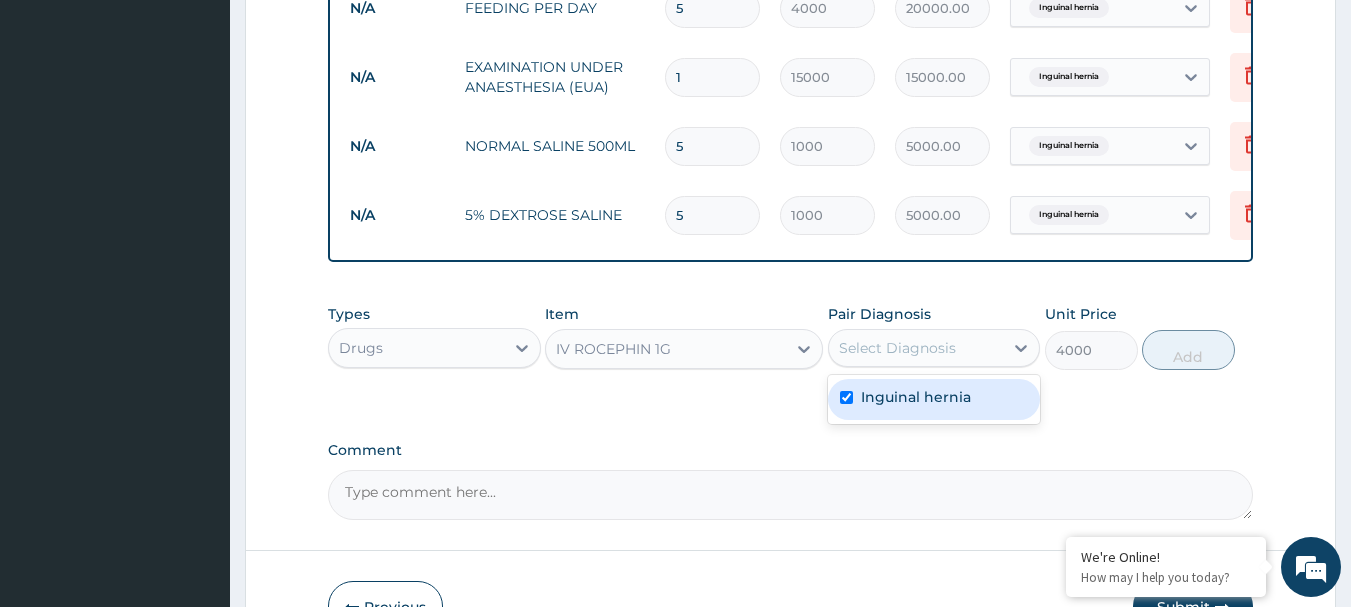 checkbox on "true" 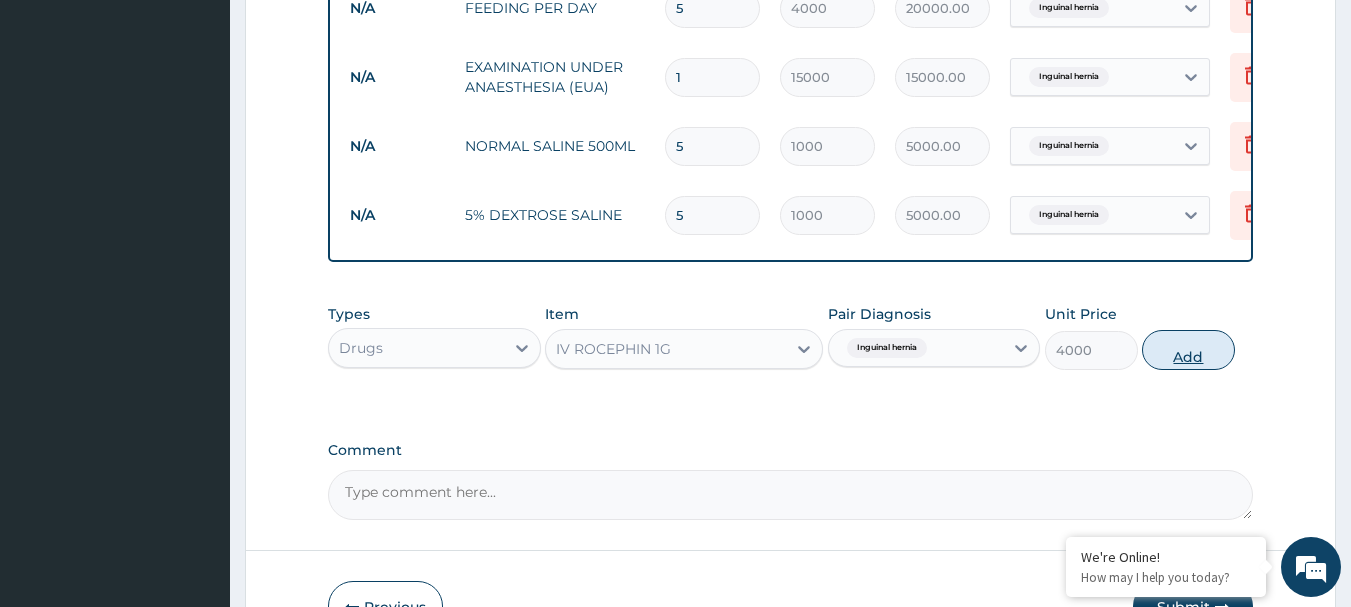 click on "Add" at bounding box center [1188, 350] 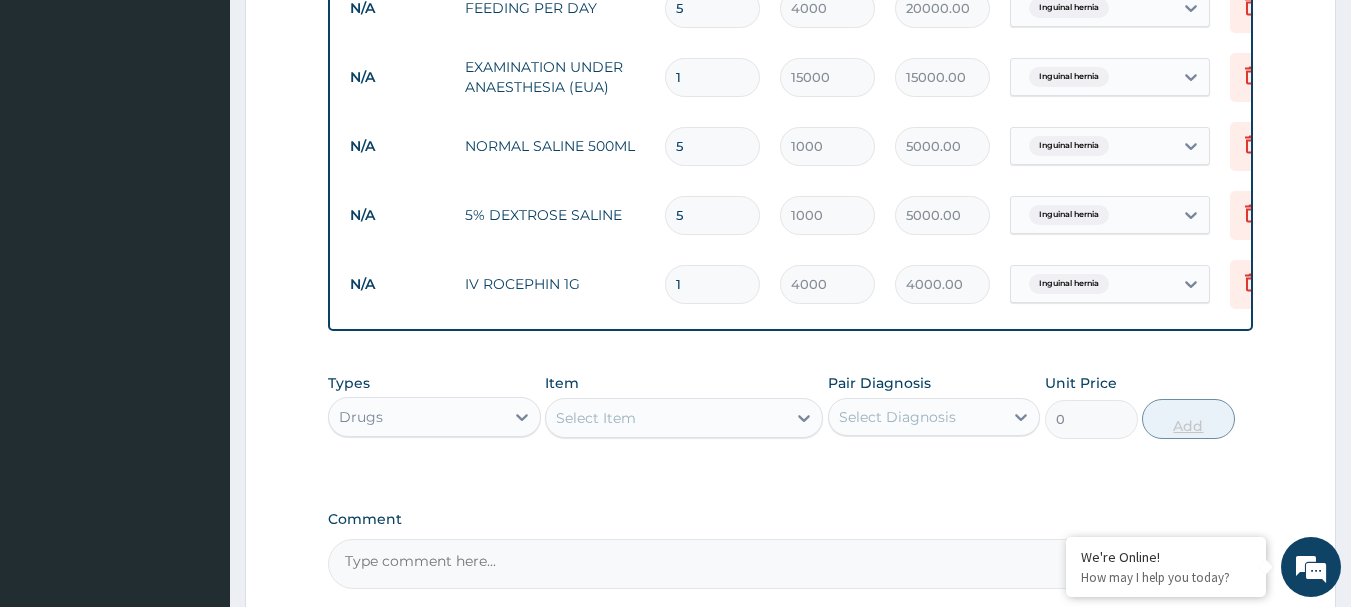 type 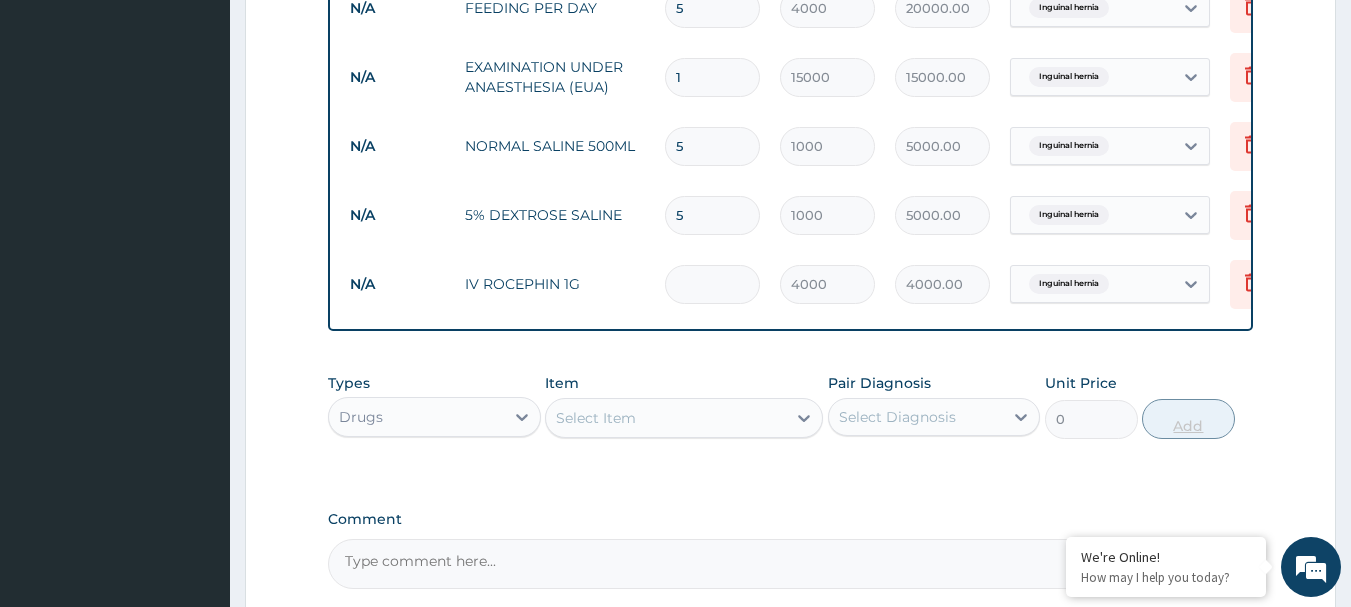 type on "0.00" 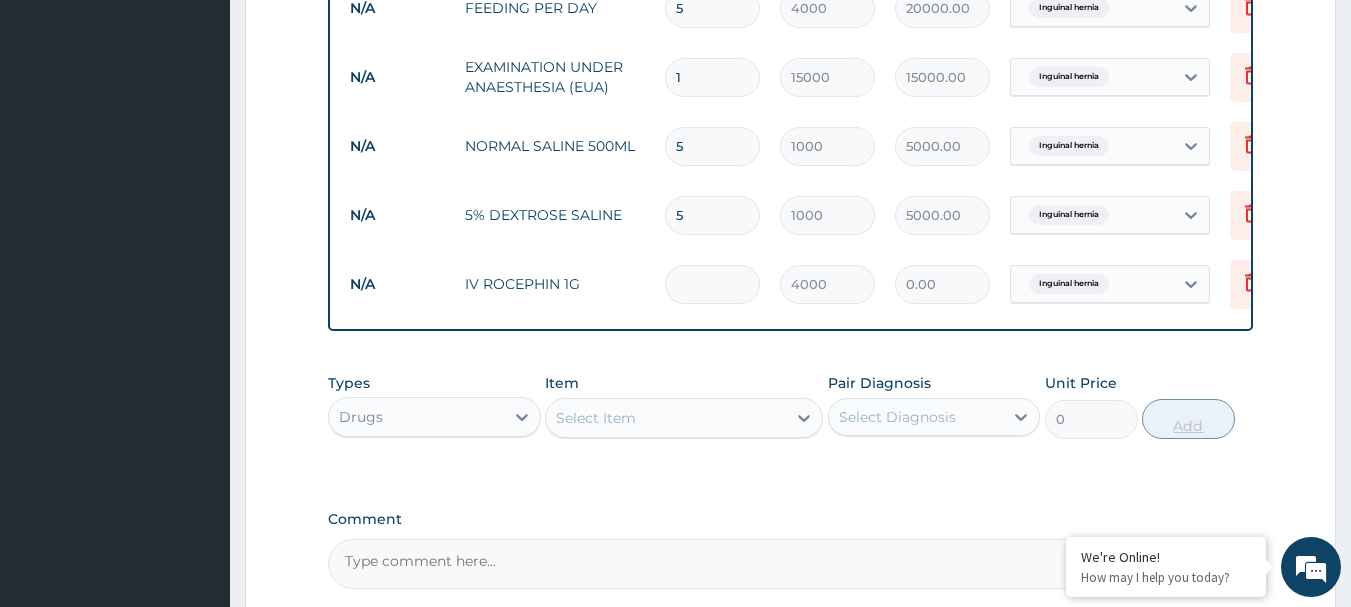 type on "5" 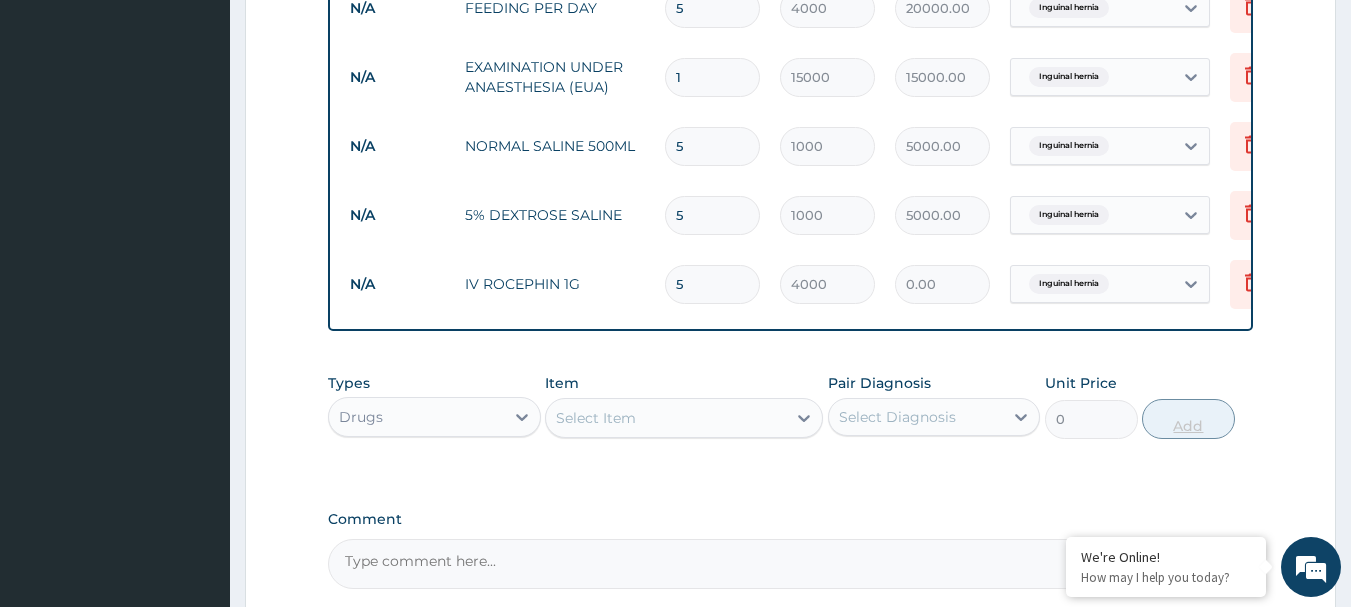 type on "20000.00" 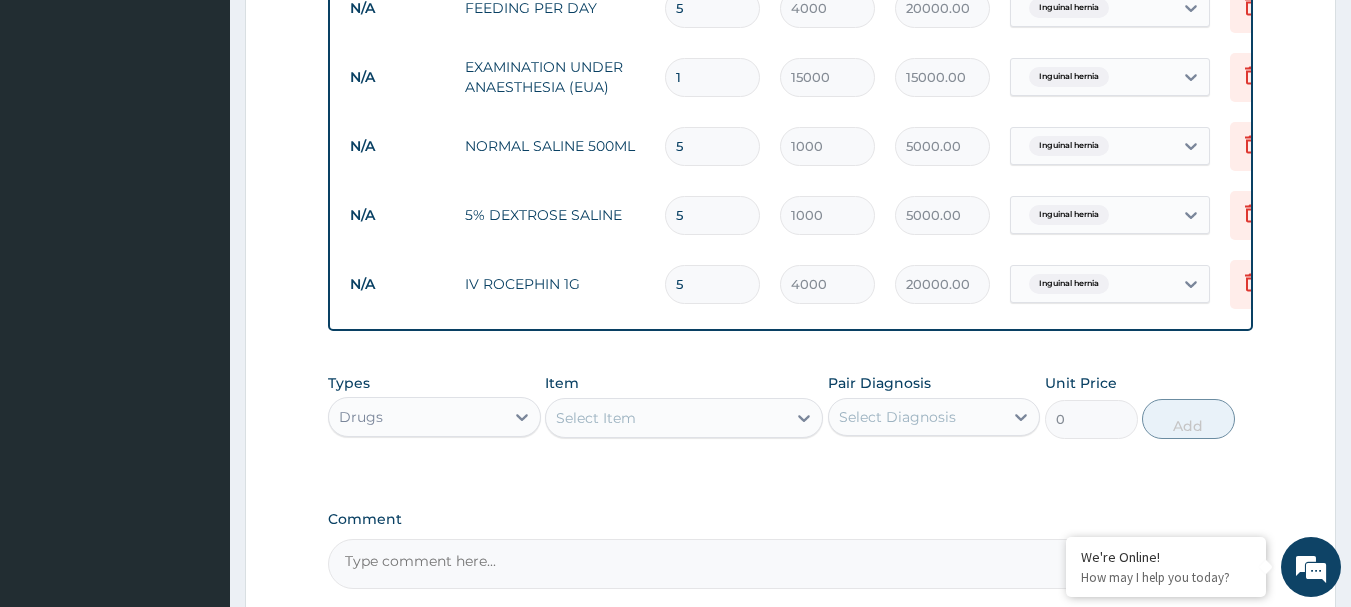 type on "5" 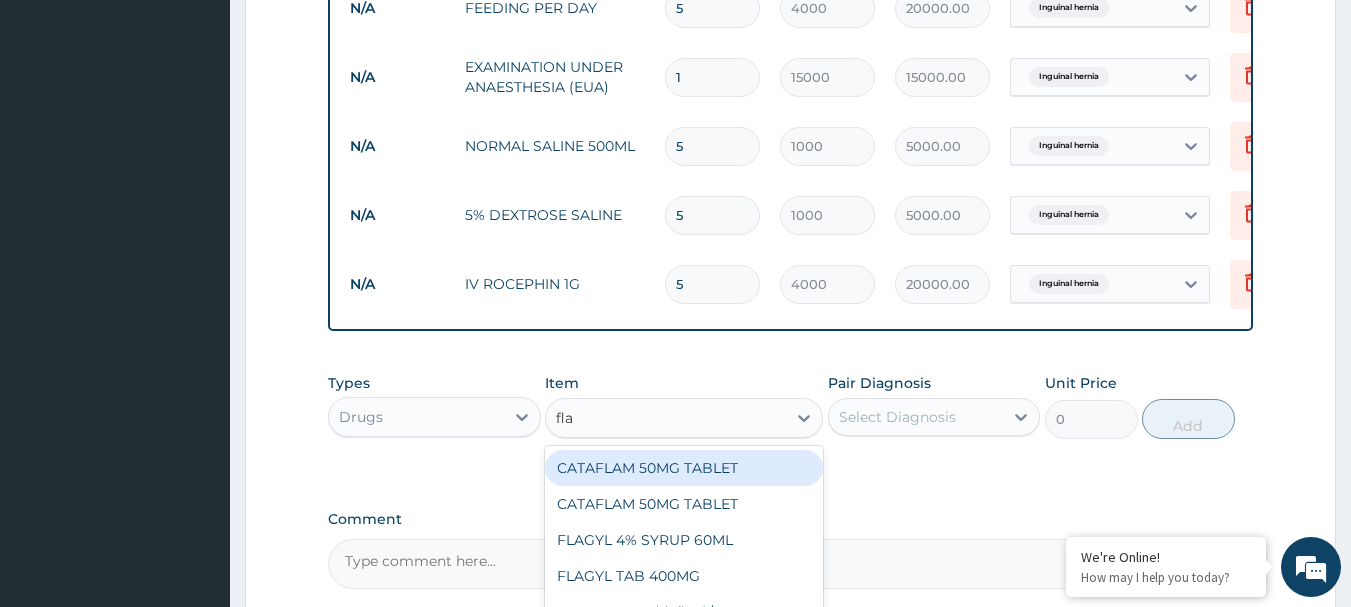 type on "flag" 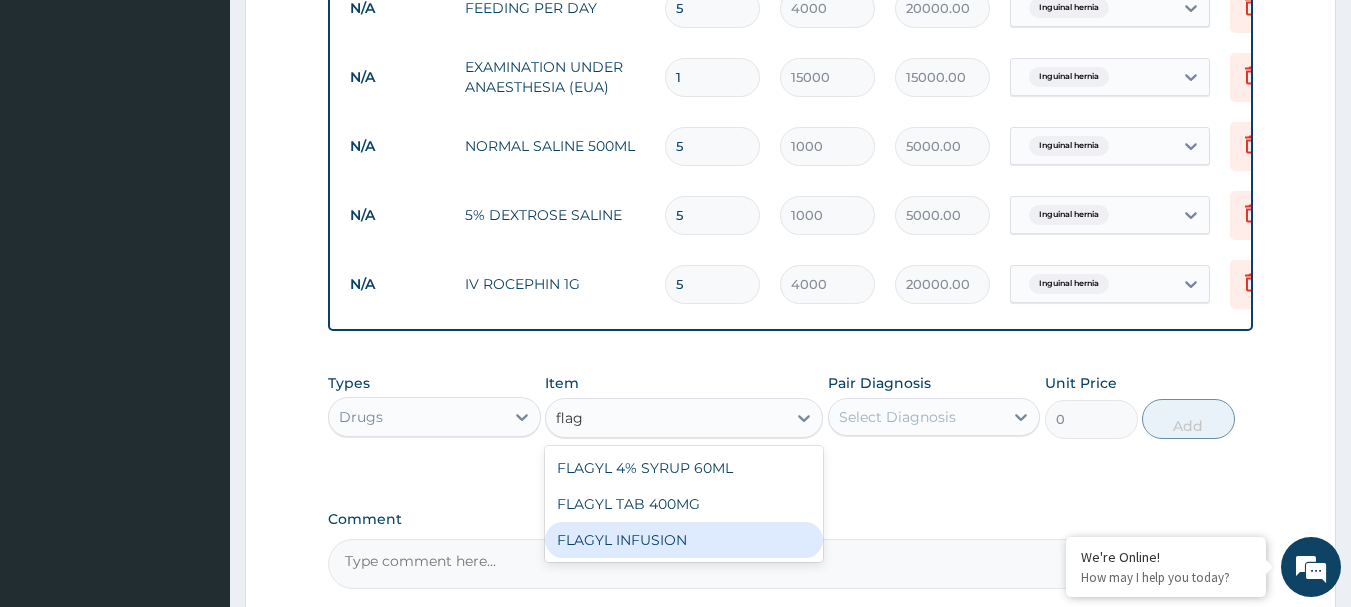 click on "FLAGYL INFUSION" at bounding box center [684, 540] 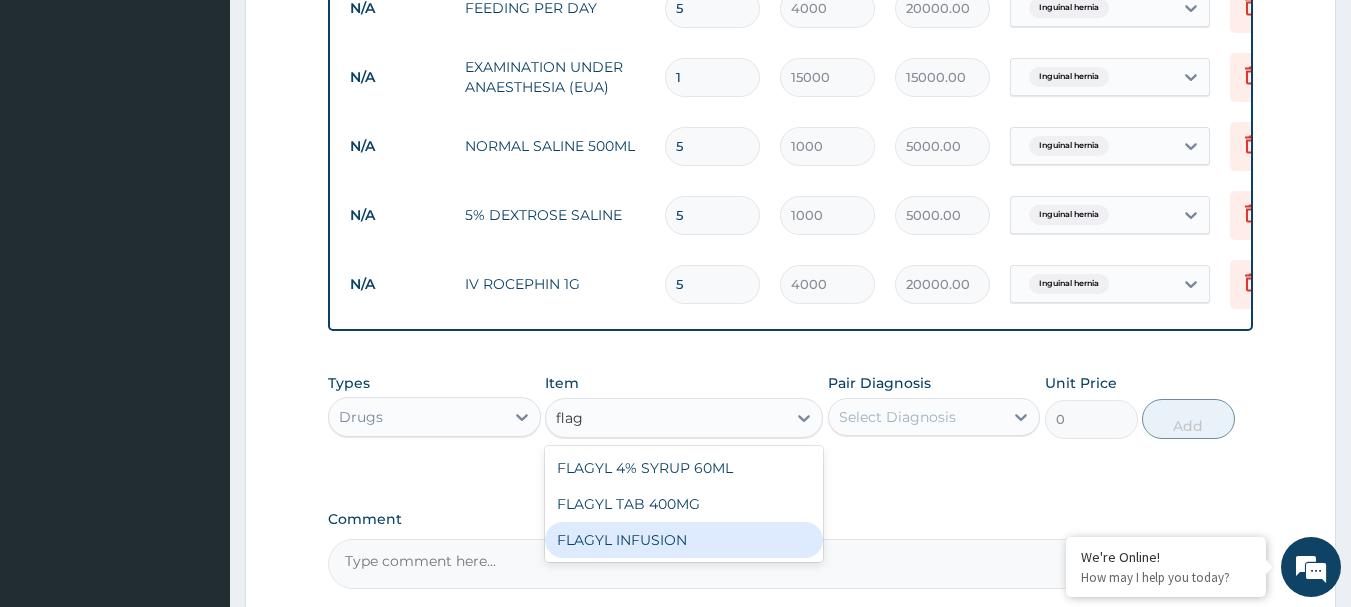 type 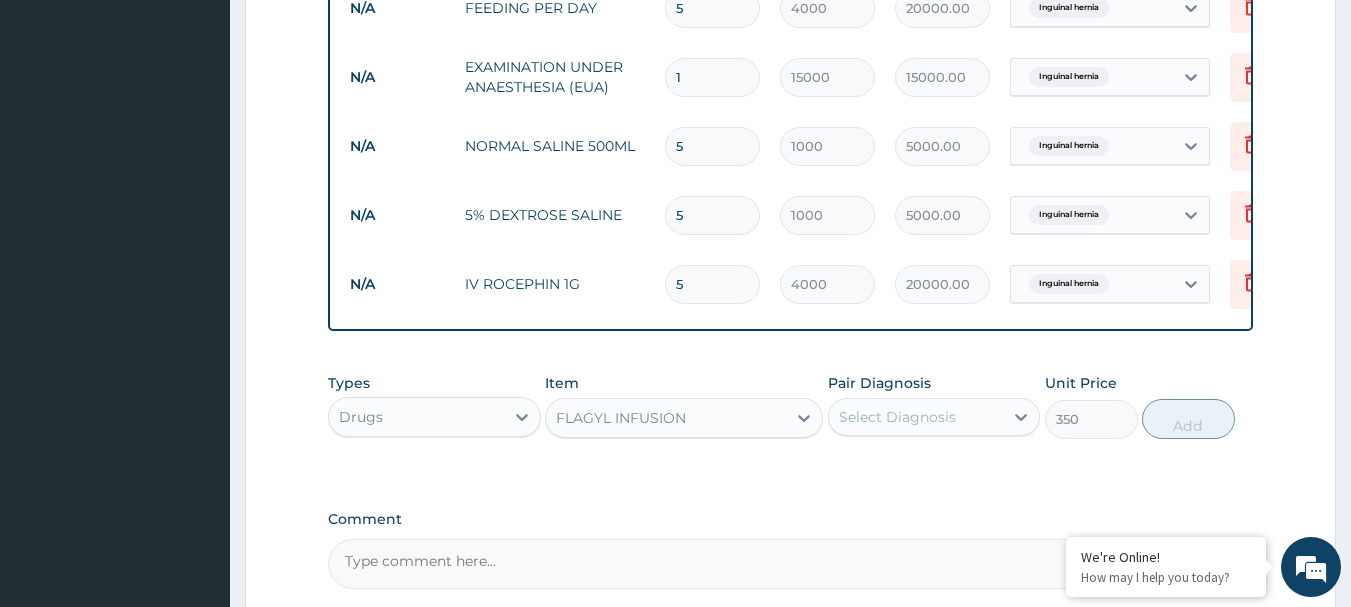 click on "Select Diagnosis" at bounding box center (897, 417) 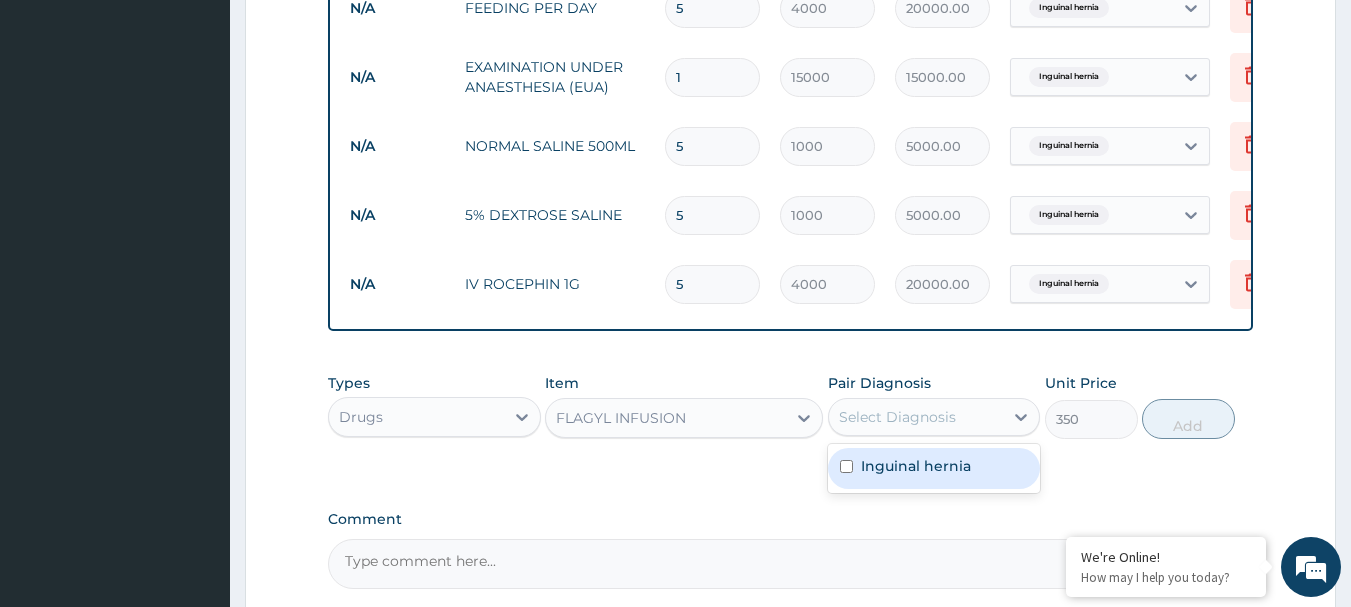 click on "Inguinal hernia" at bounding box center [916, 466] 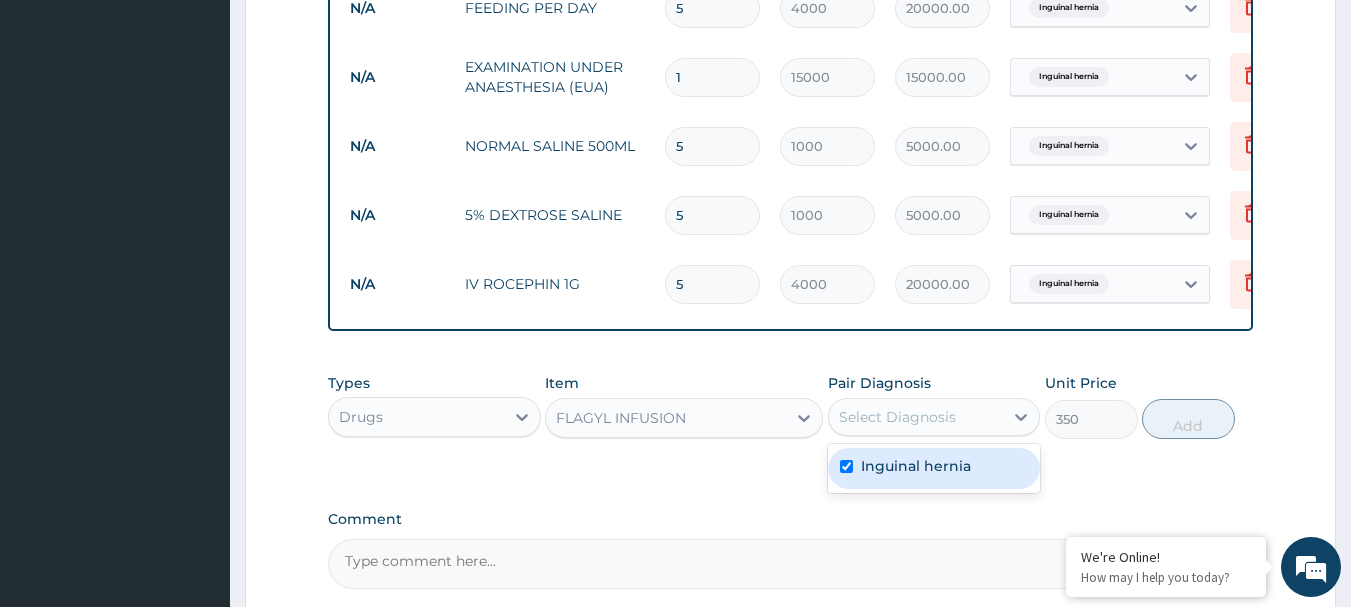checkbox on "true" 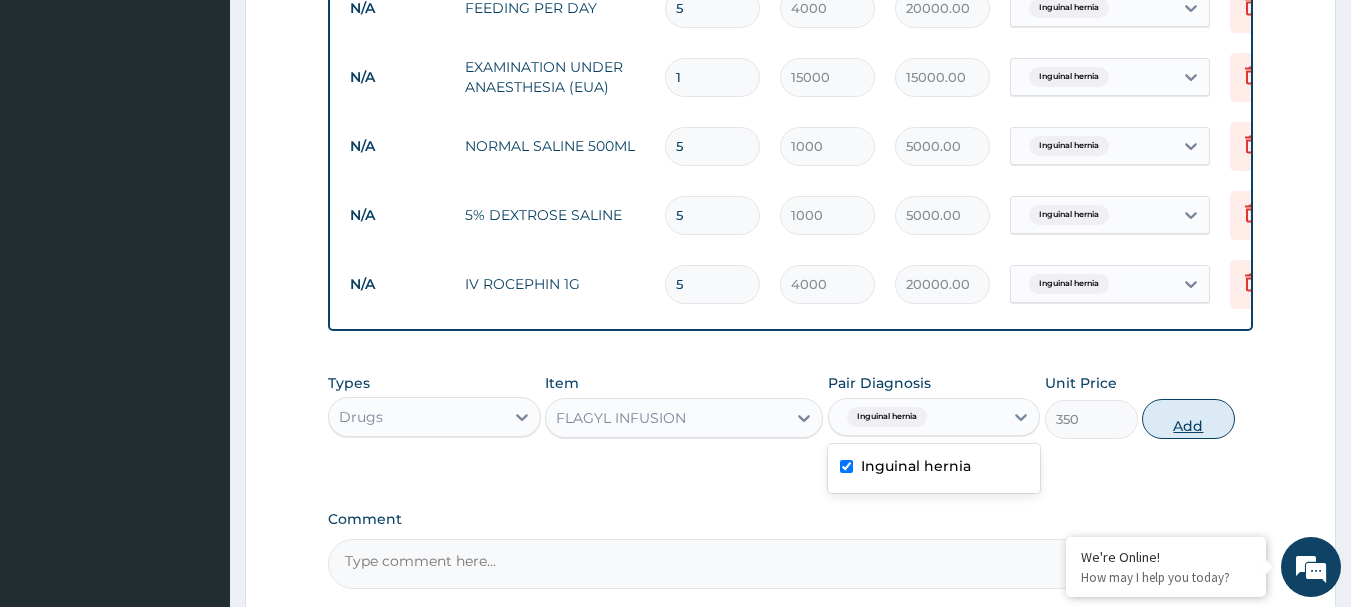 click on "Add" at bounding box center (1188, 419) 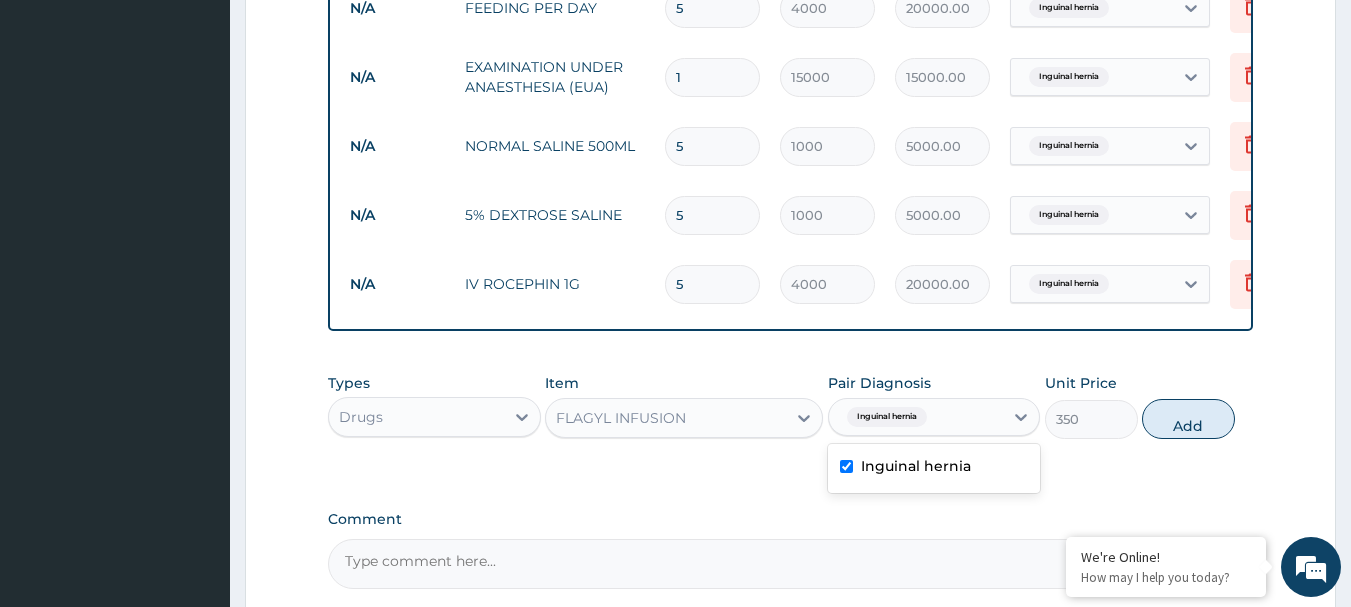 type on "0" 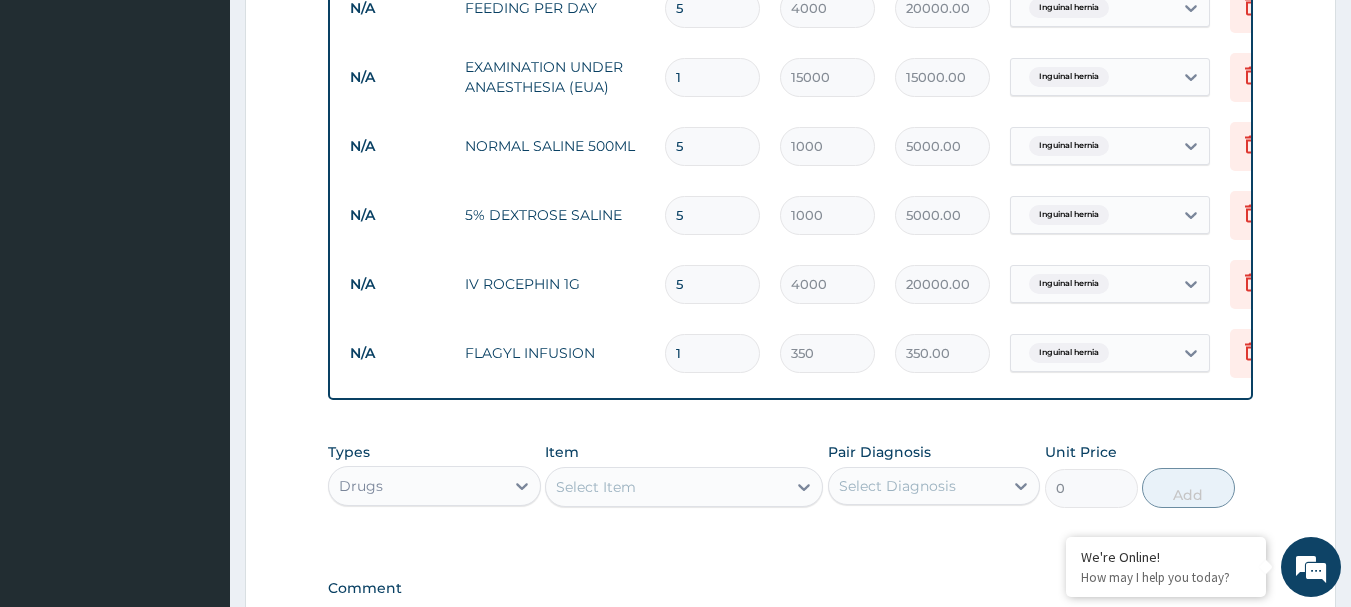 type on "10" 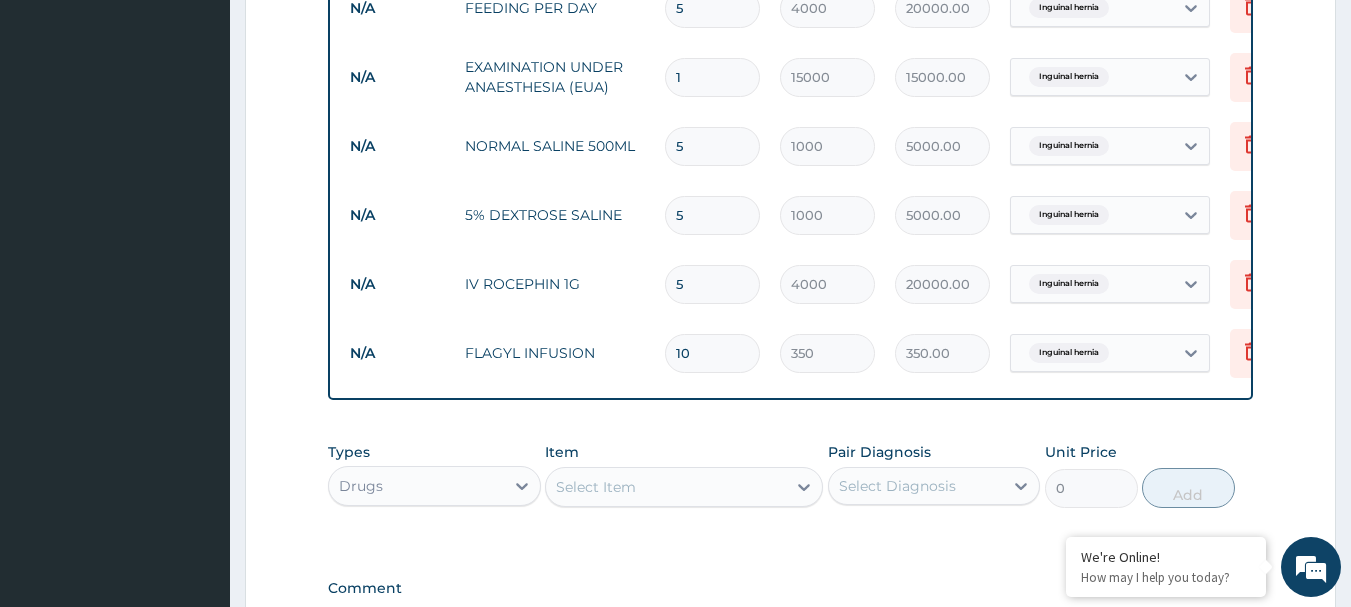 type on "3500.00" 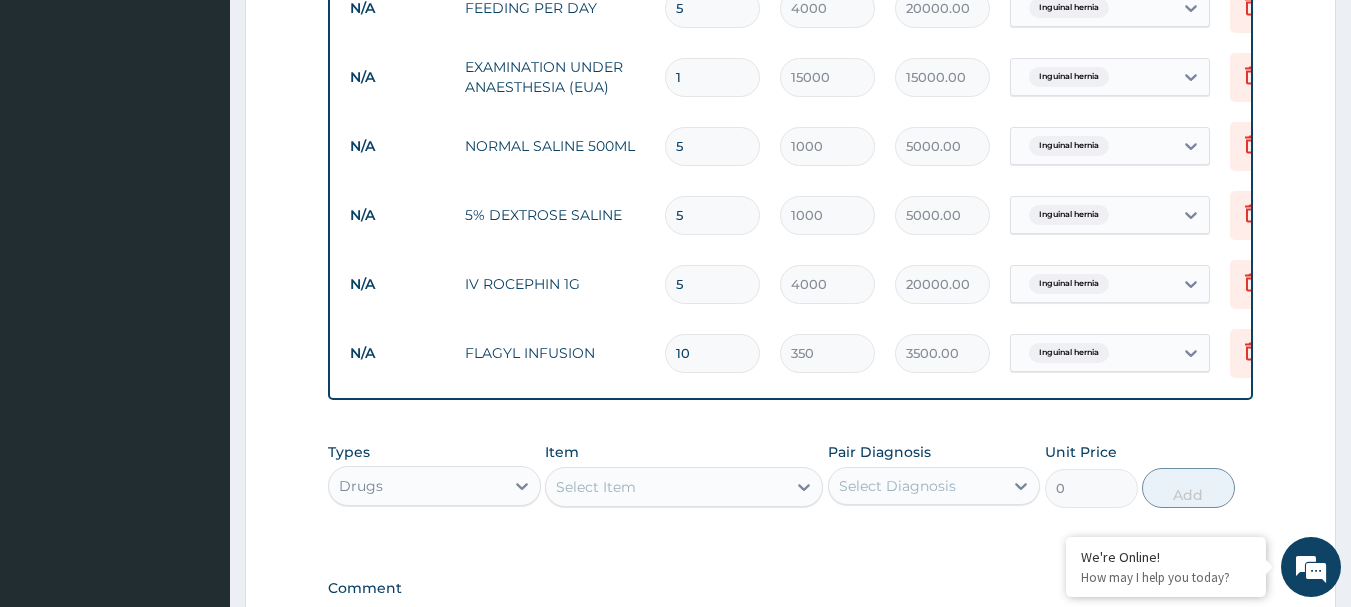 type on "10" 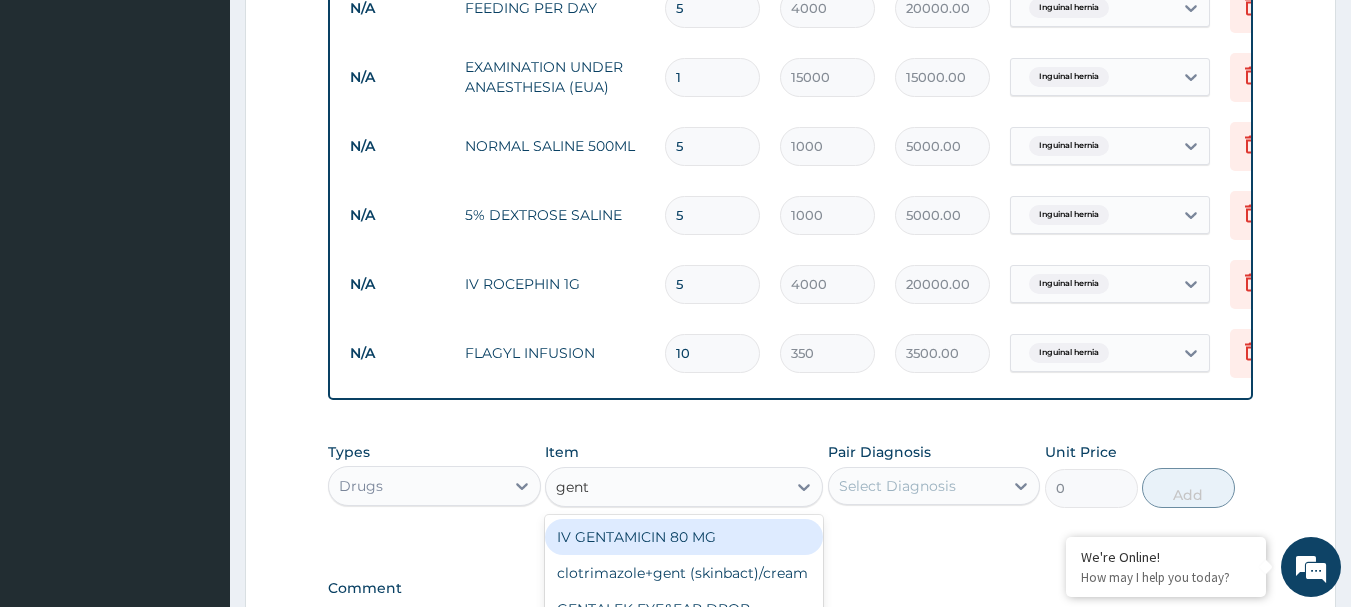 type on "genta" 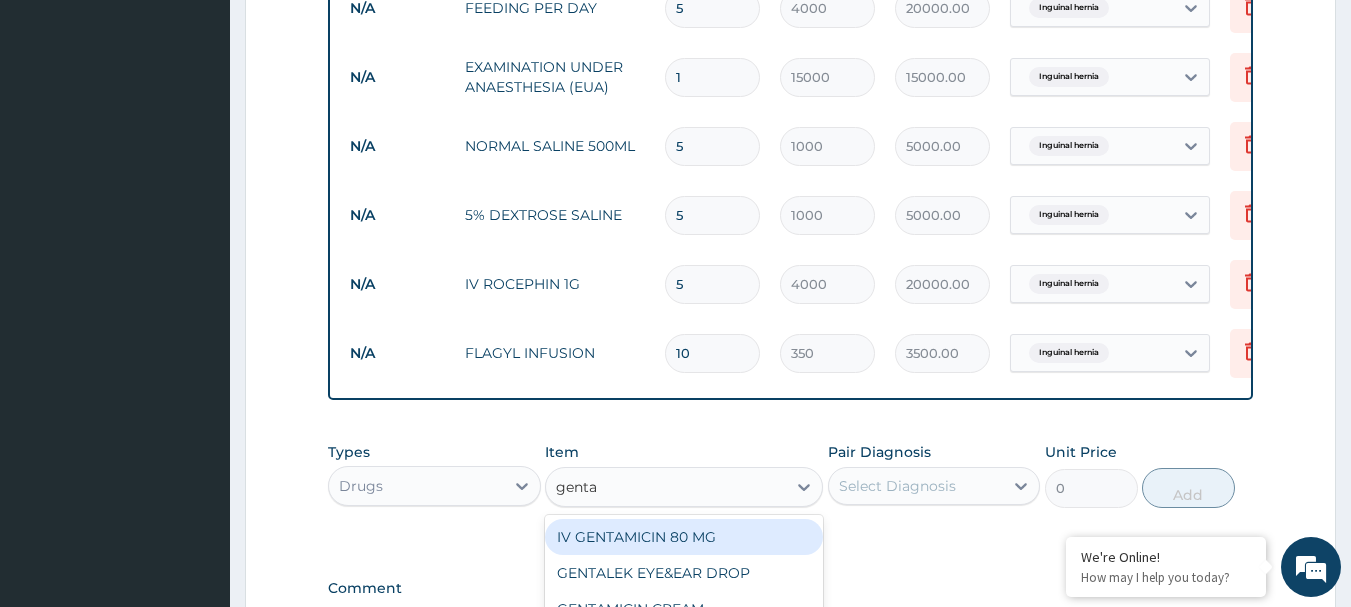 scroll, scrollTop: 946, scrollLeft: 0, axis: vertical 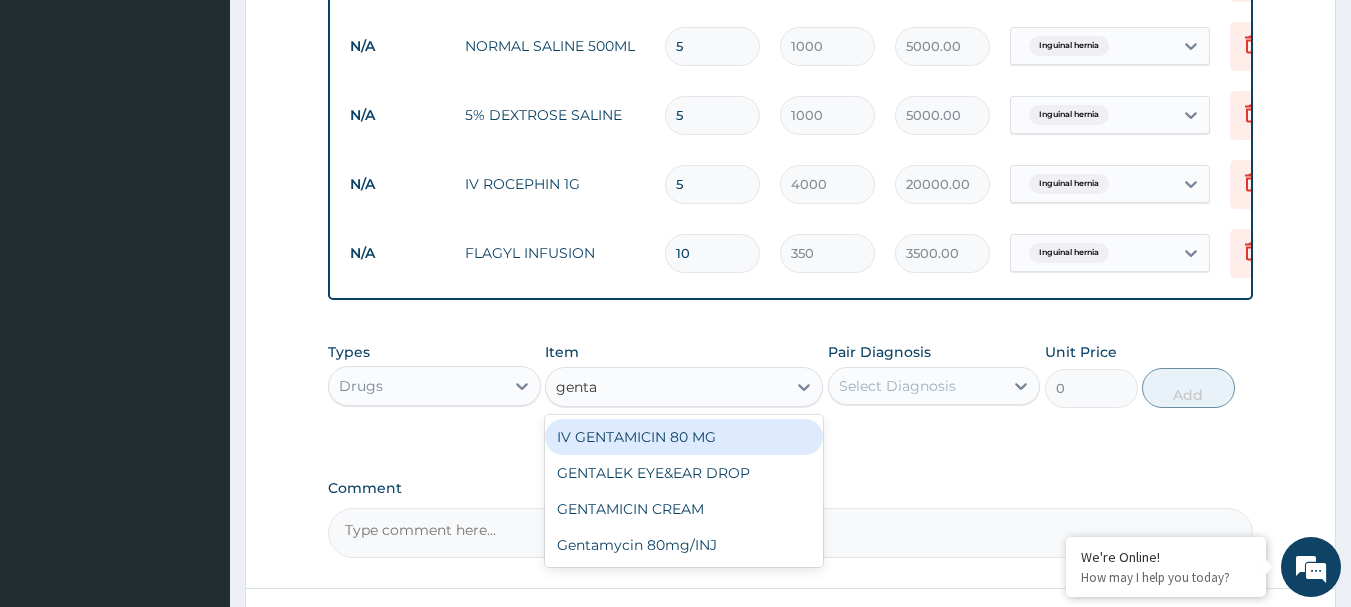 click on "IV GENTAMICIN 80 MG" at bounding box center (684, 437) 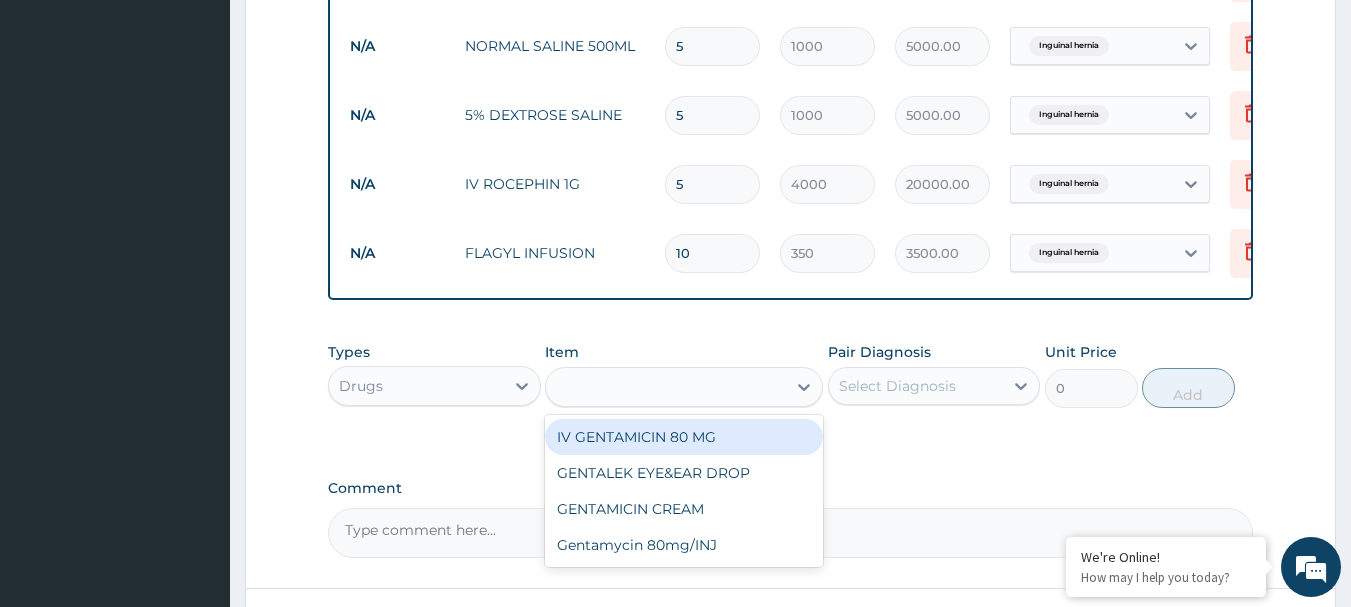 type on "300" 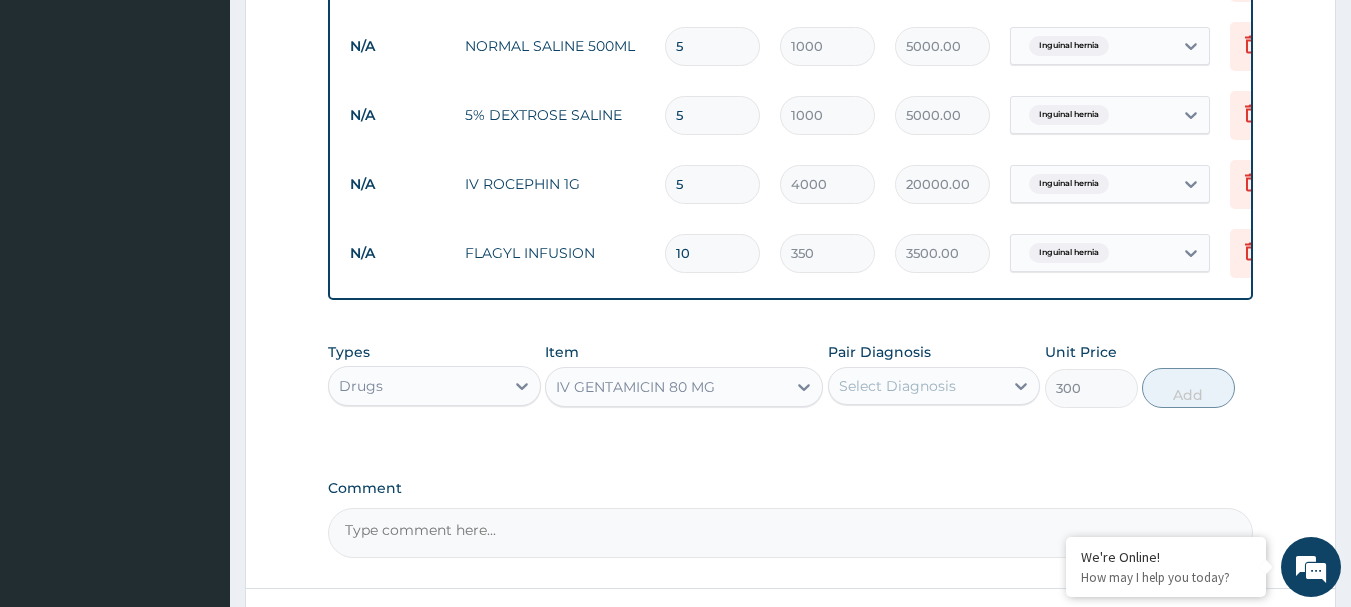 click on "Select Diagnosis" at bounding box center (897, 386) 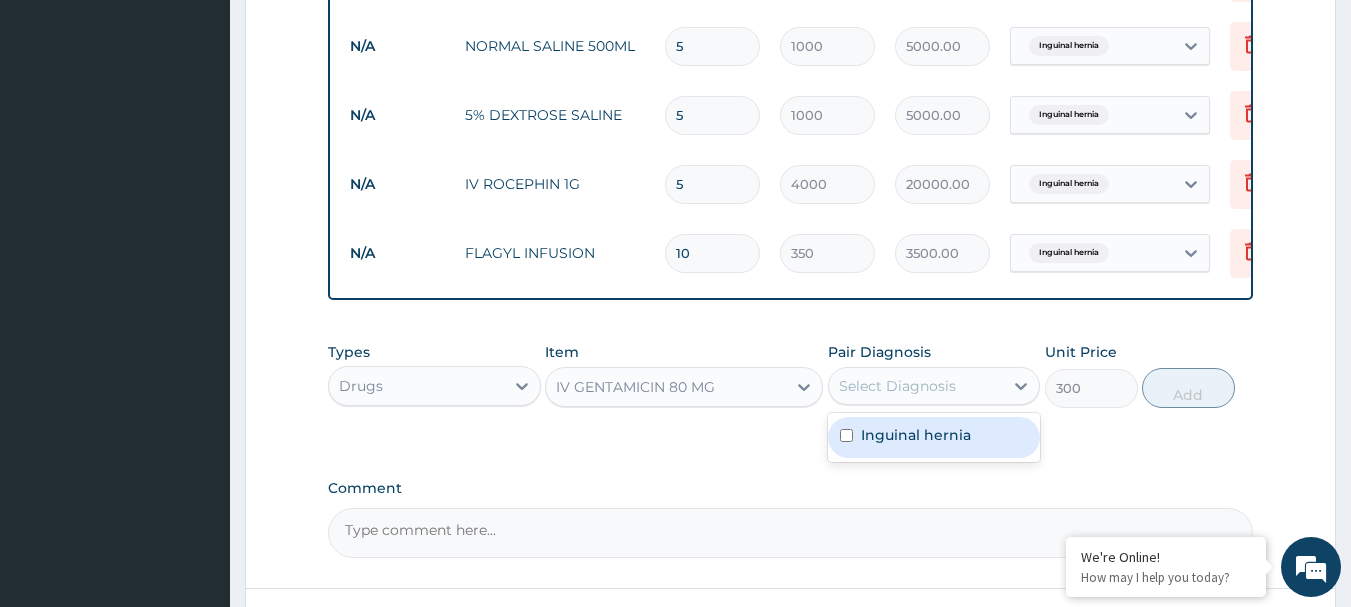 click on "Inguinal hernia" at bounding box center [916, 435] 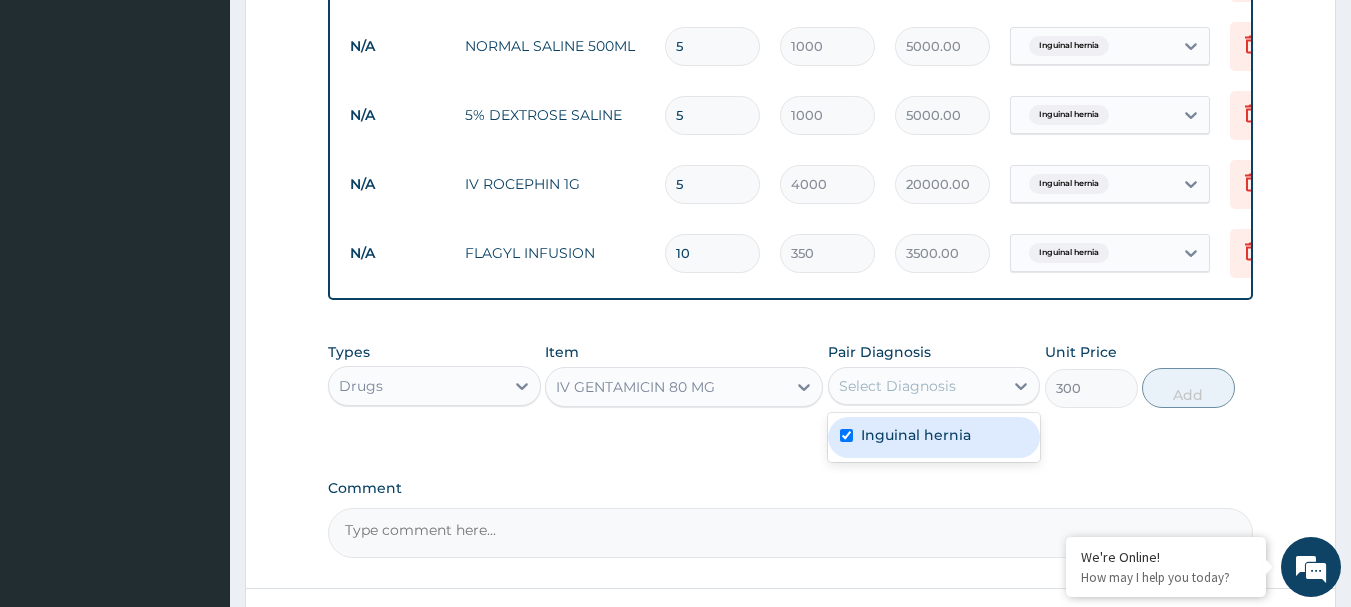 checkbox on "true" 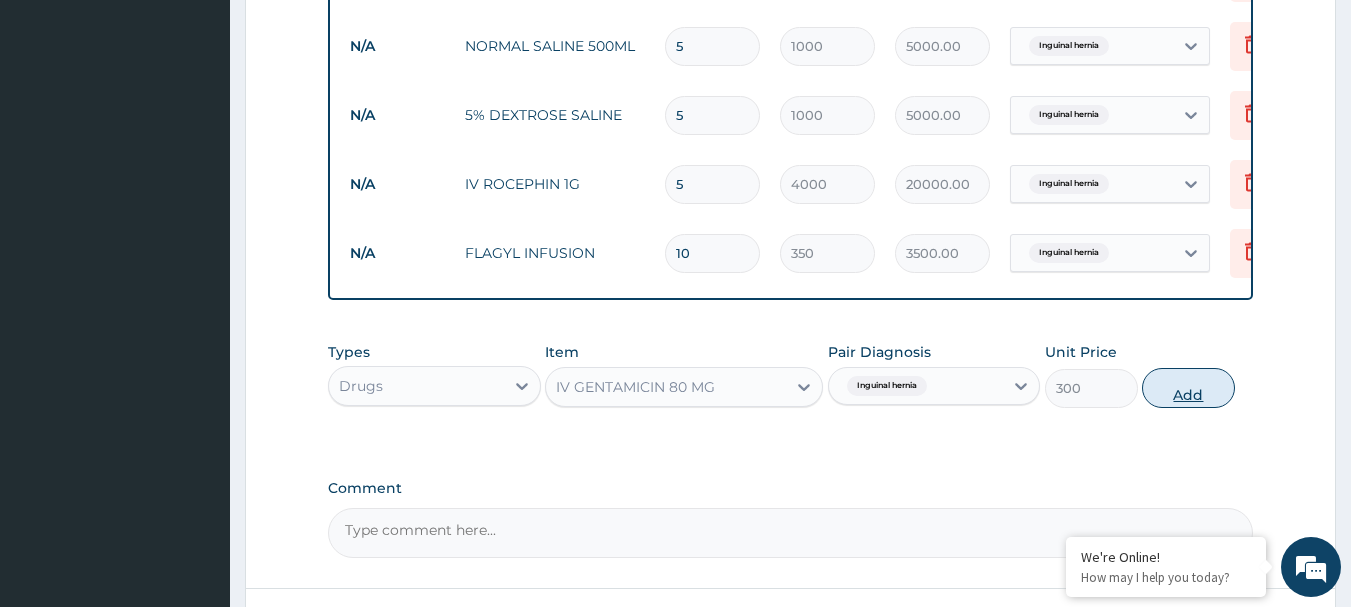 click on "Add" at bounding box center [1188, 388] 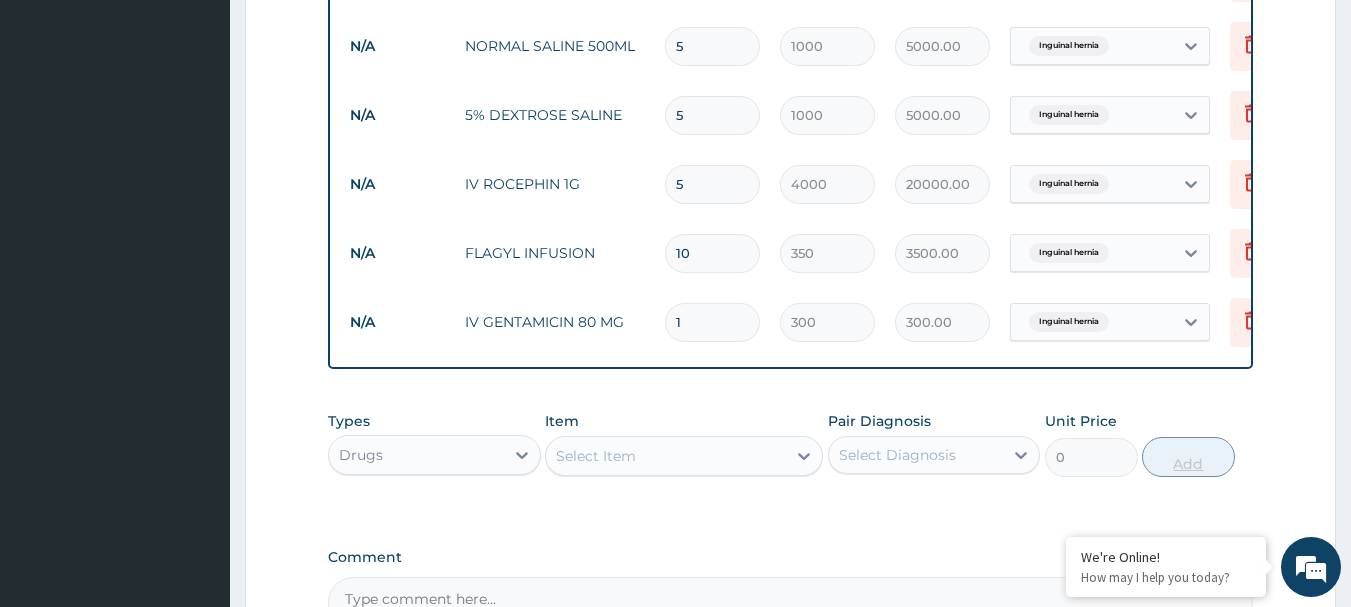 type on "10" 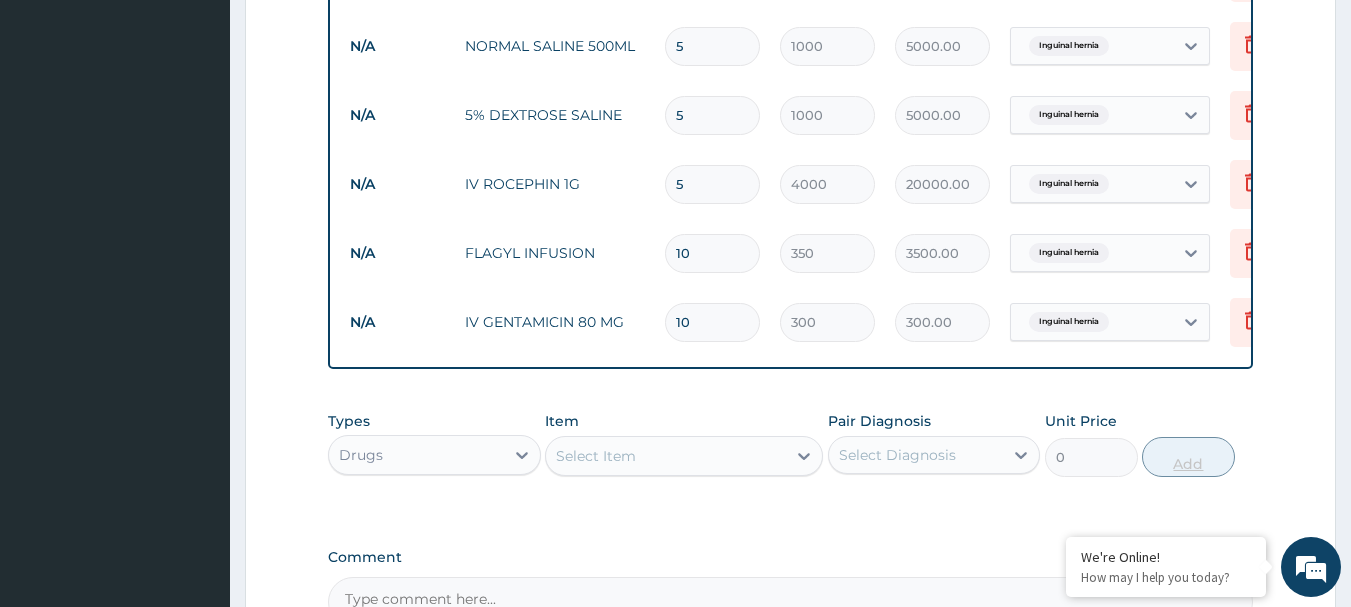 type on "3000.00" 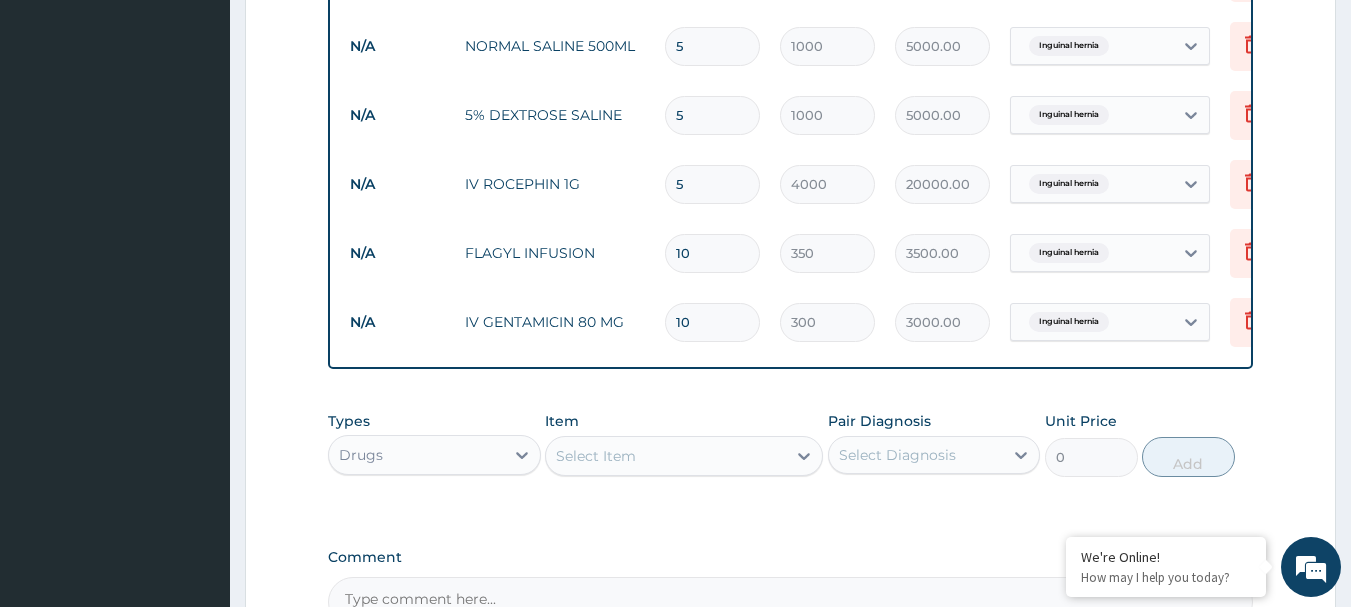 type on "10" 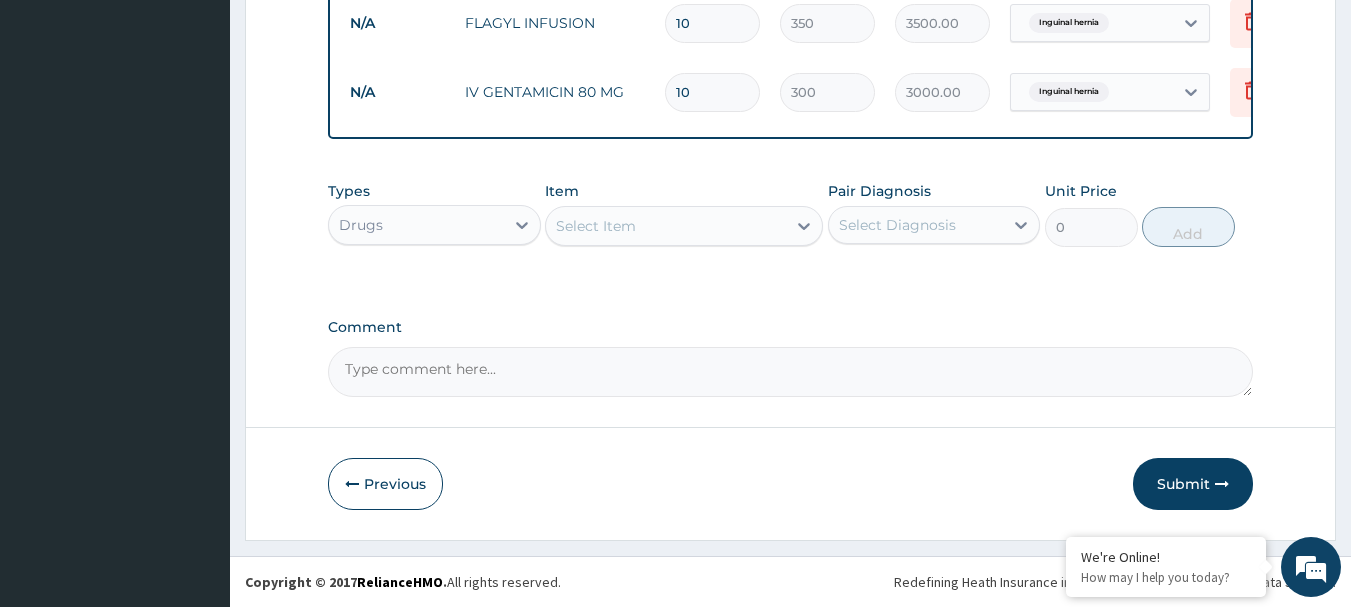 click on "Select Item" at bounding box center [666, 226] 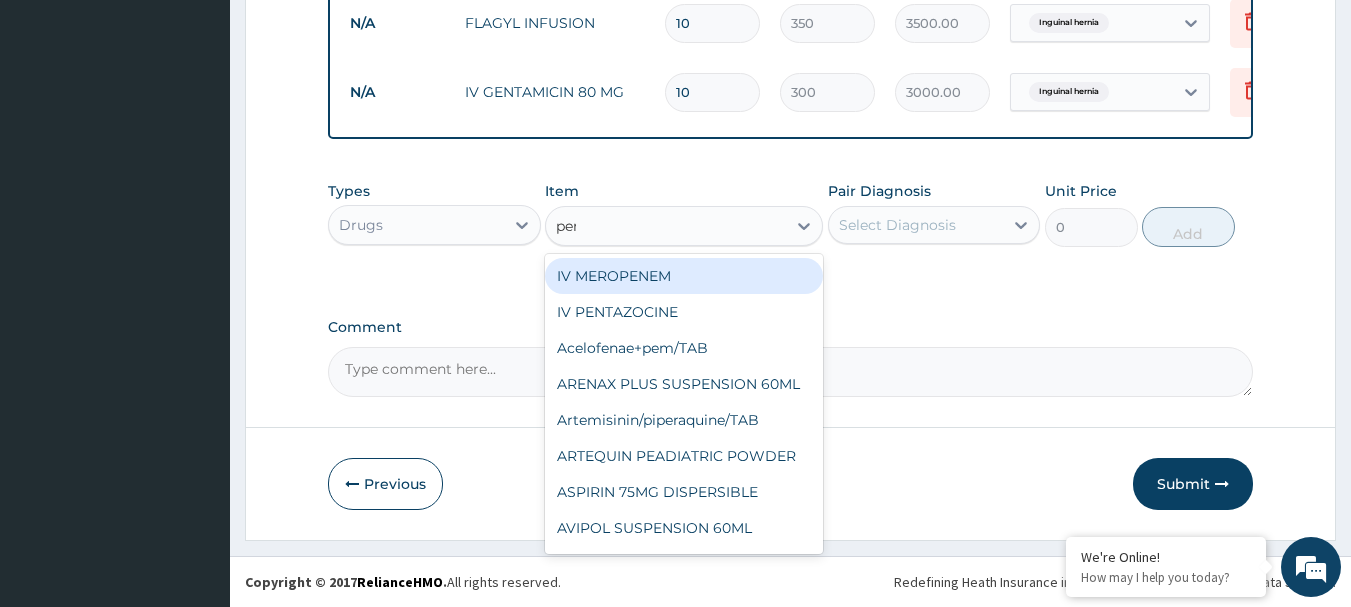type on "penta" 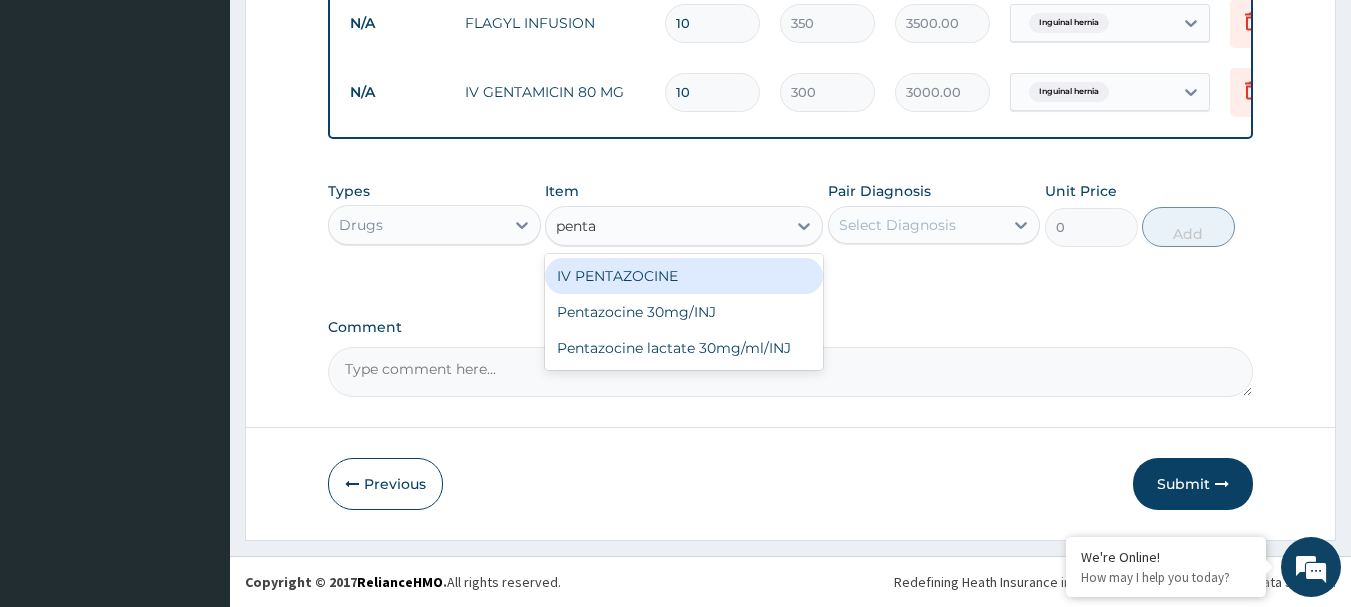 click on "IV PENTAZOCINE" at bounding box center (684, 276) 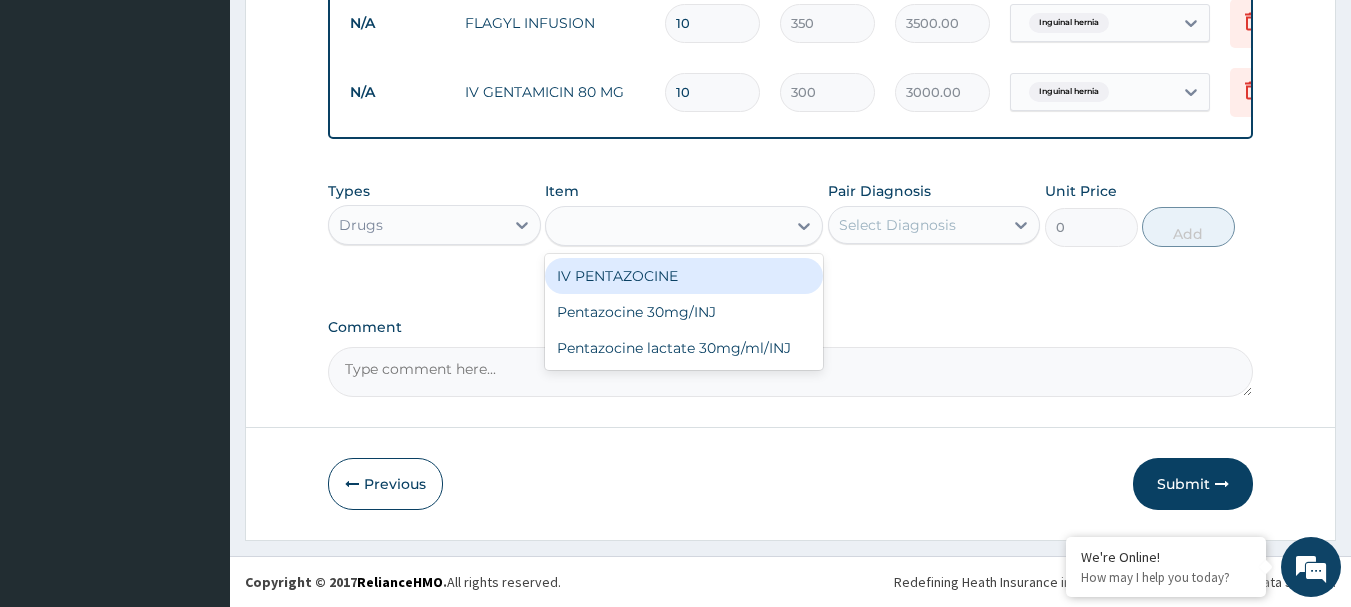 type on "700" 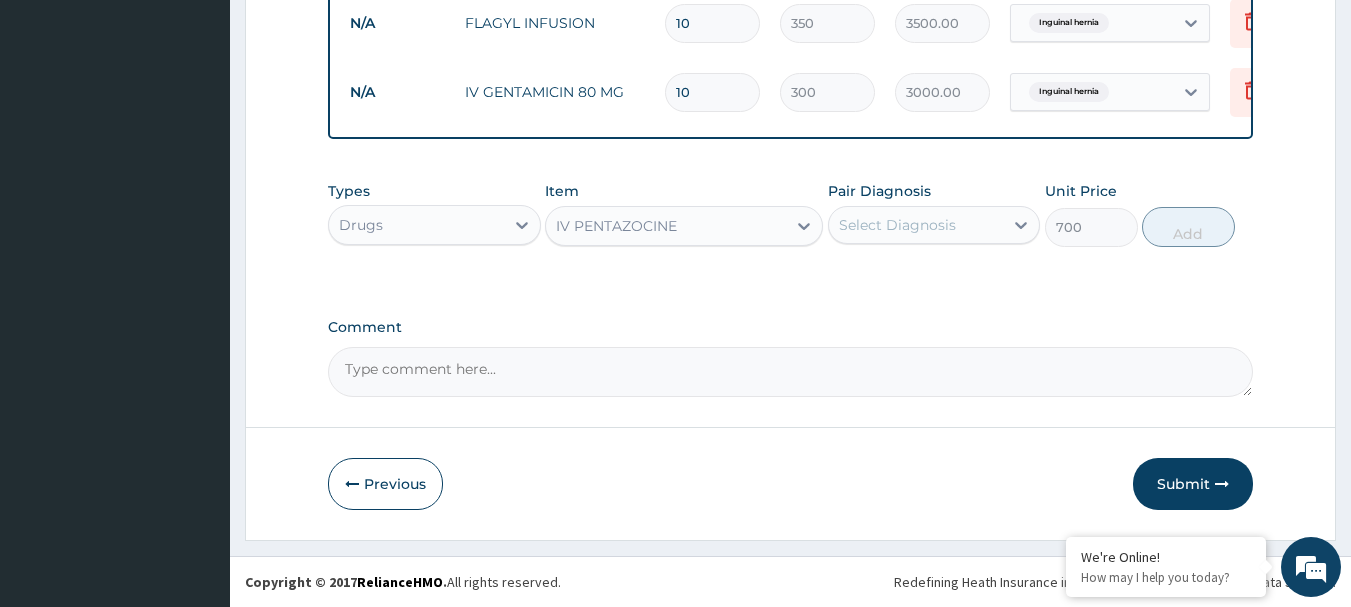 click on "Select Diagnosis" at bounding box center (897, 225) 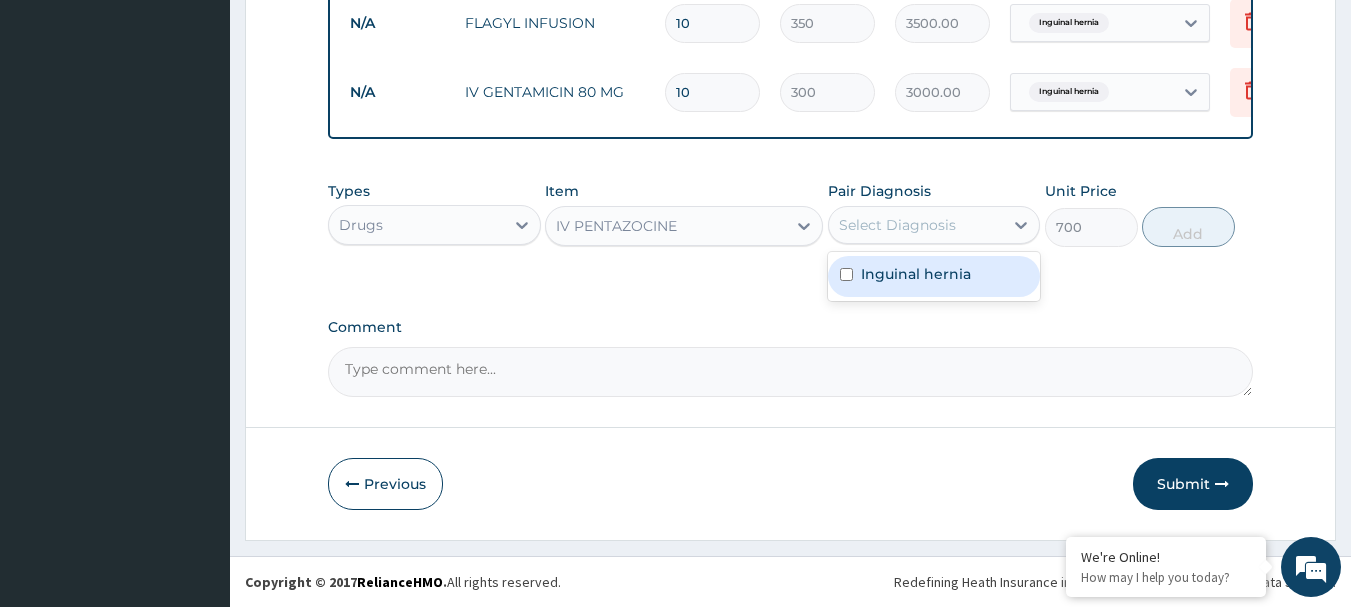 click on "Inguinal hernia" at bounding box center (916, 274) 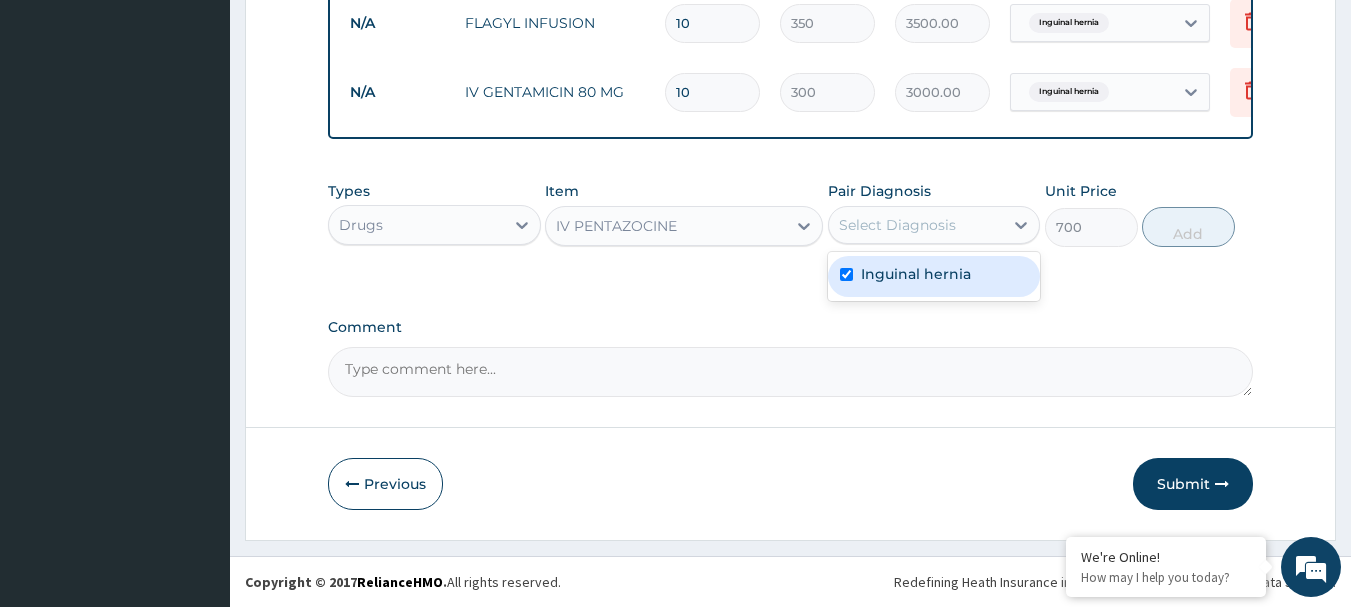 checkbox on "true" 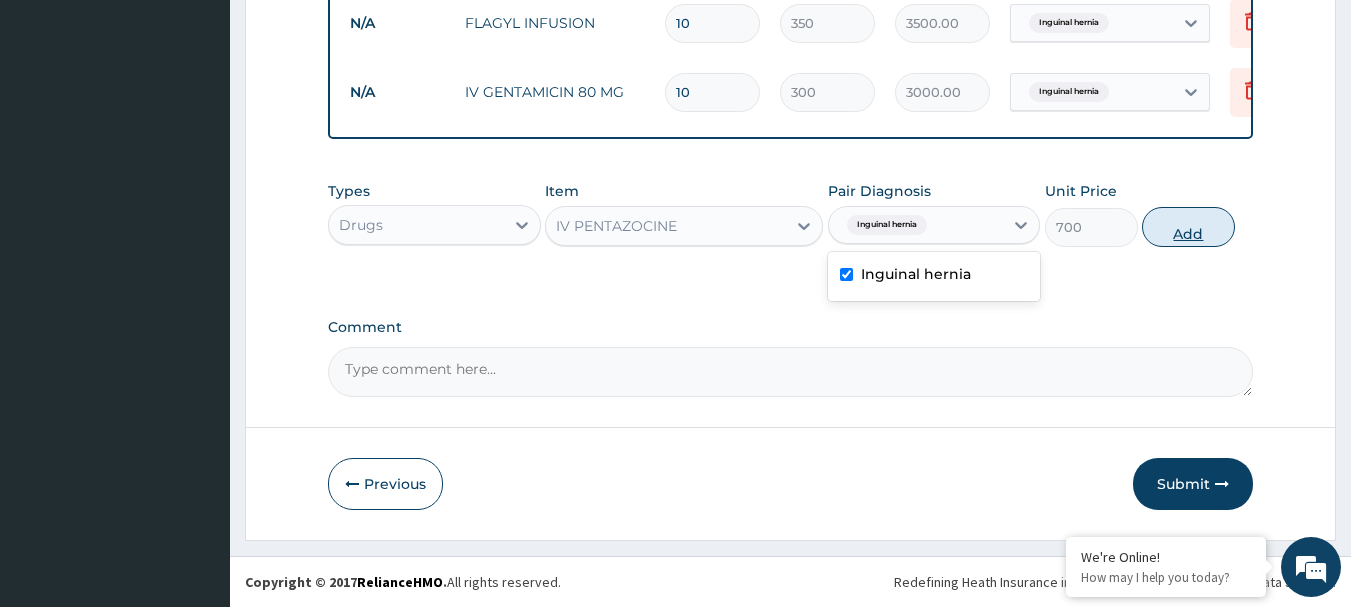 click on "Add" at bounding box center (1188, 227) 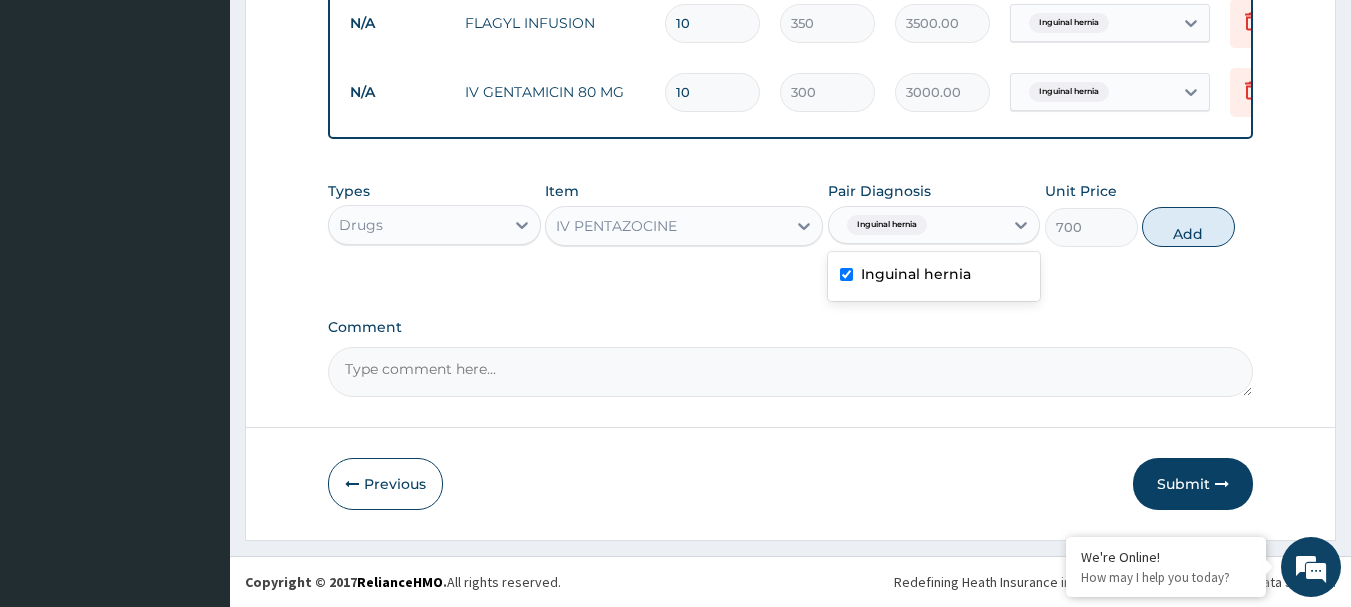 type on "0" 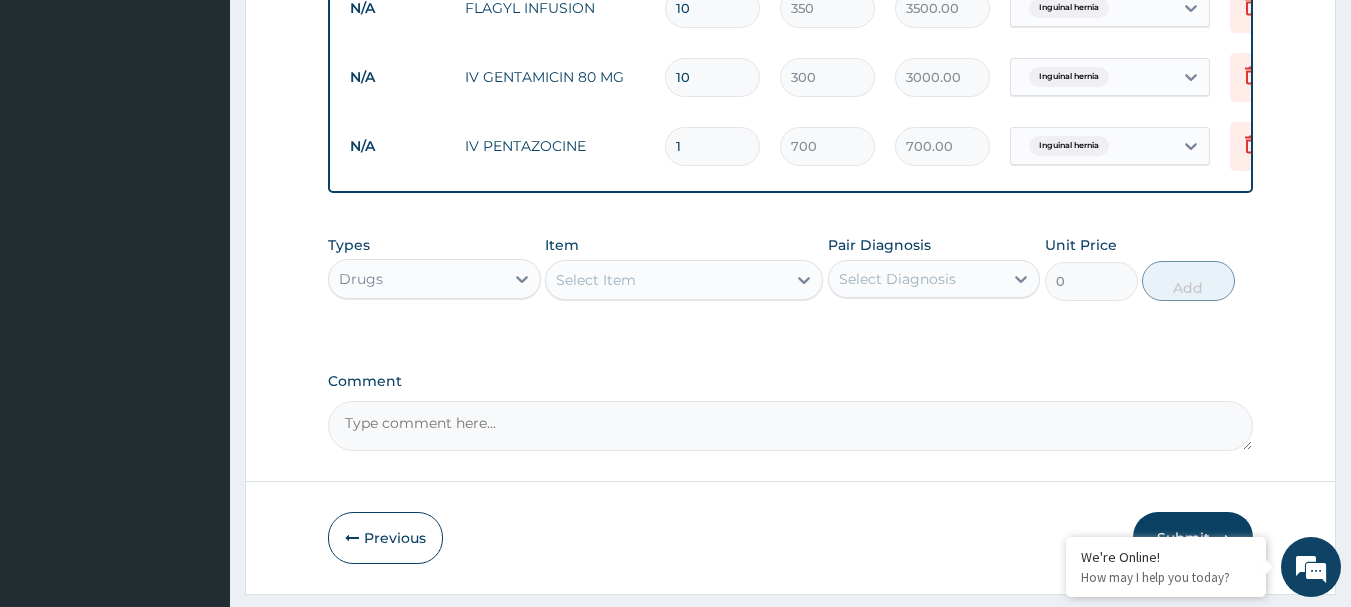 type on "10" 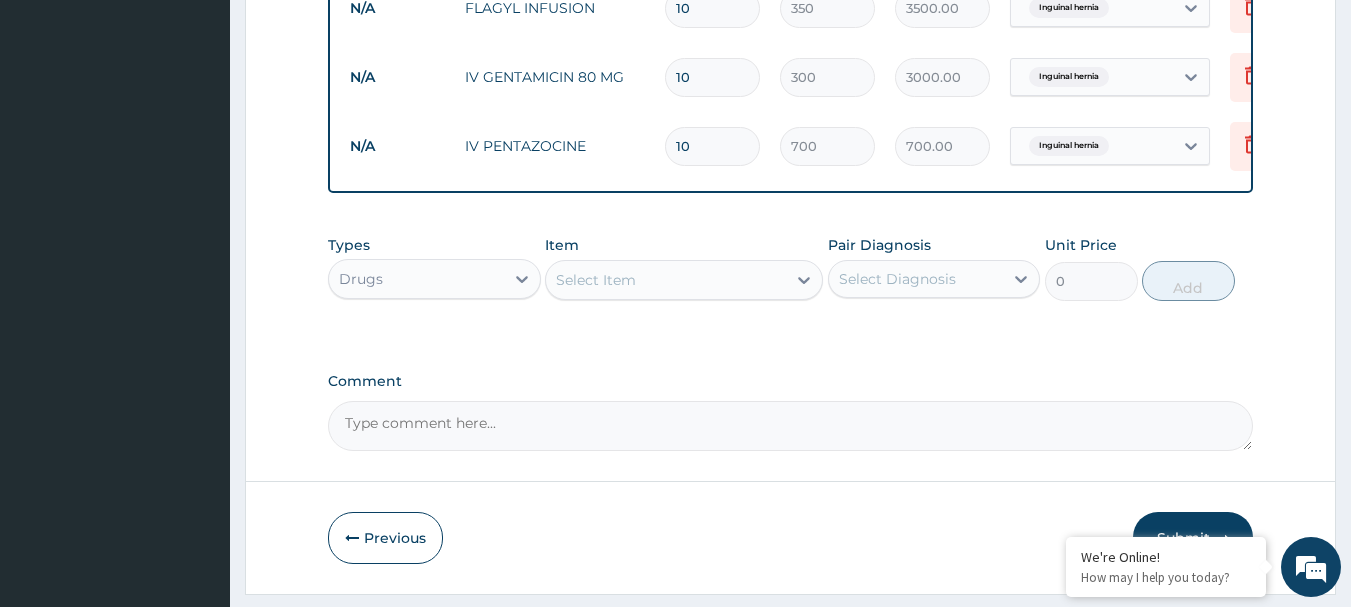type on "7000.00" 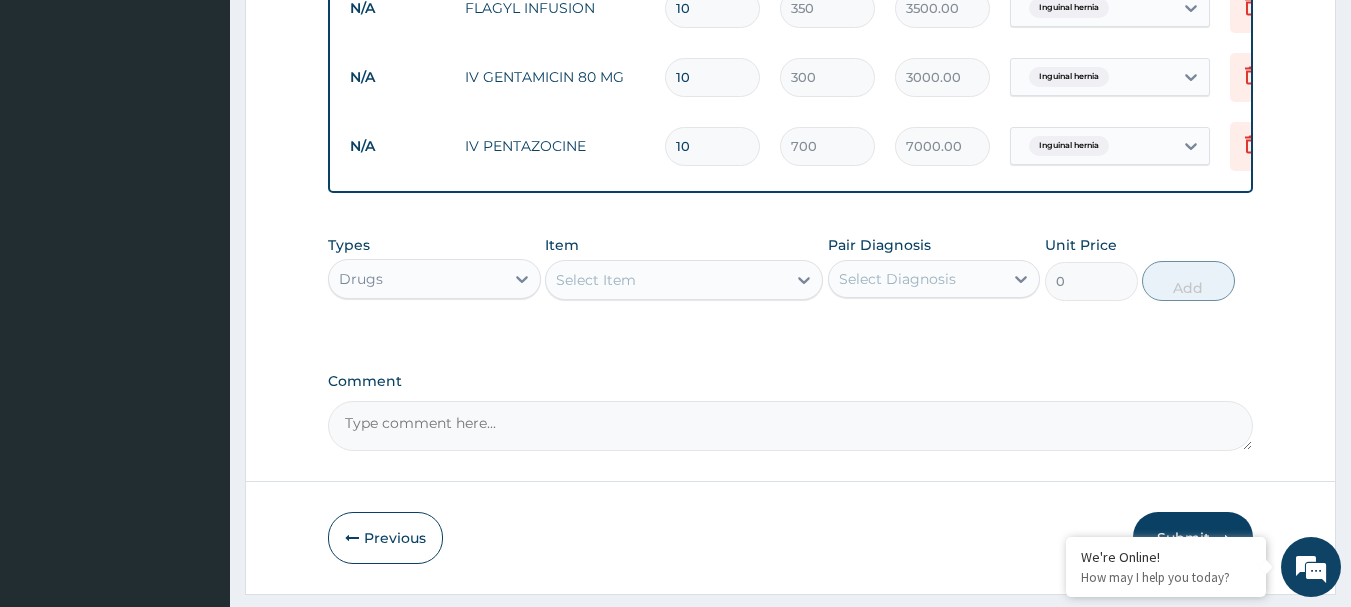 type on "10" 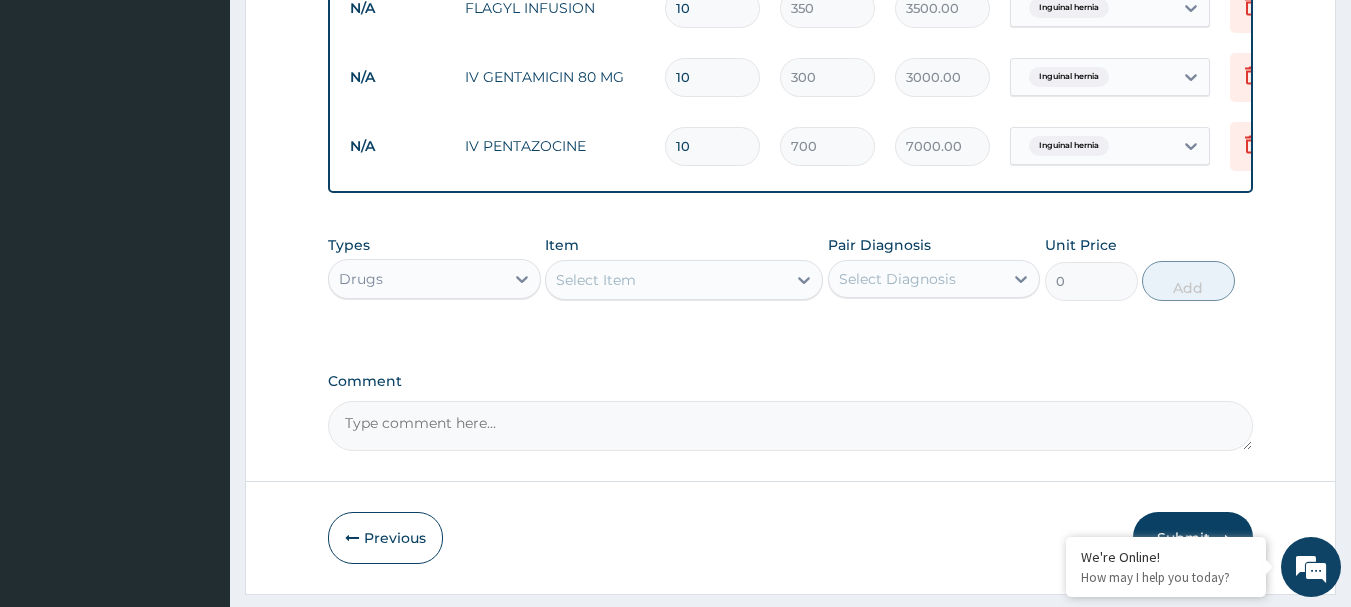click on "Select Item" at bounding box center (666, 280) 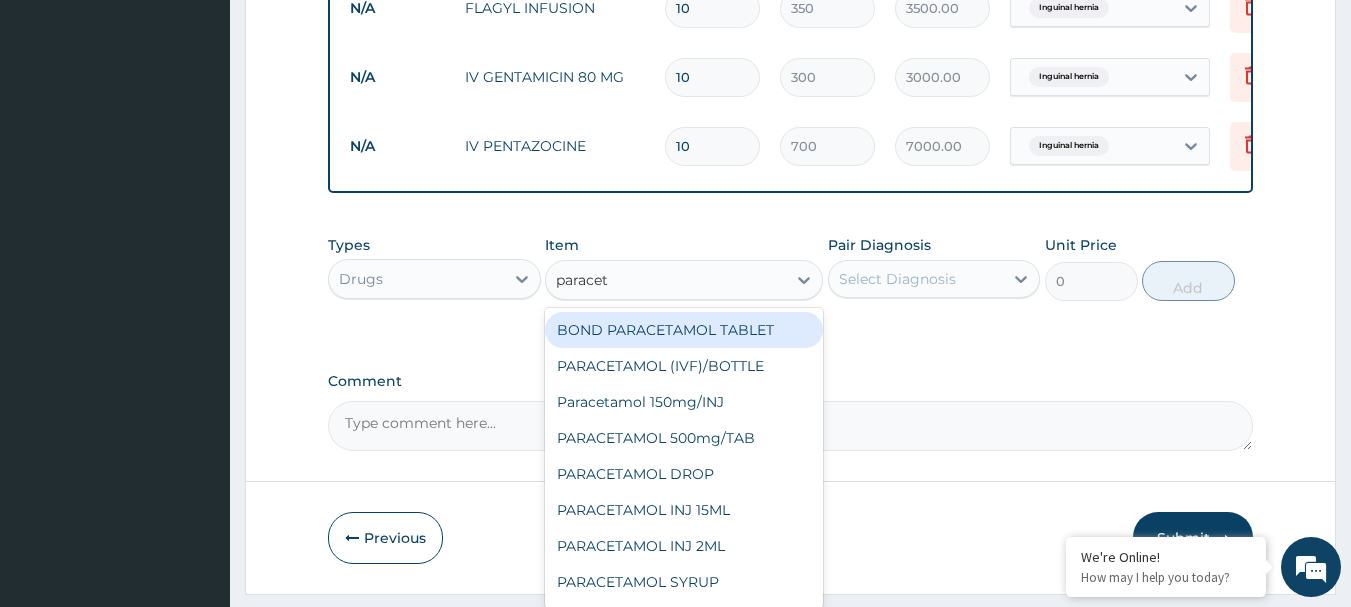 type on "paraceta" 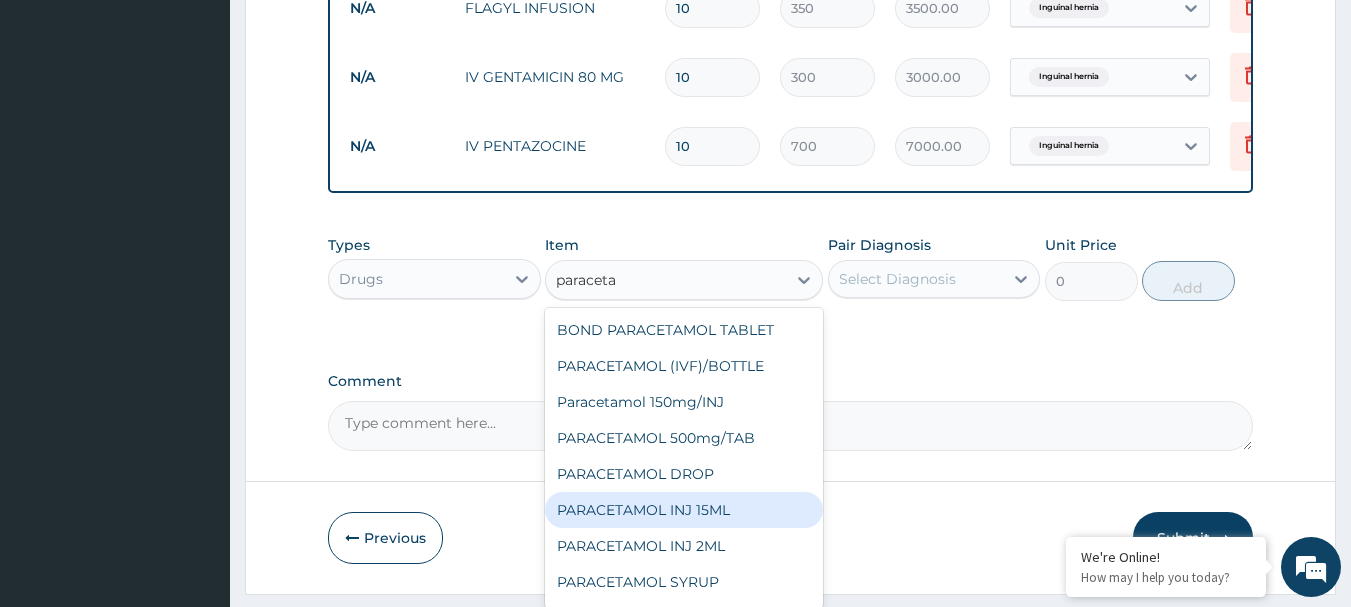scroll, scrollTop: 32, scrollLeft: 0, axis: vertical 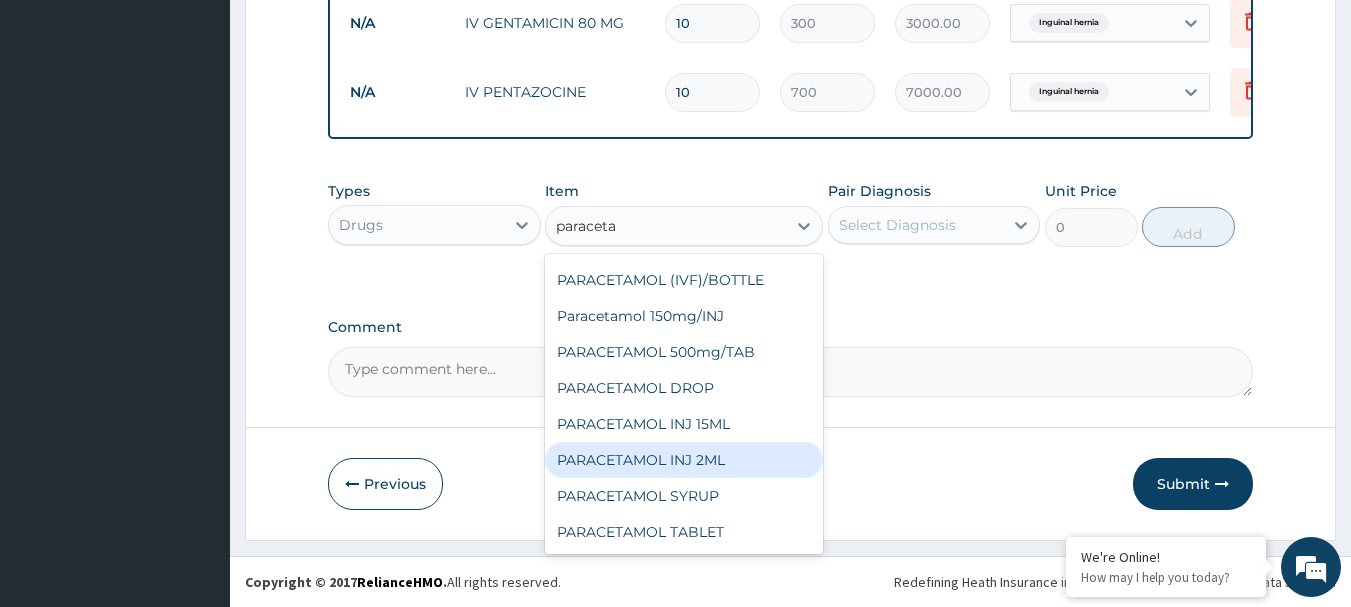 click on "PARACETAMOL INJ 2ML" at bounding box center [684, 460] 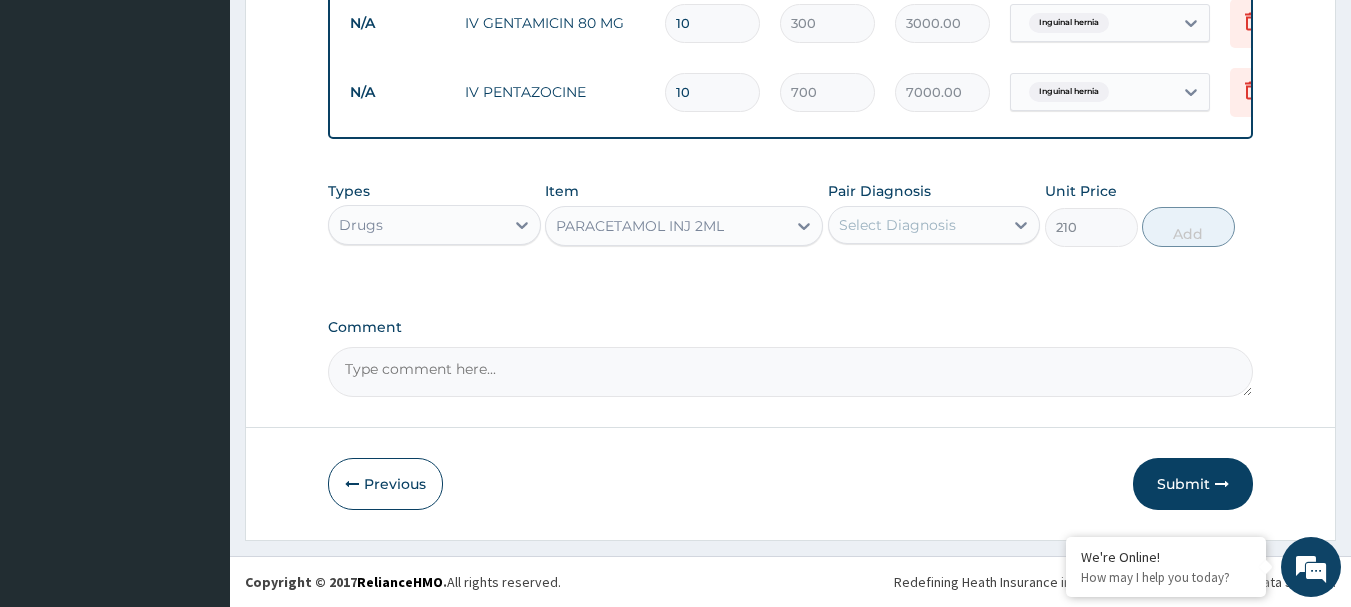 click on "Select Diagnosis" at bounding box center [897, 225] 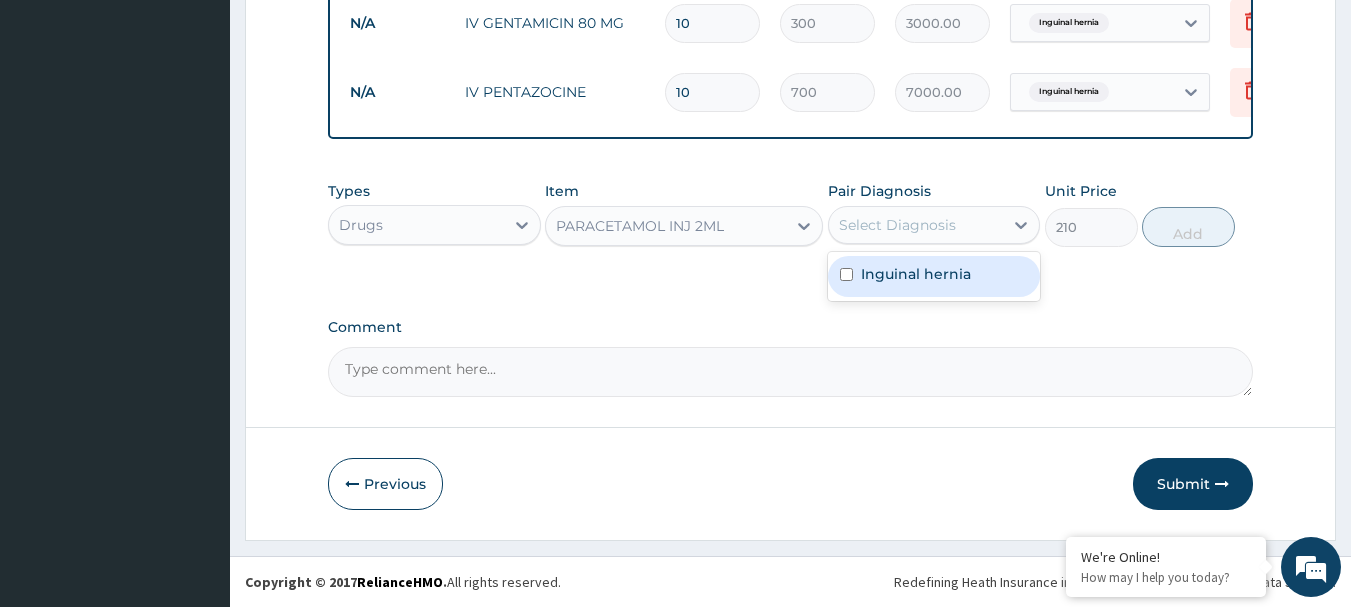 click on "Inguinal hernia" at bounding box center [916, 274] 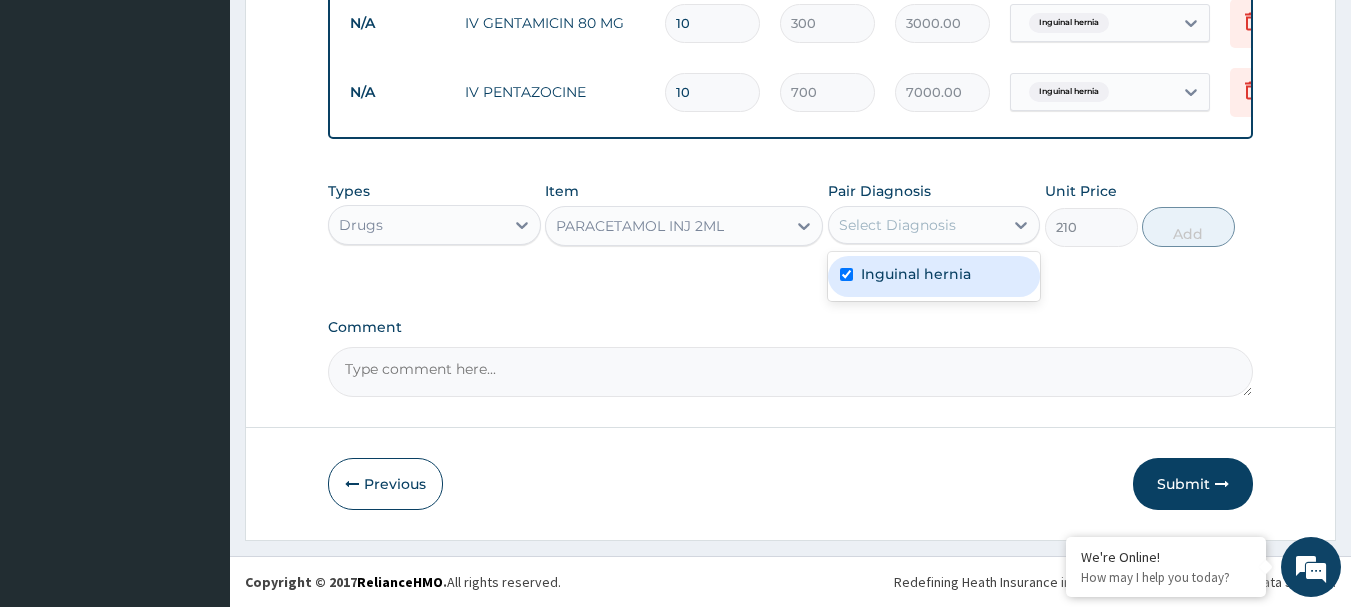 checkbox on "true" 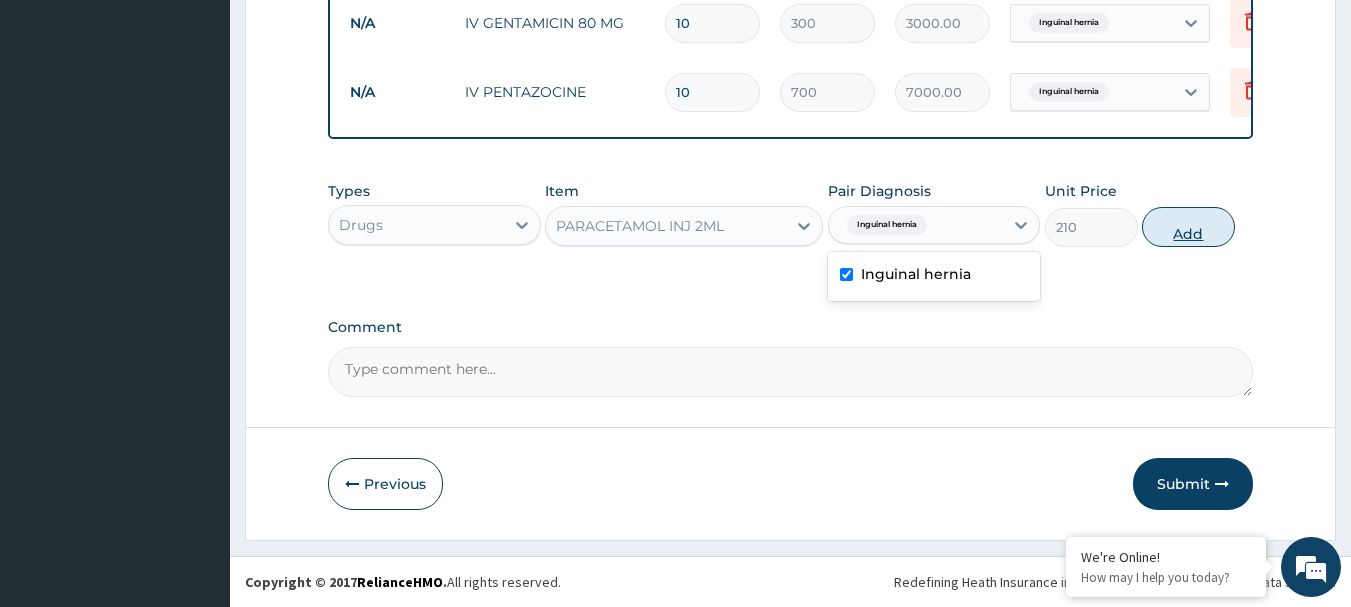 click on "Add" at bounding box center (1188, 227) 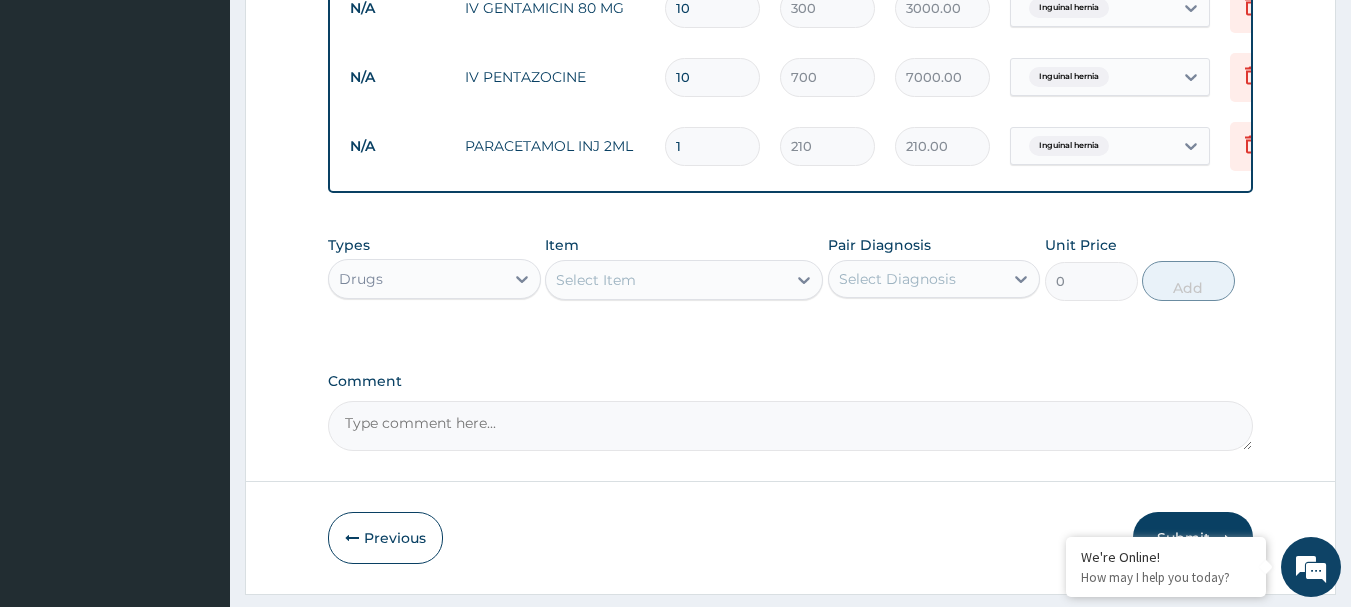 type on "15" 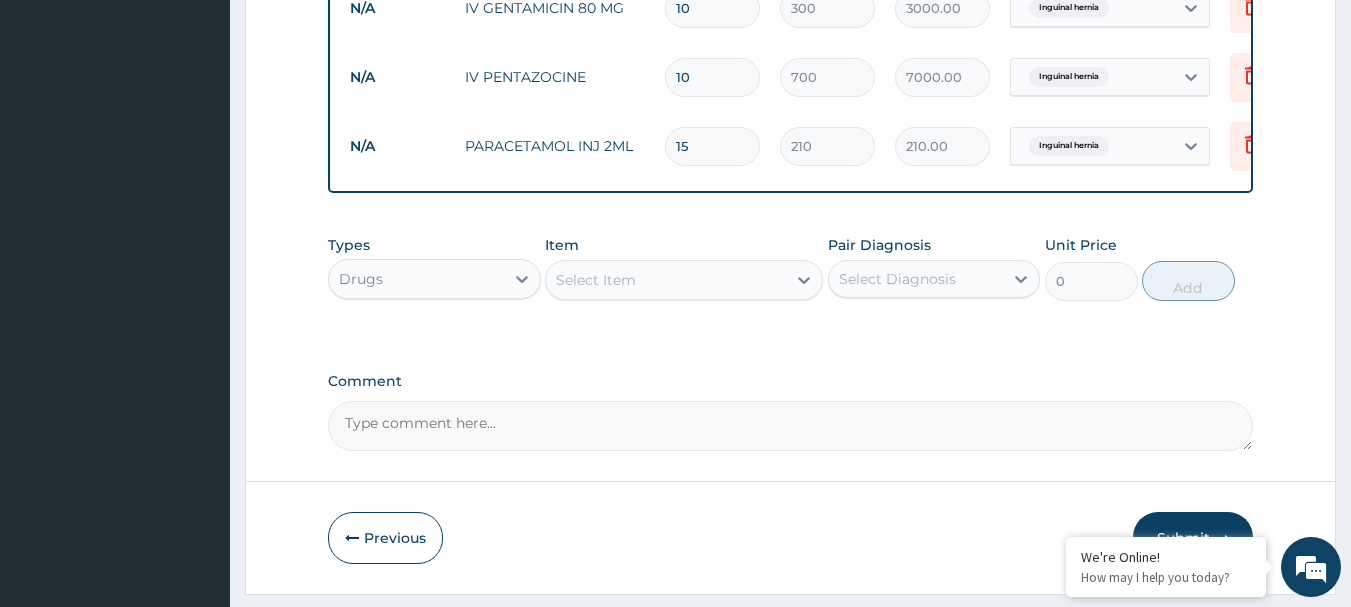 type on "3150.00" 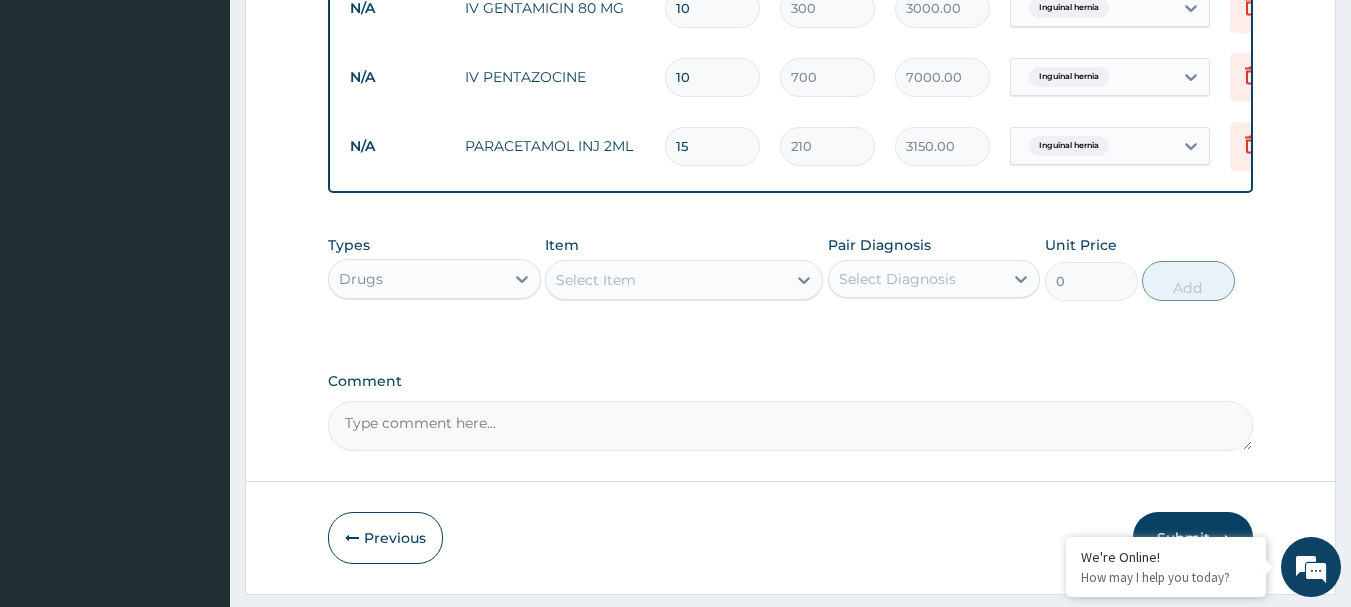 type on "15" 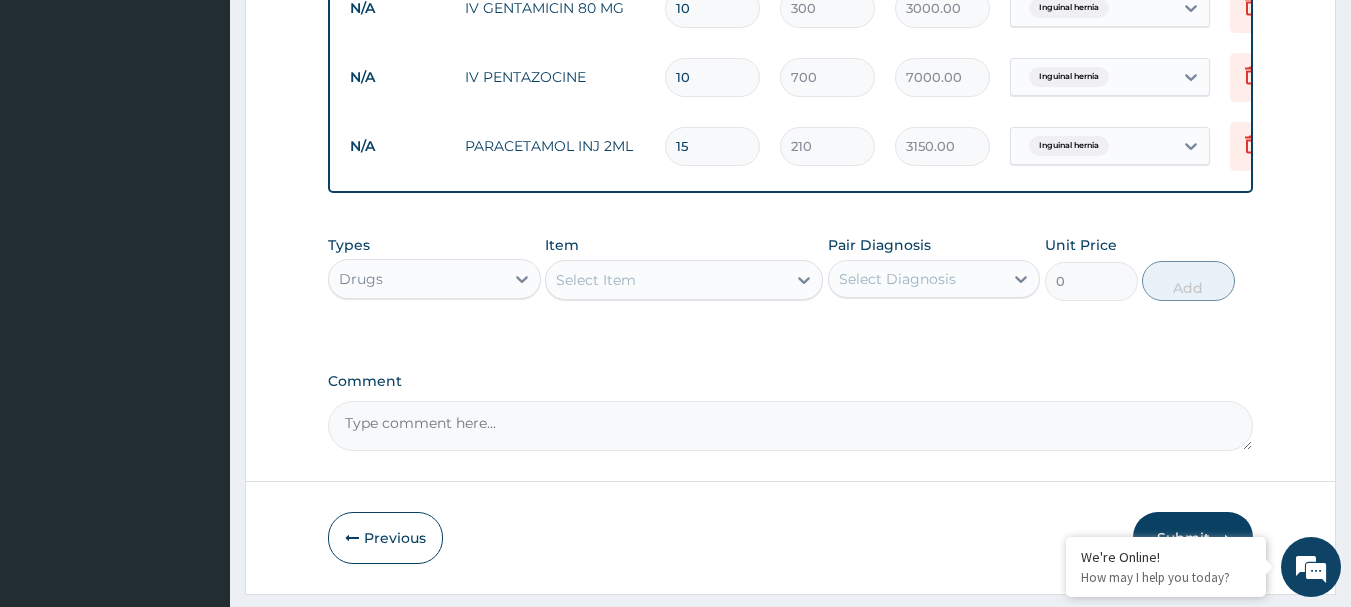 click on "Select Item" at bounding box center (666, 280) 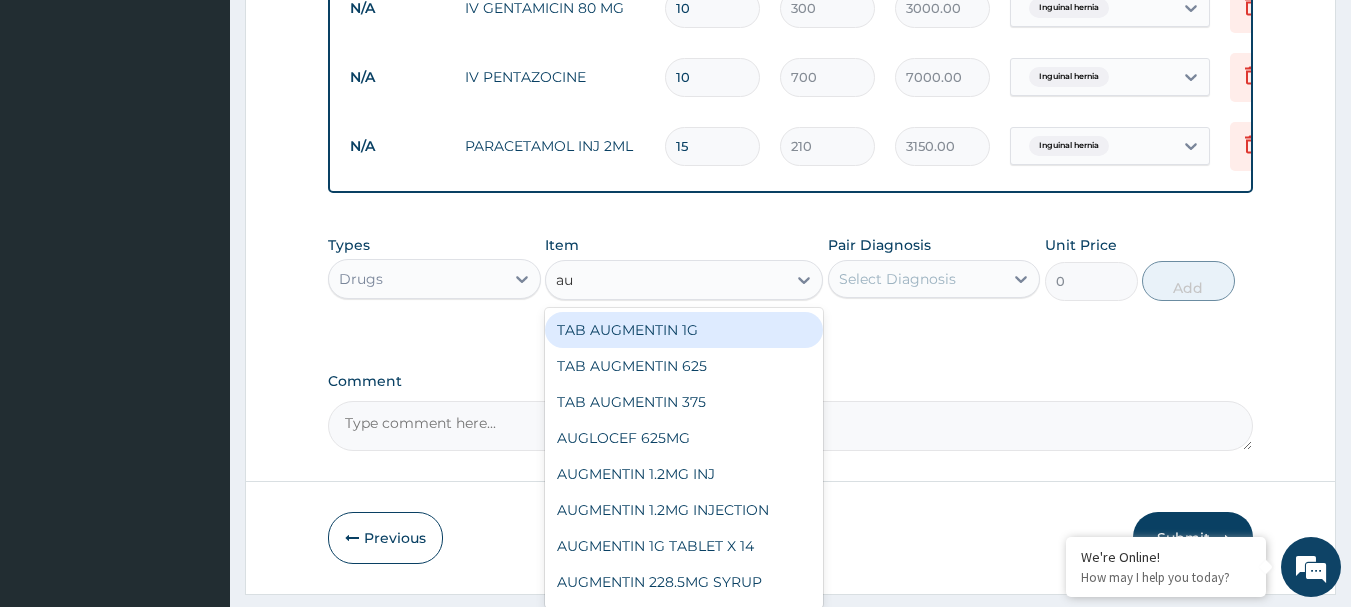type on "aug" 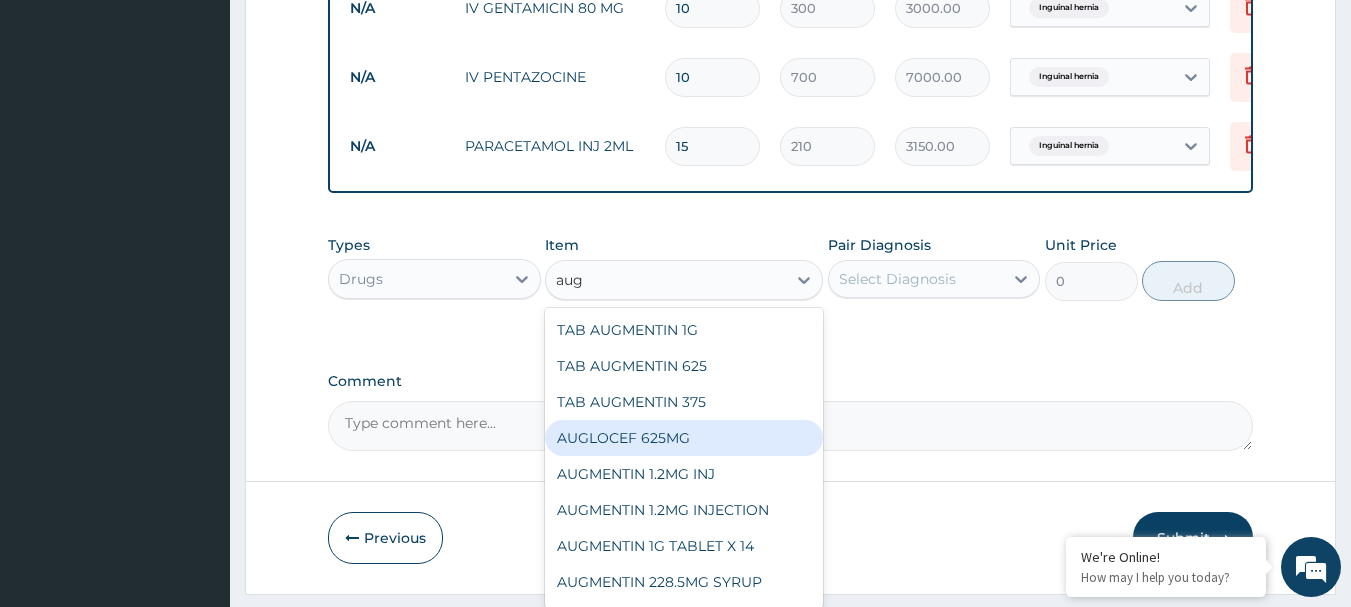 click on "AUGLOCEF 625MG" at bounding box center [684, 438] 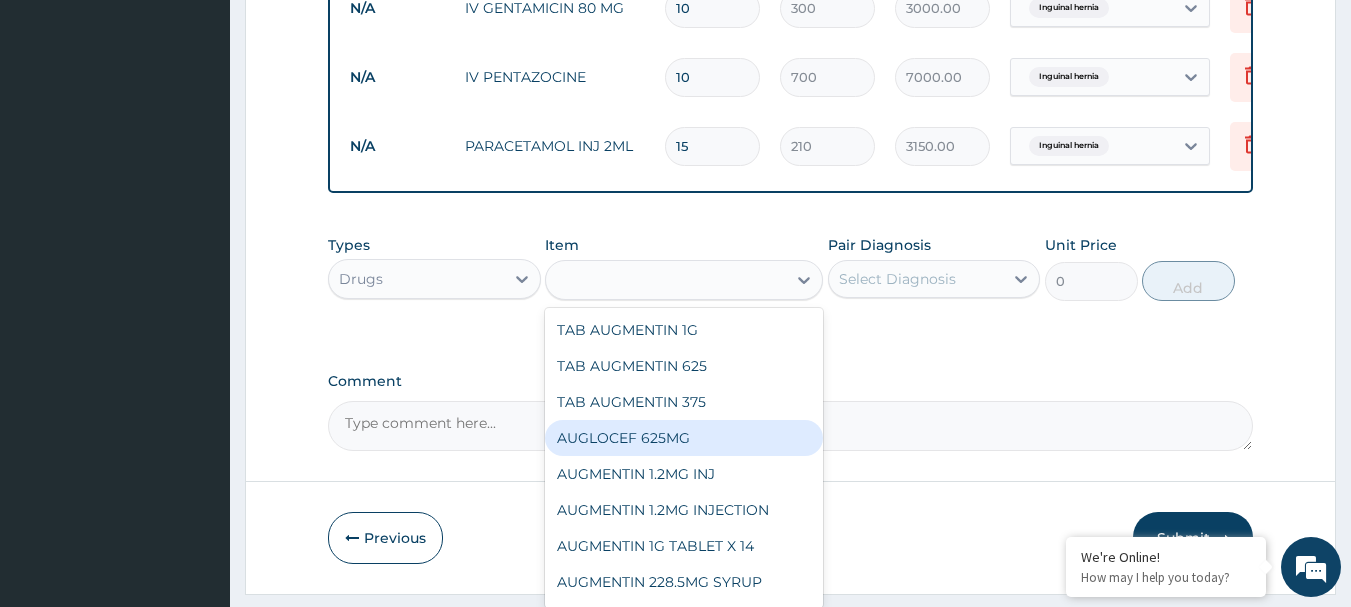 type on "735" 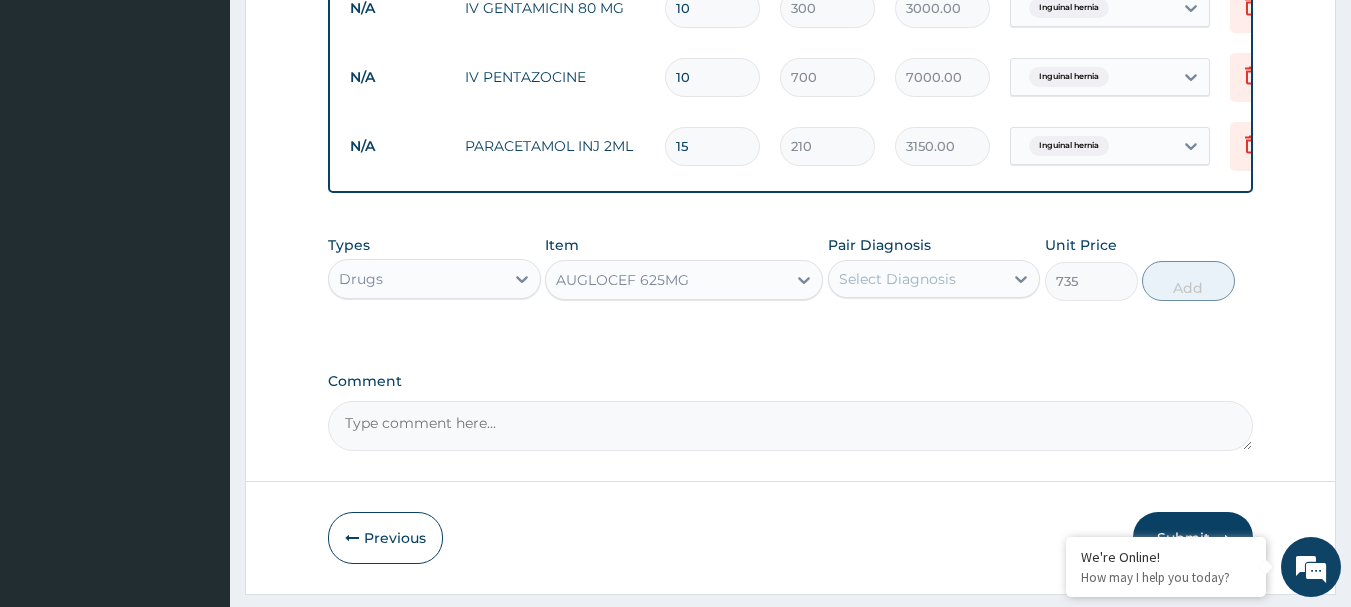 click on "Select Diagnosis" at bounding box center (897, 279) 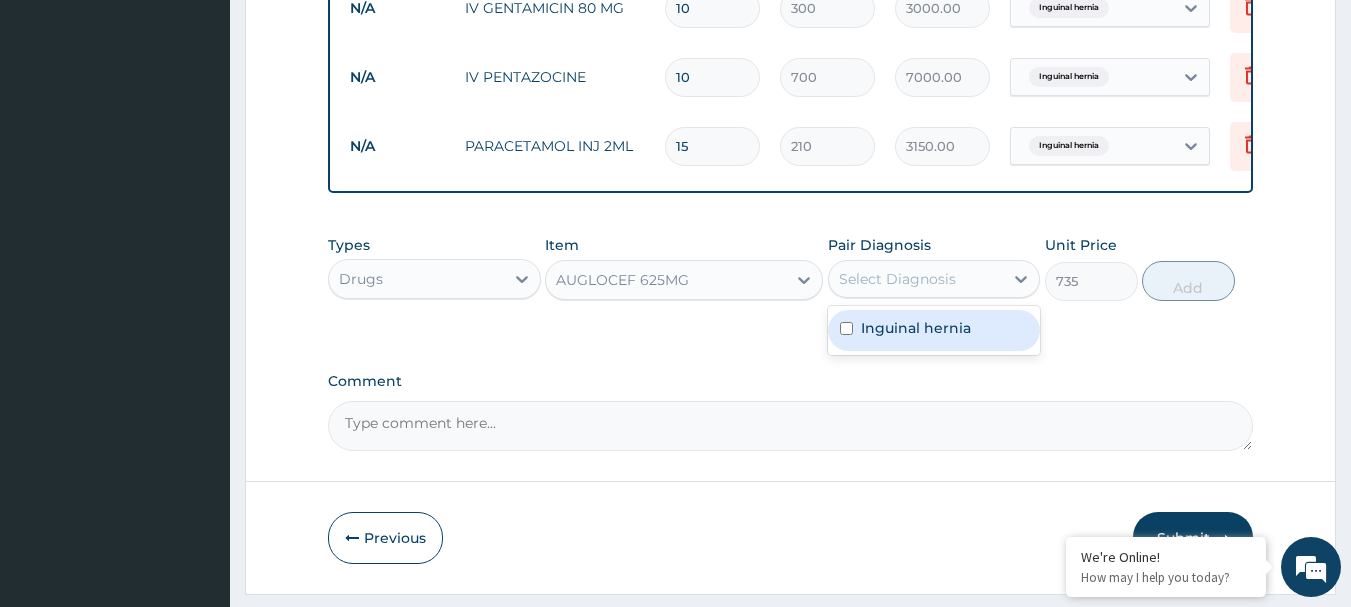 click on "Inguinal hernia" at bounding box center (934, 330) 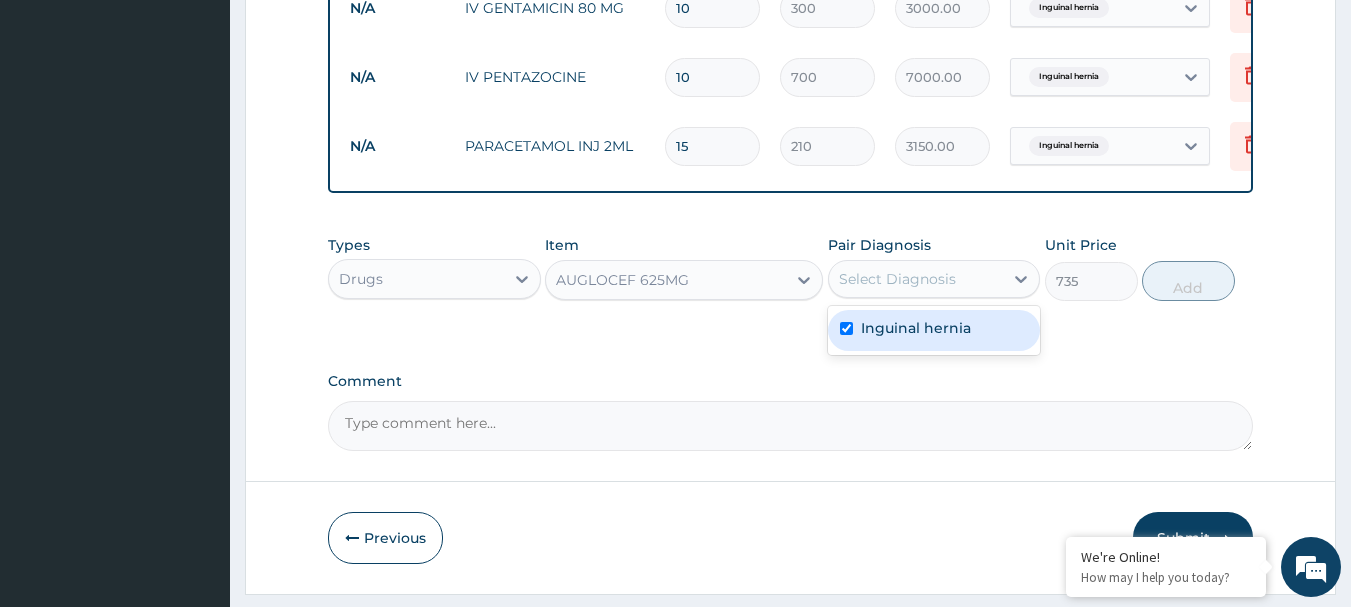 checkbox on "true" 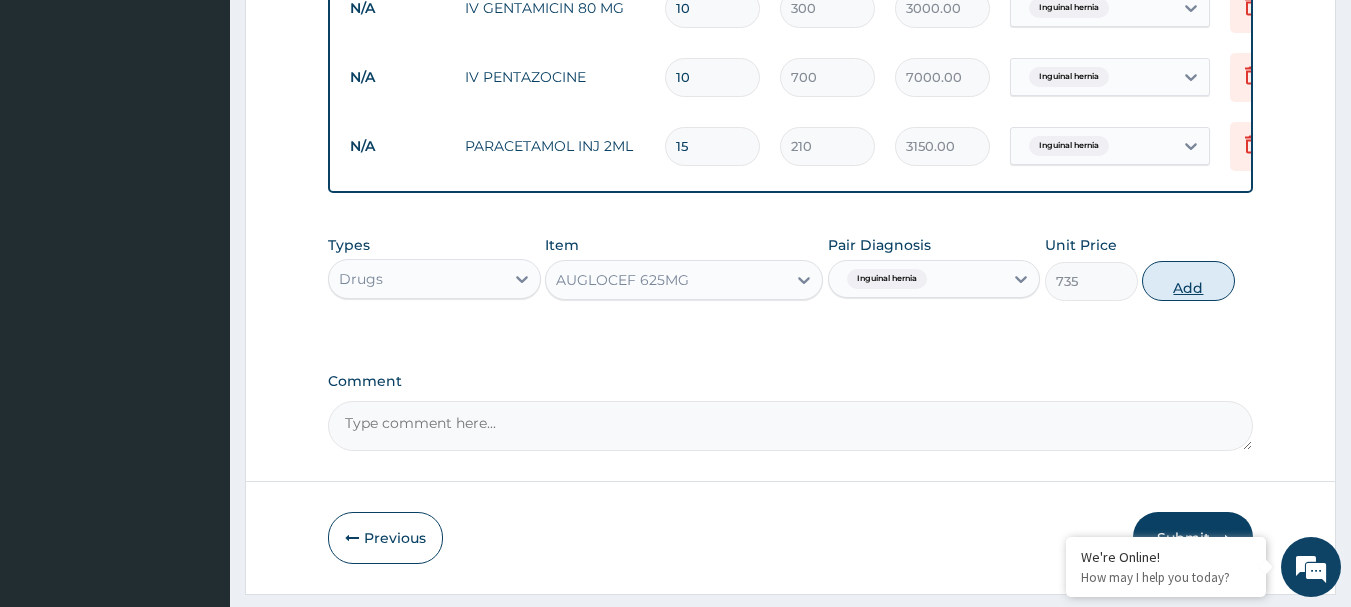 click on "Add" at bounding box center (1188, 281) 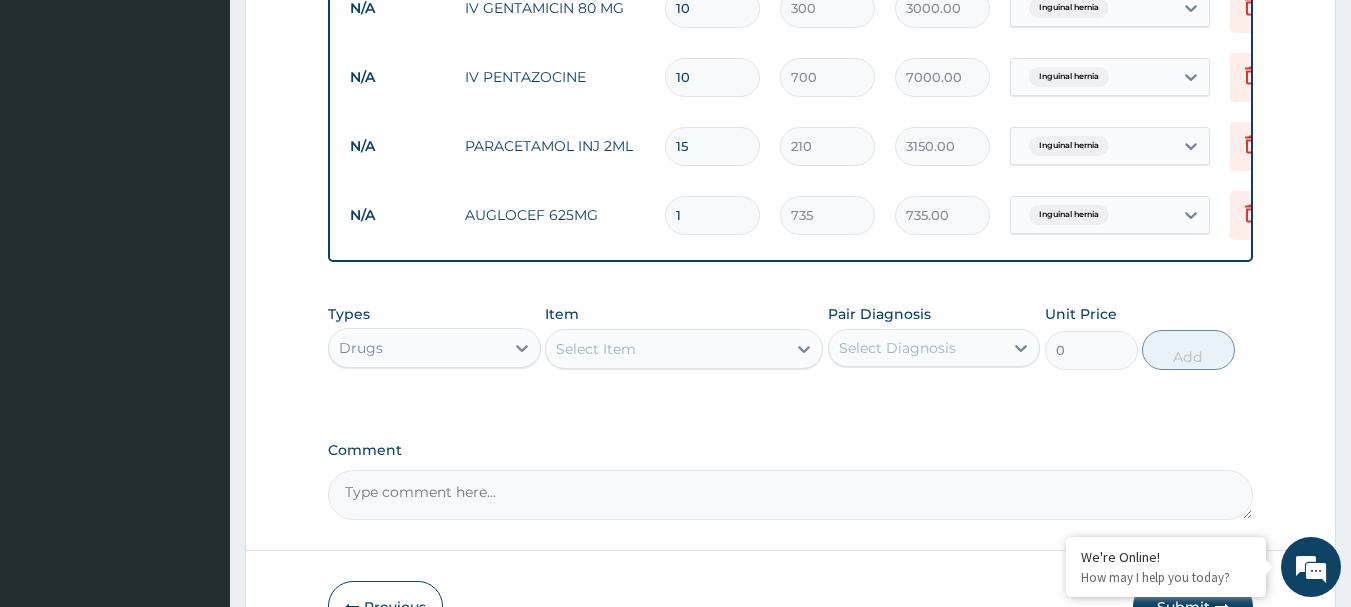 type on "14" 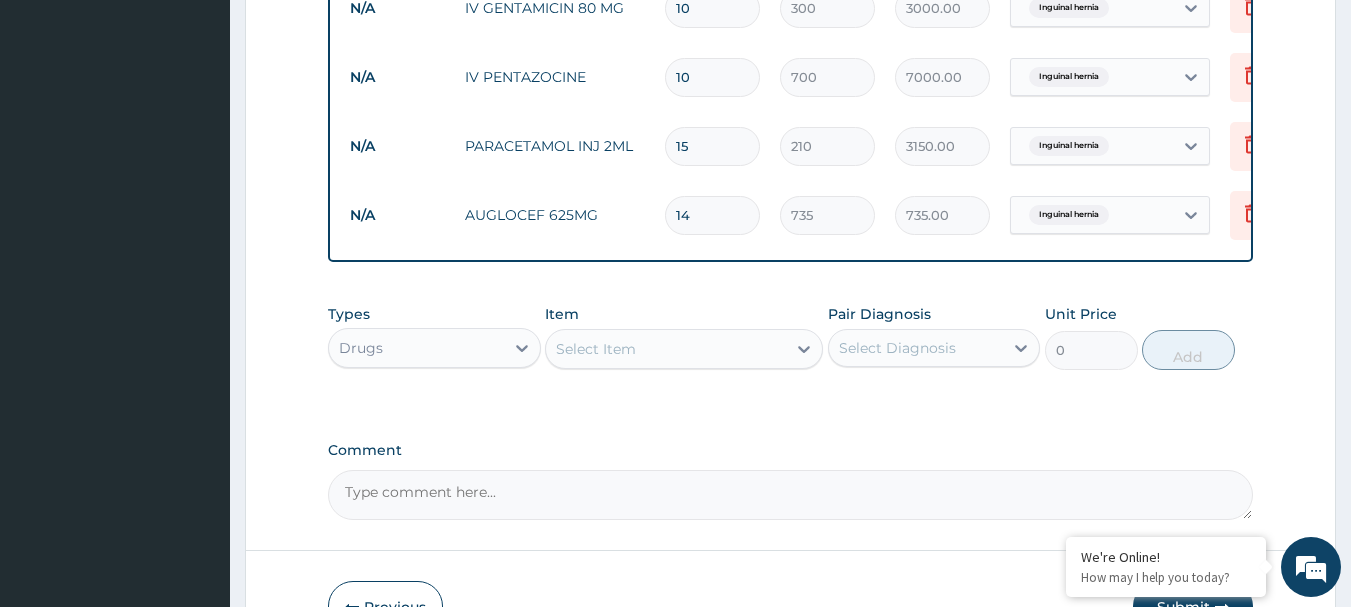 type on "10290.00" 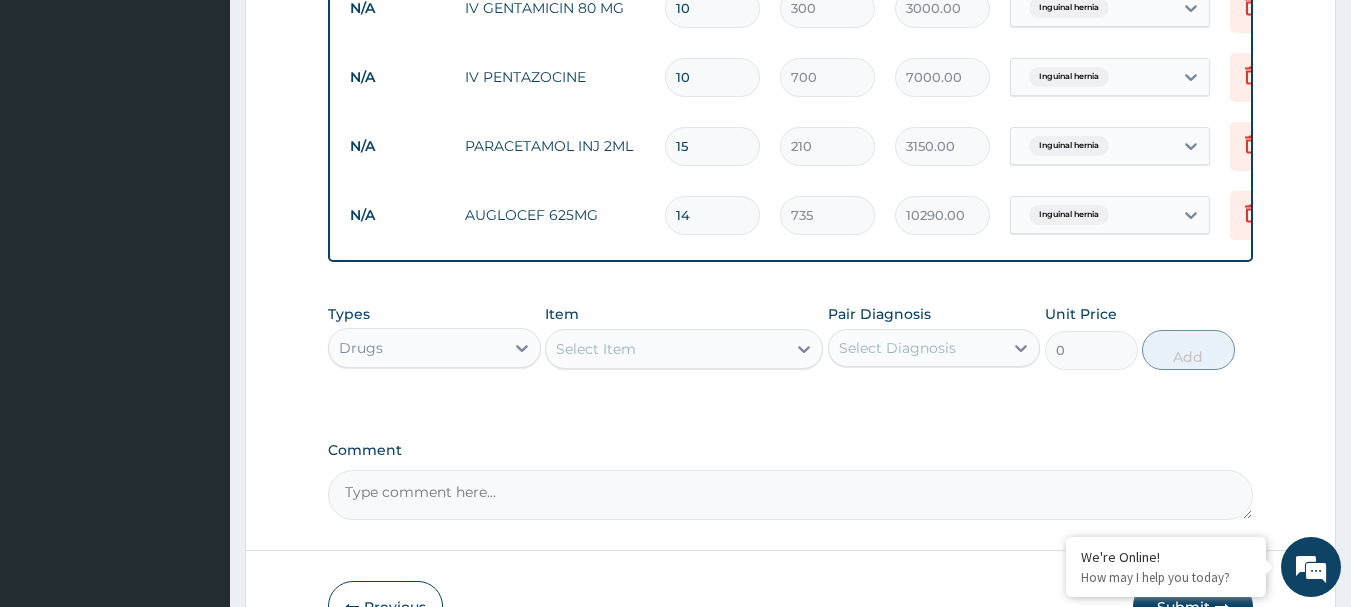 type on "14" 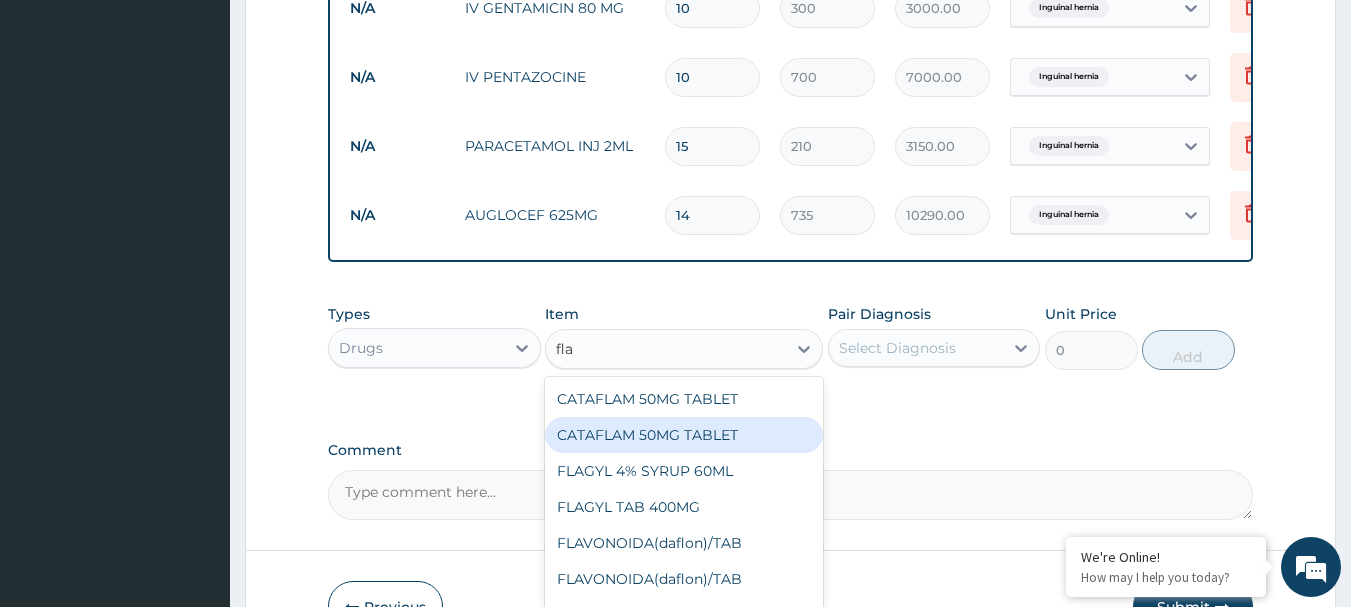 type on "flag" 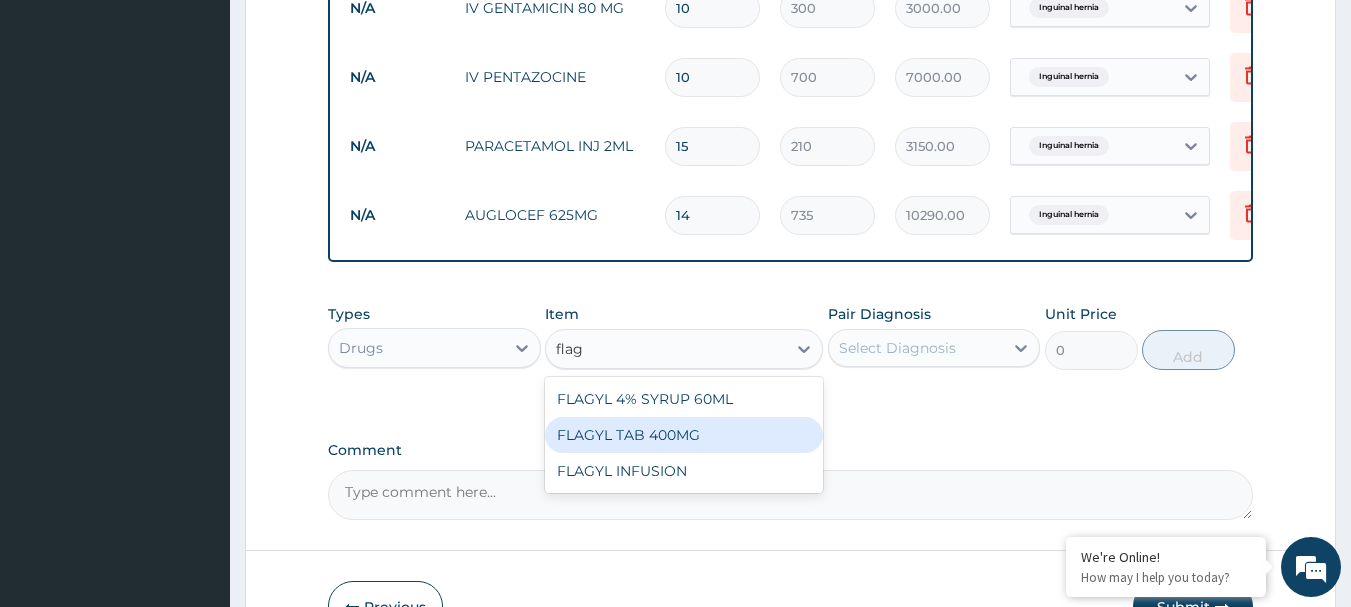 click on "FLAGYL TAB 400MG" at bounding box center [684, 435] 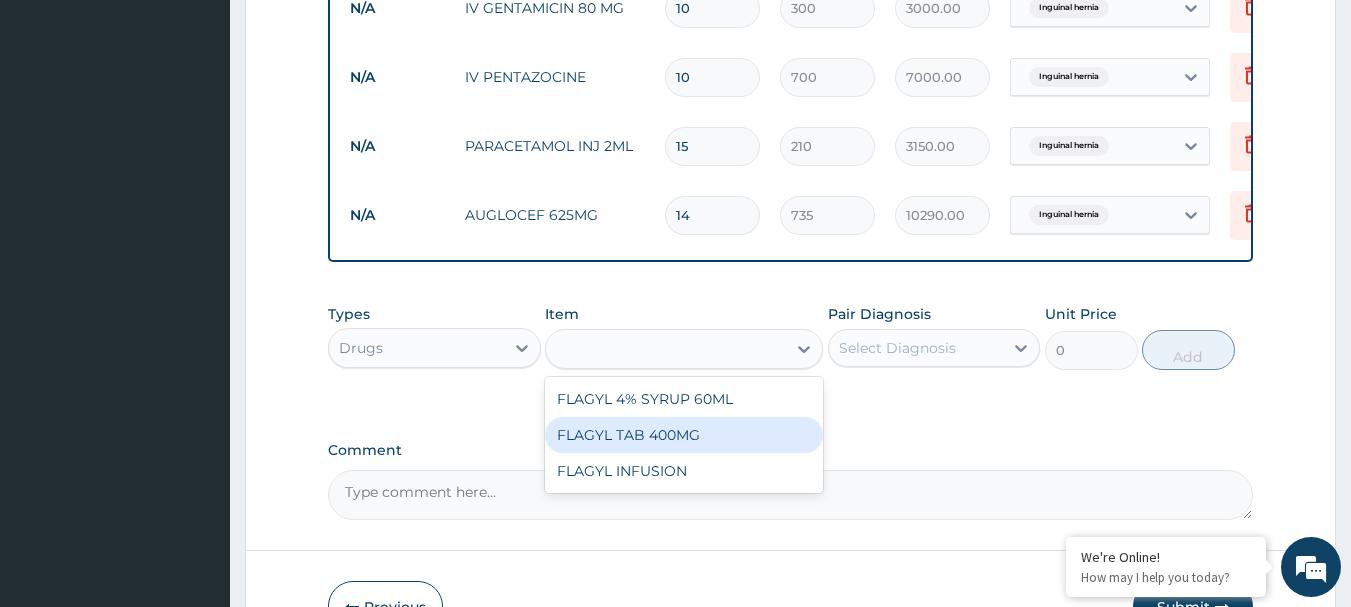 type on "26.25" 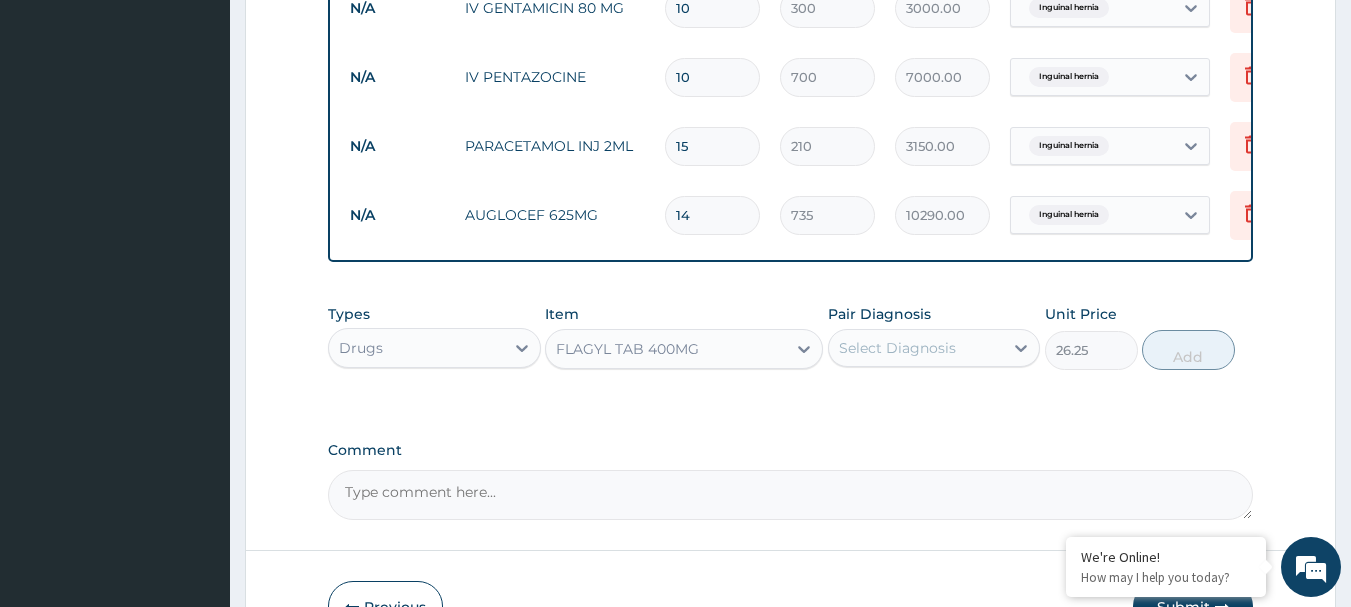 click on "Select Diagnosis" at bounding box center [916, 348] 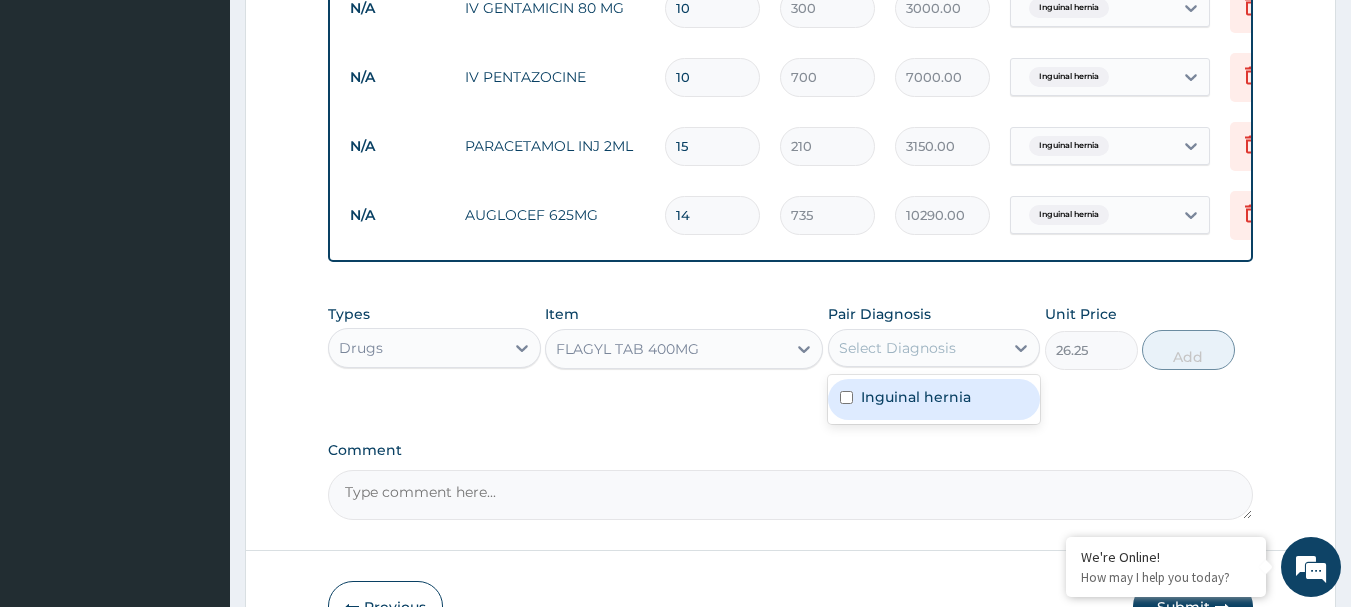 click on "Inguinal hernia" at bounding box center [934, 399] 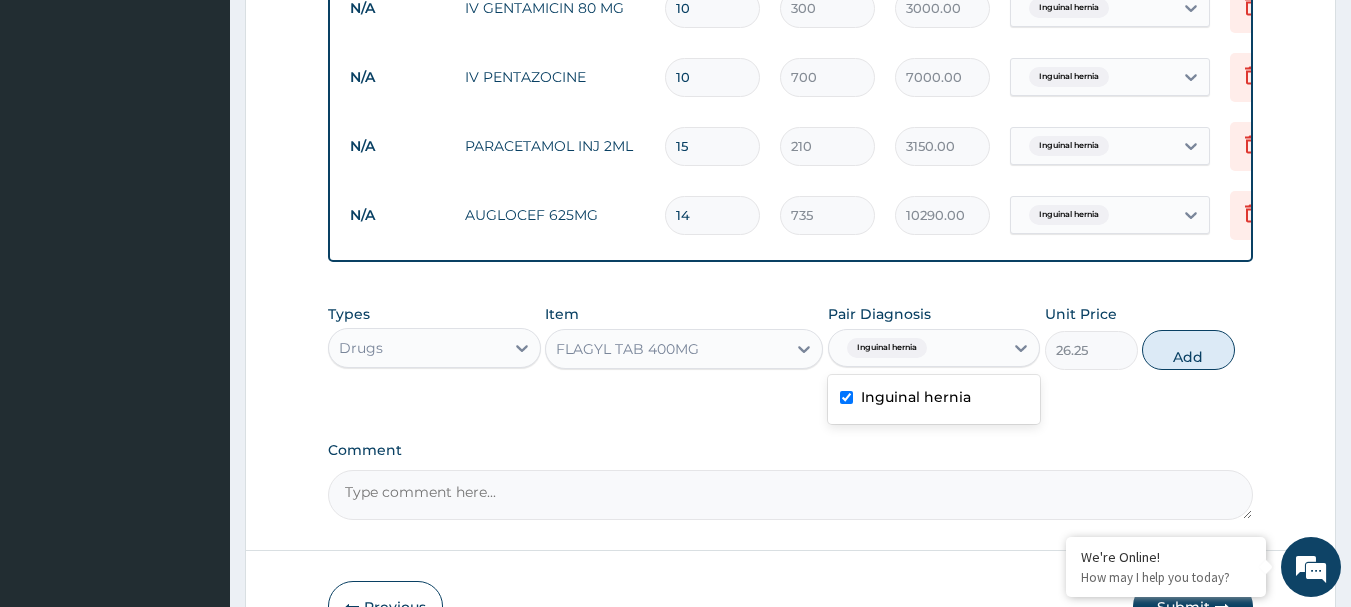 checkbox on "true" 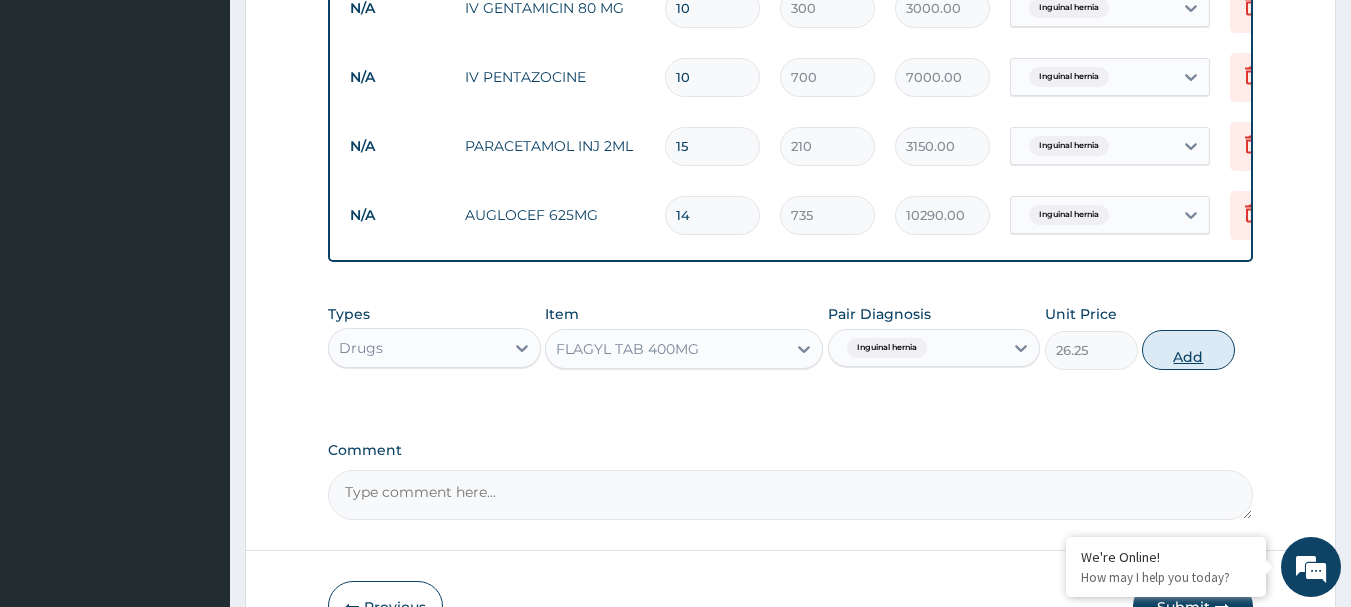 click on "Add" at bounding box center [1188, 350] 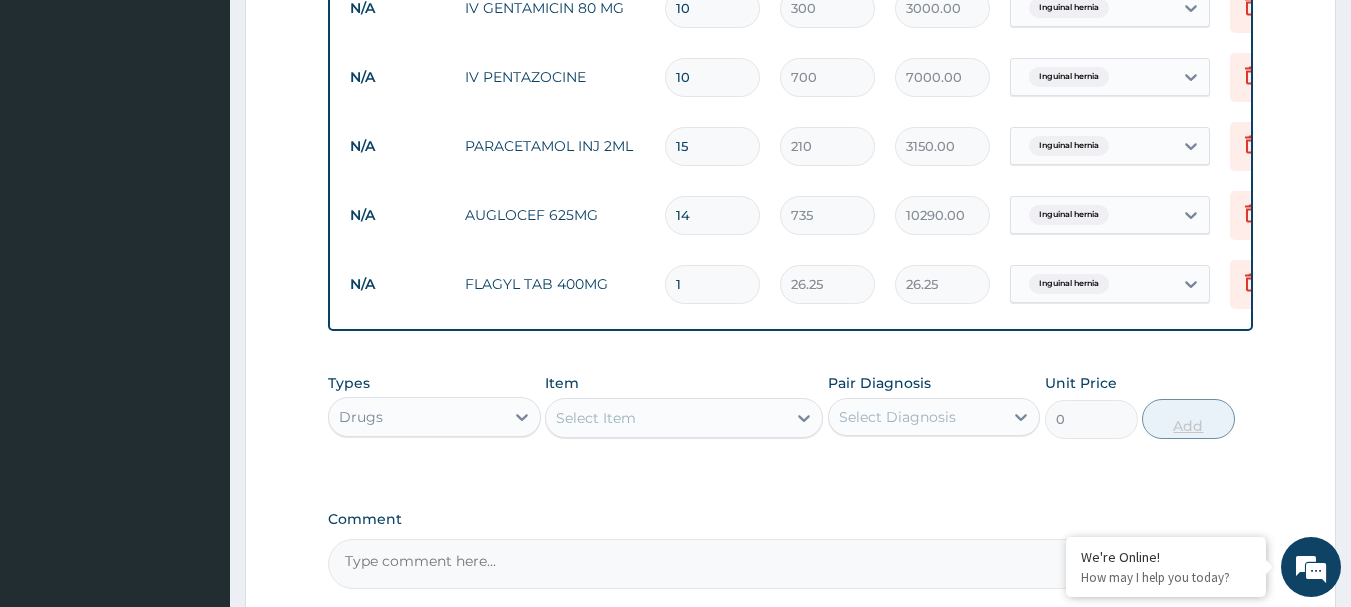 type 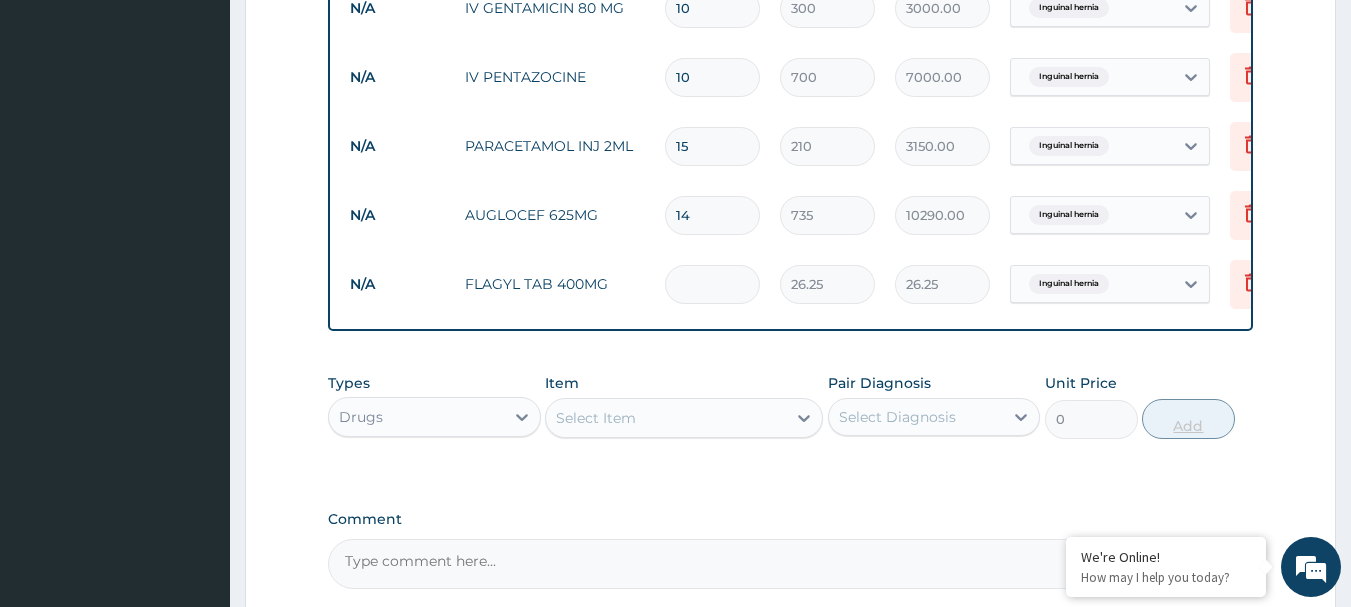 type on "0.00" 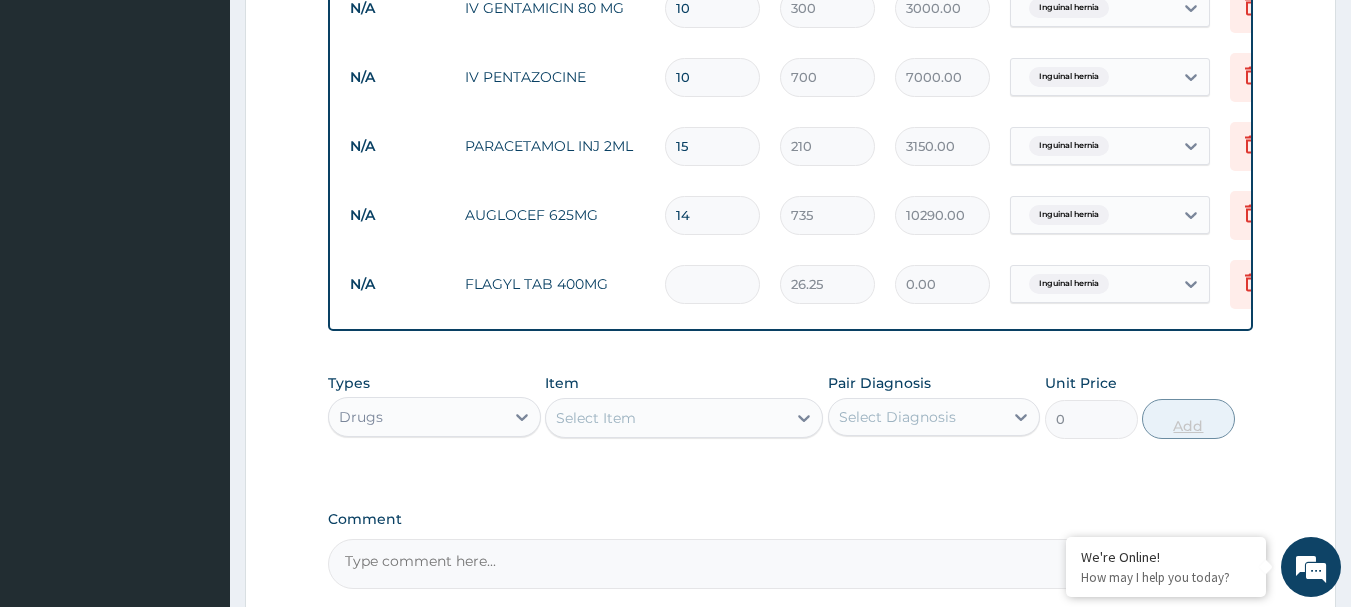 type on "3" 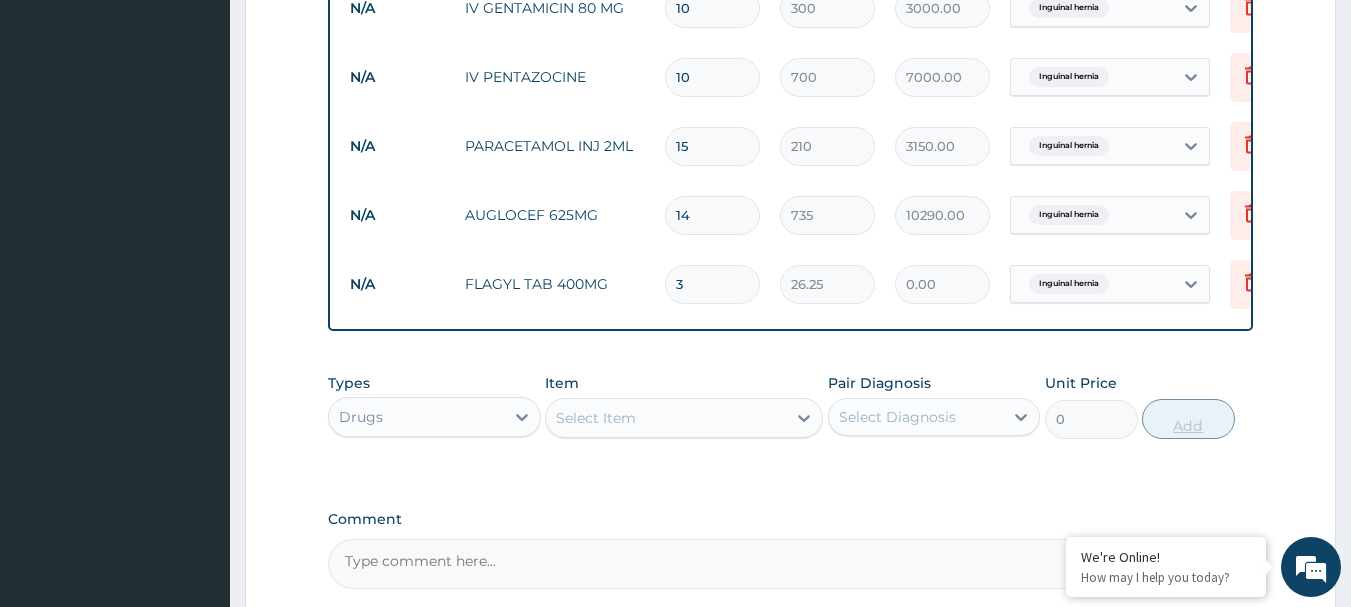 type on "78.75" 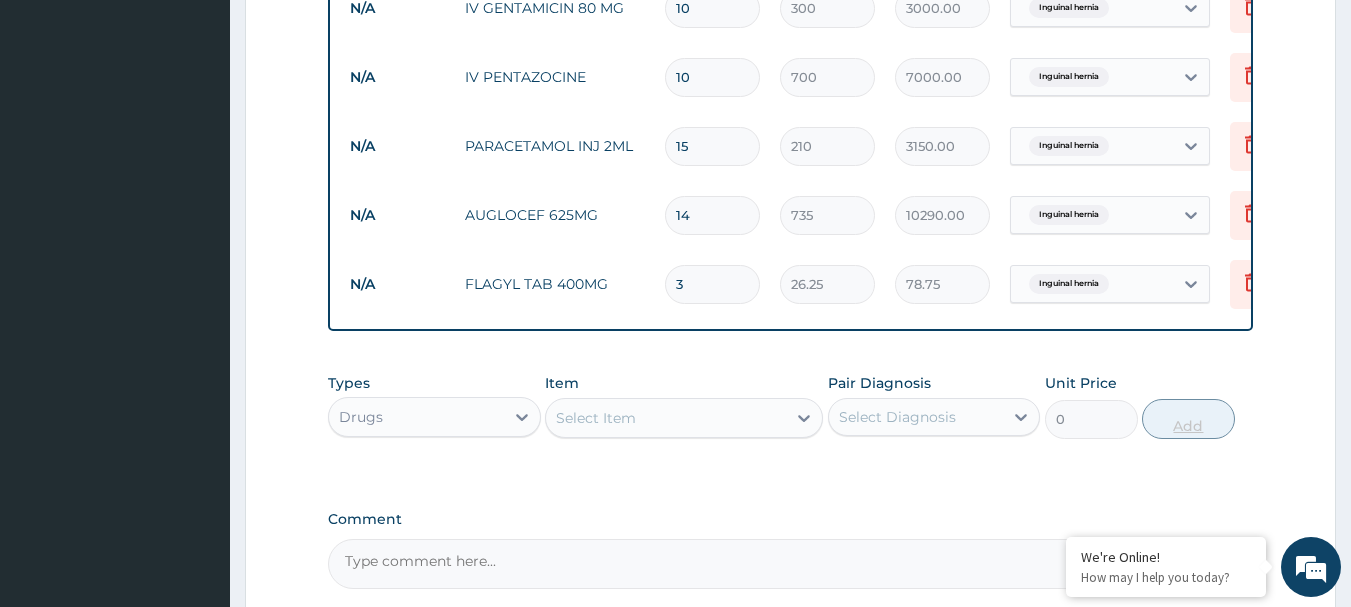 type on "30" 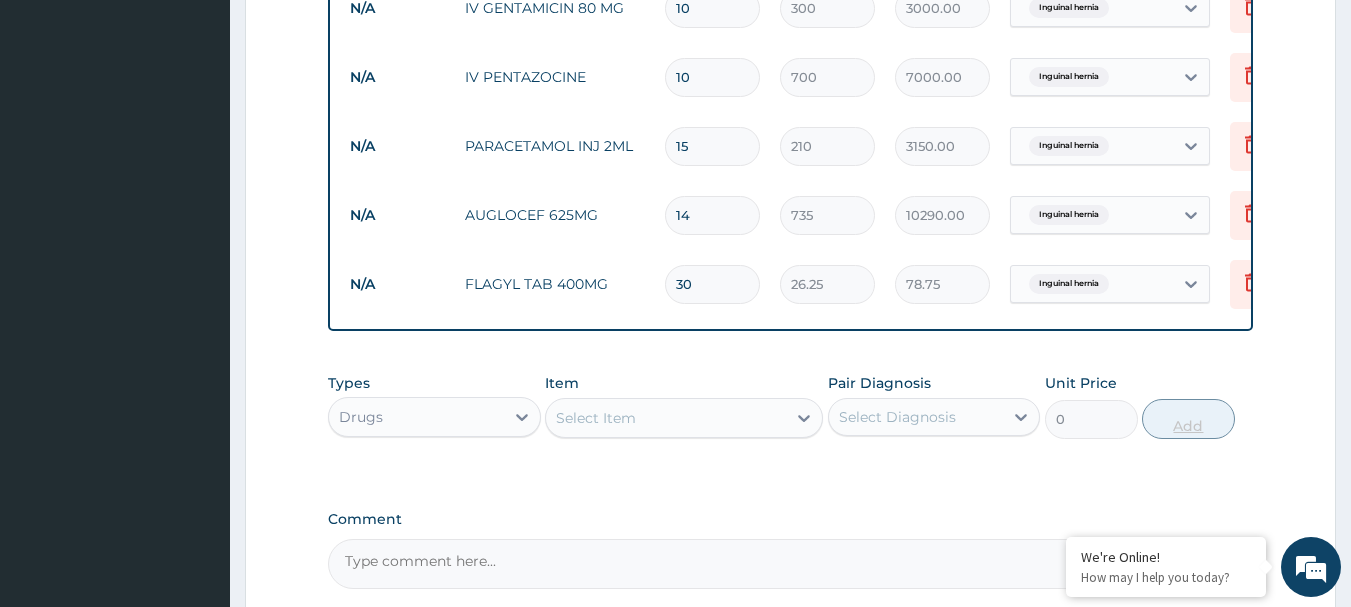 type on "787.50" 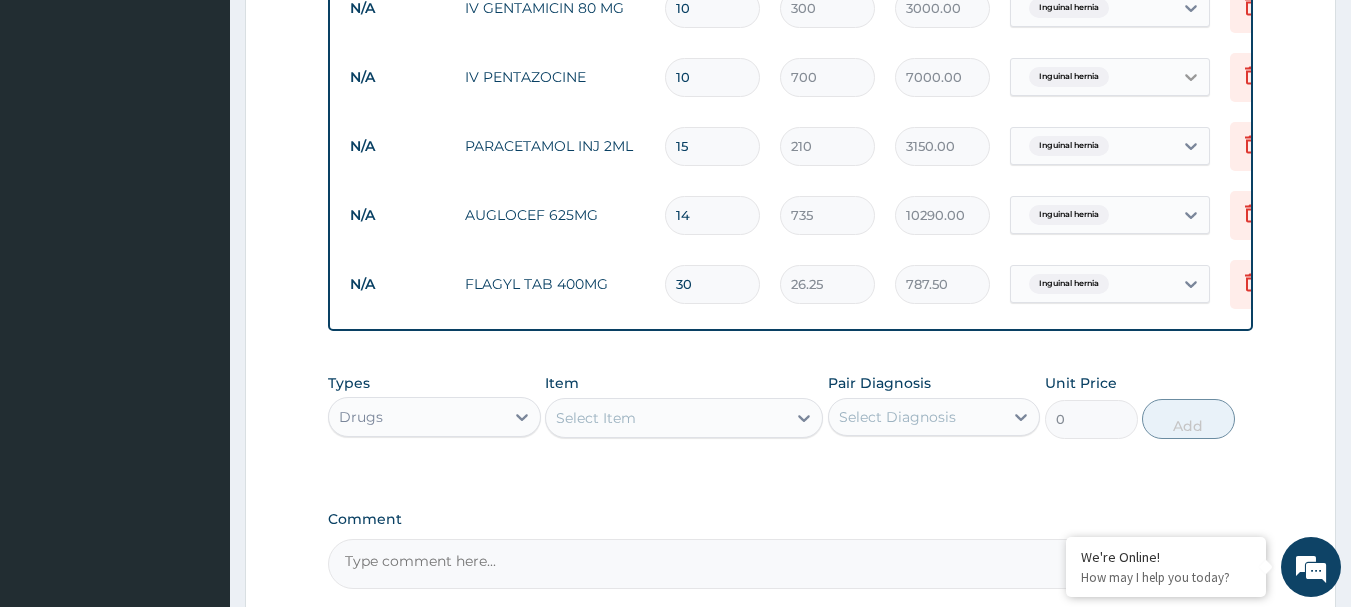 type on "30" 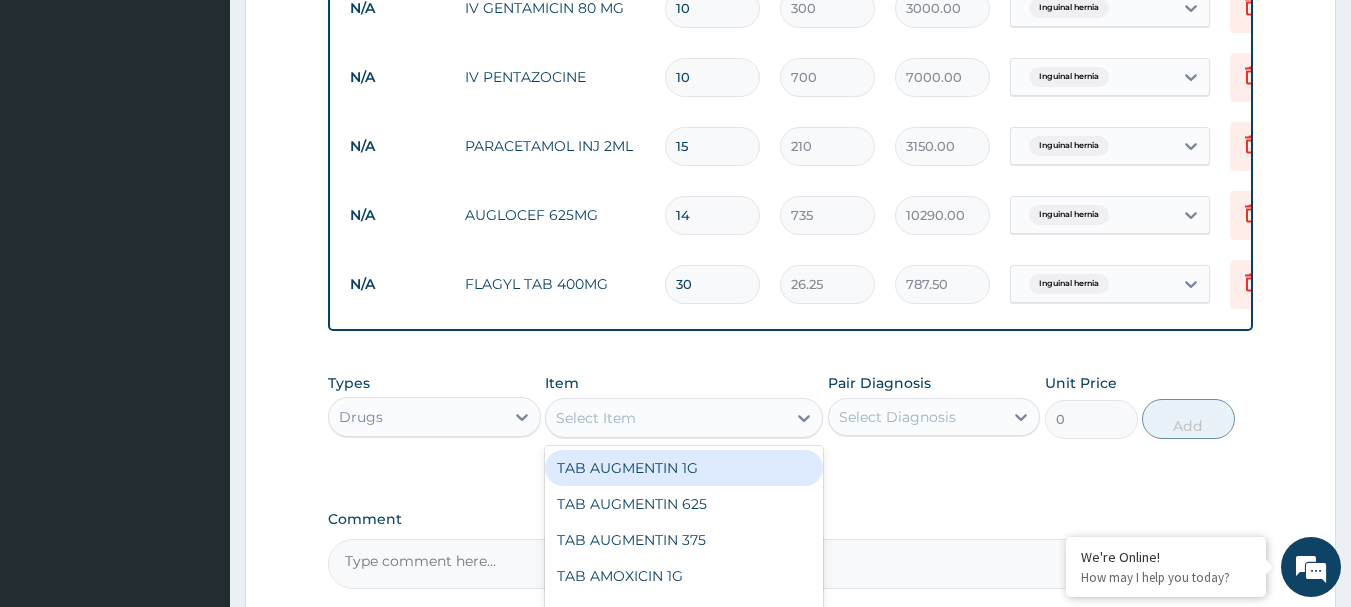 click on "Select Item" at bounding box center (596, 418) 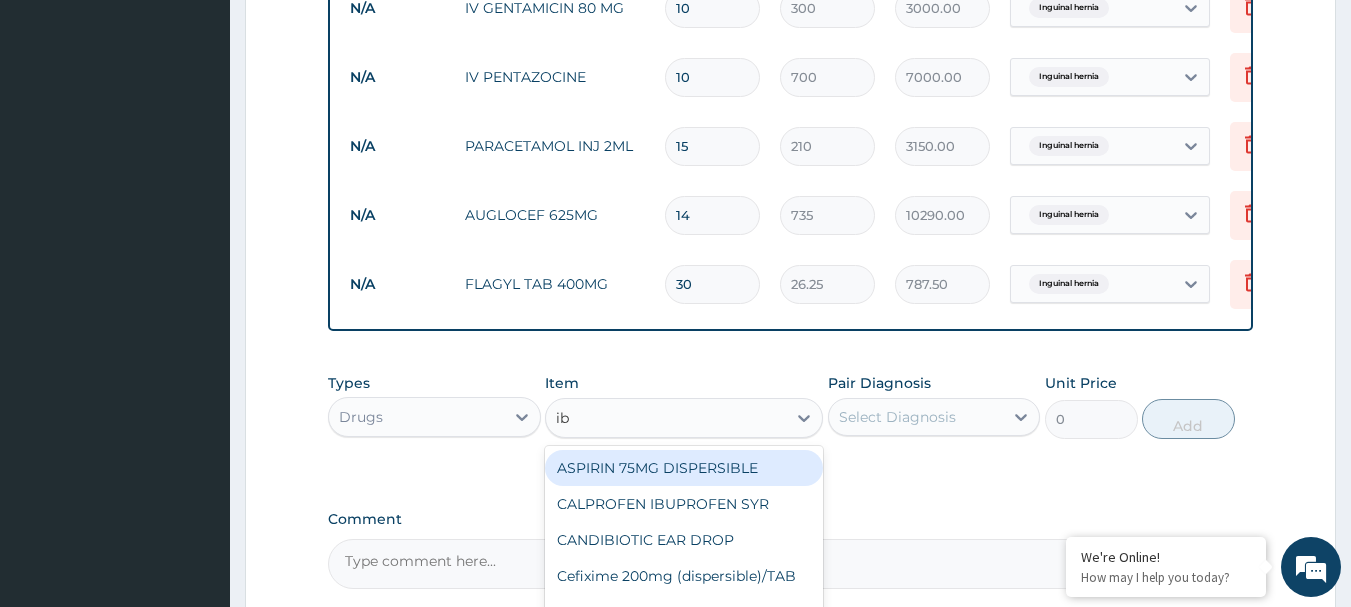 type on "ibu" 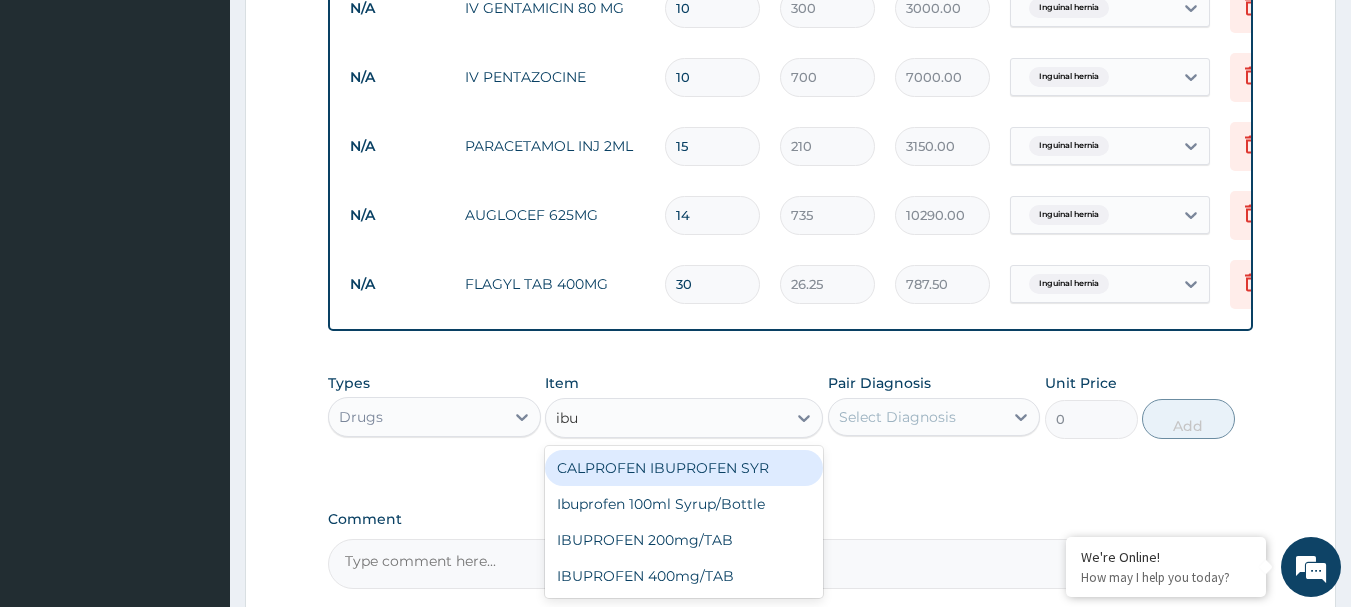click on "CALPROFEN IBUPROFEN SYR" at bounding box center (684, 468) 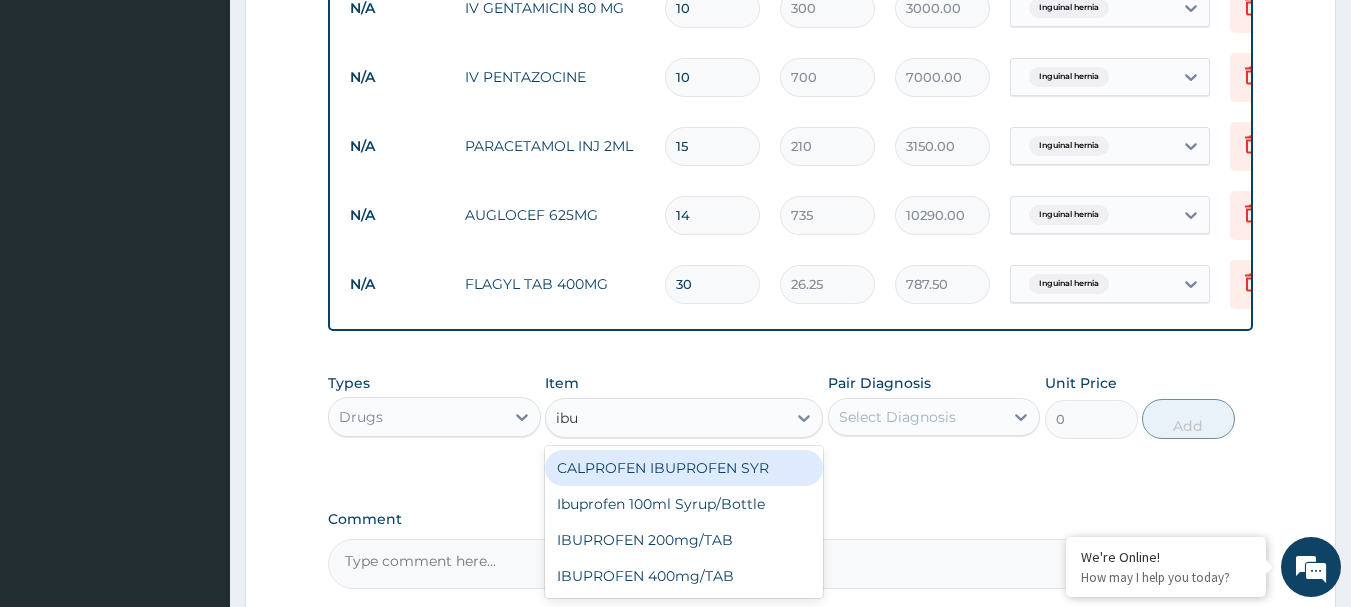 type 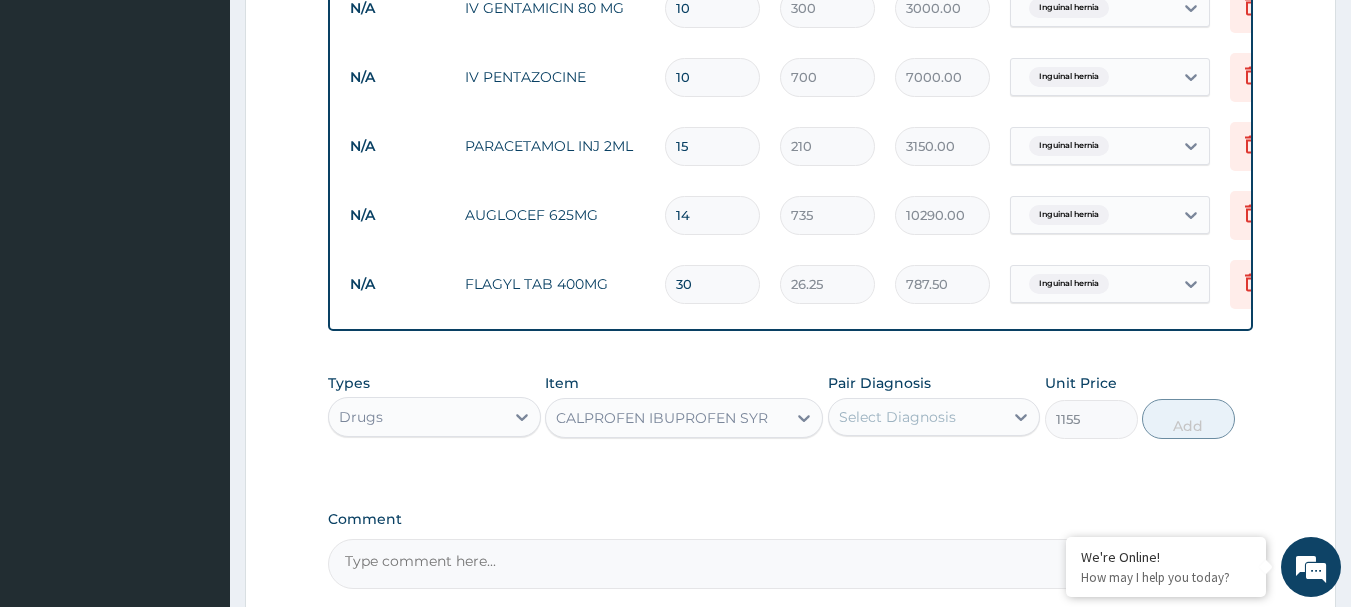 click on "Select Diagnosis" at bounding box center [897, 417] 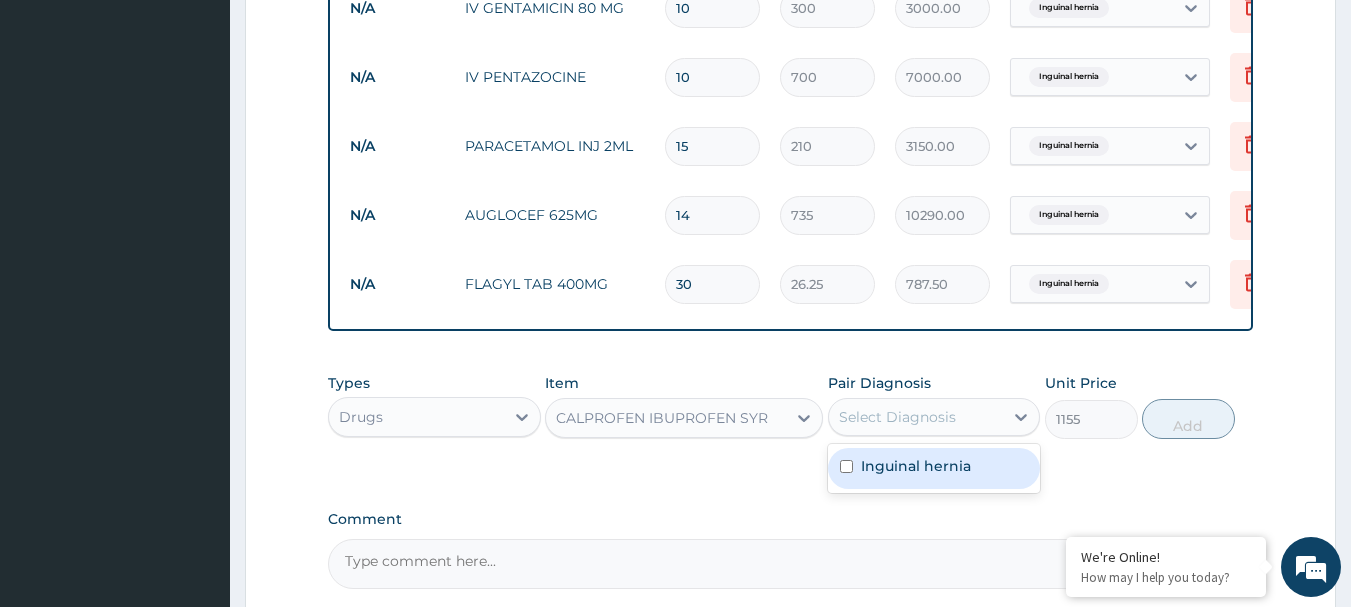 drag, startPoint x: 880, startPoint y: 483, endPoint x: 958, endPoint y: 470, distance: 79.07591 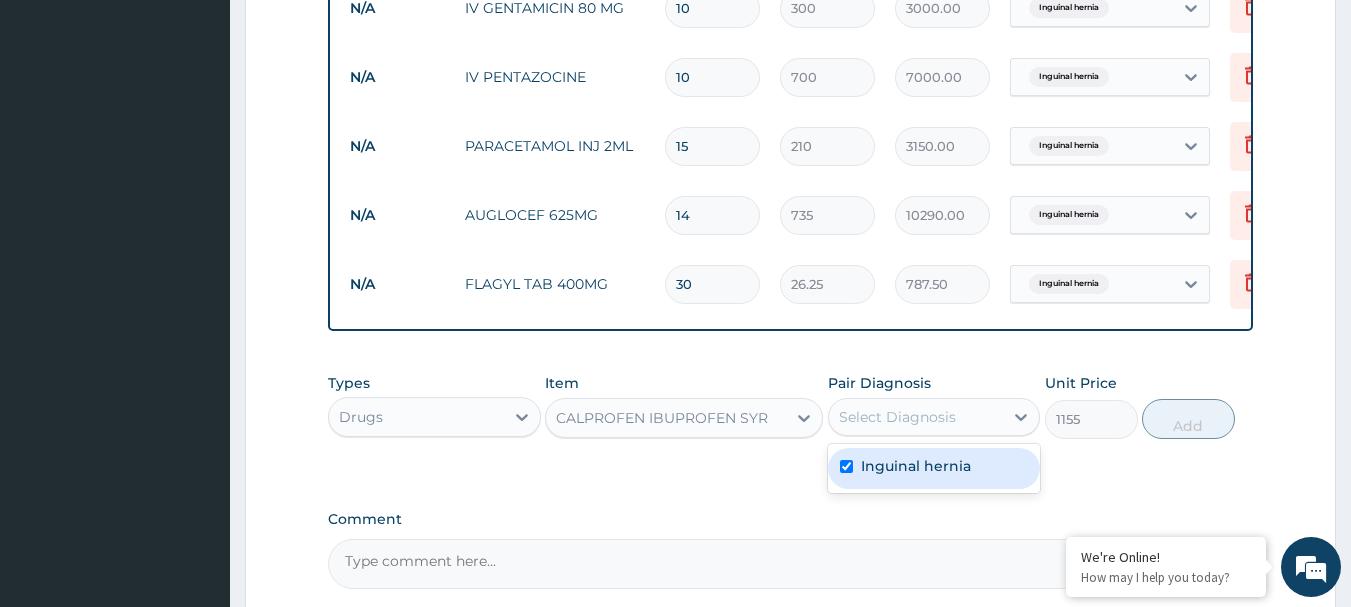 checkbox on "true" 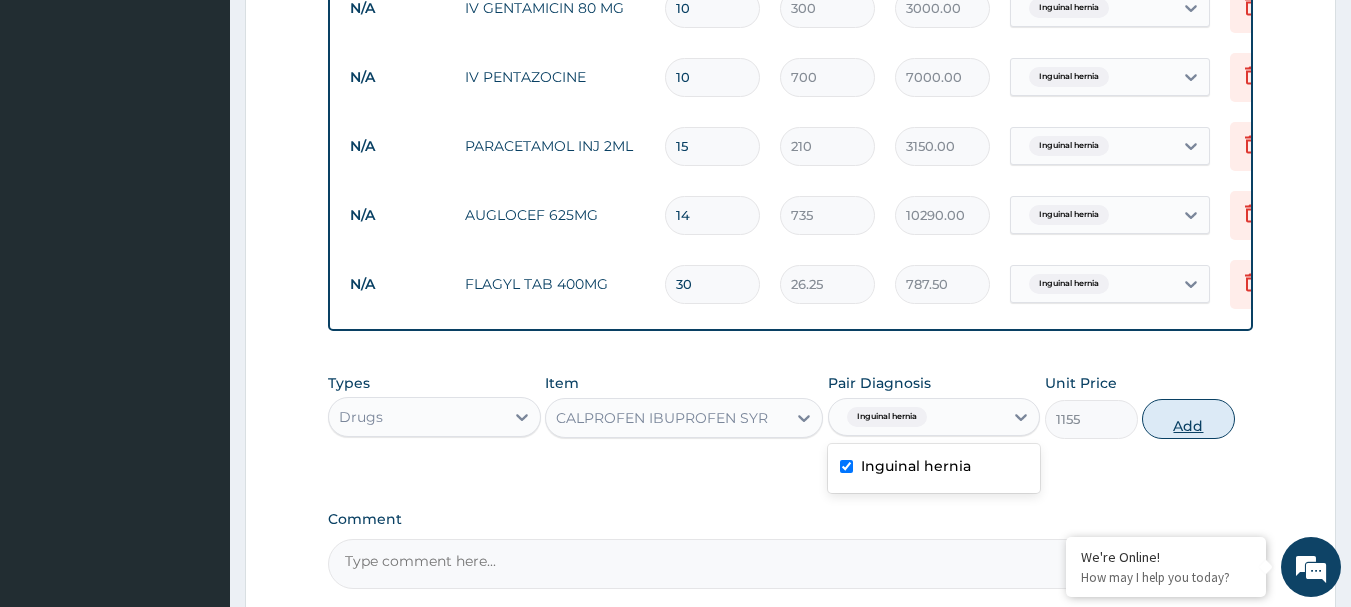 click on "Add" at bounding box center [1188, 419] 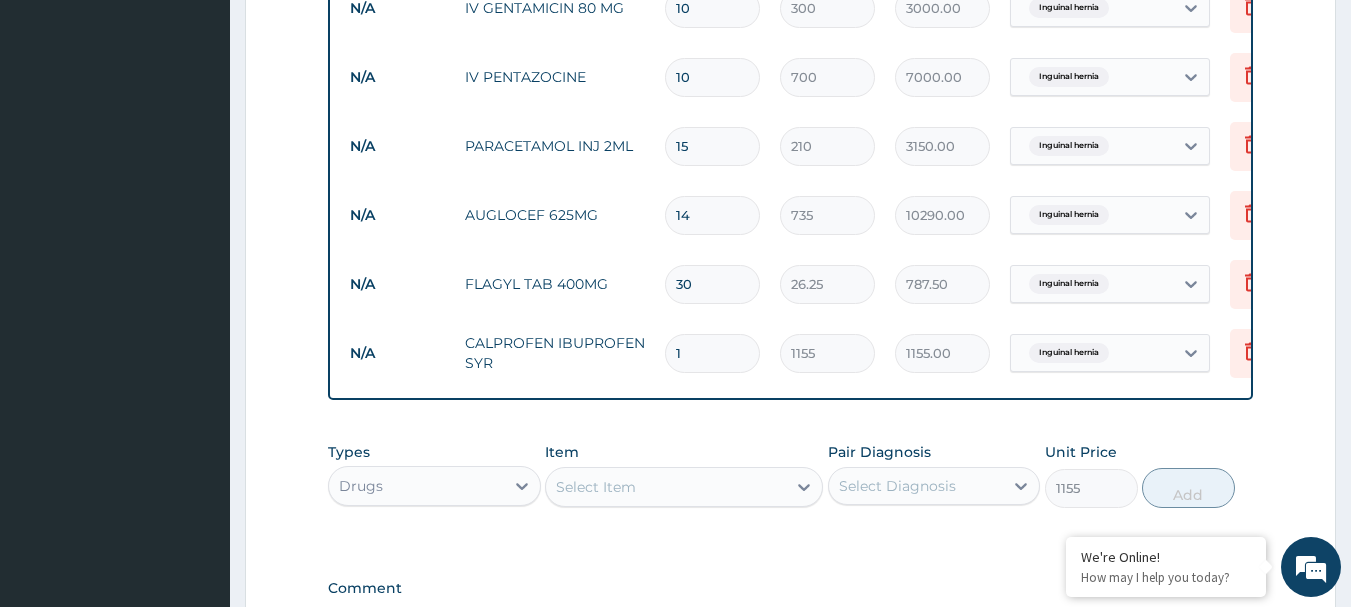 type on "0" 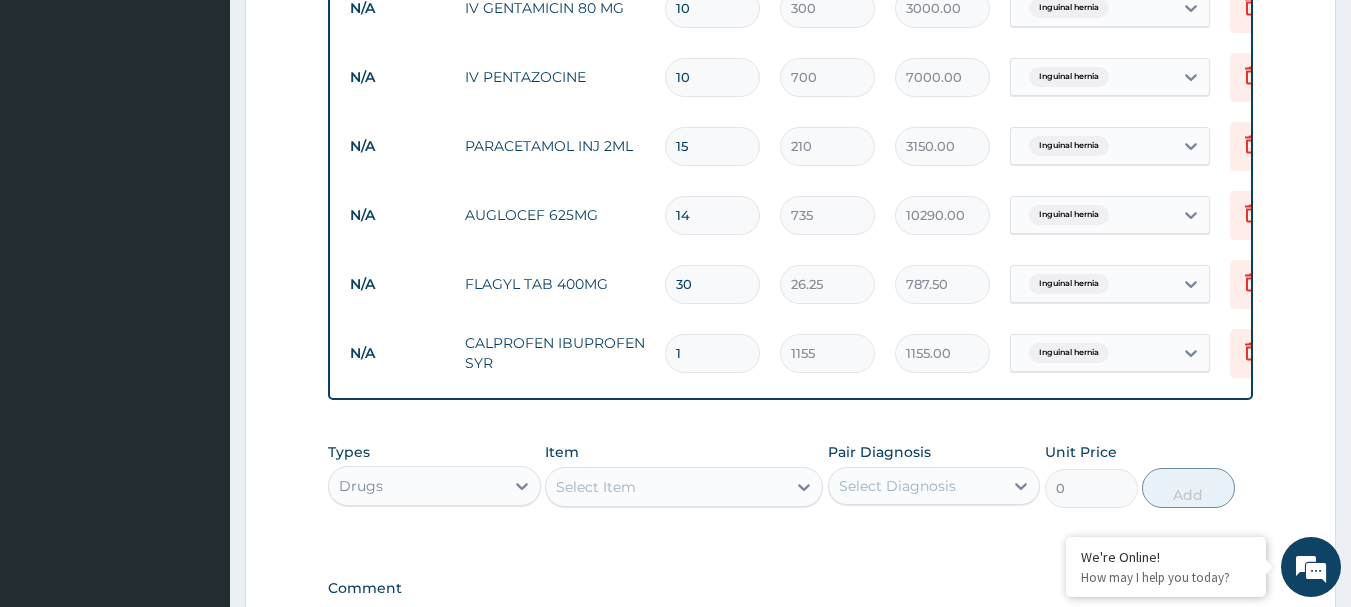 click on "PA Code / Prescription Code Enter Code(Secondary Care Only) Encounter Date [DATE] Diagnosis Inguinal hernia Confirmed NB: All diagnosis must be linked to a claim item Claim Items Type Name Quantity Unit Price Total Price Pair Diagnosis Actions N/A OBS & GYNAE, PAEDIATRICS, INTERNAL MEDICINE, GENERAL SURGERY 1 15000 15000.00 Inguinal hernia Delete N/A UMBILICAL HERINIA REPAIR WITH MESH 1 180000 180000.00 Inguinal hernia Delete N/A GENERAL WARD 5 3500 17500.00 Inguinal hernia Delete N/A FEEDING PER DAY 5 4000 20000.00 Inguinal hernia Delete N/A EXAMINATION UNDER ANAESTHESIA (EUA) 1 15000 15000.00 Inguinal hernia Delete N/A NORMAL SALINE 500ML 5 1000 5000.00 Inguinal hernia Delete N/A 5% DEXTROSE SALINE 5 1000 5000.00 Inguinal hernia Delete N/A IV ROCEPHIN 1G 5 4000 20000.00 Inguinal hernia Delete N/A FLAGYL INFUSION 10 350 3500.00 Inguinal hernia Delete N/A IV GENTAMICIN 80 MG 10 300 3000.00 Inguinal hernia Delete N/A IV PENTAZOCINE 10 700 7000.00 Inguinal hernia Delete N/A PARACETAMOL INJ 2ML 15 210 Delete" at bounding box center (791, -206) 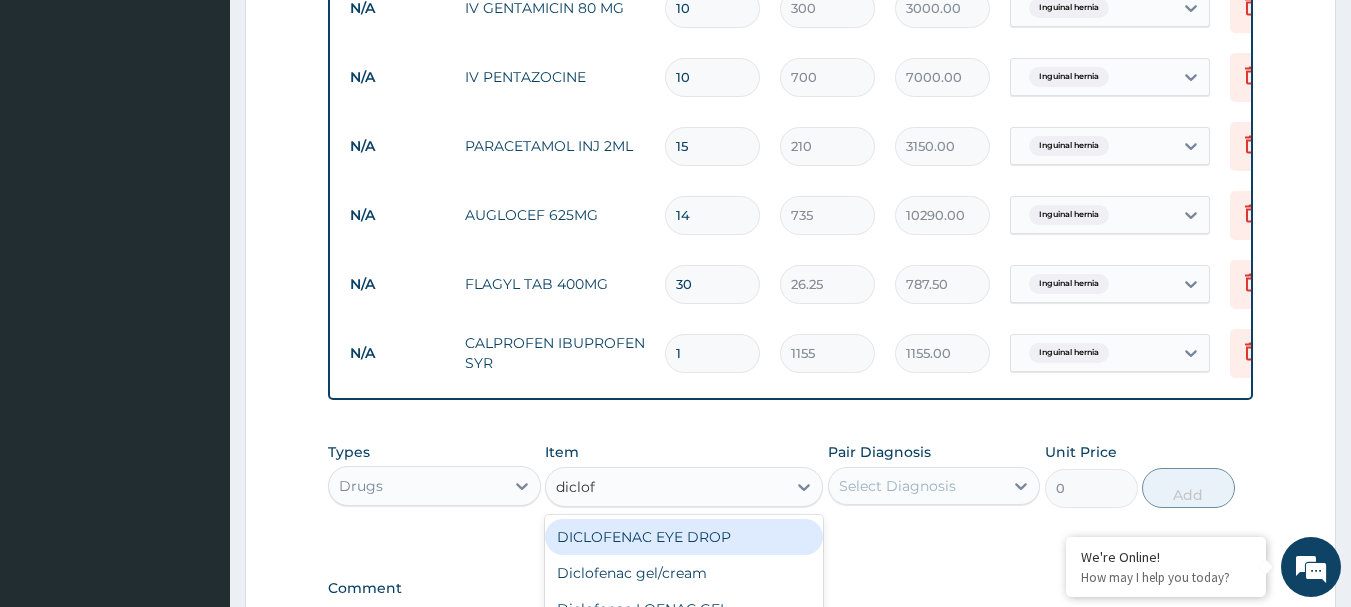 type on "diclofe" 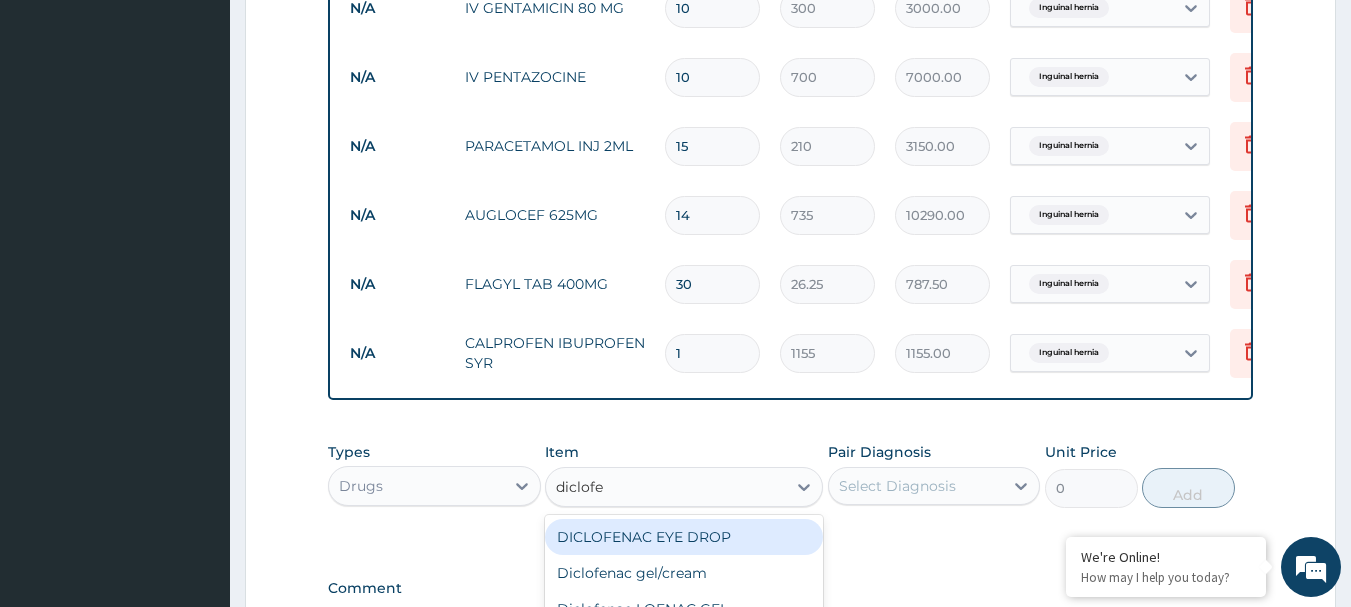 scroll, scrollTop: 1536, scrollLeft: 0, axis: vertical 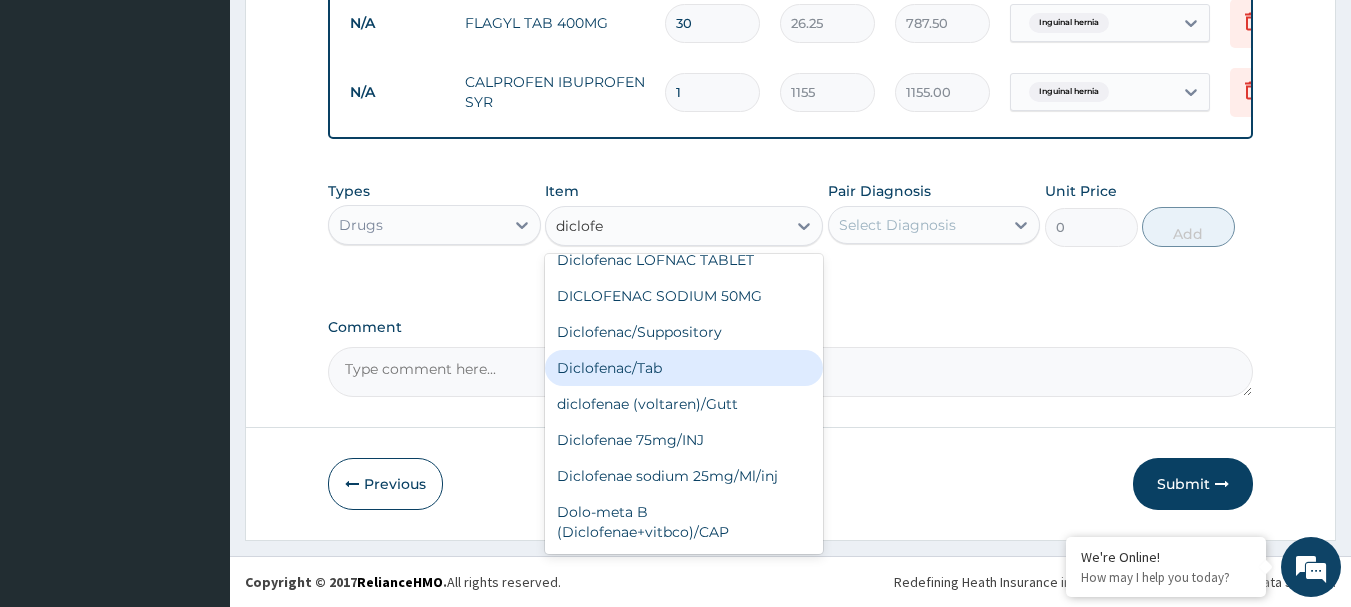 click on "Diclofenac/Tab" at bounding box center [684, 368] 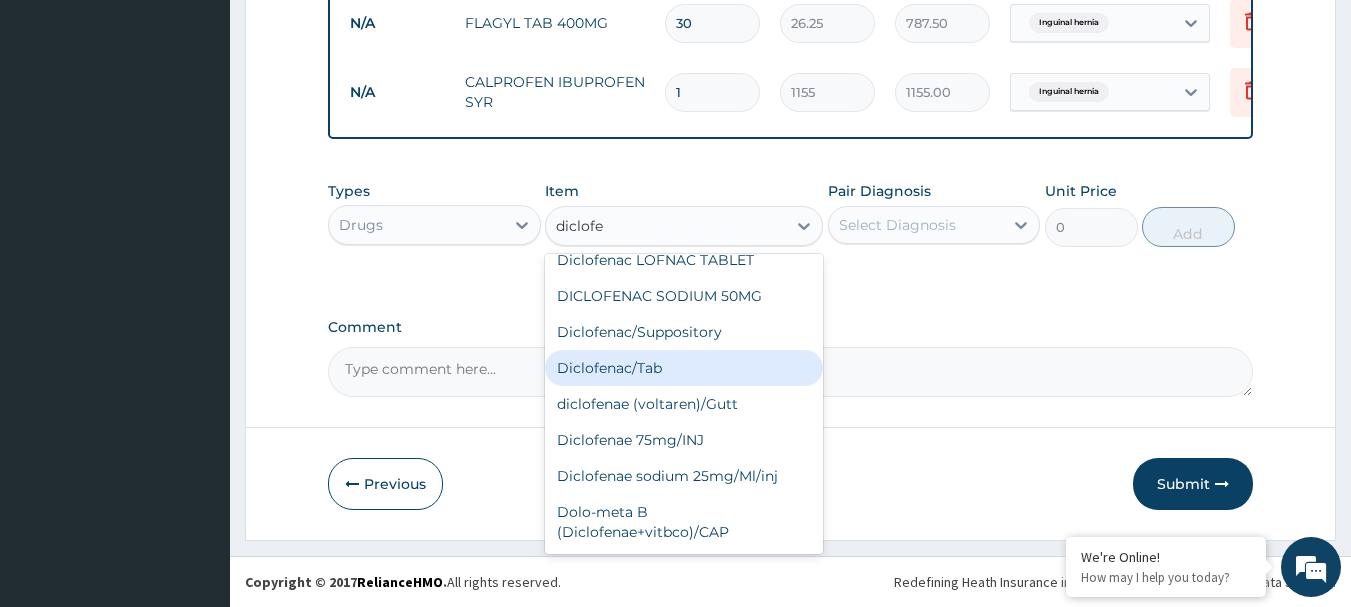 type 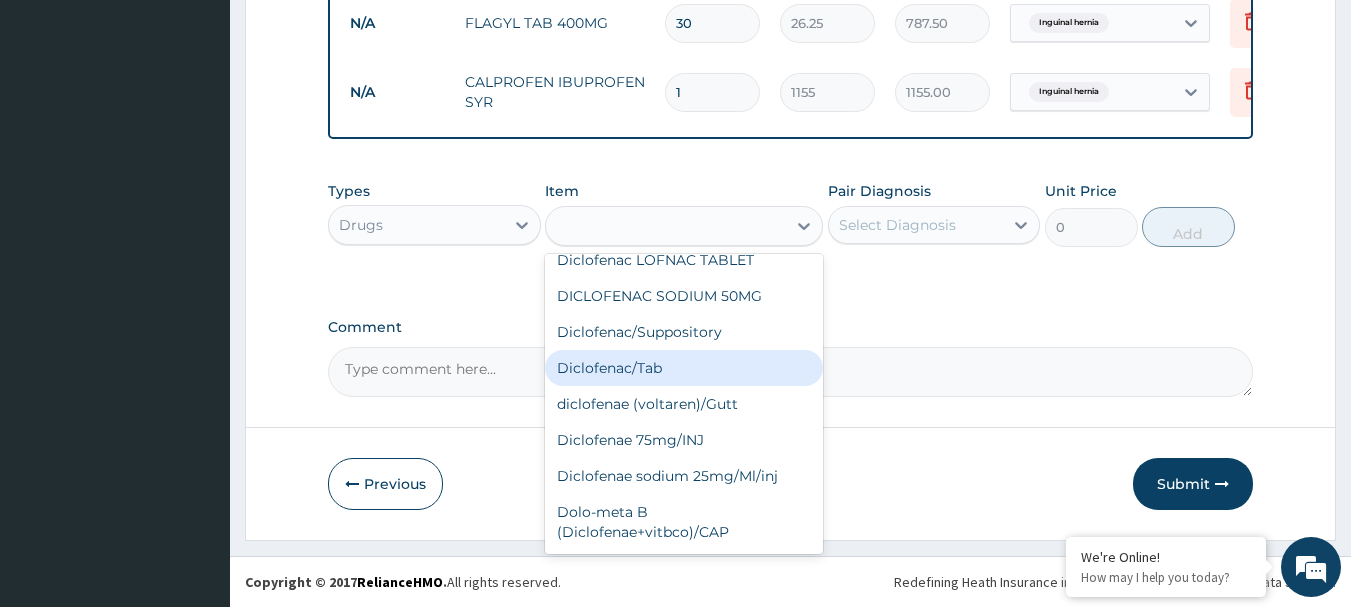 type on "15.75" 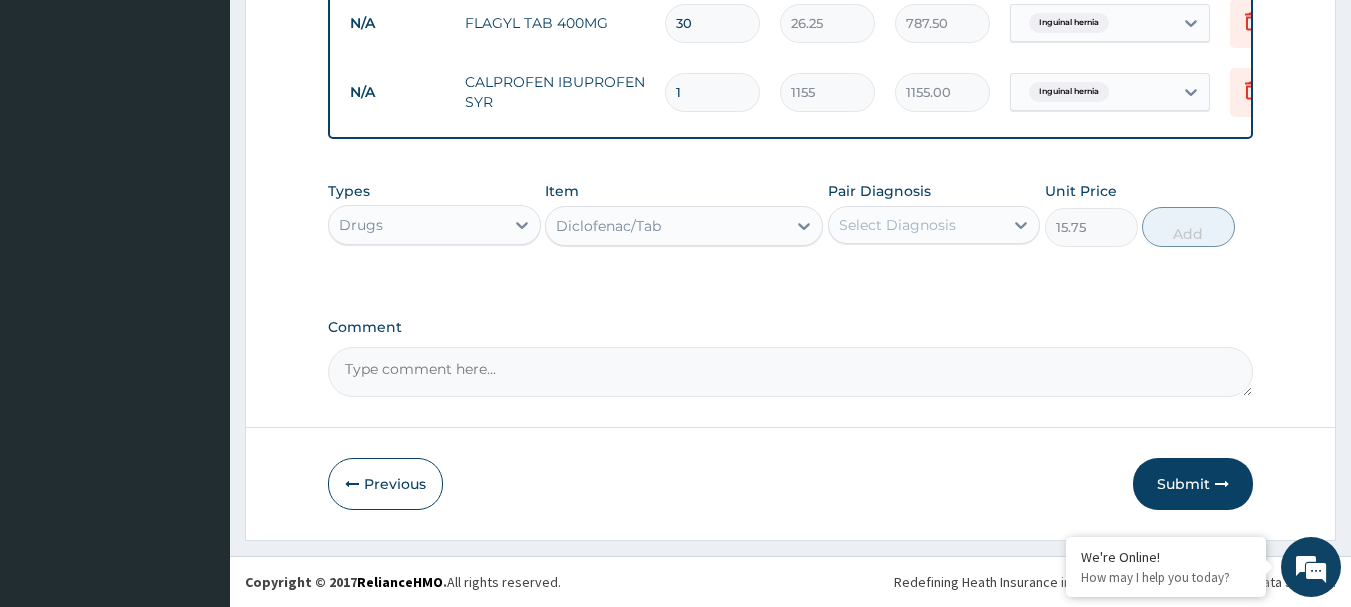 click on "Select Diagnosis" at bounding box center [897, 225] 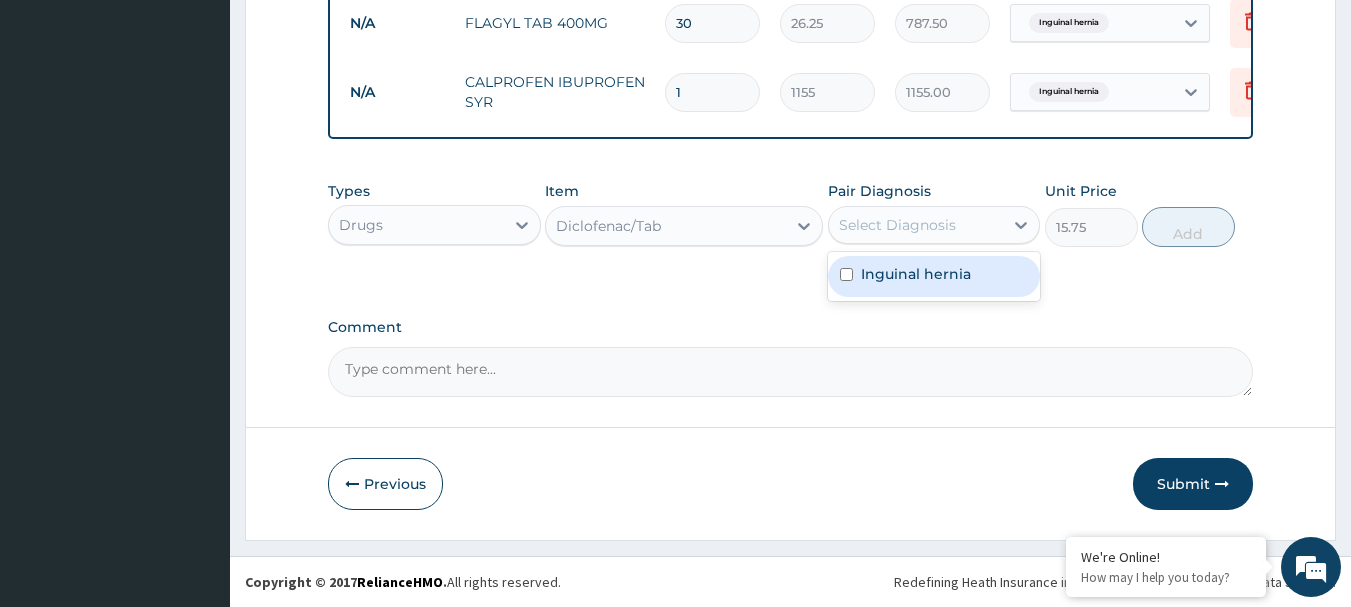 click on "Inguinal hernia" at bounding box center [934, 276] 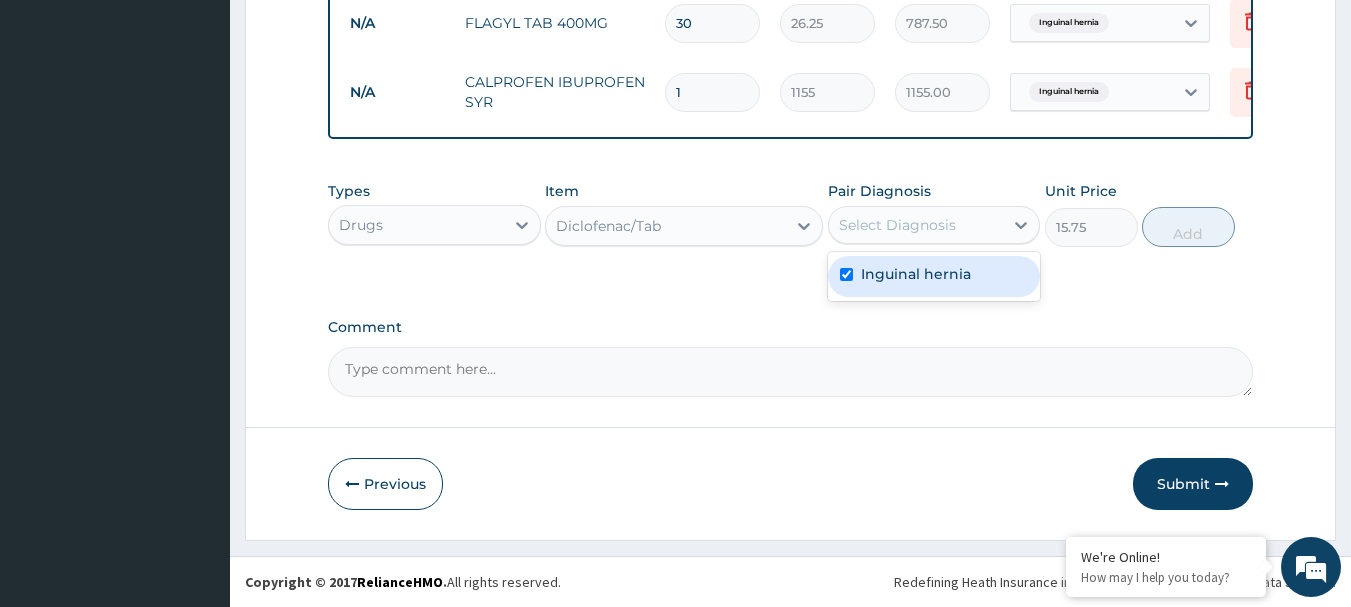 checkbox on "true" 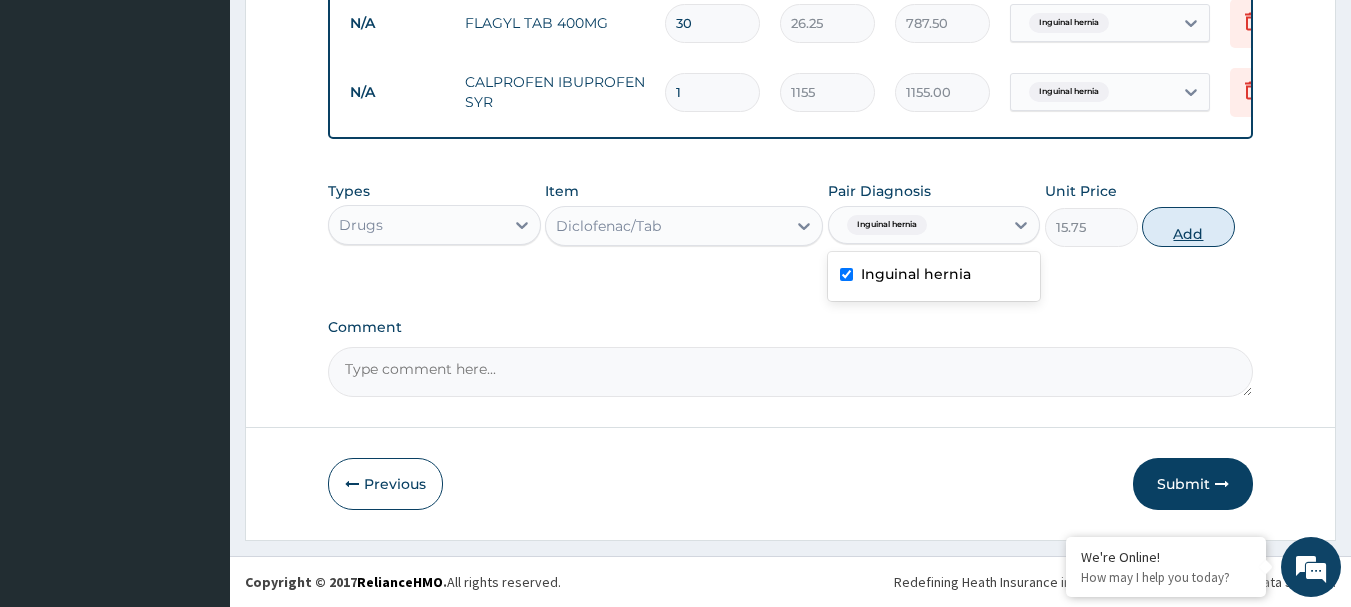 click on "Add" at bounding box center (1188, 227) 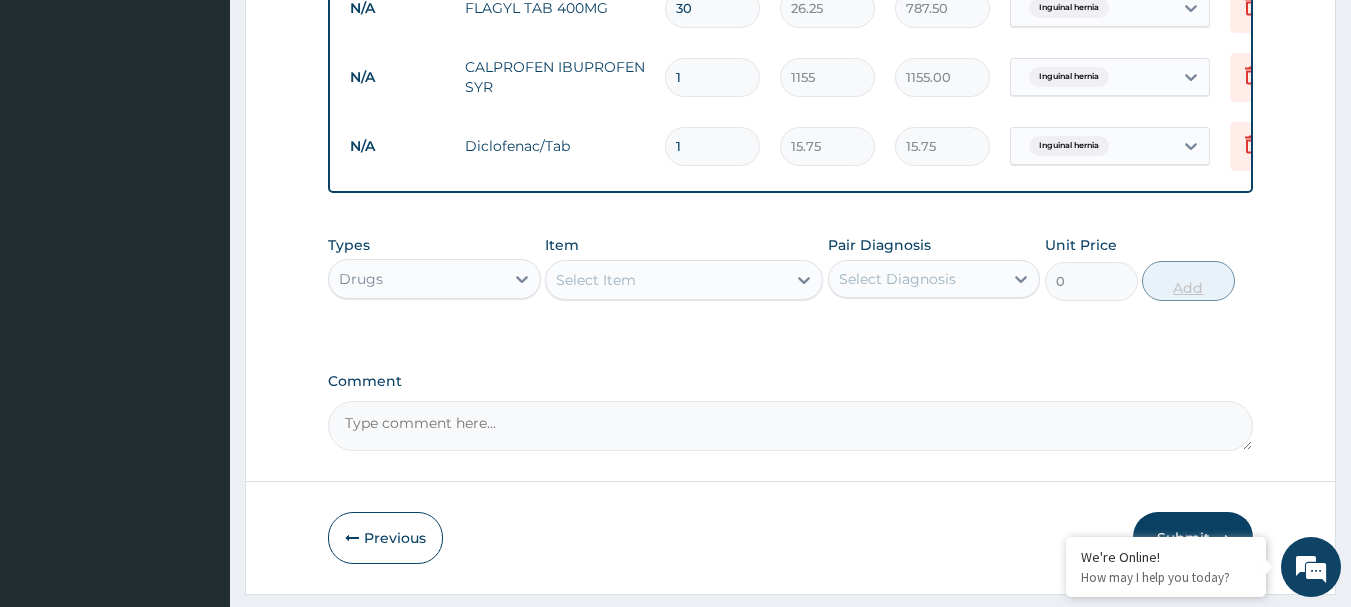 type 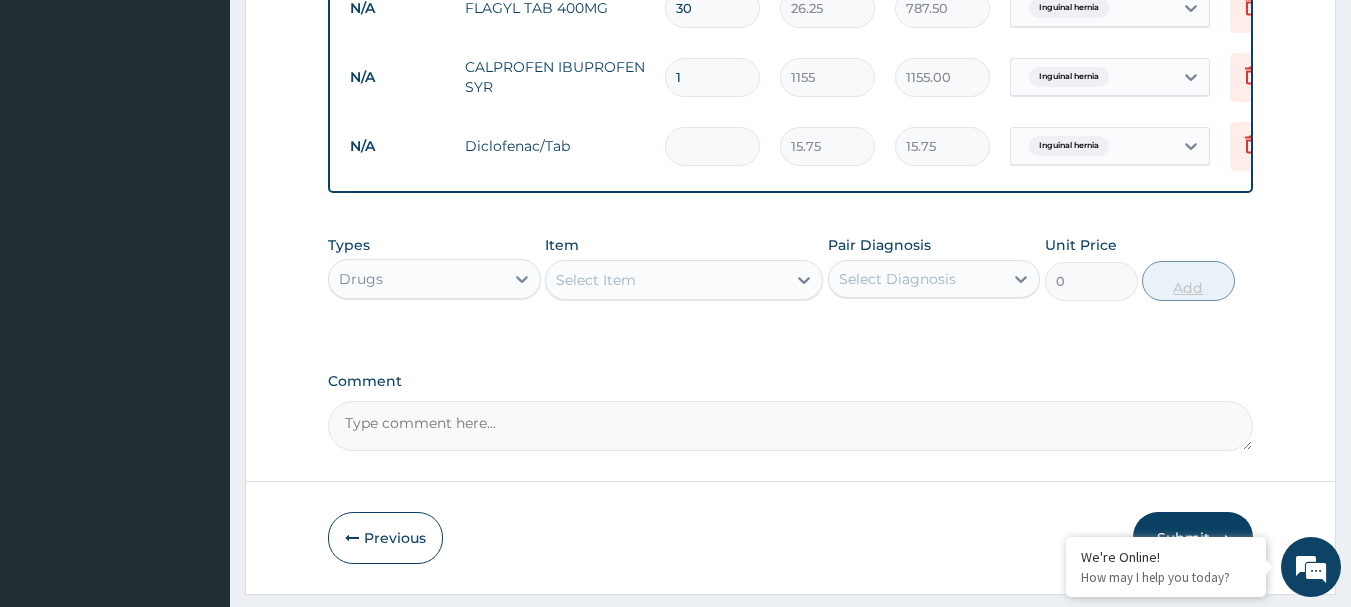 type on "0.00" 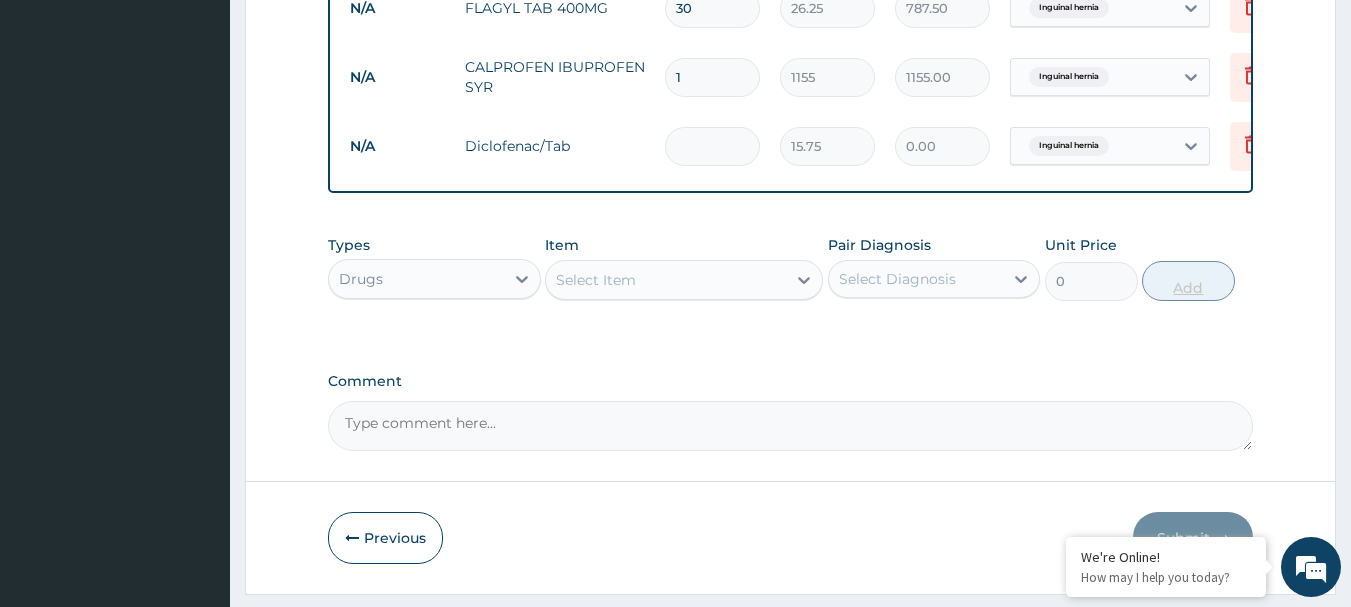 type on "3" 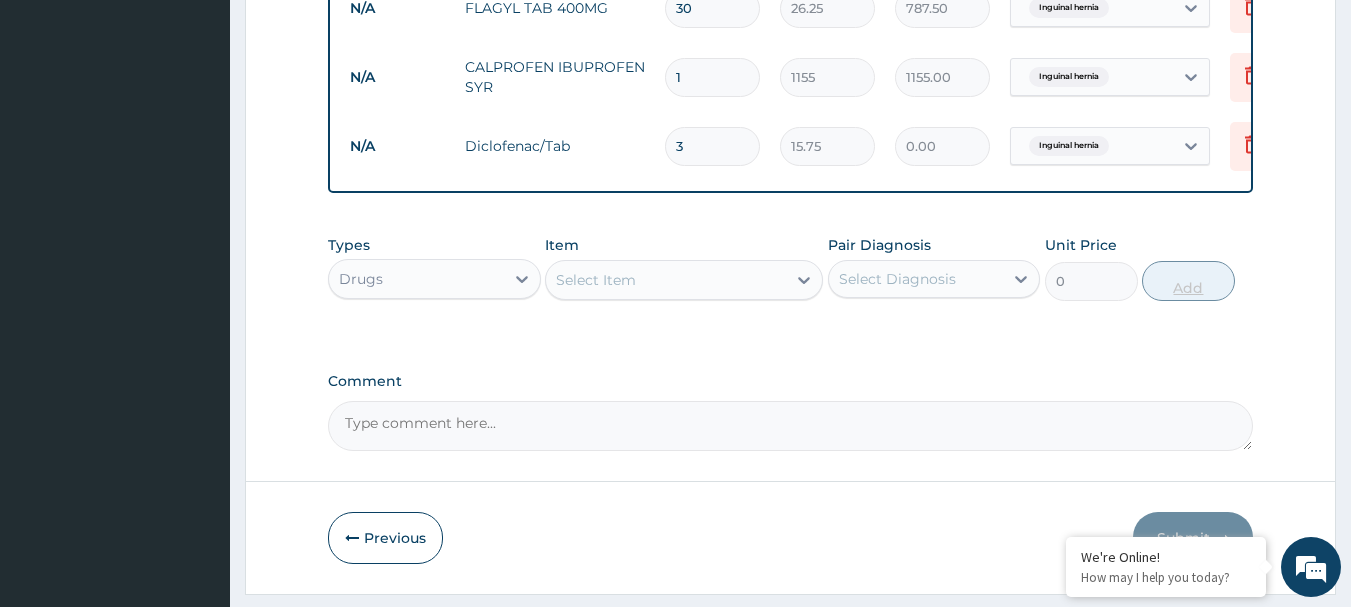 type on "47.25" 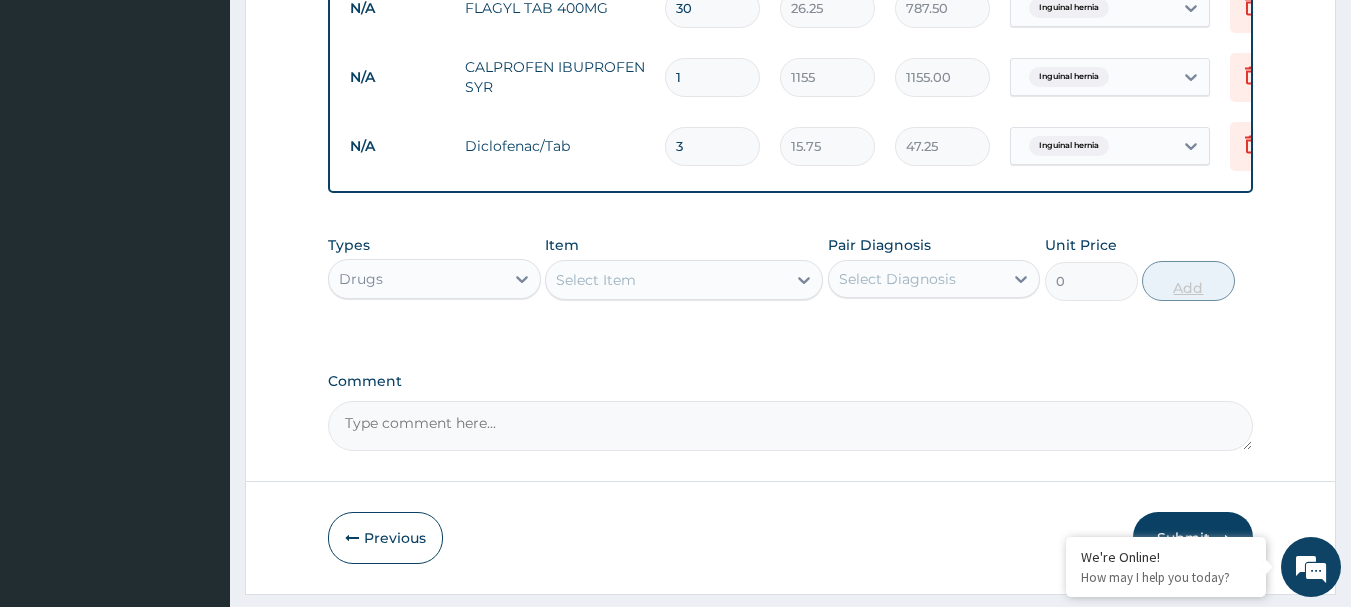 type on "30" 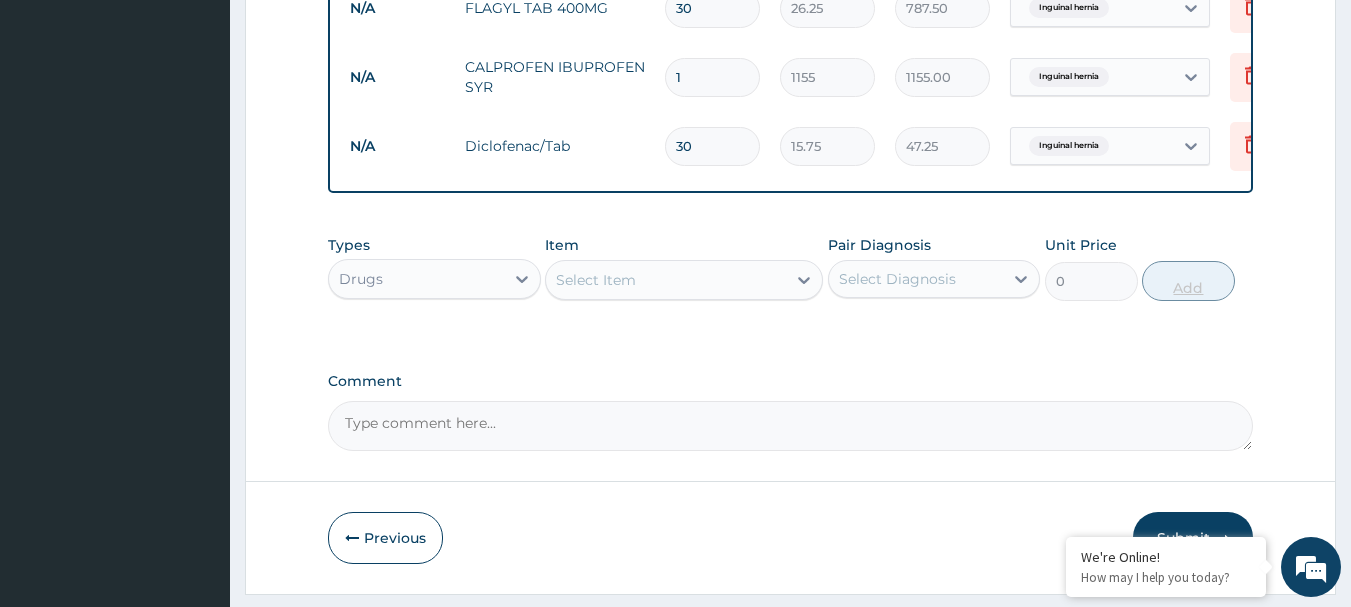 type on "472.50" 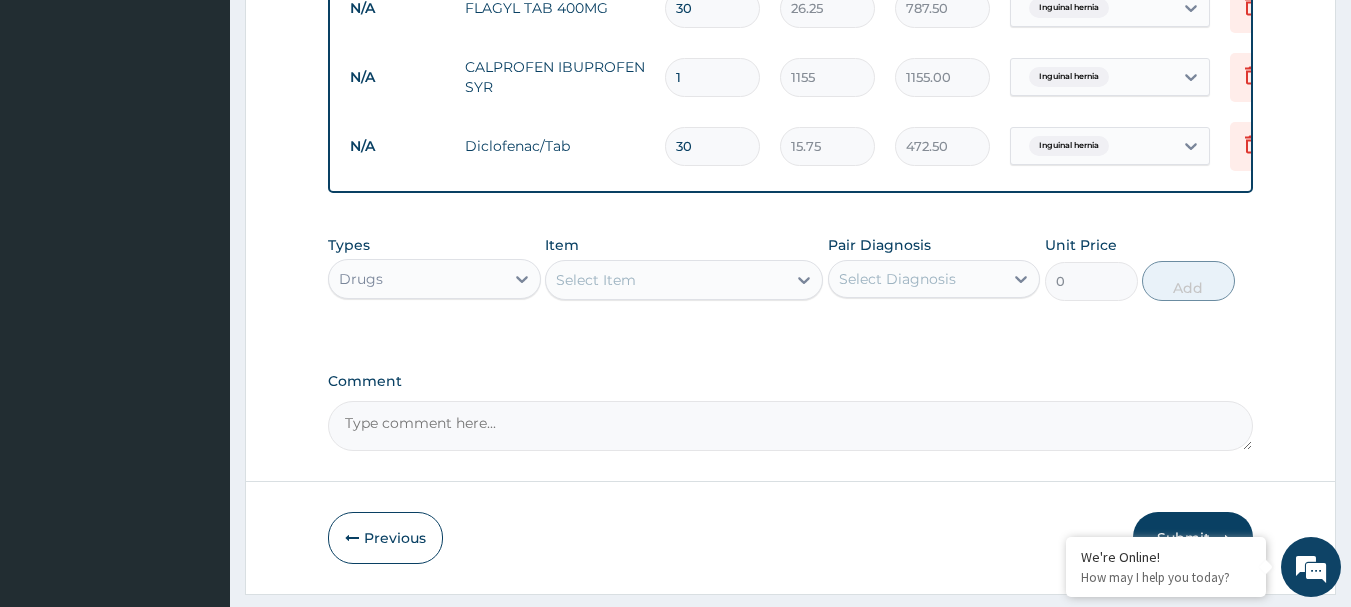 type on "30" 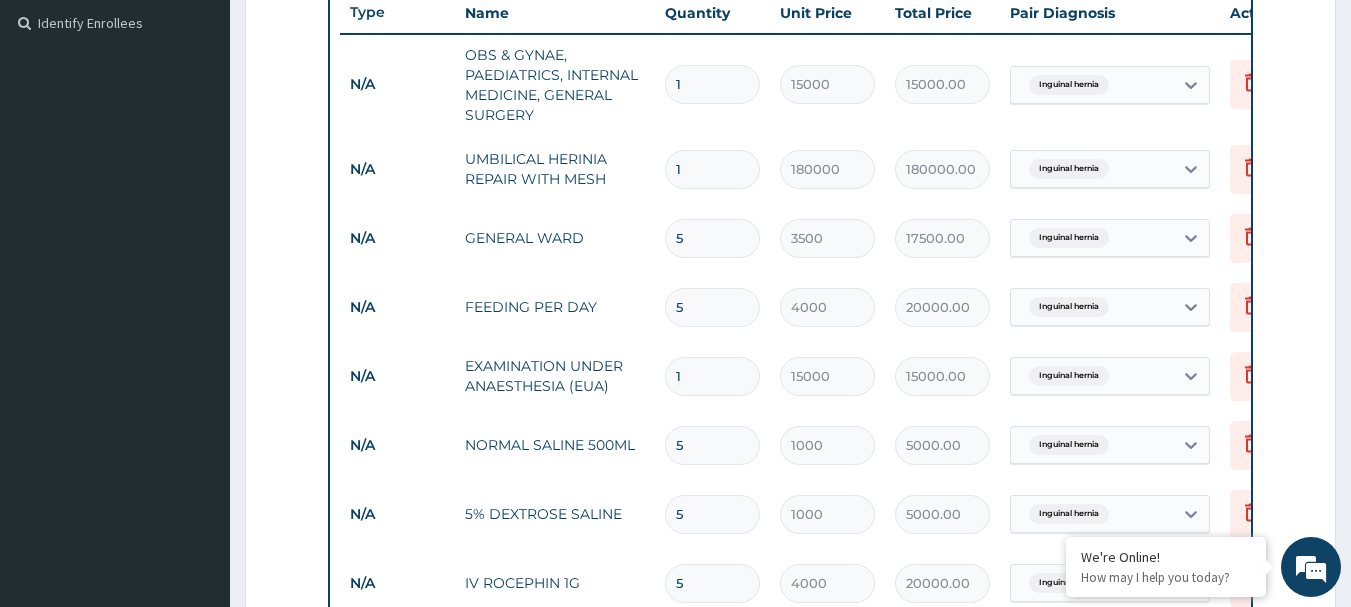 scroll, scrollTop: 536, scrollLeft: 0, axis: vertical 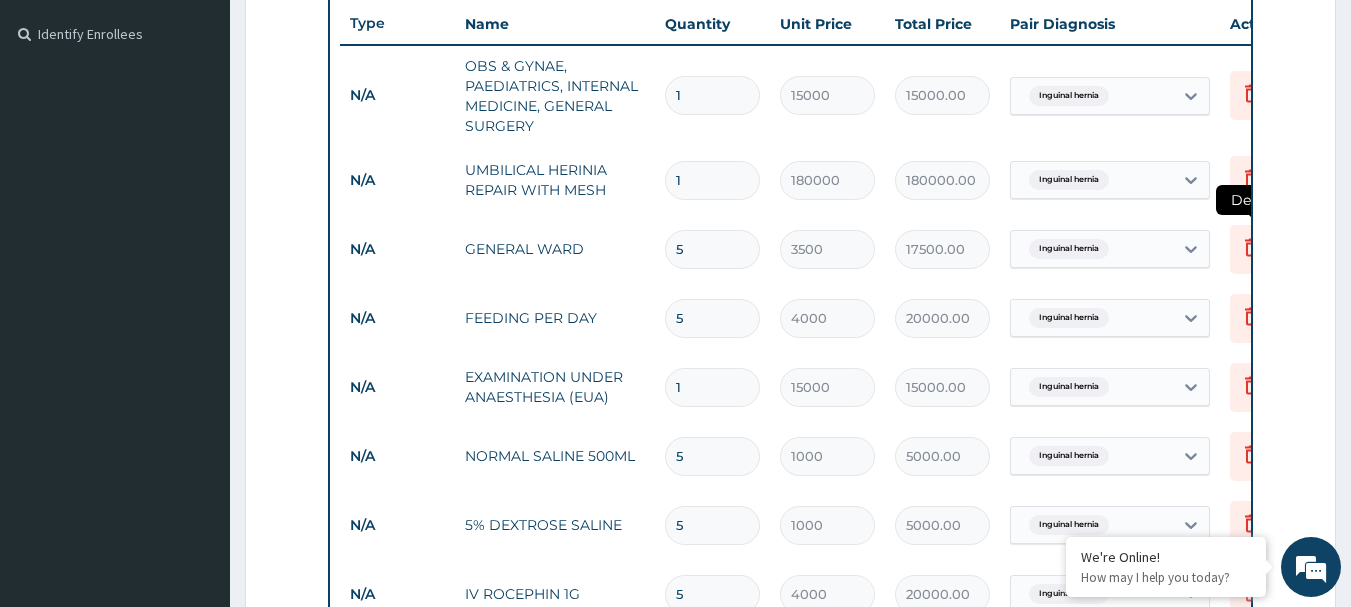 click 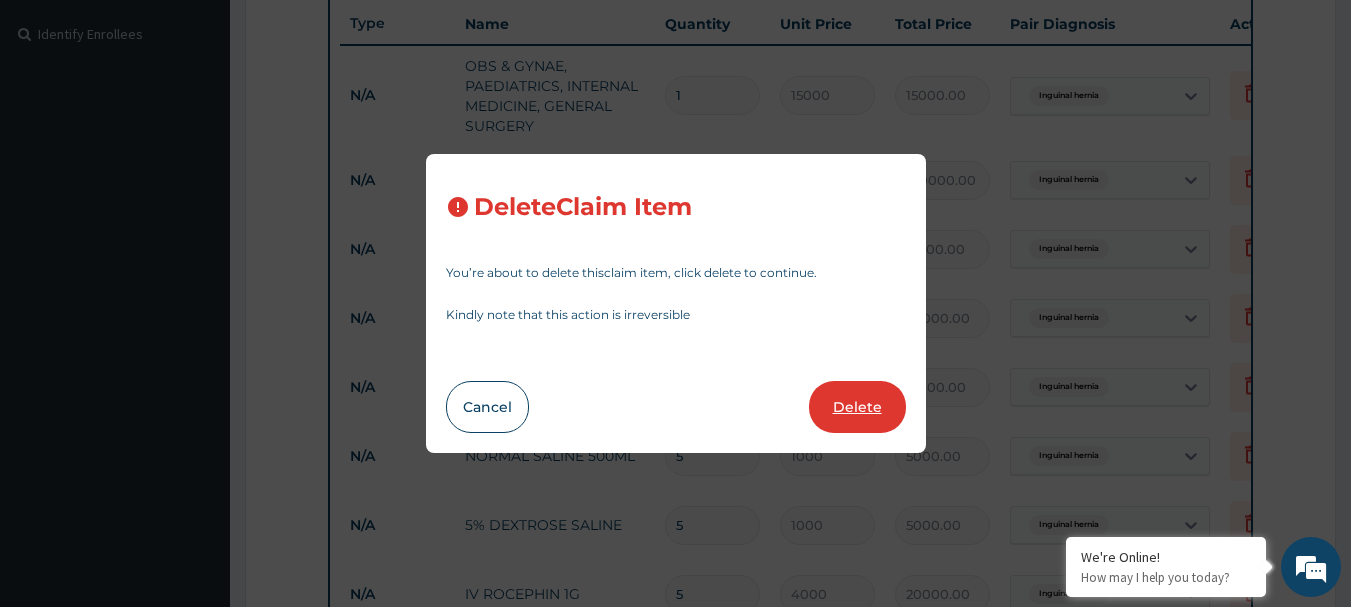 click on "Delete" at bounding box center (857, 407) 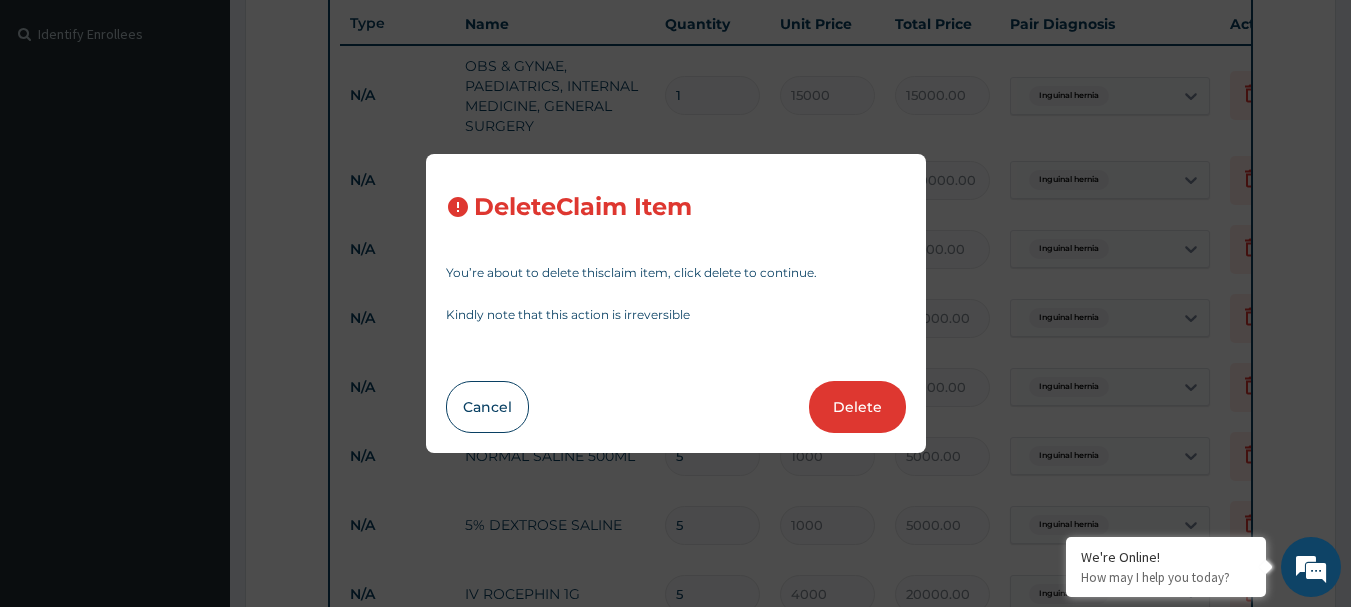 type on "4000" 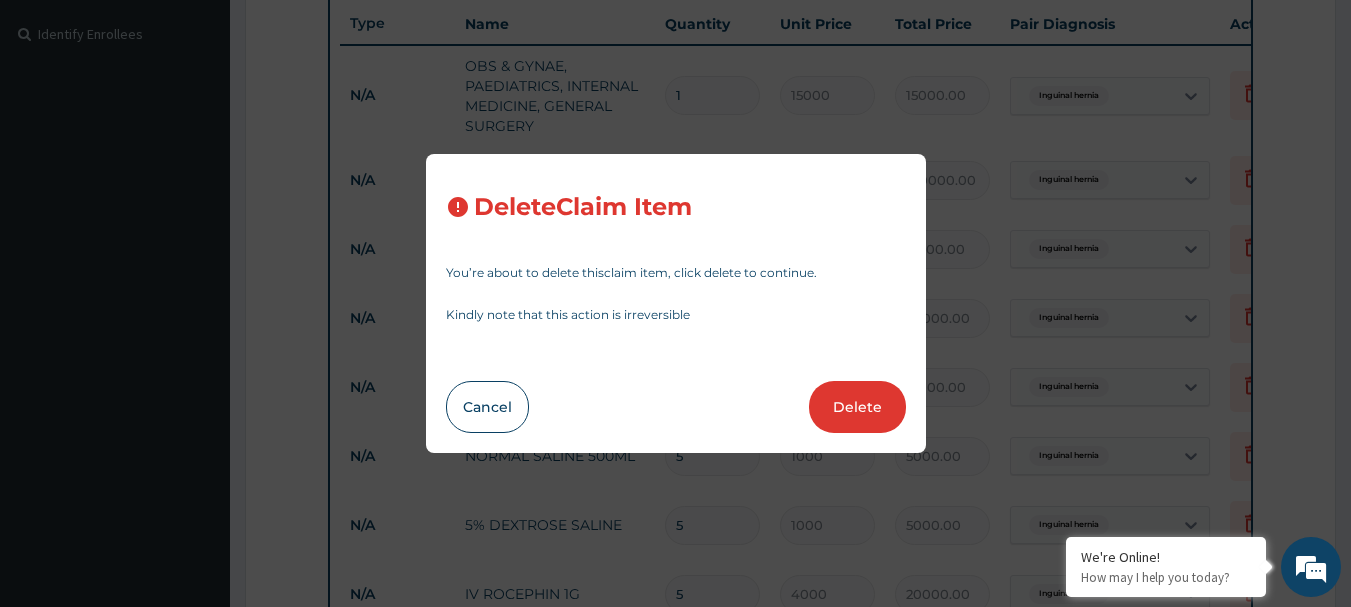 type on "20000.00" 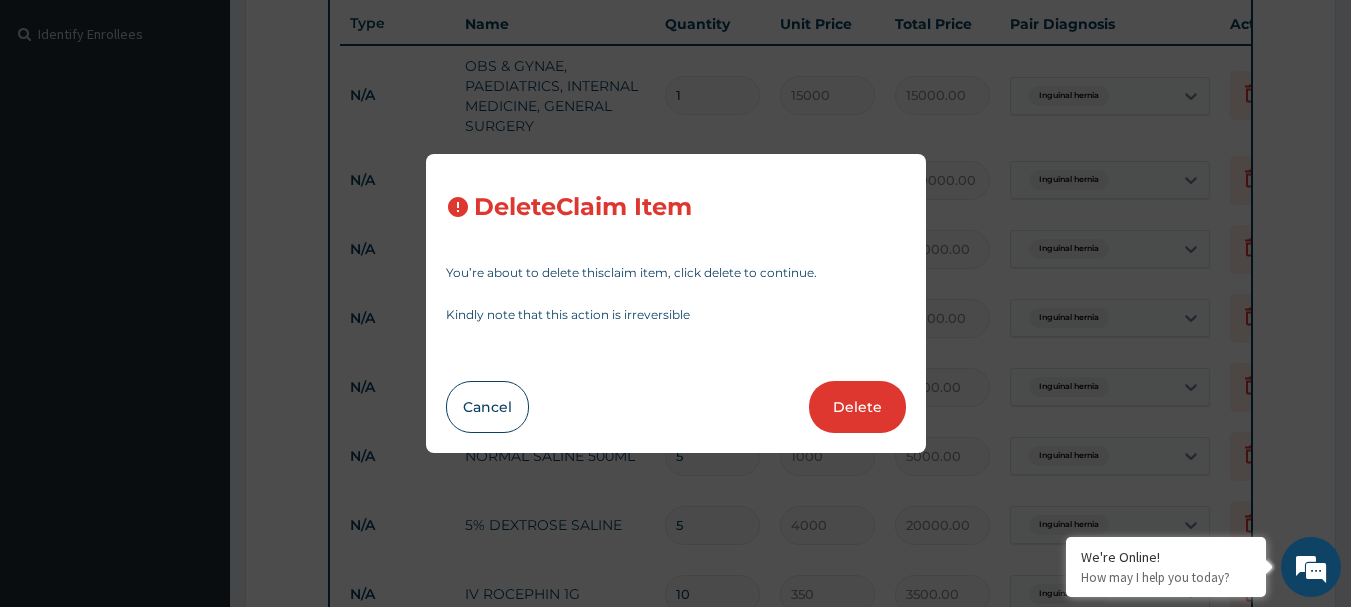 type on "3000.00" 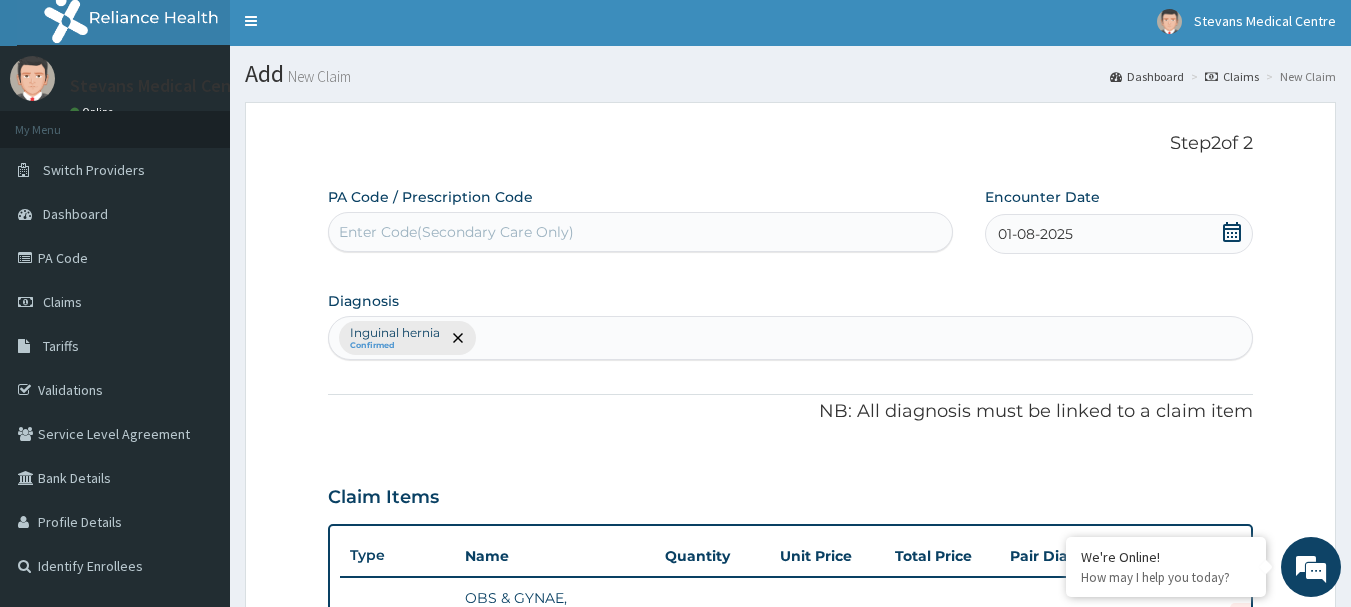 scroll, scrollTop: 0, scrollLeft: 0, axis: both 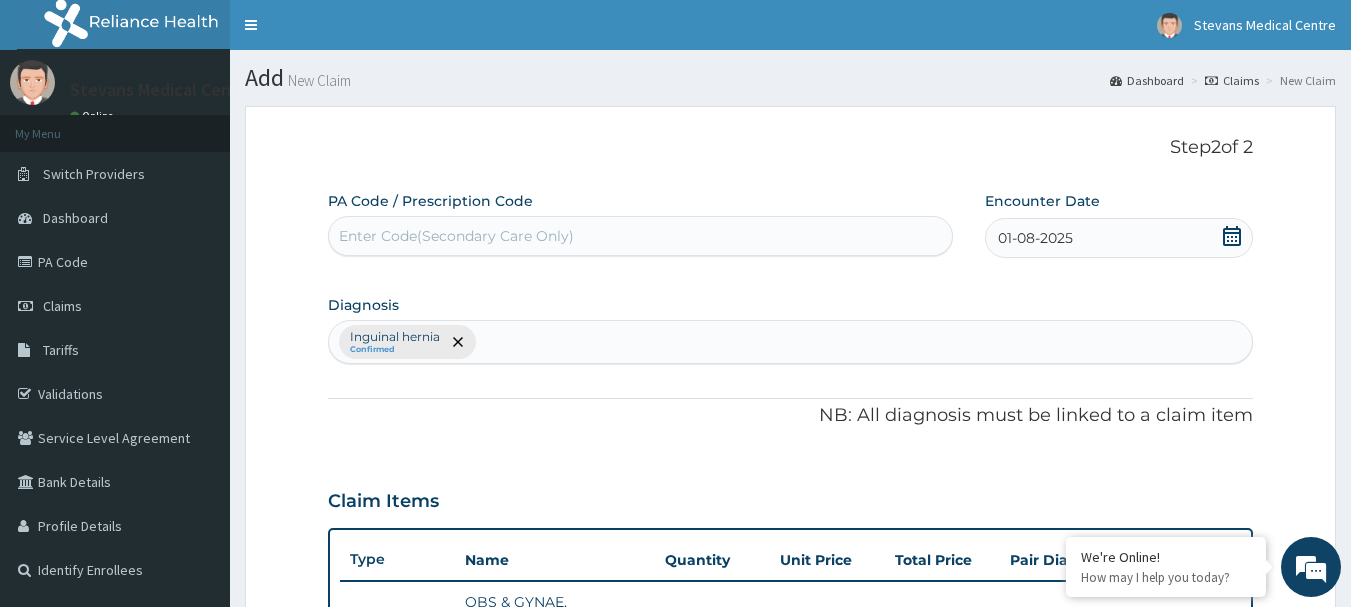 click on "Enter Code(Secondary Care Only)" at bounding box center [456, 236] 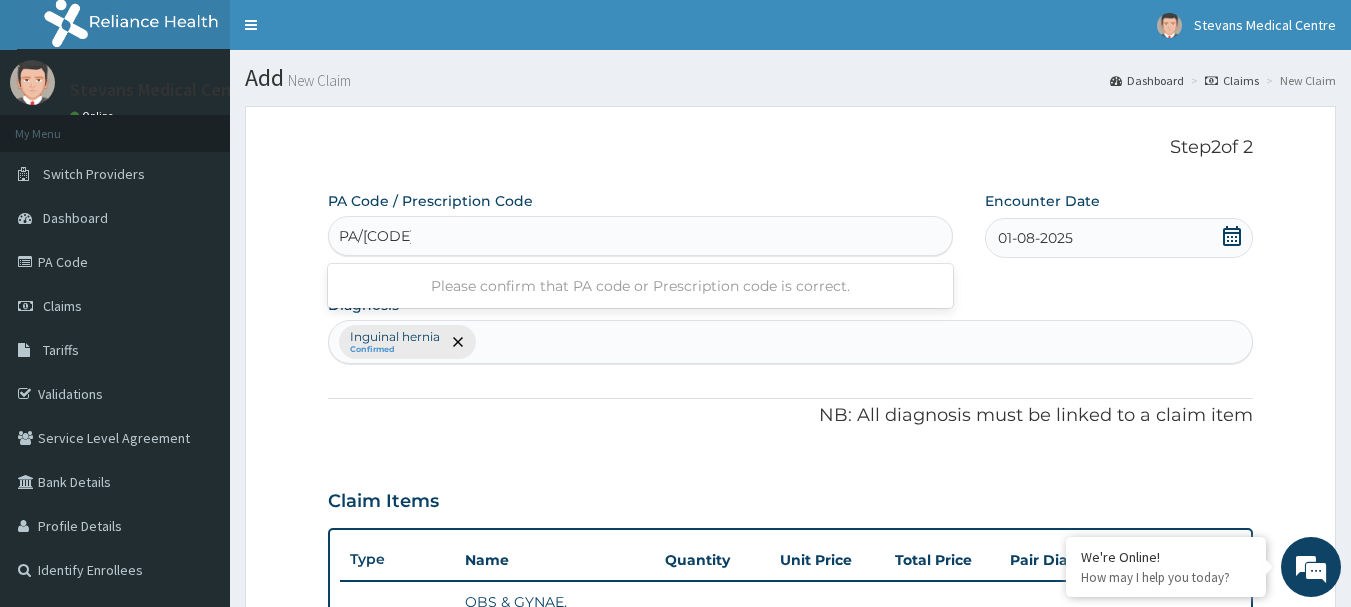 type on "PA/[CODE]" 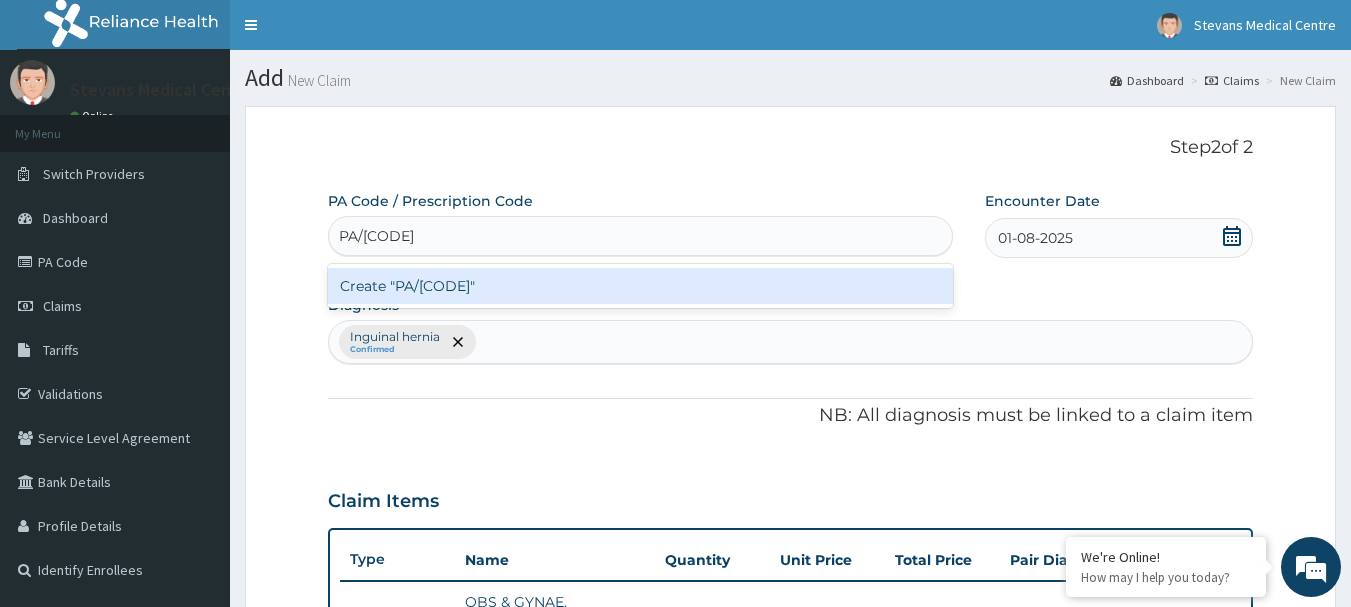 click on "Create "PA/[CODE]"" at bounding box center [641, 286] 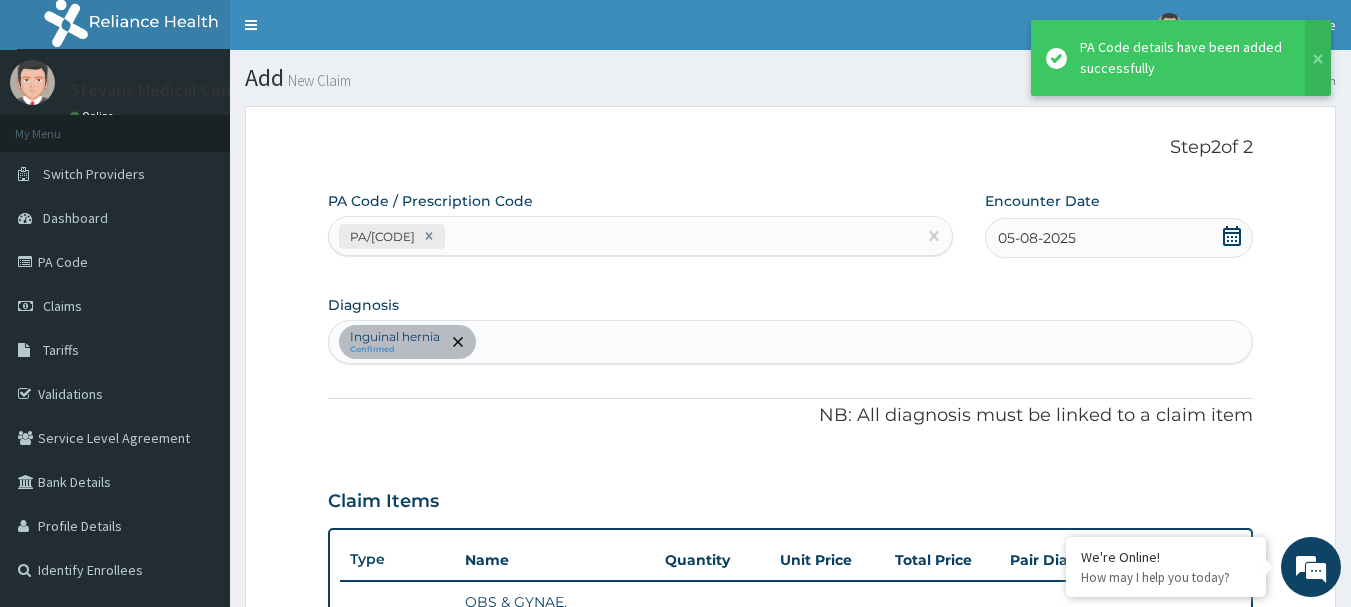 scroll, scrollTop: 1379, scrollLeft: 0, axis: vertical 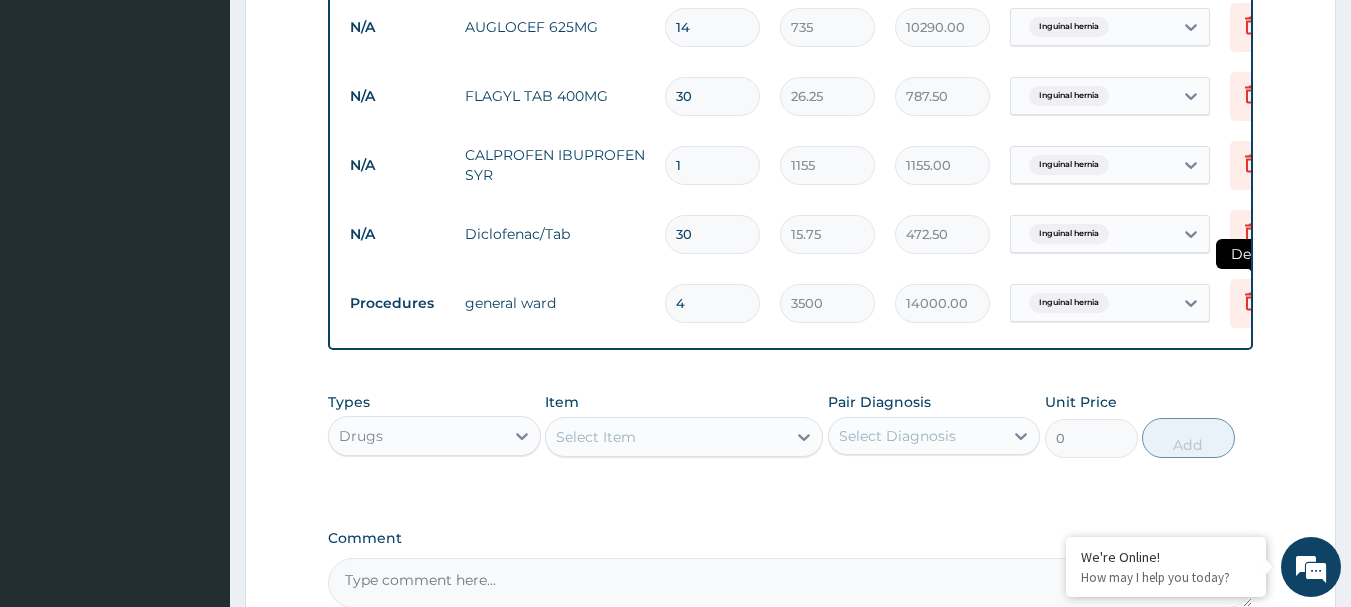 click 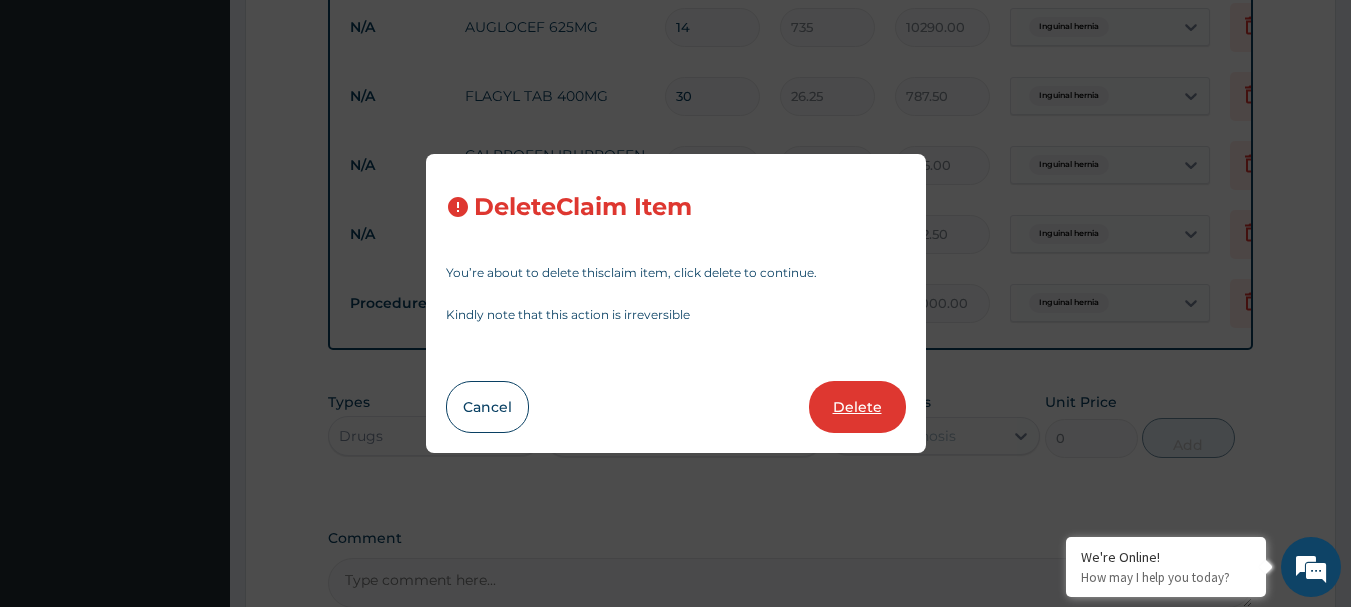 click on "Delete" at bounding box center [857, 407] 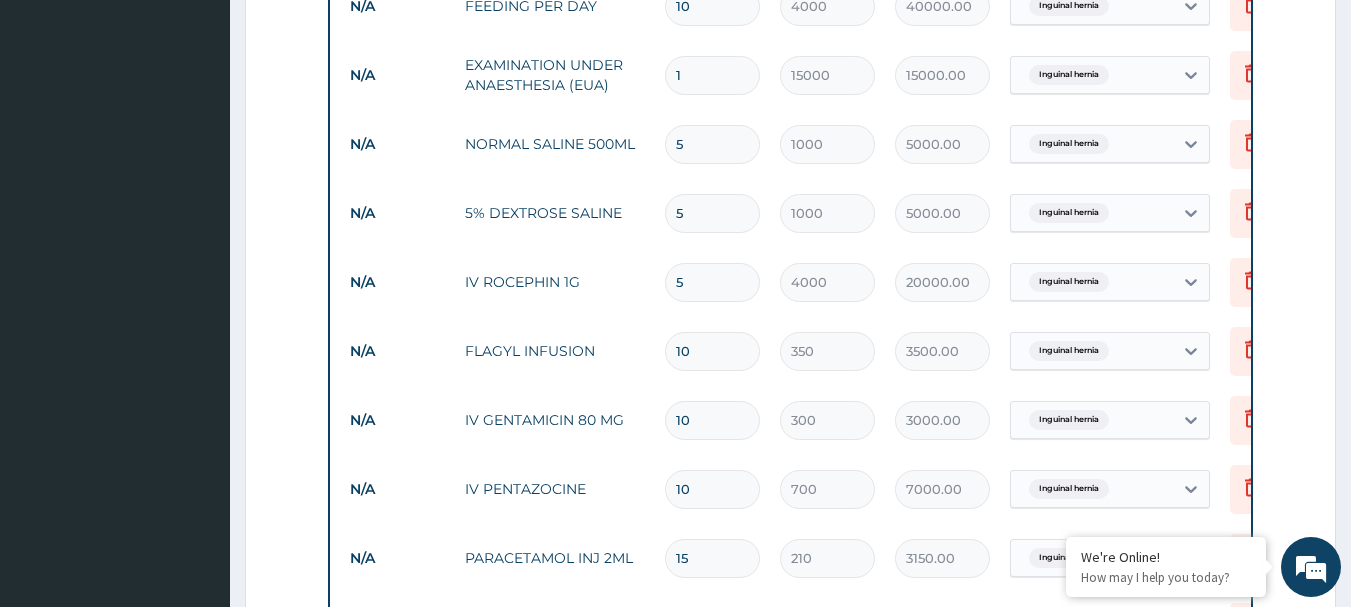 scroll, scrollTop: 479, scrollLeft: 0, axis: vertical 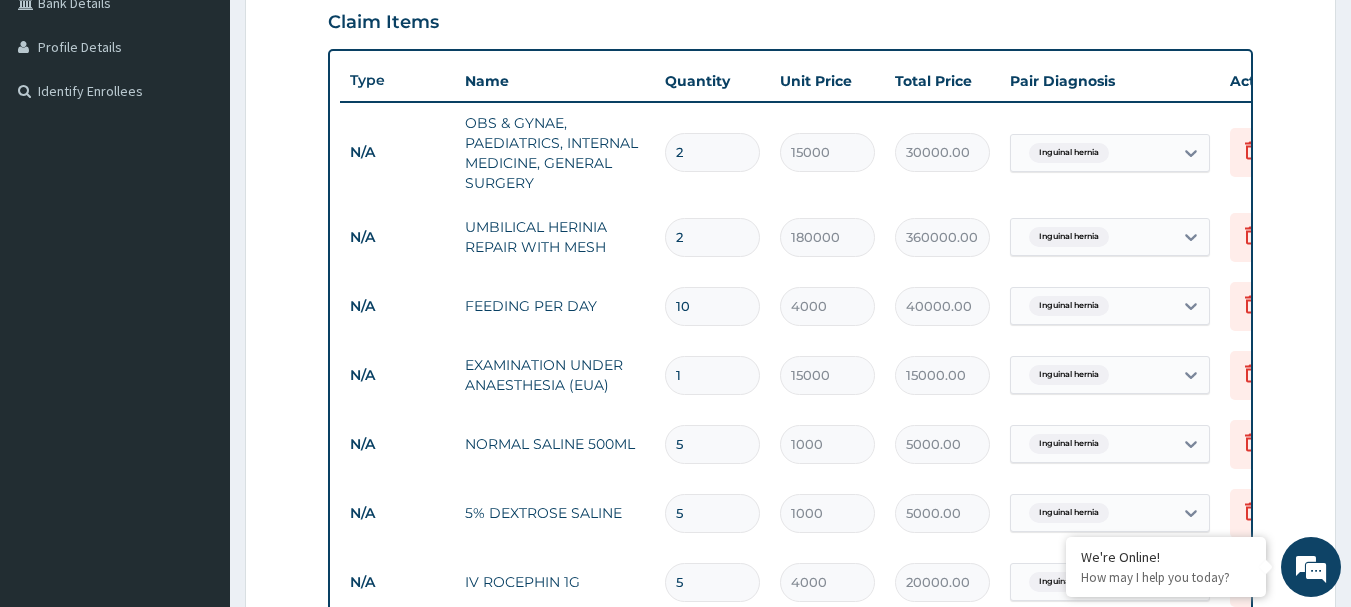 click on "2" at bounding box center (712, 152) 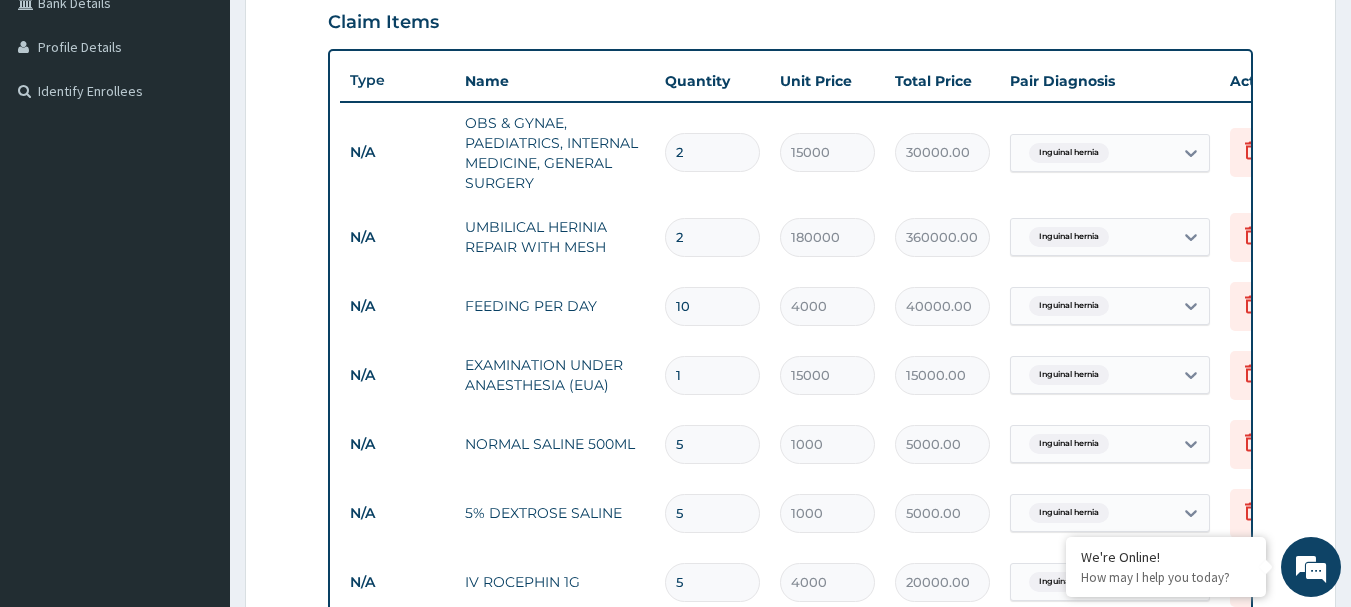 type 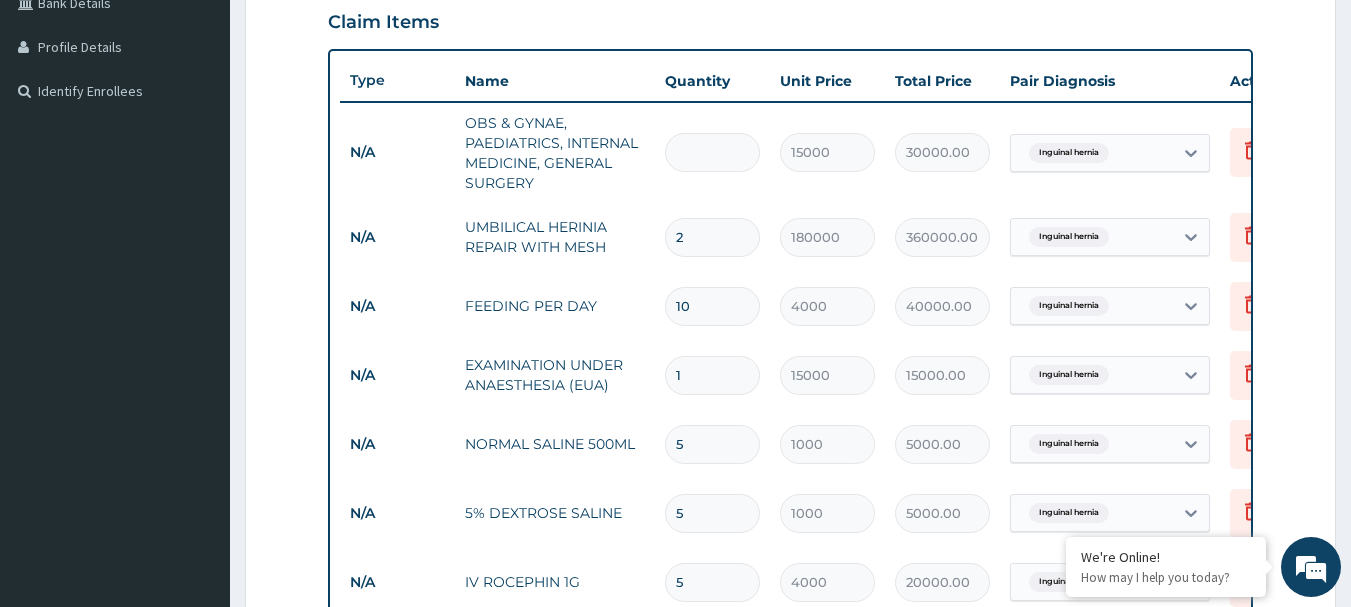 type on "0.00" 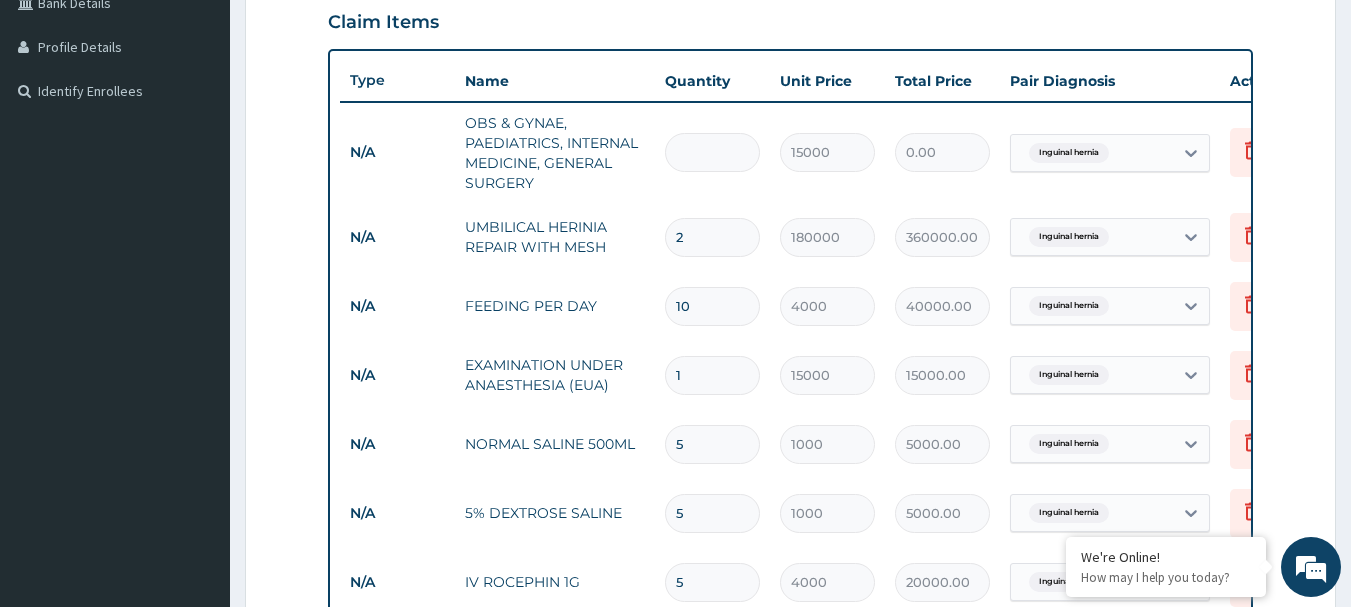 type on "1" 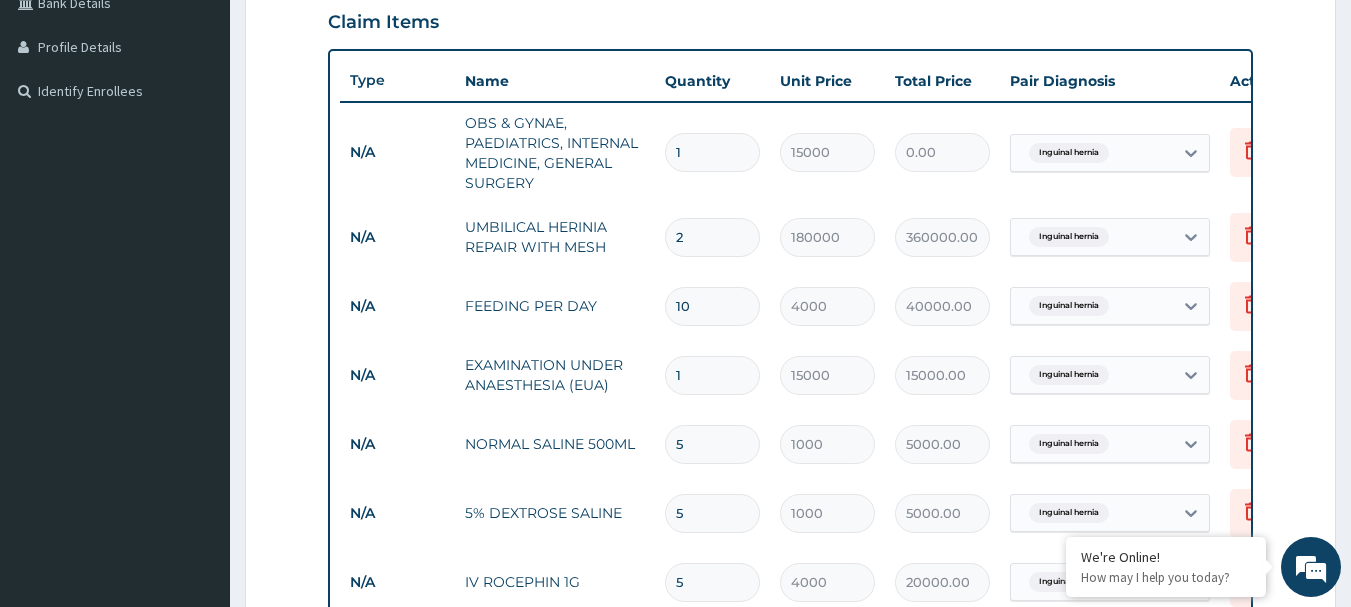 type on "15000.00" 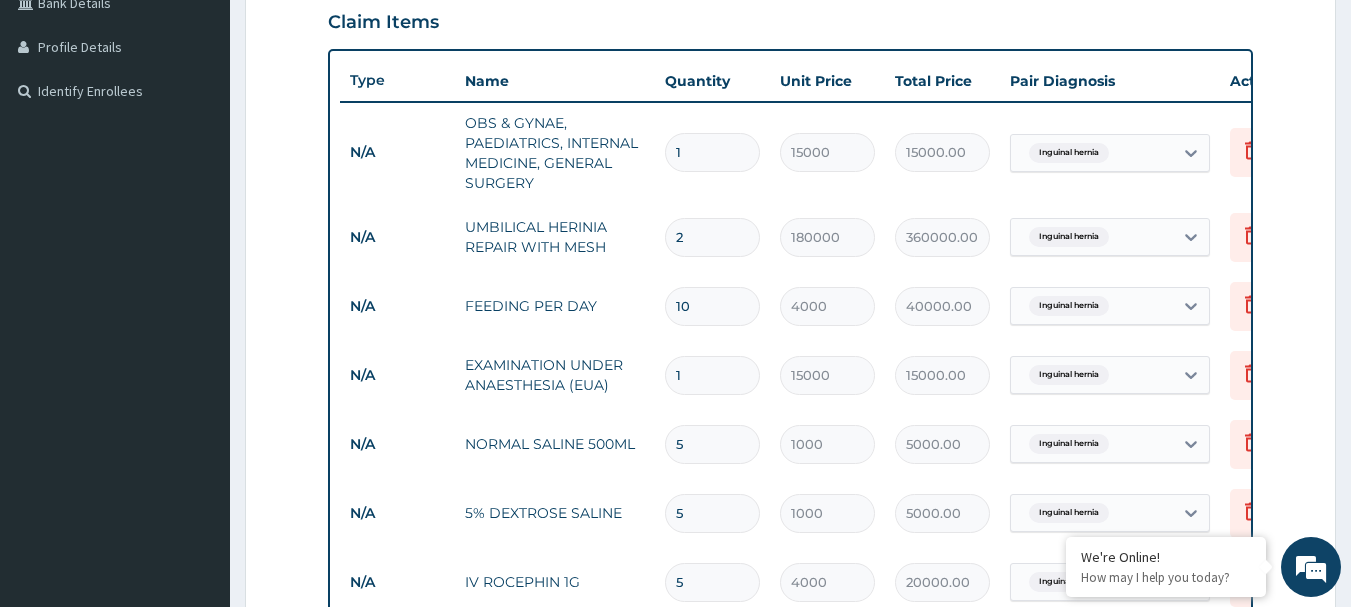 type on "1" 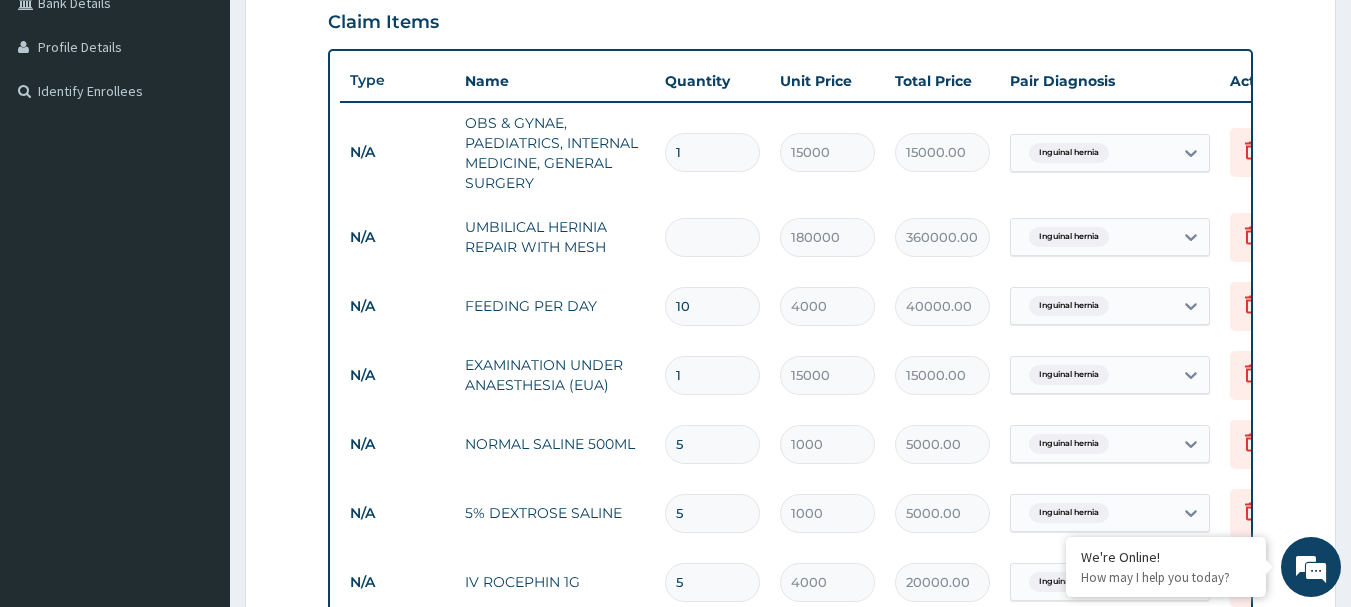 type on "0.00" 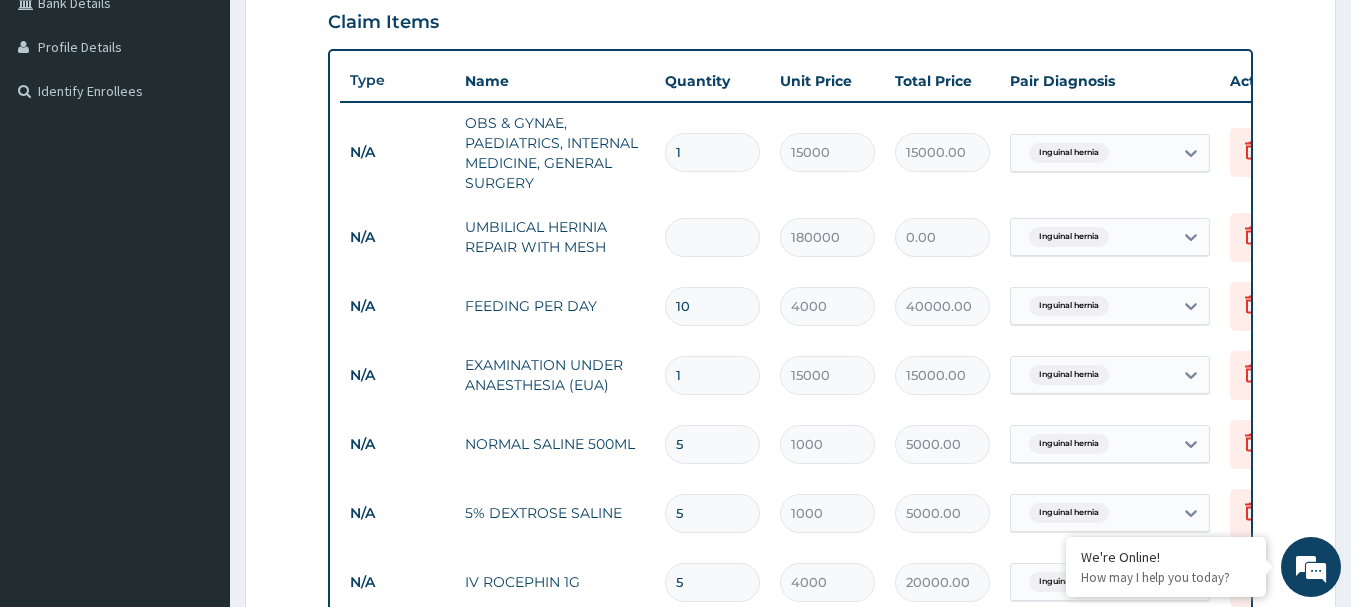 type on "1" 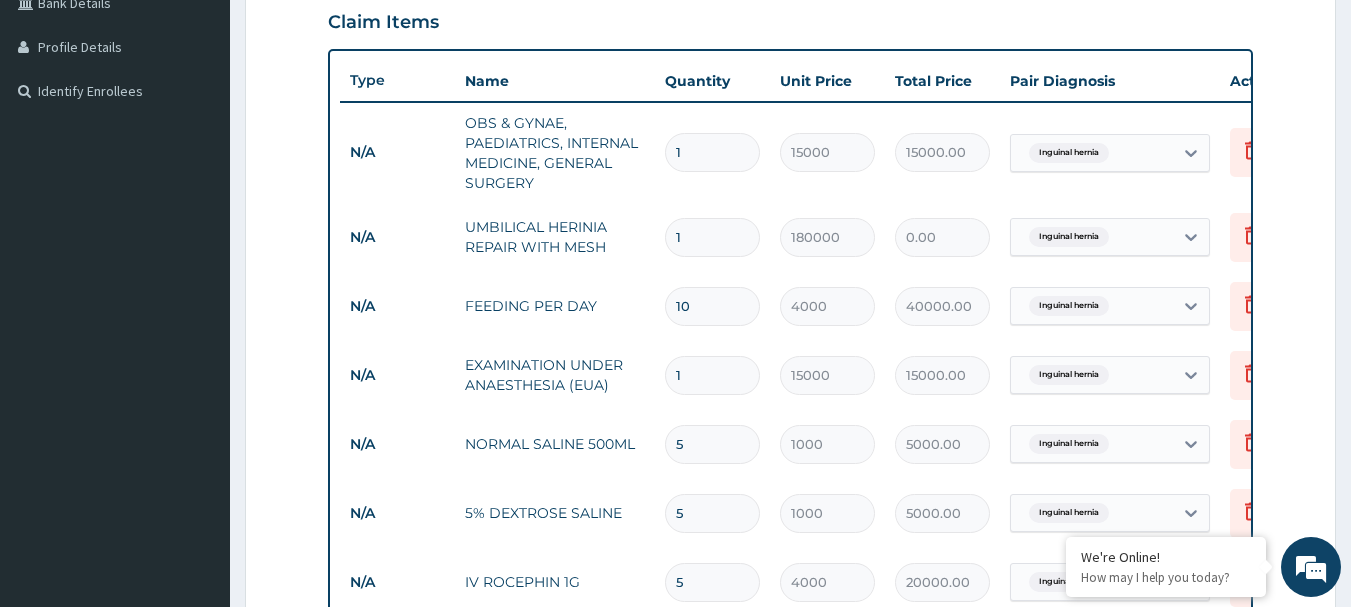 type on "180000.00" 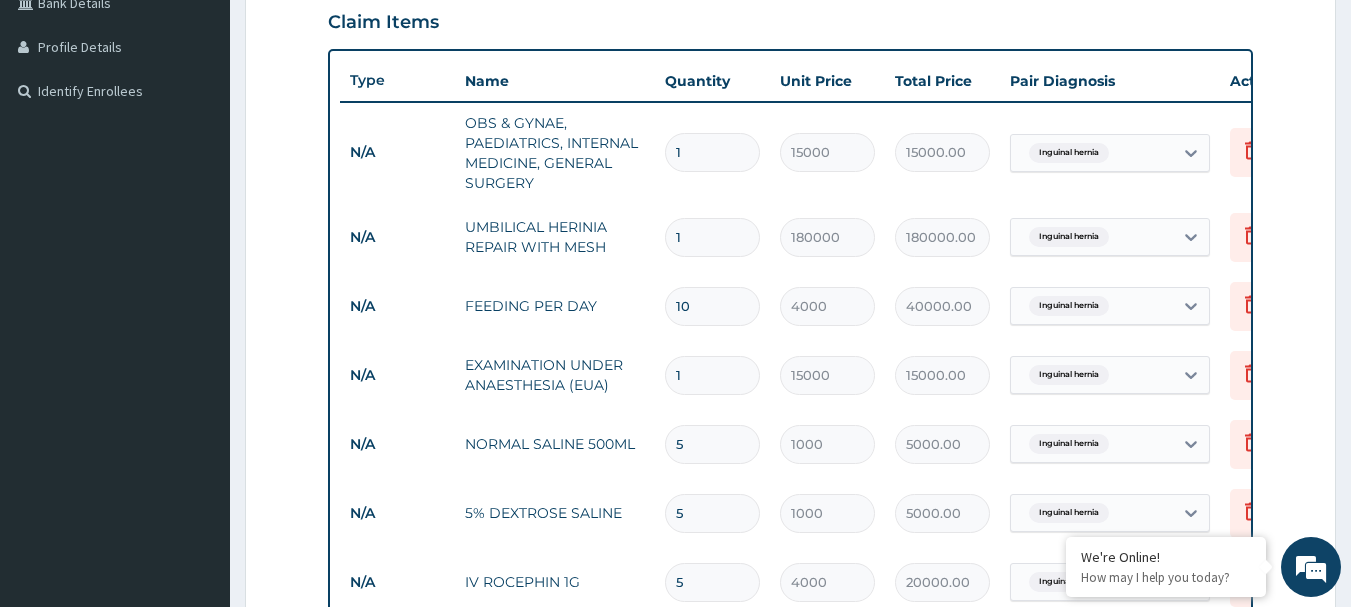 type on "1" 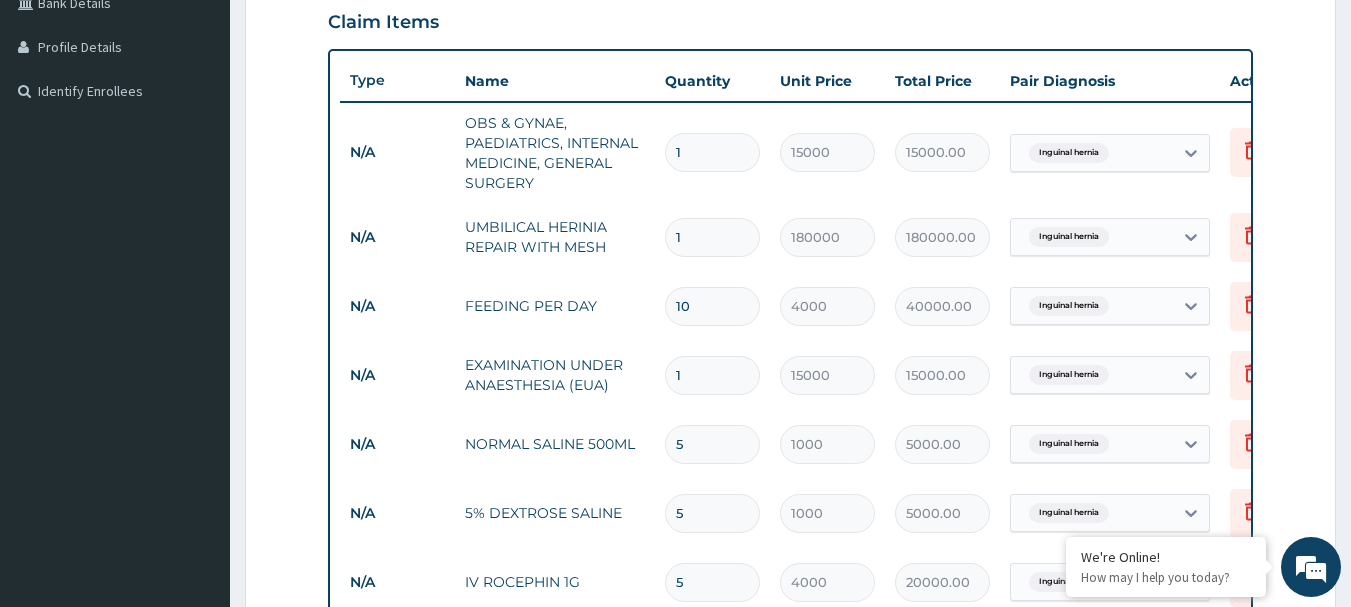 type on "1" 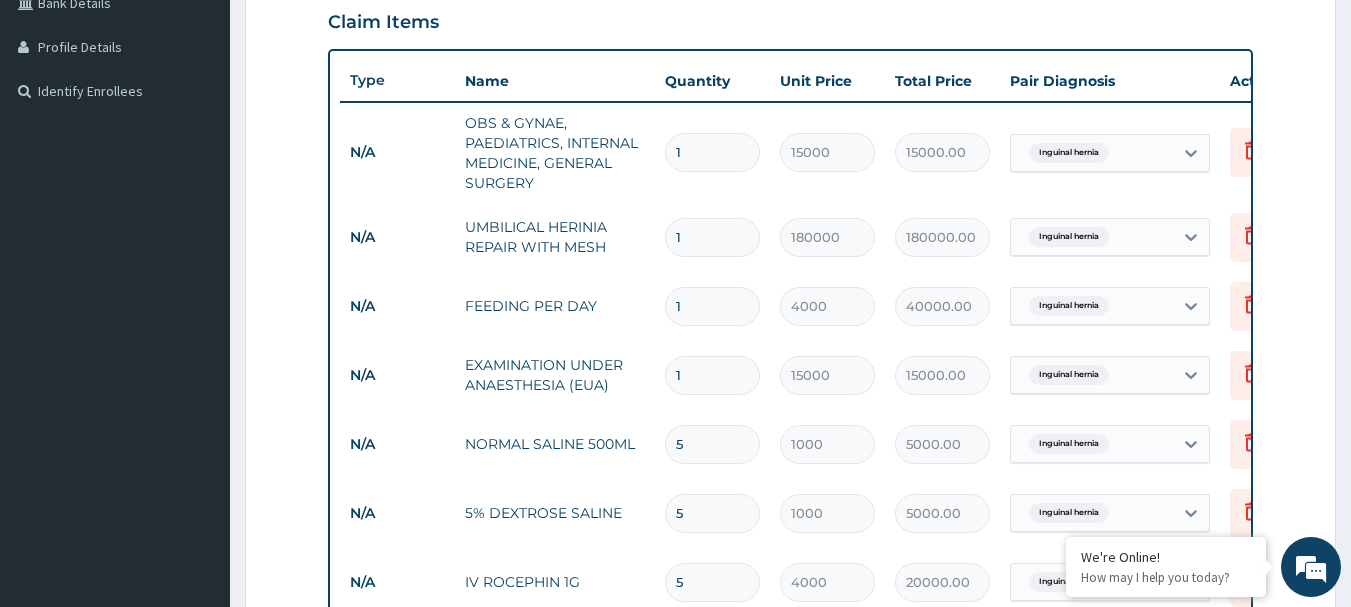 type on "4000.00" 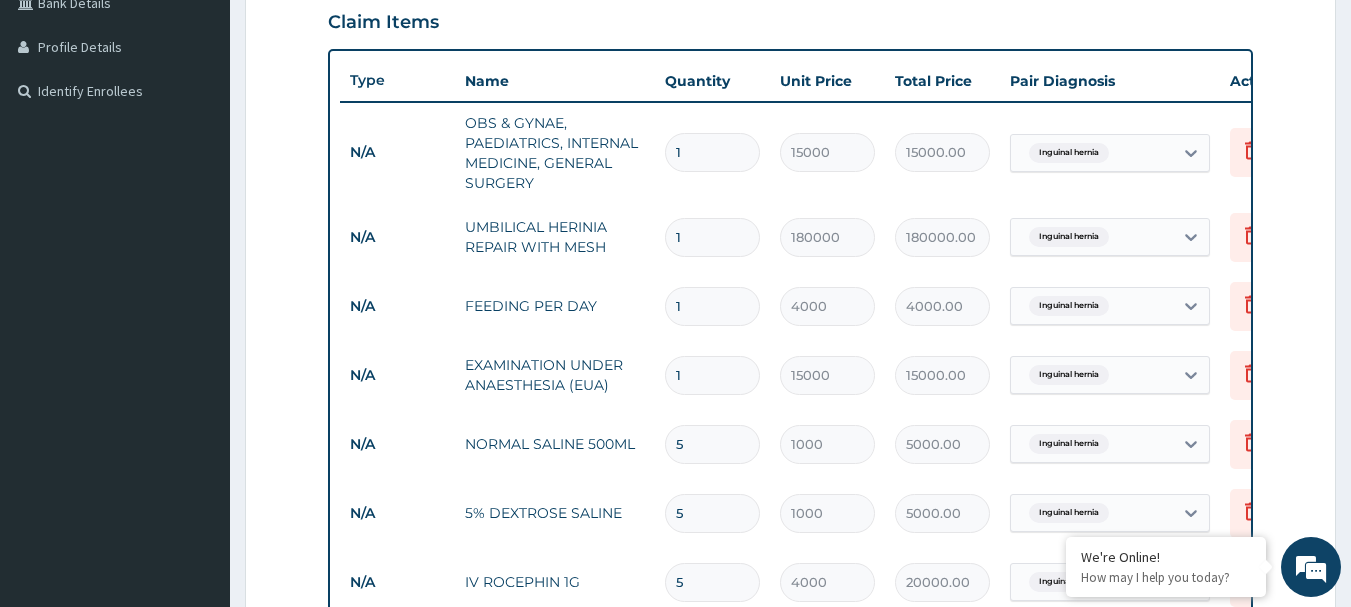 type on "15" 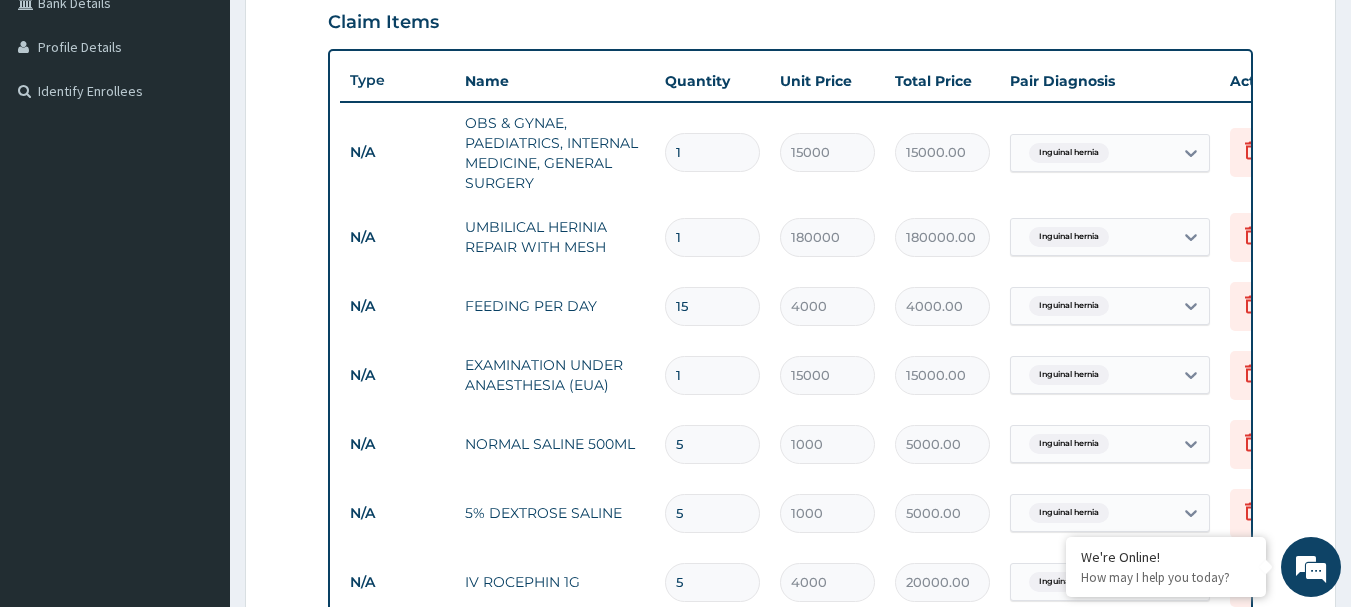 type on "60000.00" 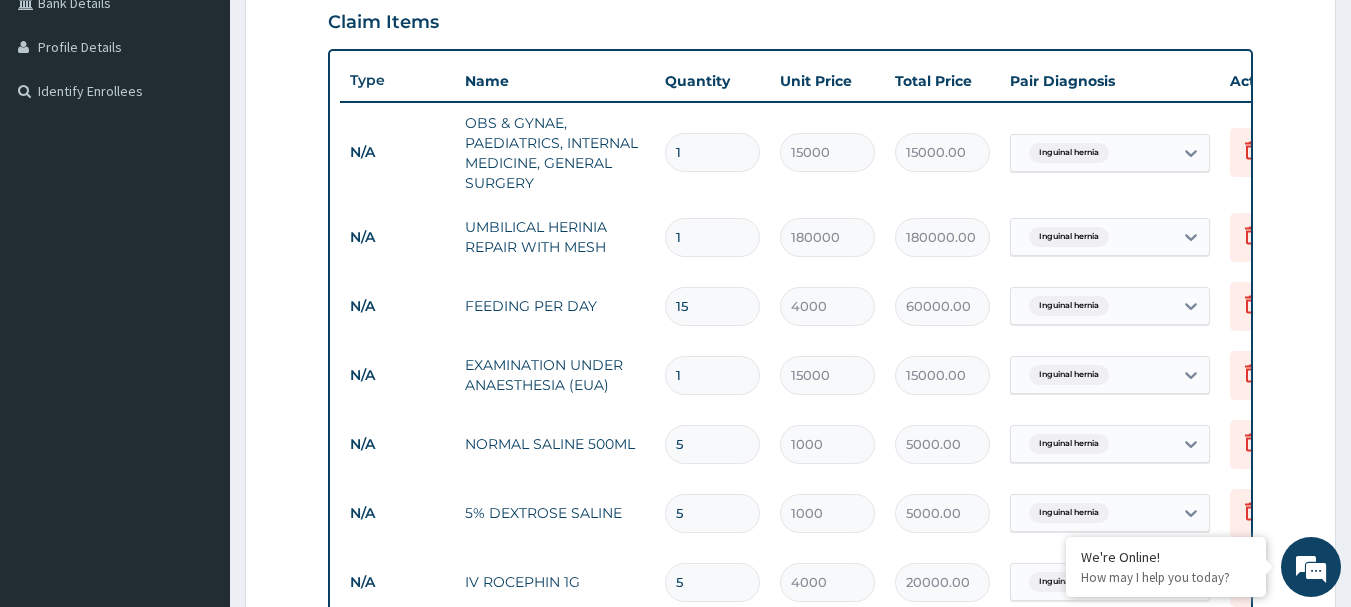 type on "1" 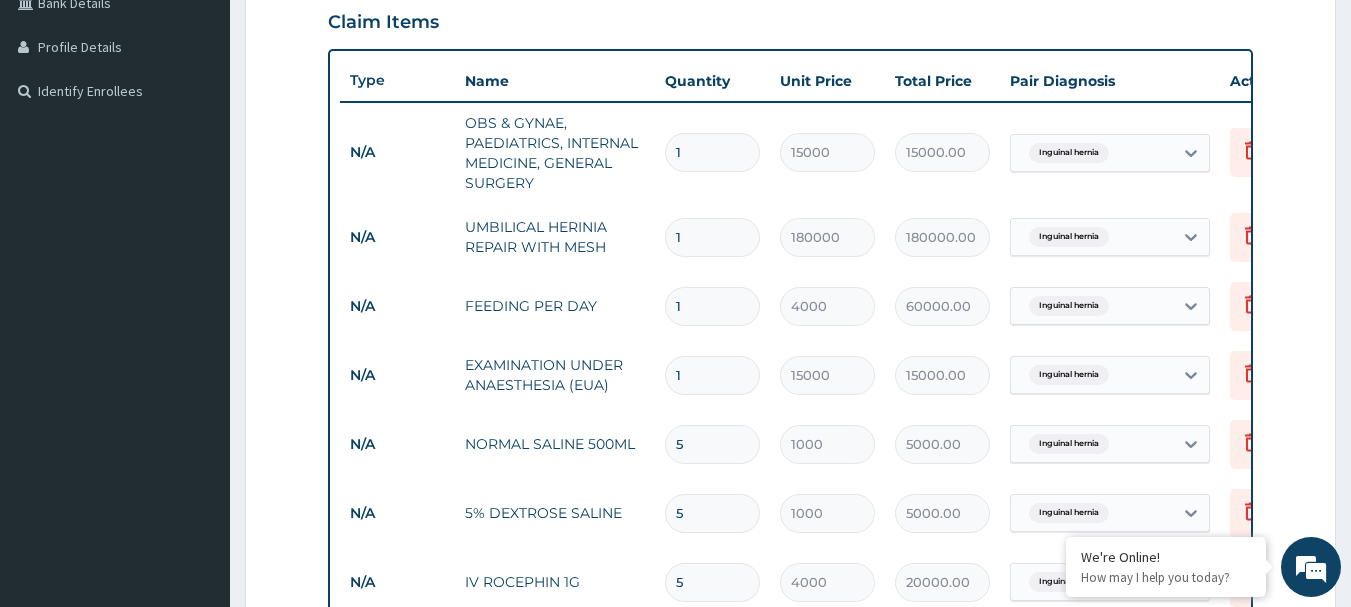 type on "4000.00" 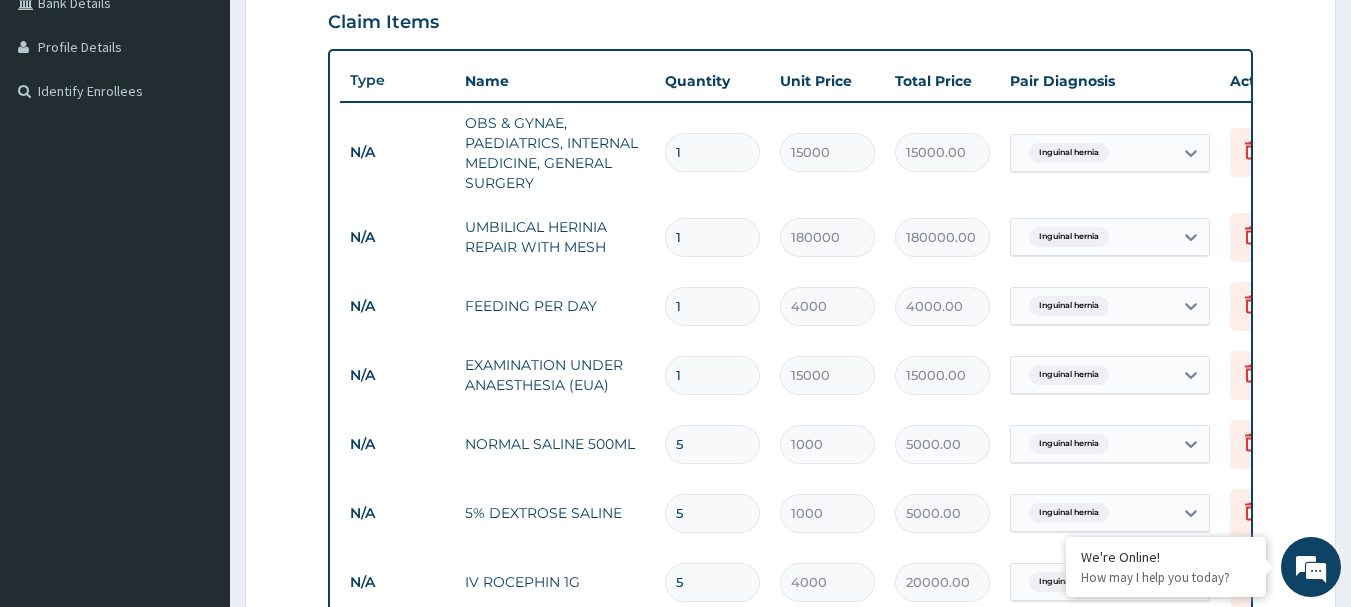type 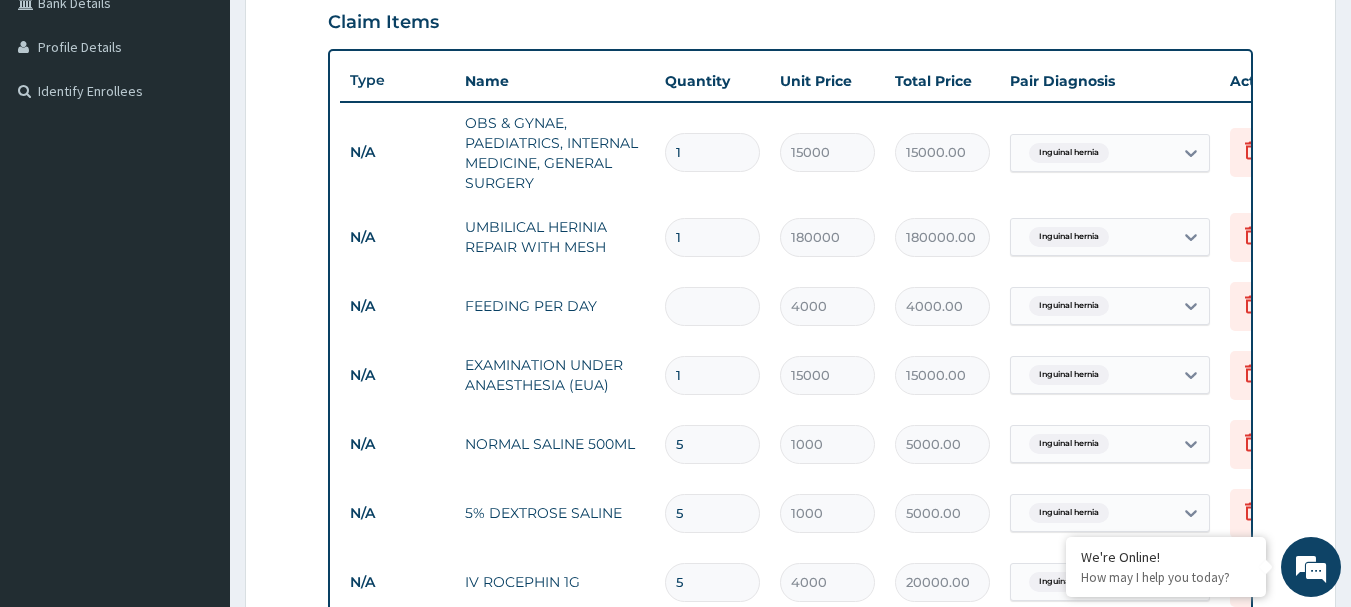 type on "0.00" 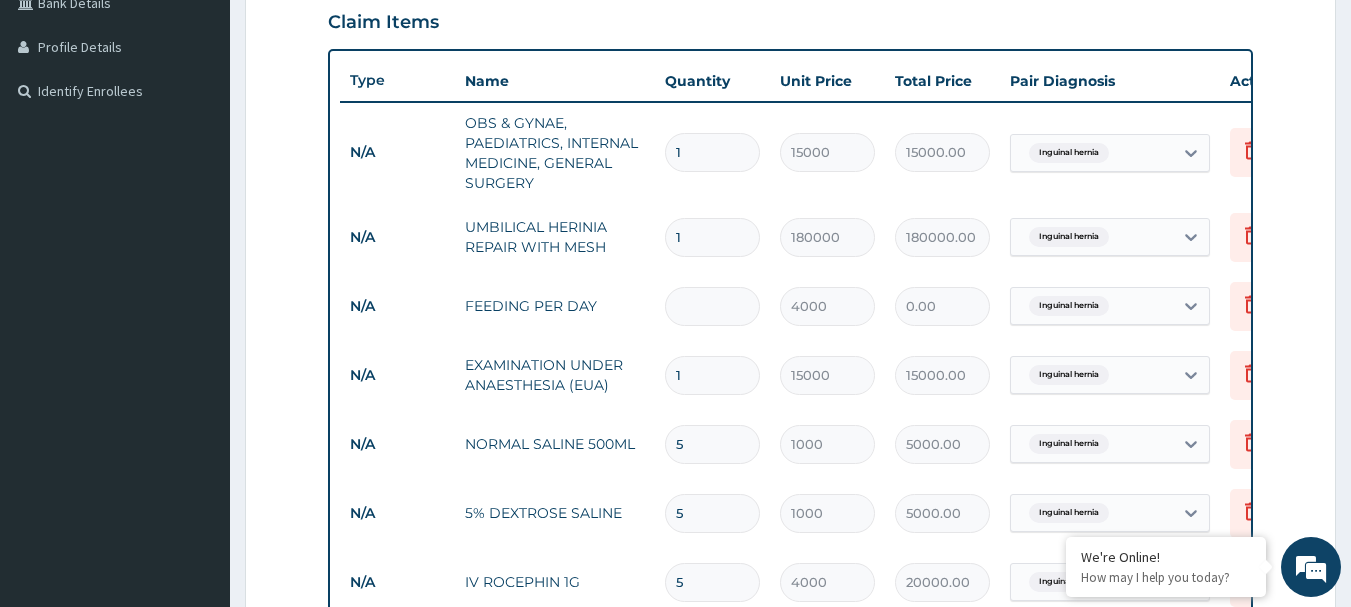 type on "5" 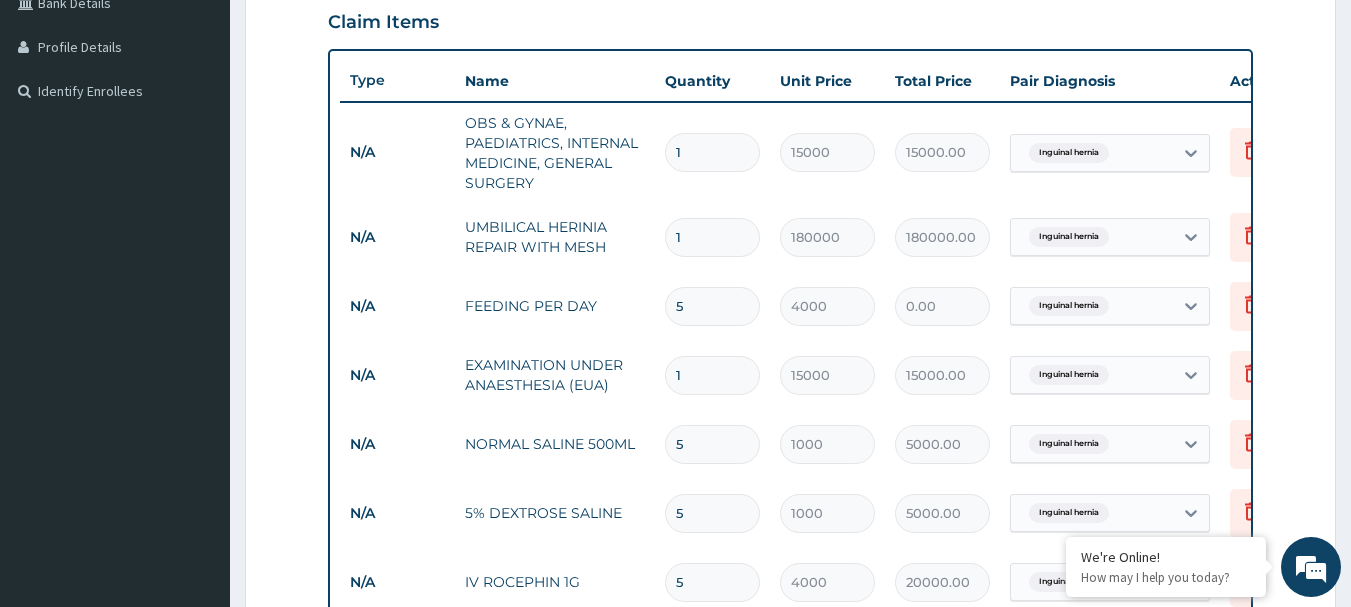 type on "20000.00" 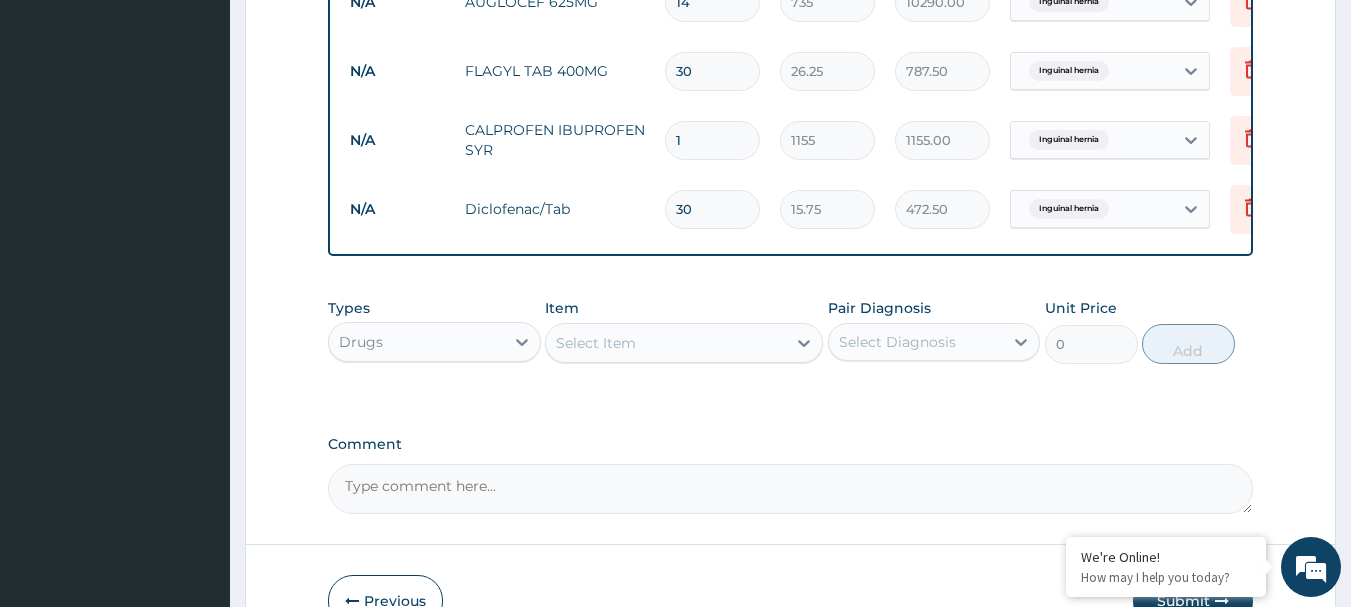 scroll, scrollTop: 1536, scrollLeft: 0, axis: vertical 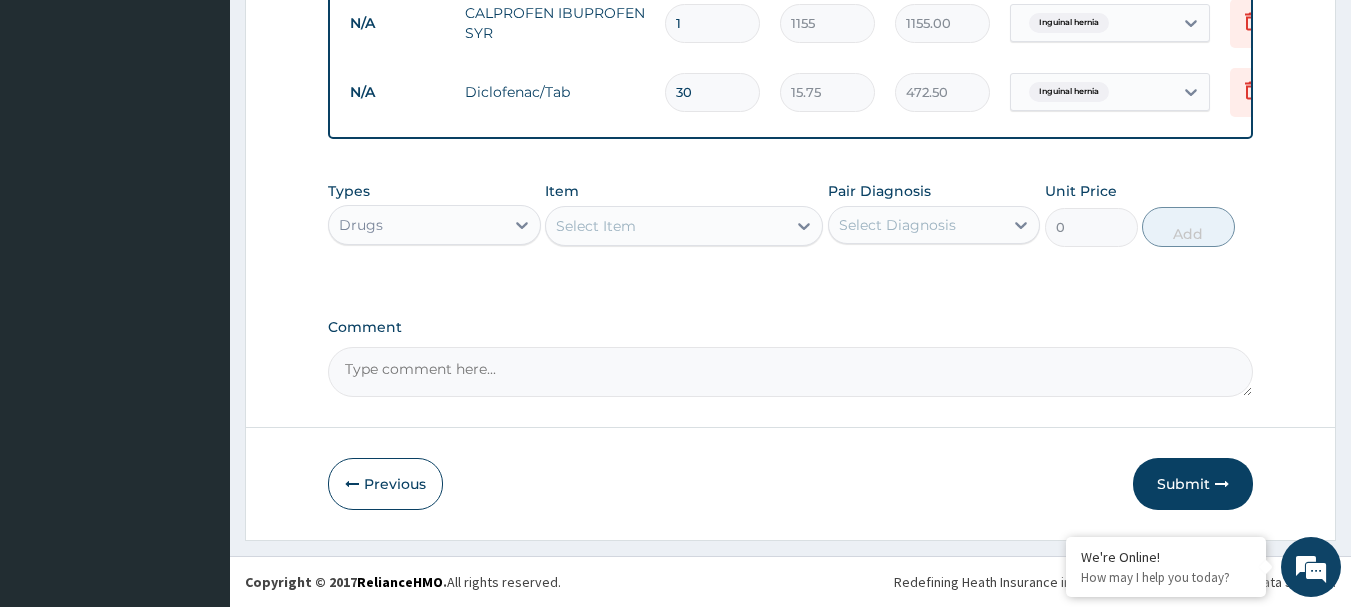 type on "5" 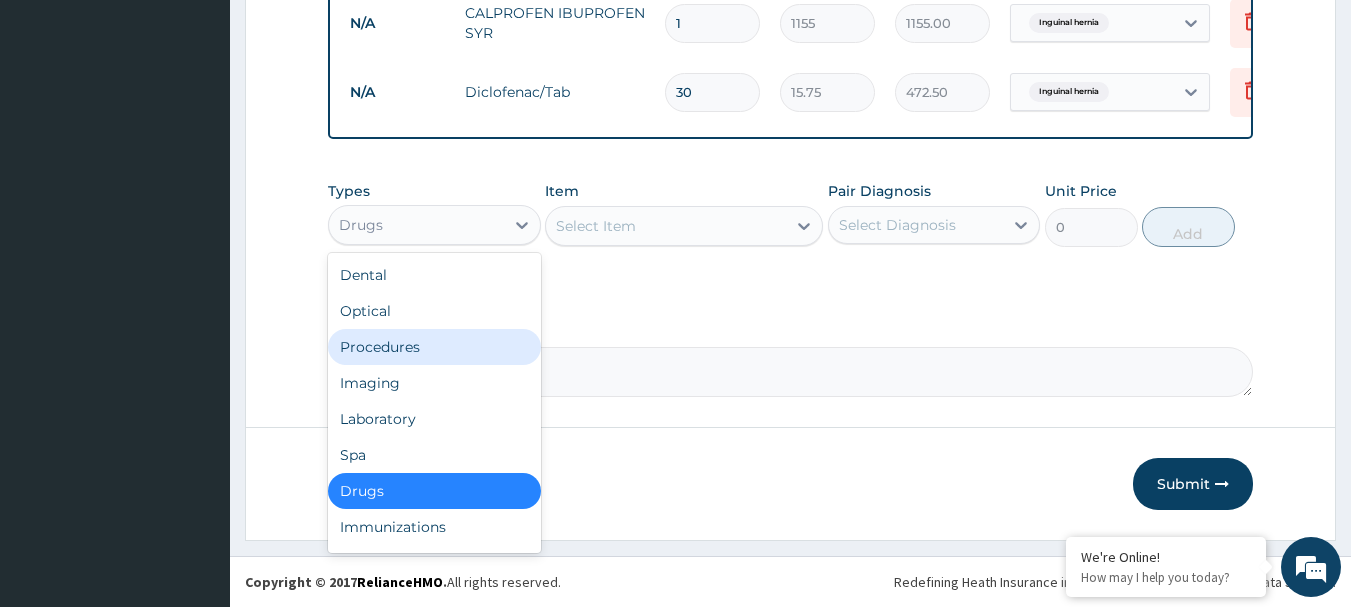 click on "Procedures" at bounding box center (434, 347) 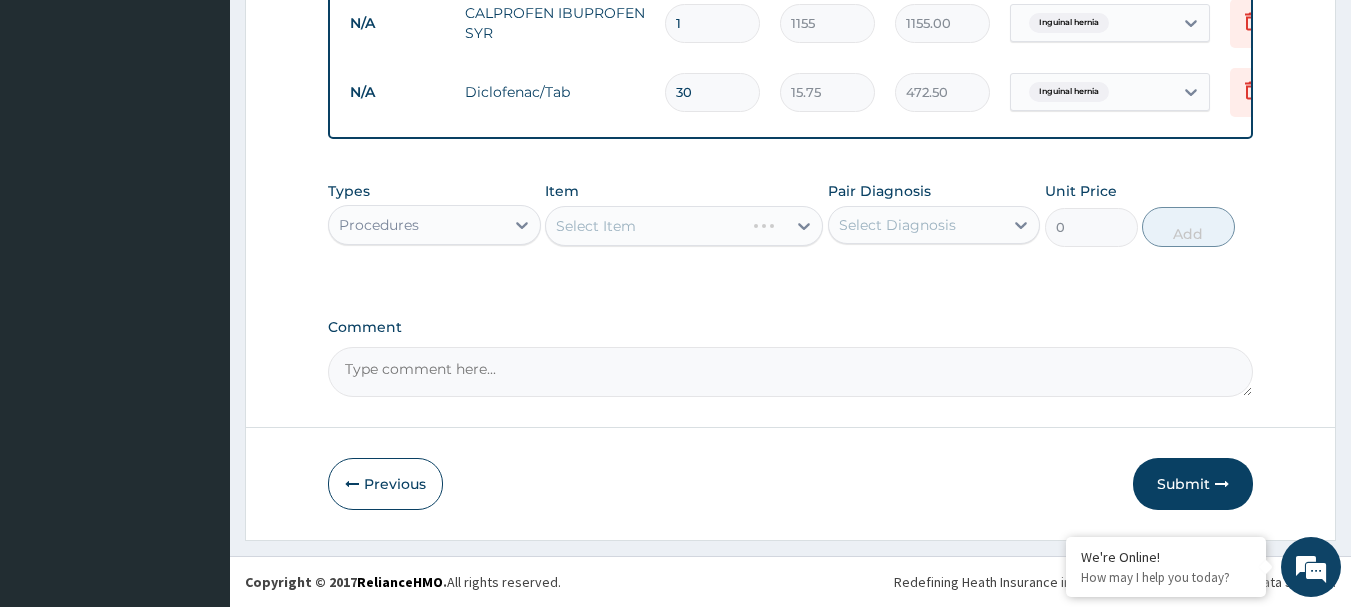 click on "Select Item" at bounding box center (684, 226) 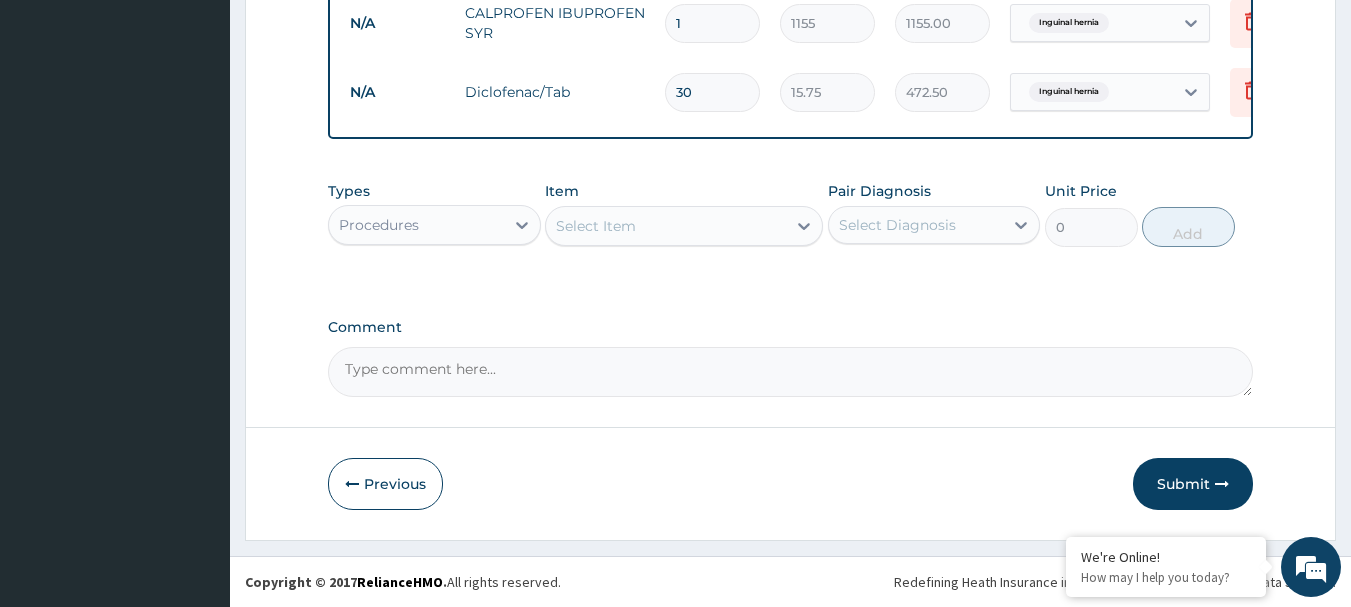 click on "Select Item" at bounding box center (666, 226) 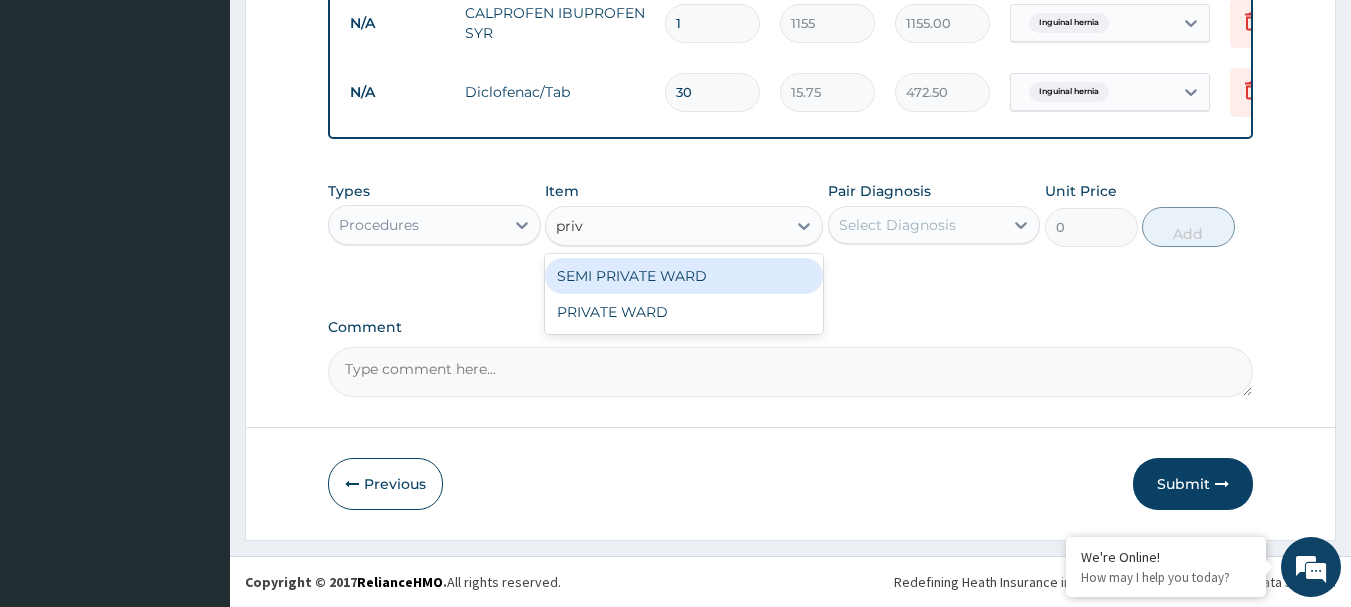 type on "priva" 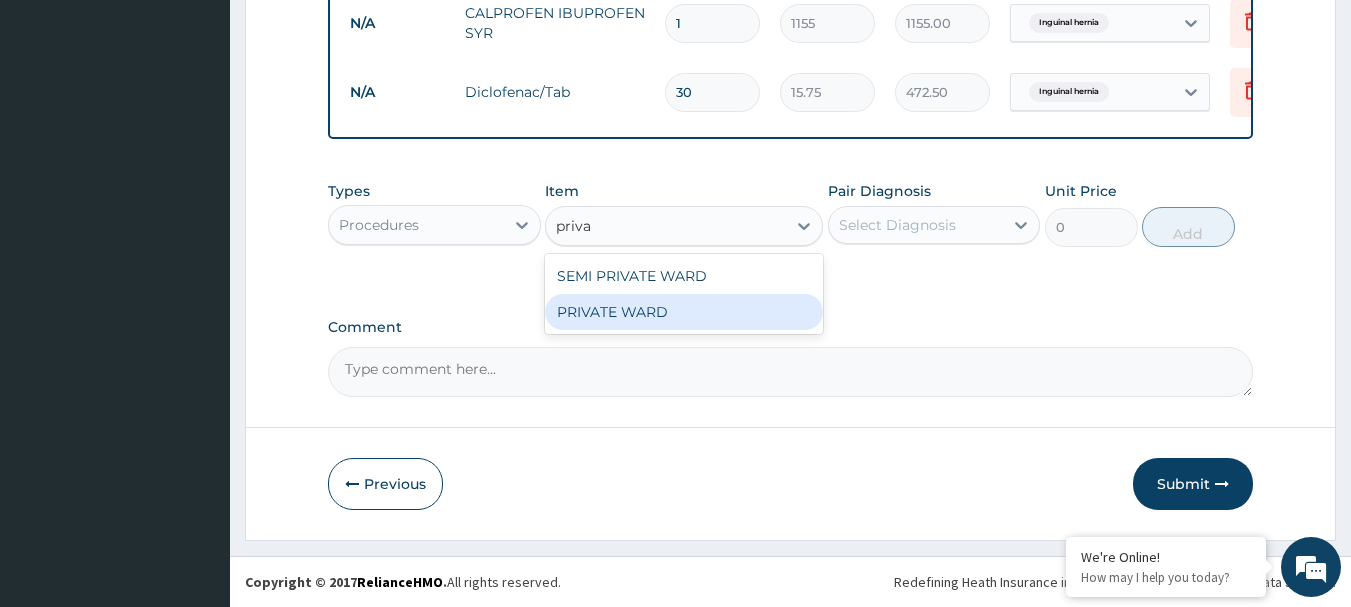click on "PRIVATE WARD" at bounding box center (684, 312) 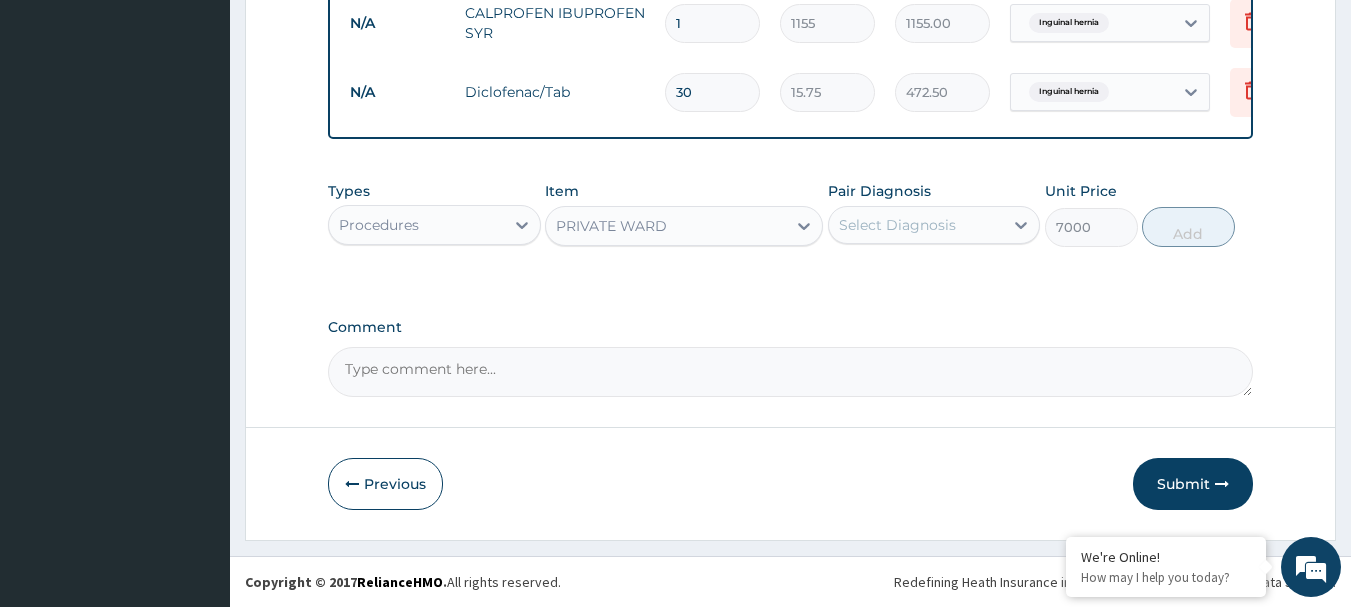 click on "Select Diagnosis" at bounding box center [897, 225] 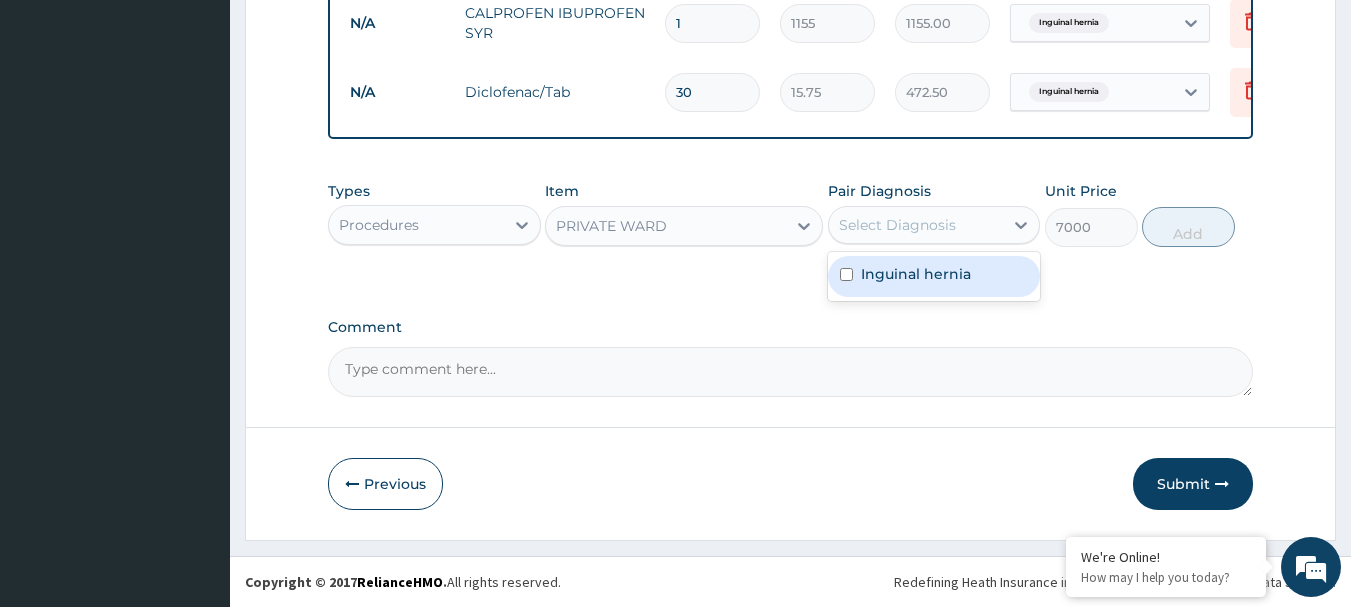 click on "Inguinal hernia" at bounding box center [916, 274] 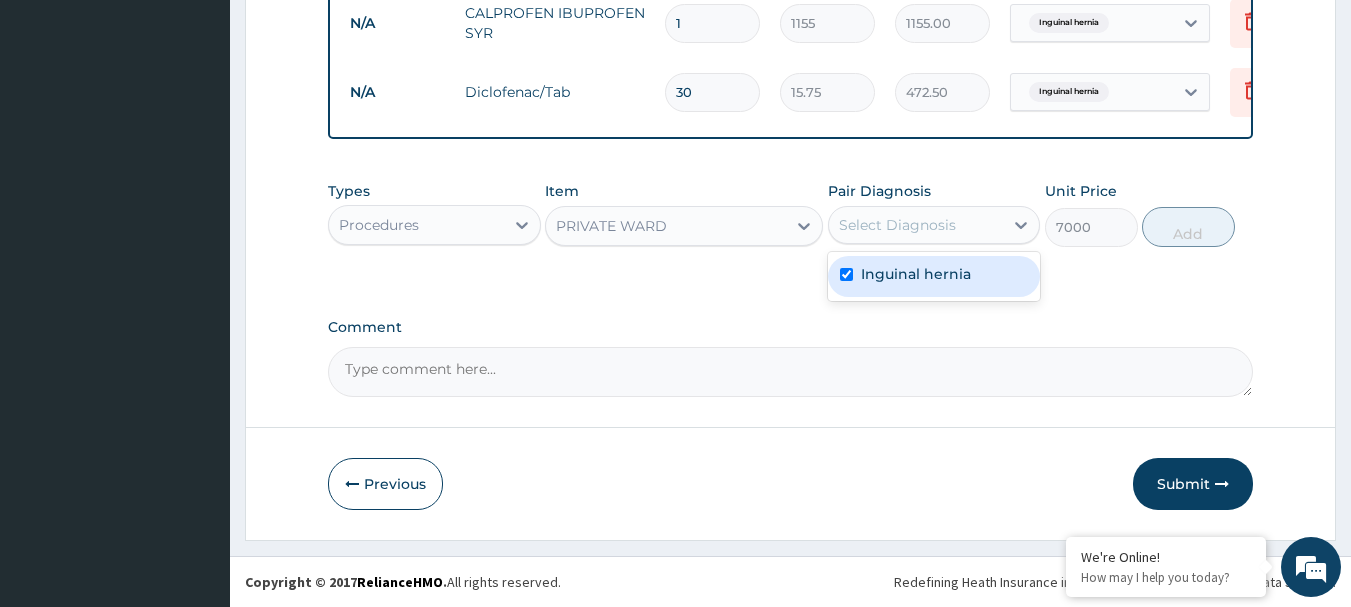 checkbox on "true" 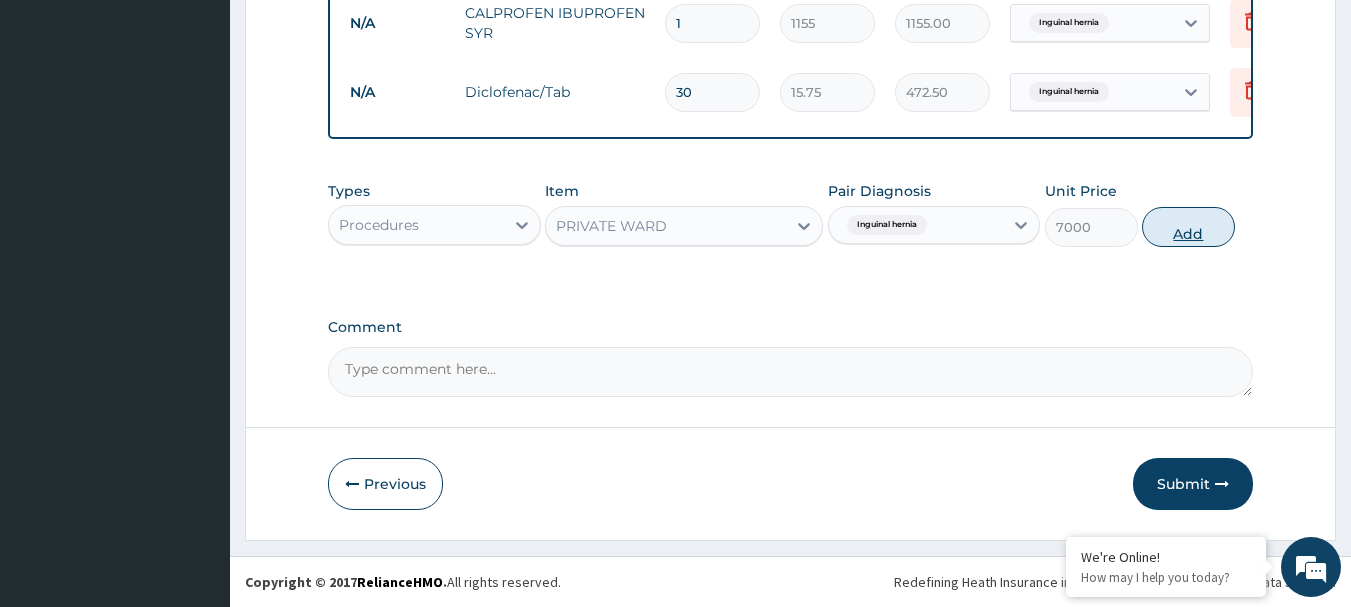 click on "Add" at bounding box center (1188, 227) 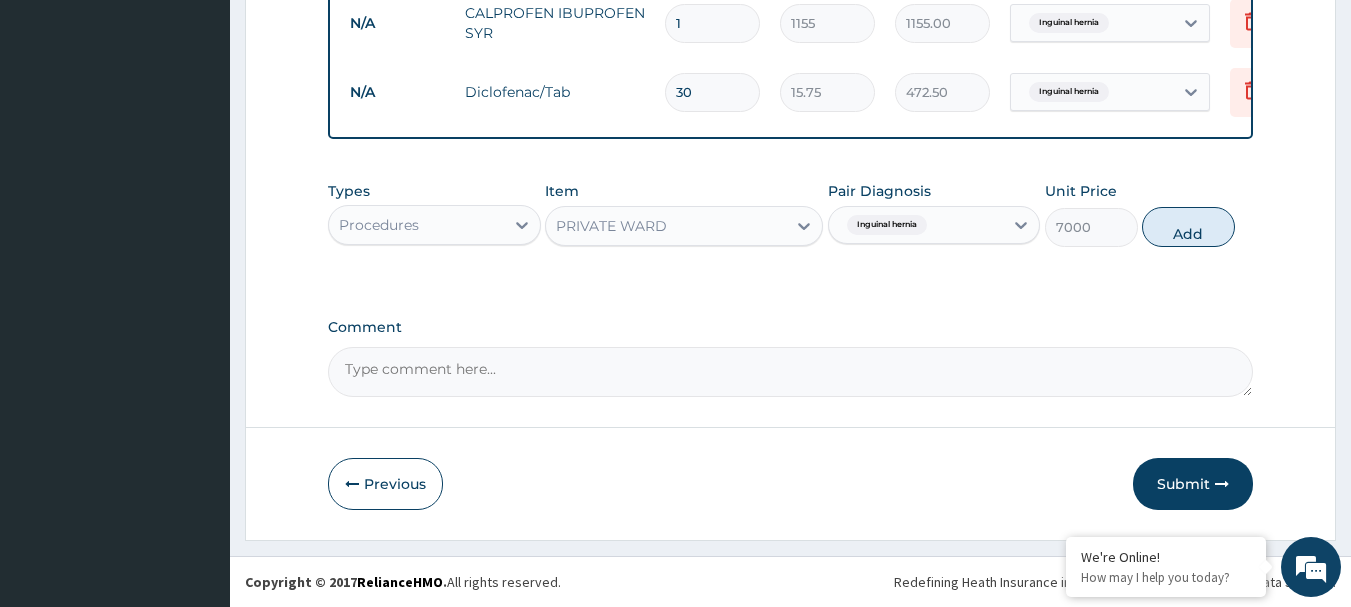 type on "0" 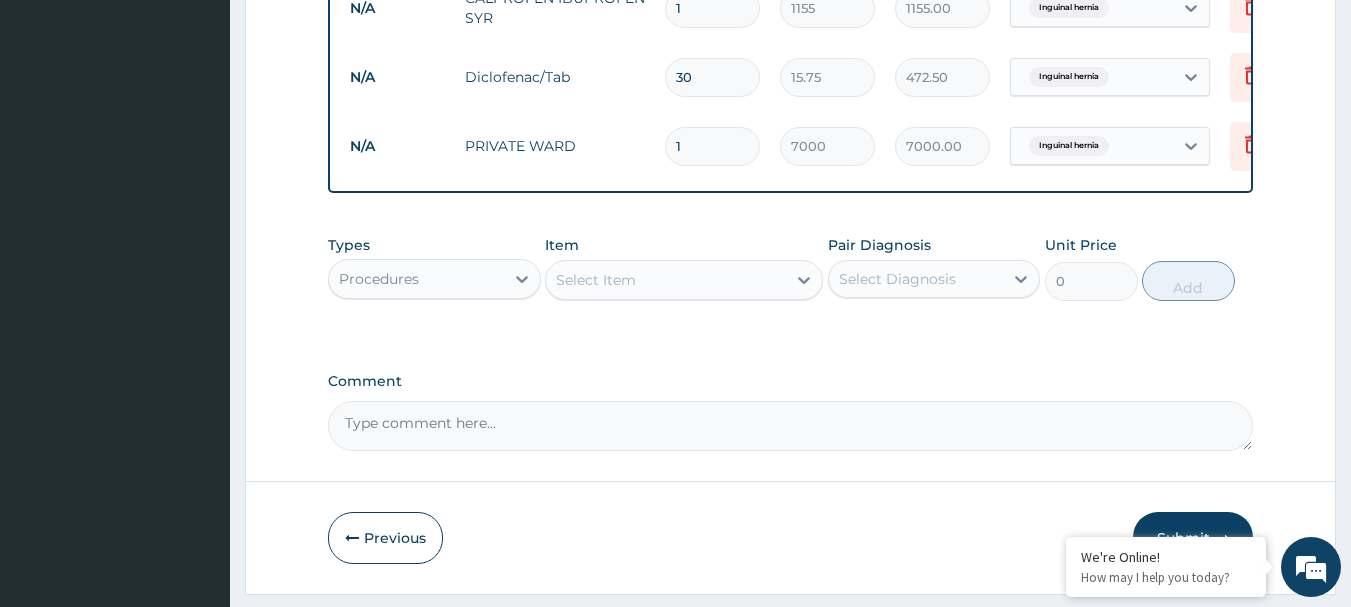 type 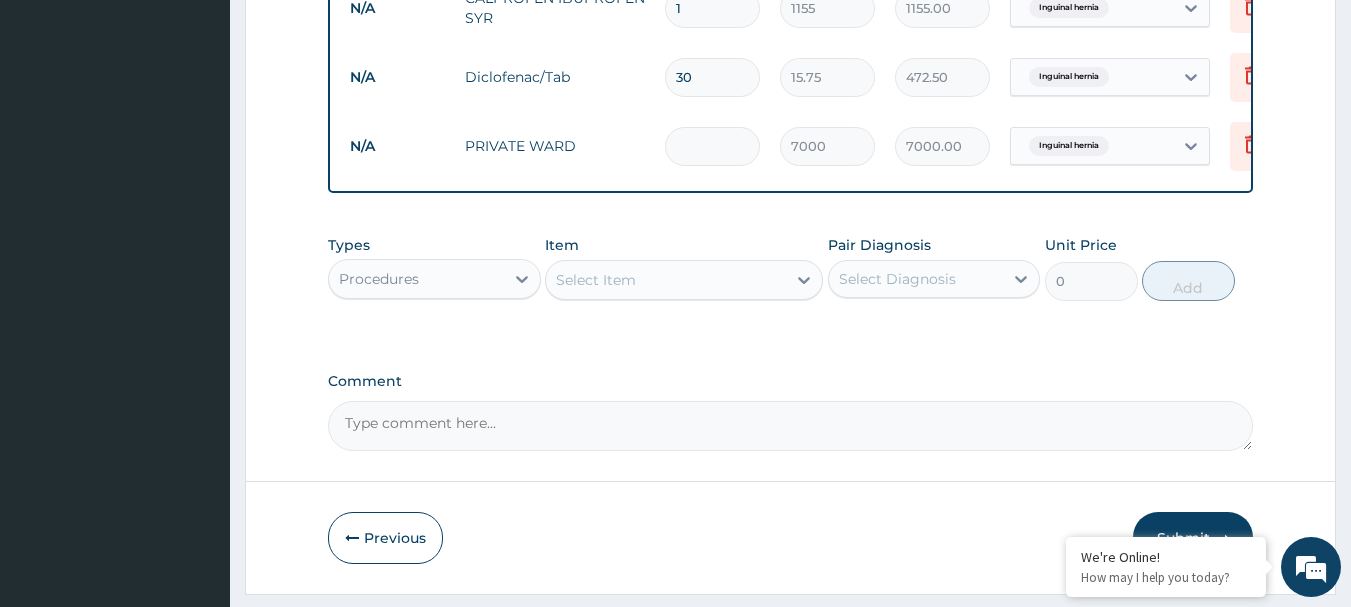 type 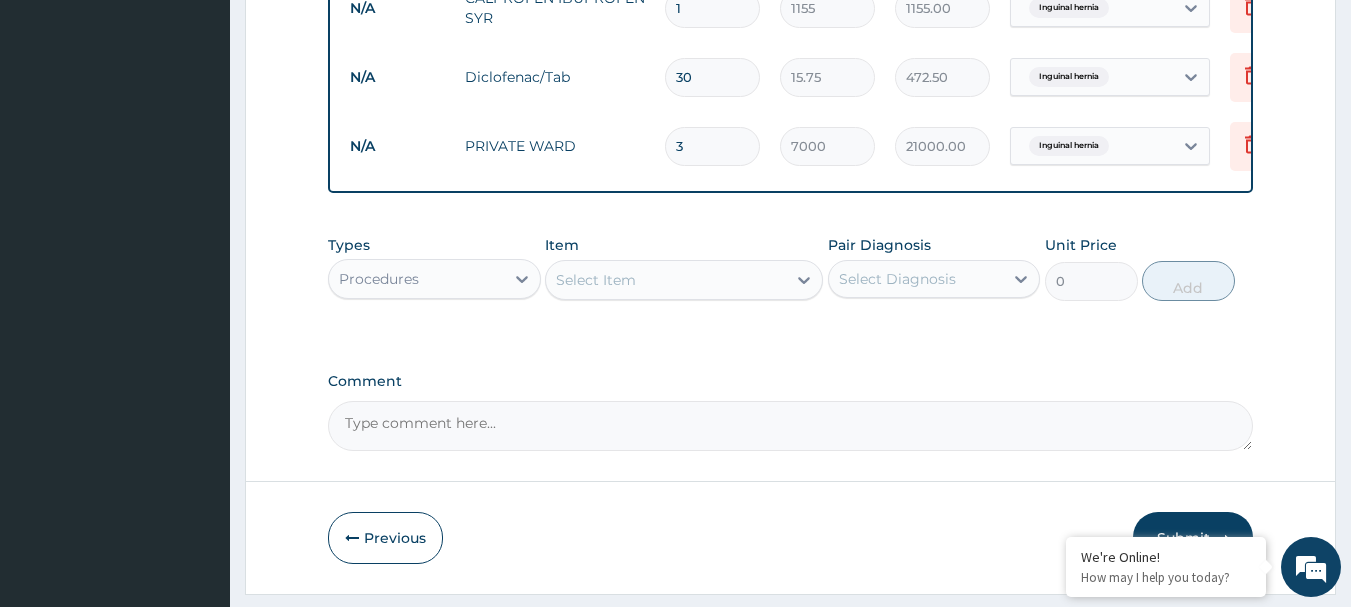 click on "PA Code / Prescription Code [CODE] Encounter Date [DATE] Diagnosis [DIAGNOSIS] Confirmed NB: All diagnosis must be linked to a claim item Claim Items Type Name Quantity Unit Price Total Price Pair Diagnosis Actions N/A [DEPARTMENT] 1 15000 15000.00 [DIAGNOSIS] Delete N/A [DIAGNOSIS] REPAIR WITH MESH 1 180000 180000.00 [DIAGNOSIS] Delete N/A FEEDING PER DAY 5 4000 20000.00 [DIAGNOSIS] Delete N/A EXAMINATION UNDER ANAESTHESIA (EUA) 1 15000 15000.00 [DIAGNOSIS] Delete N/A NORMAL SALINE 500ML 5 1000 5000.00 [DIAGNOSIS] Delete N/A 5% DEXTROSE SALINE 5 1000 5000.00 [DIAGNOSIS] Delete N/A IV ROCEPHIN 1G 5 4000 20000.00 [DIAGNOSIS] Delete N/A FLAGYL INFUSION 10 350 3500.00 [DIAGNOSIS] Delete N/A IV GENTAMICIN 80 MG 10 300 3000.00 [DIAGNOSIS] Delete N/A IV PENTAZOCINE 10 700 7000.00 [DIAGNOSIS] Delete N/A PARACETAMOL INJ 2ML 15 210 3150.00 [DIAGNOSIS] Delete N/A AUGLOCEF 625MG 14 735 10290.00 [DIAGNOSIS] 30" at bounding box center (791, -447) 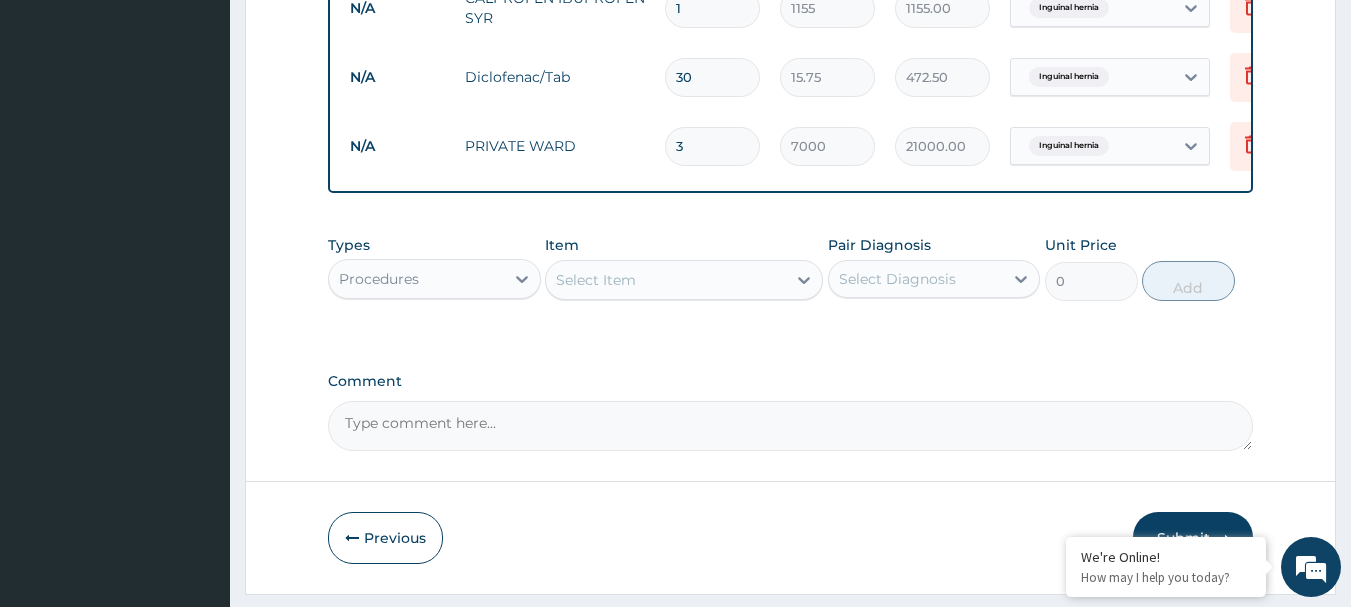 scroll, scrollTop: 1605, scrollLeft: 0, axis: vertical 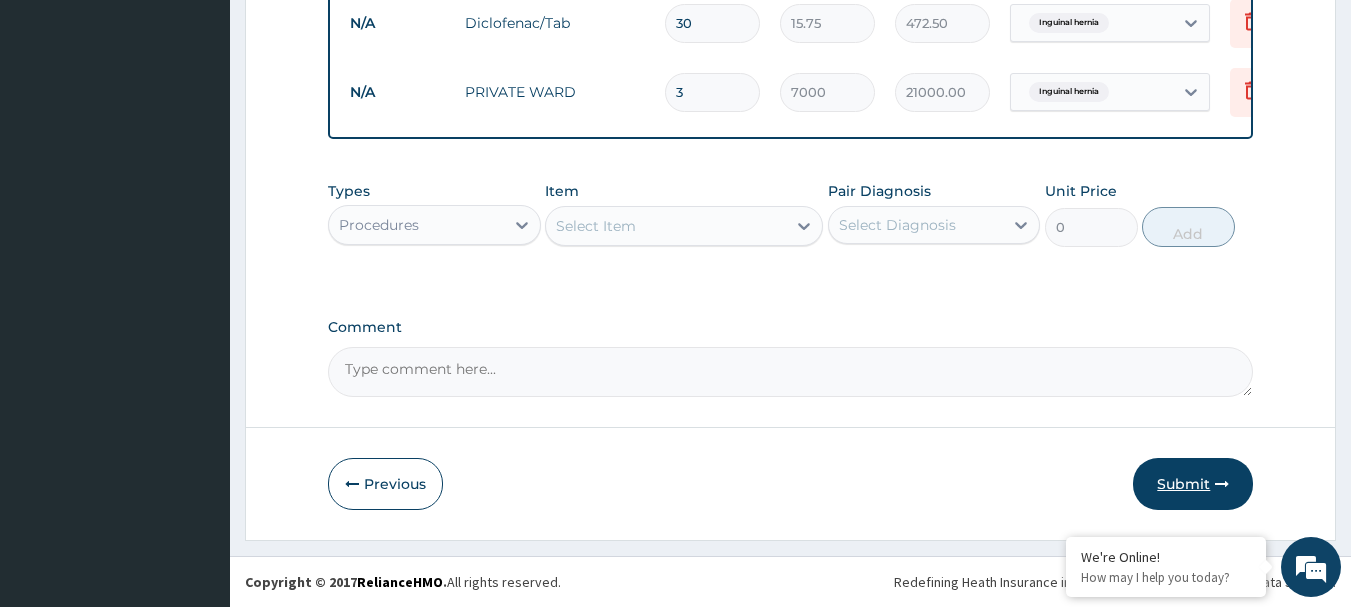 click on "Submit" at bounding box center [1193, 484] 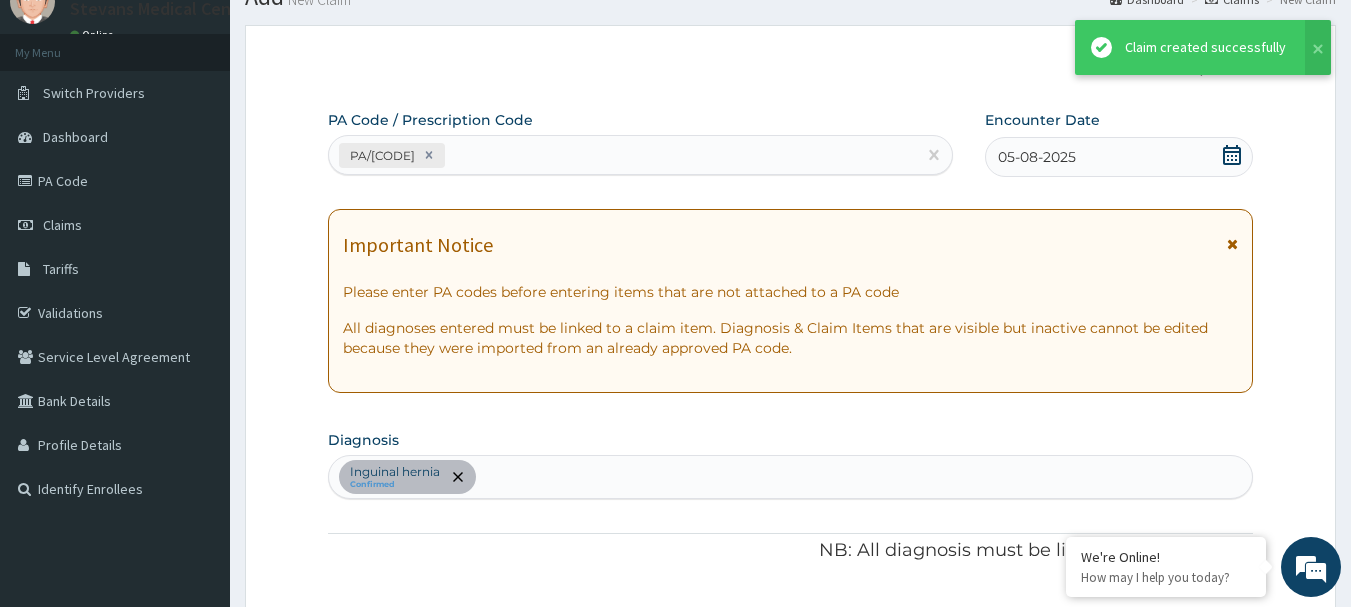 scroll, scrollTop: 1605, scrollLeft: 0, axis: vertical 